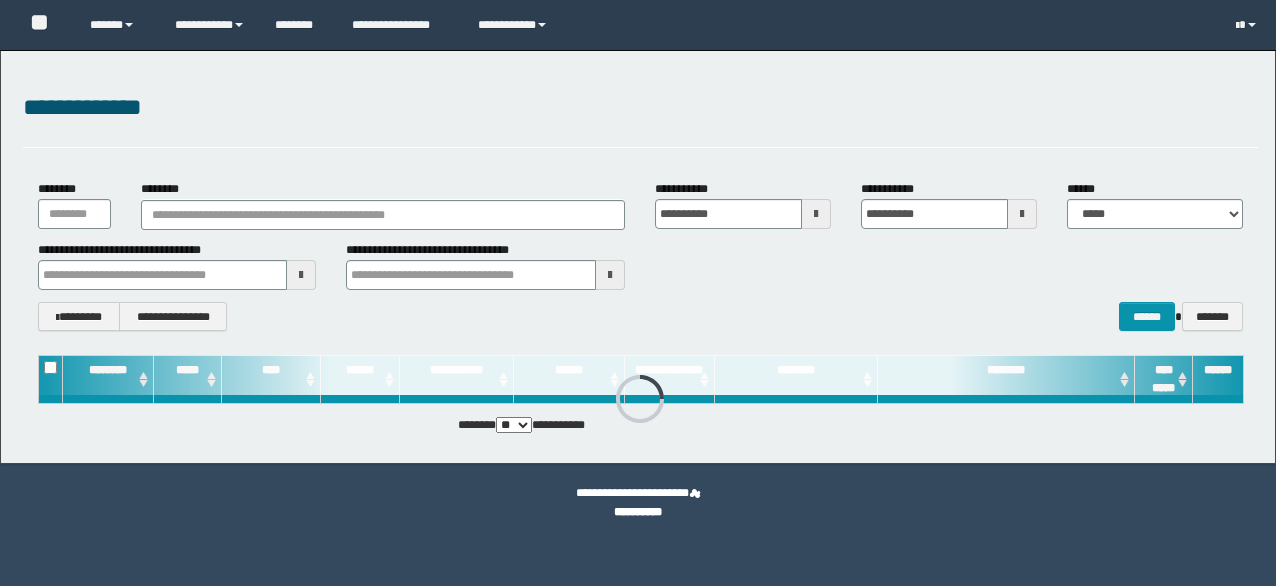 scroll, scrollTop: 0, scrollLeft: 0, axis: both 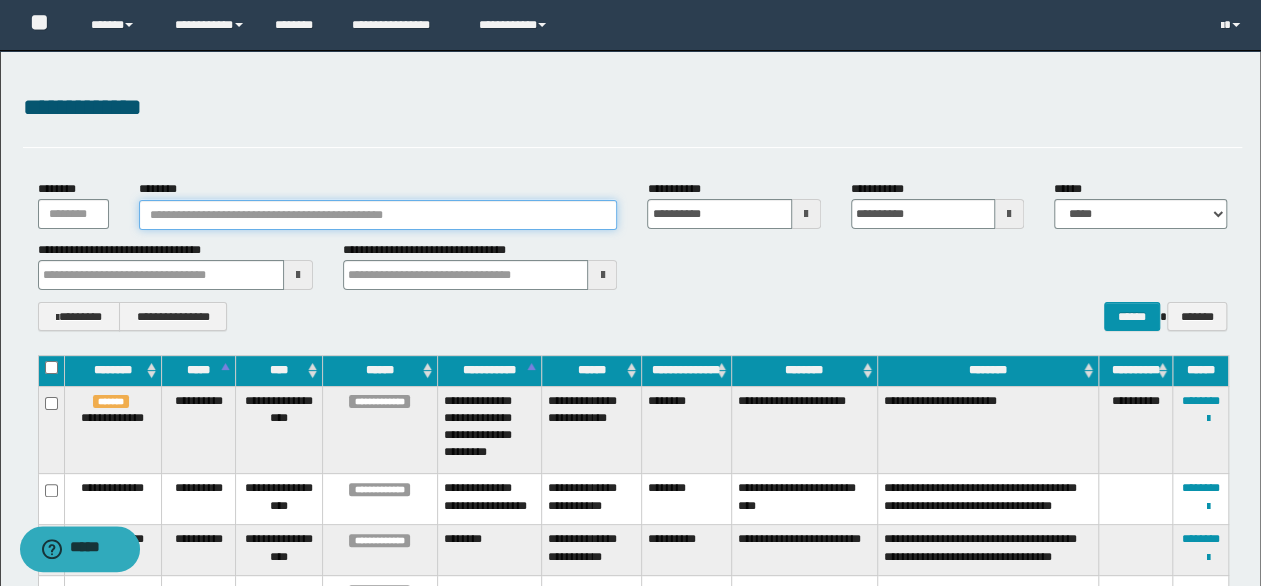 click on "********" at bounding box center (378, 215) 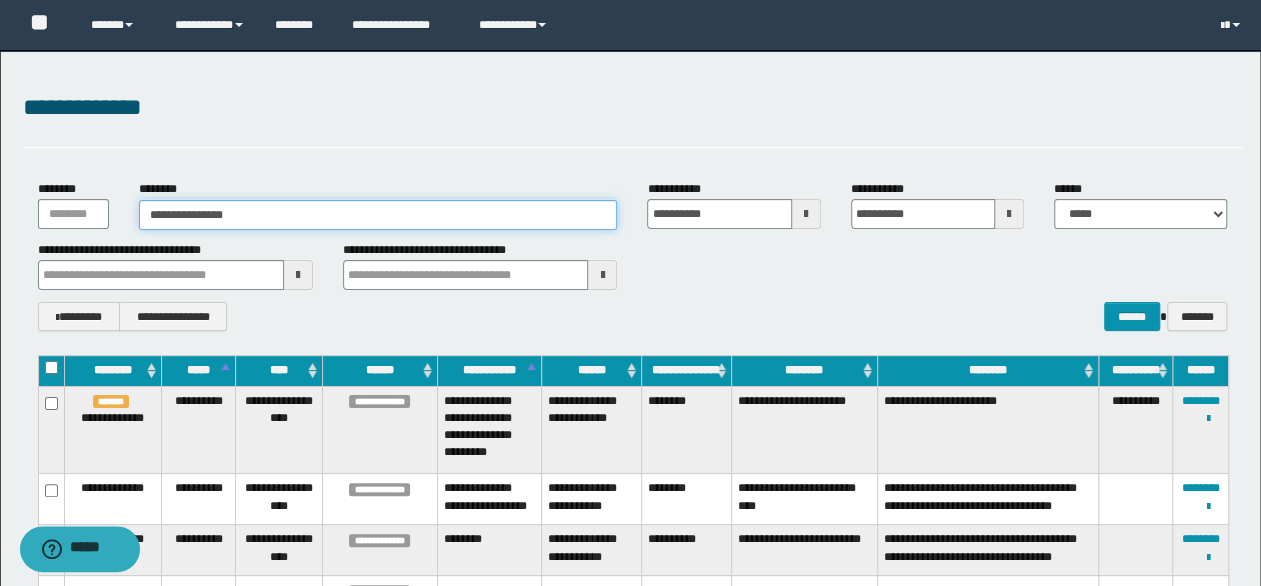 type on "**********" 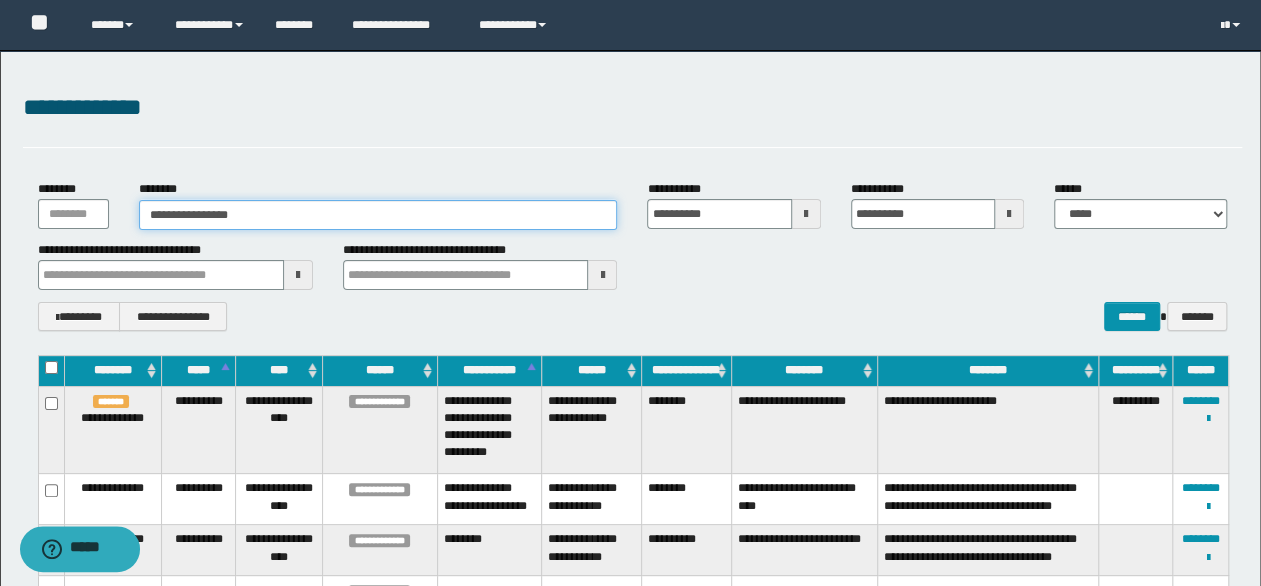 type on "**********" 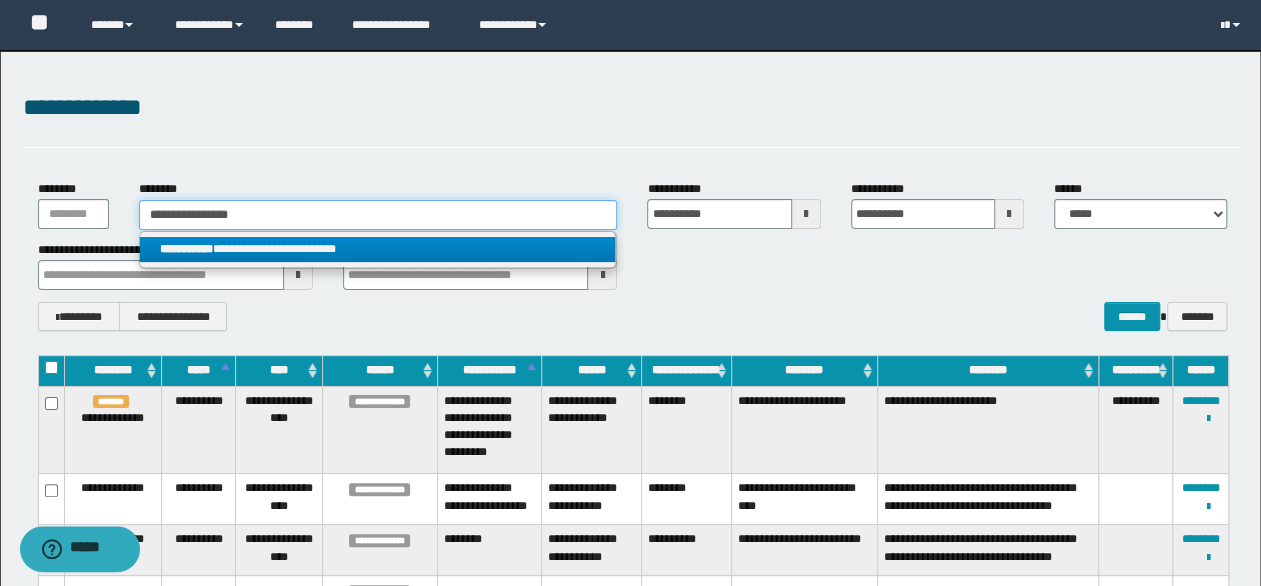 type on "**********" 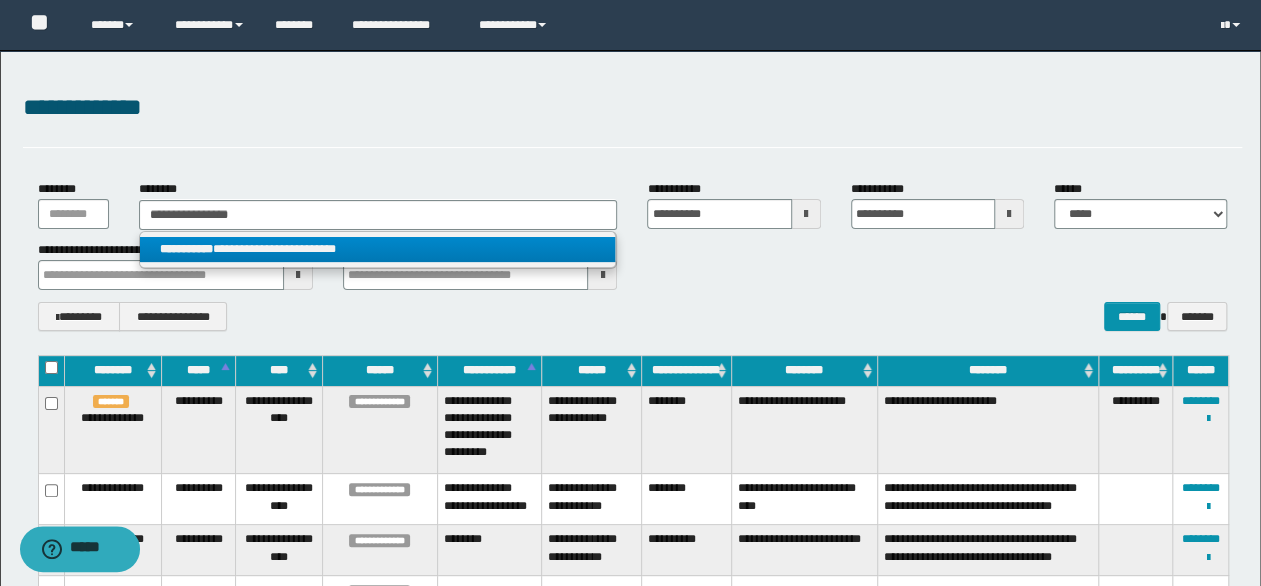 click on "**********" at bounding box center [377, 249] 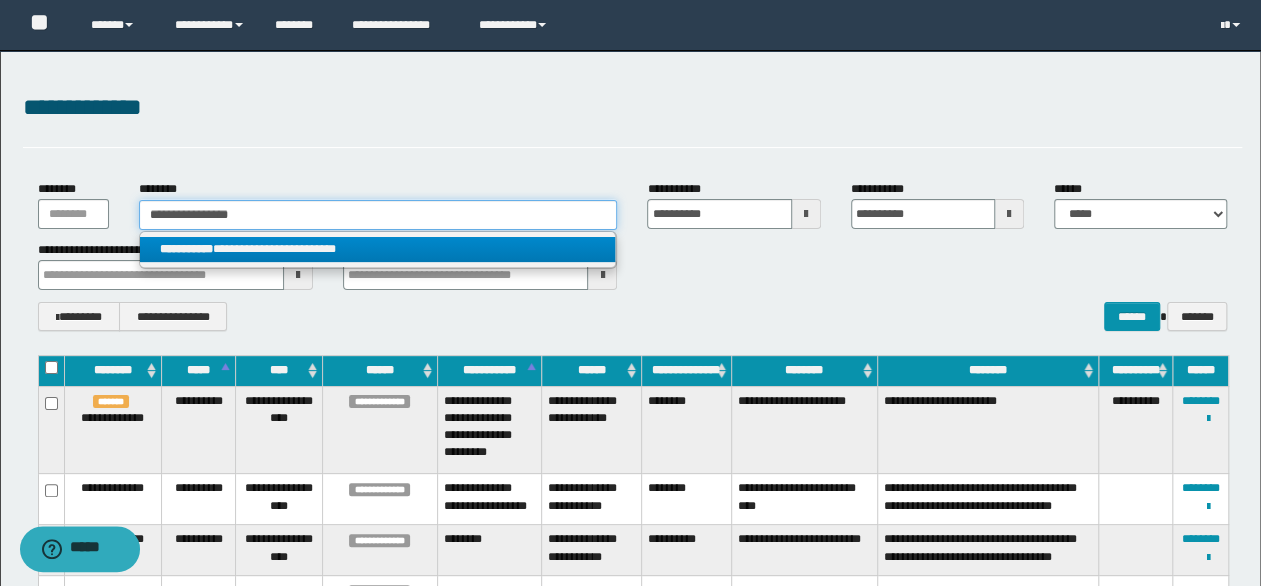 type 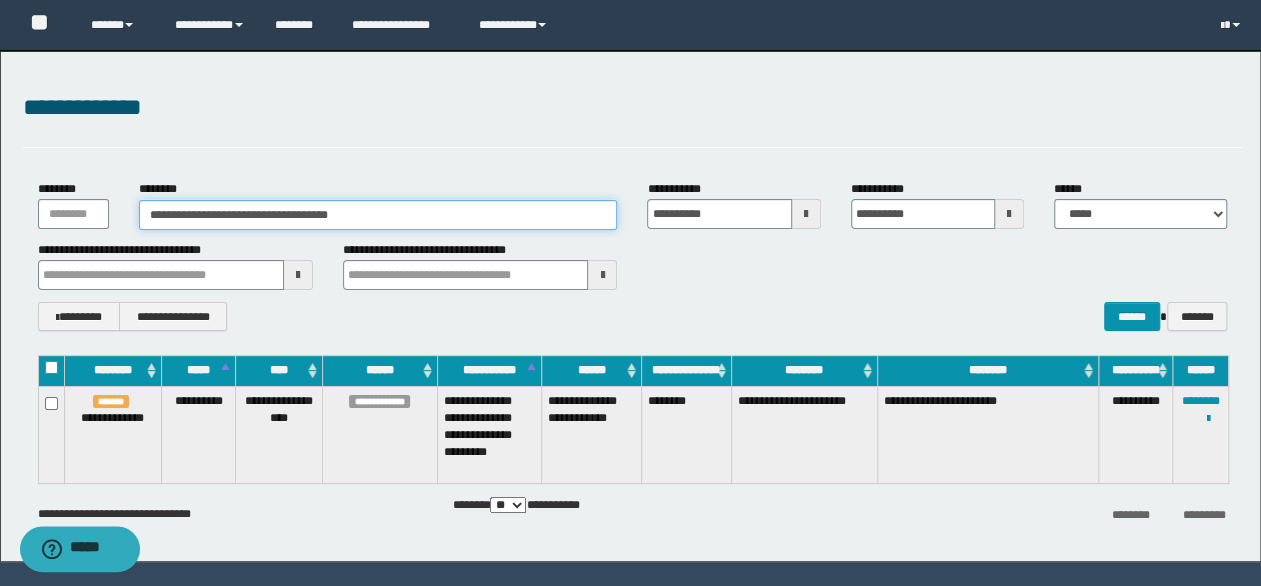 drag, startPoint x: 428, startPoint y: 209, endPoint x: 96, endPoint y: 210, distance: 332.0015 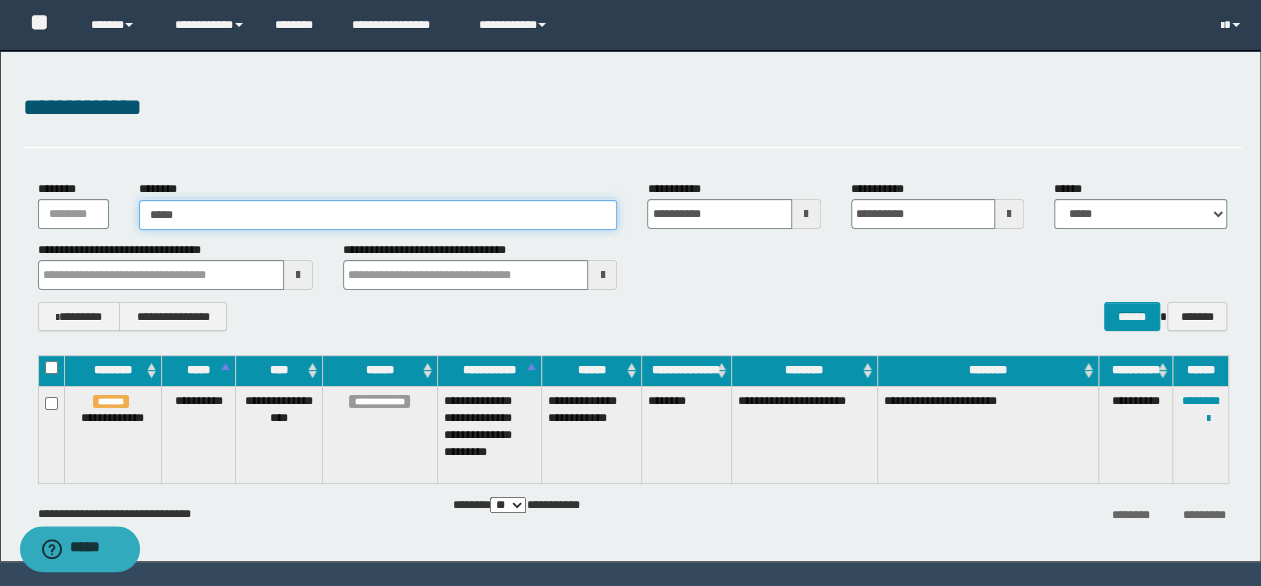 type on "******" 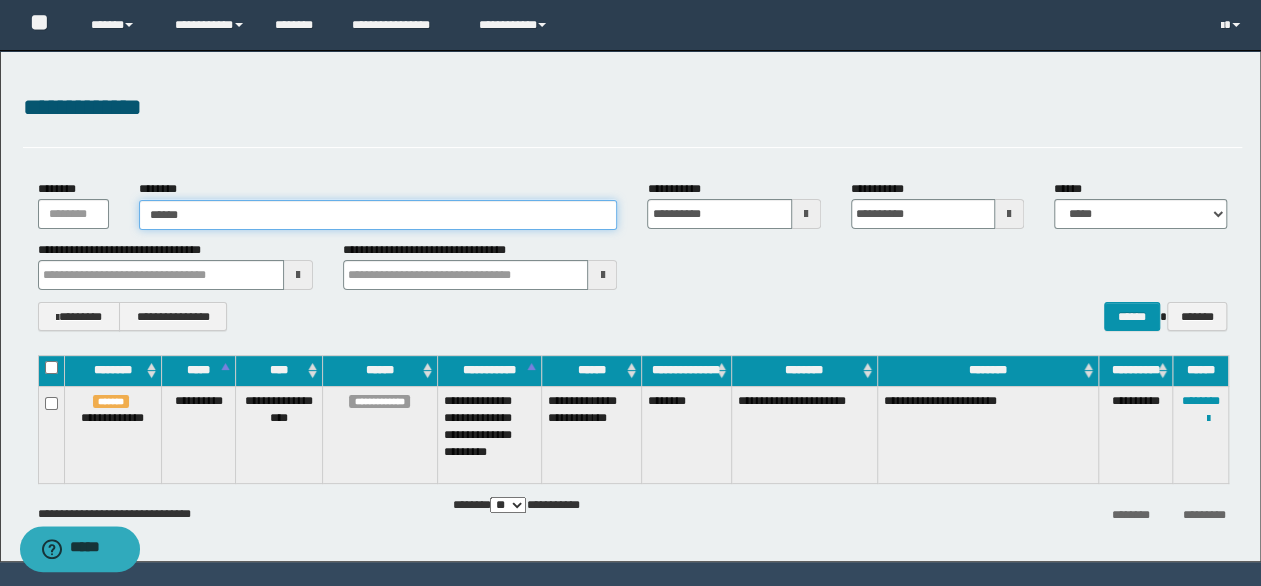 type on "******" 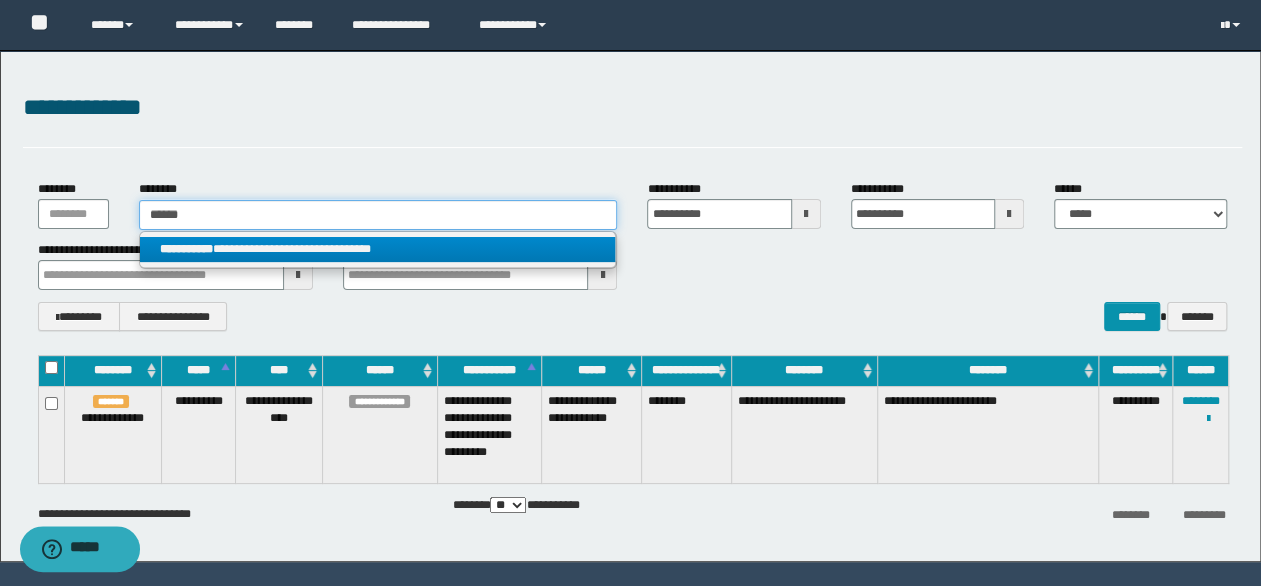 type on "******" 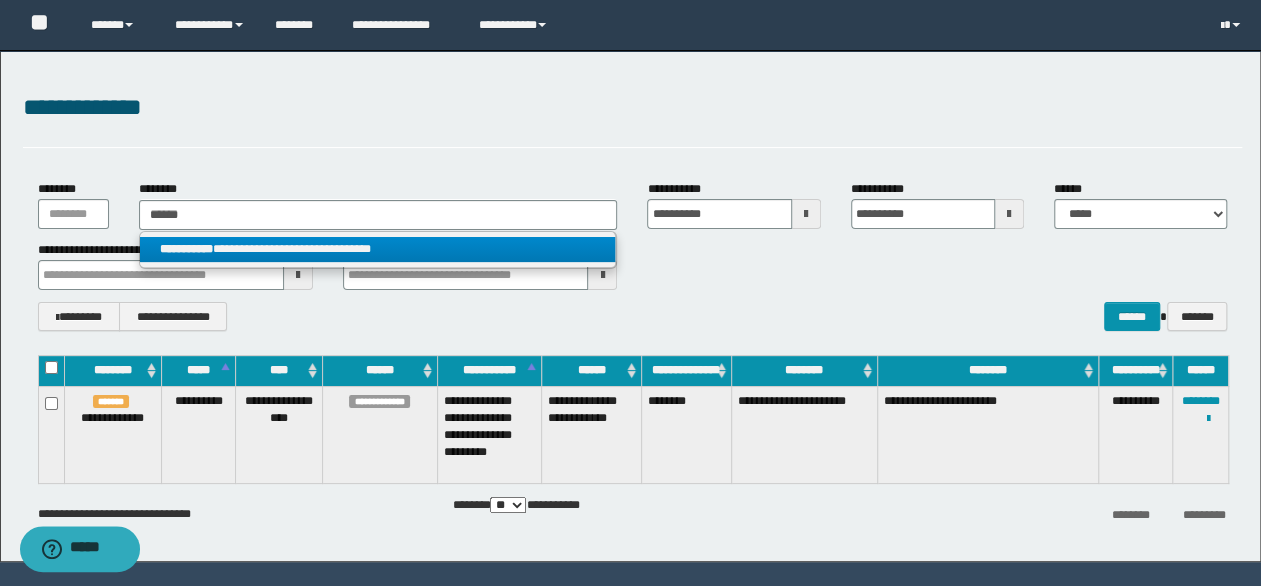 click on "**********" at bounding box center [378, 249] 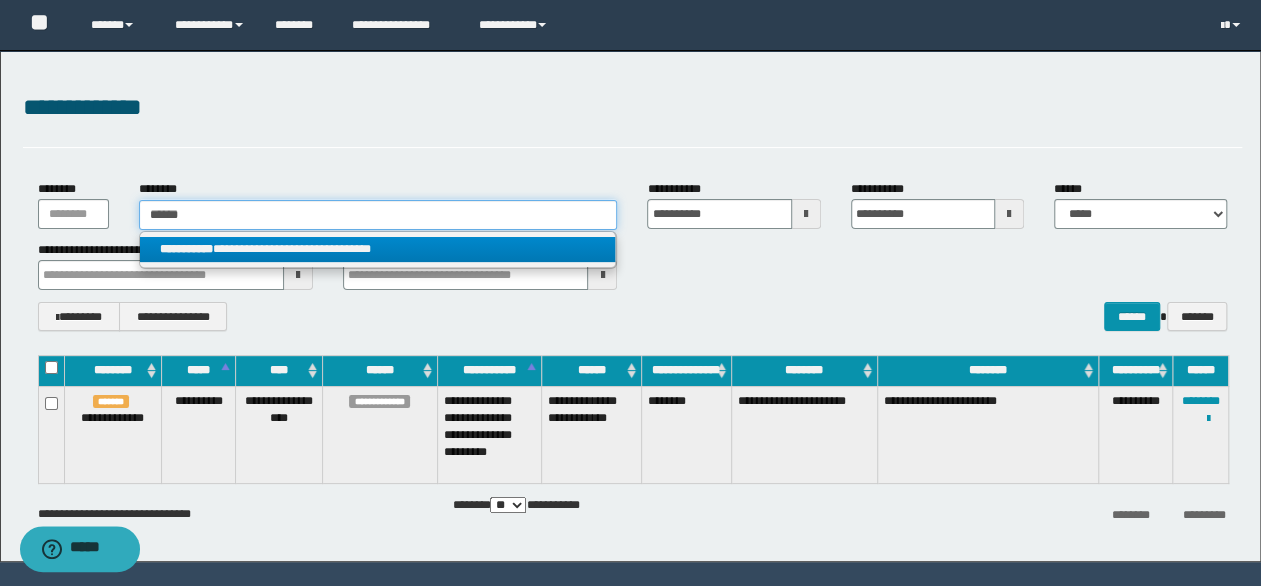 type 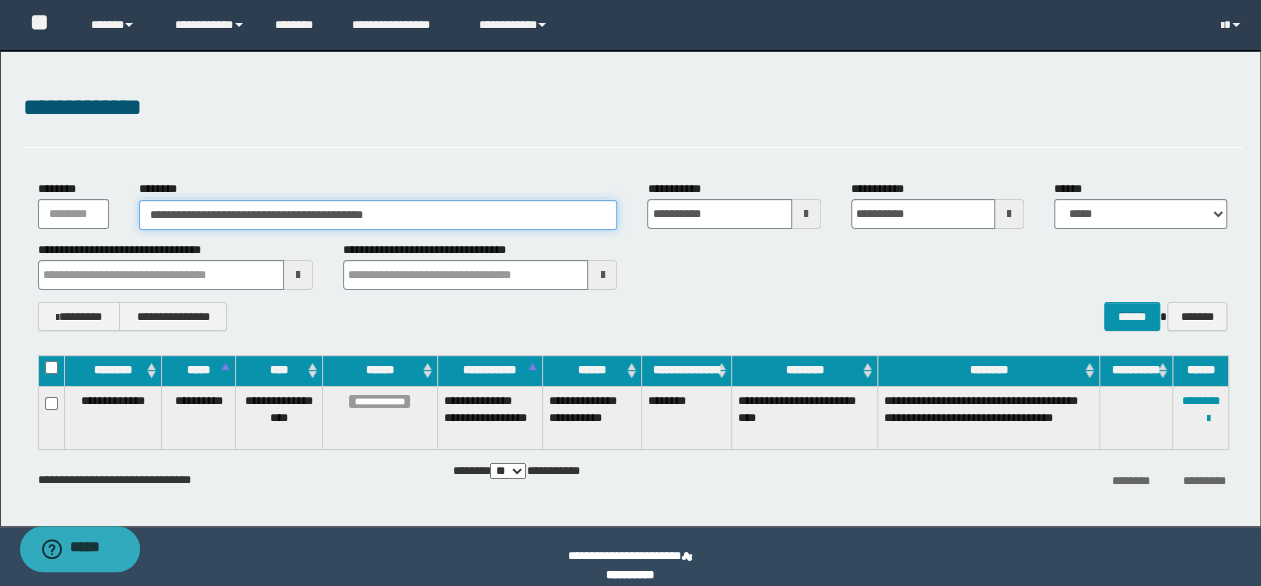 drag, startPoint x: 441, startPoint y: 215, endPoint x: -17, endPoint y: 187, distance: 458.8551 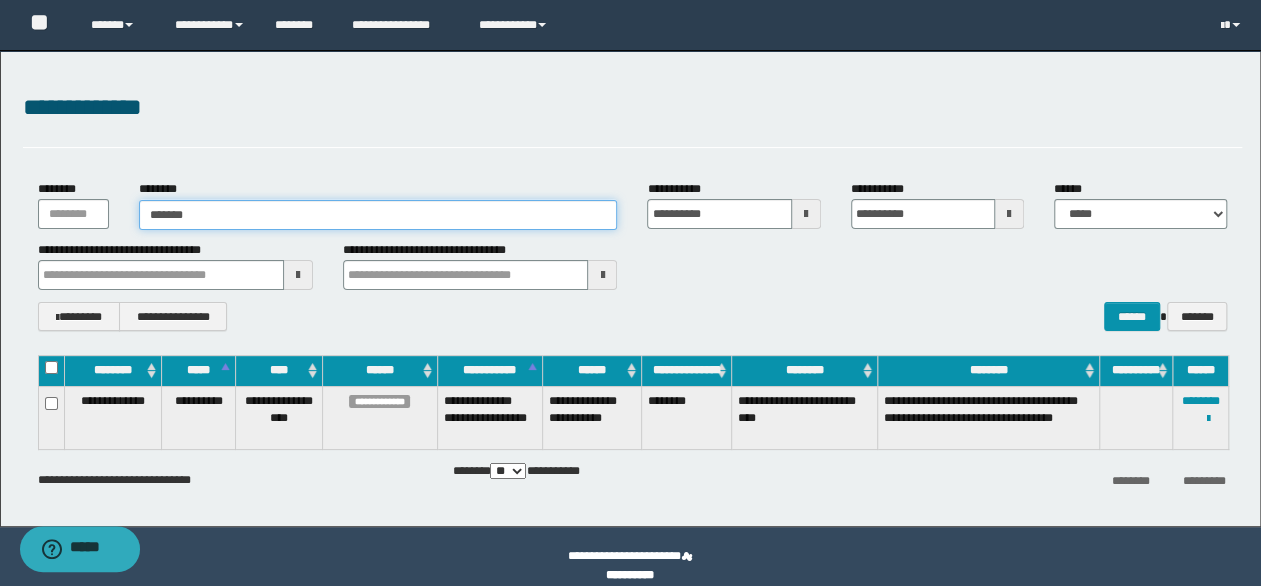 type on "********" 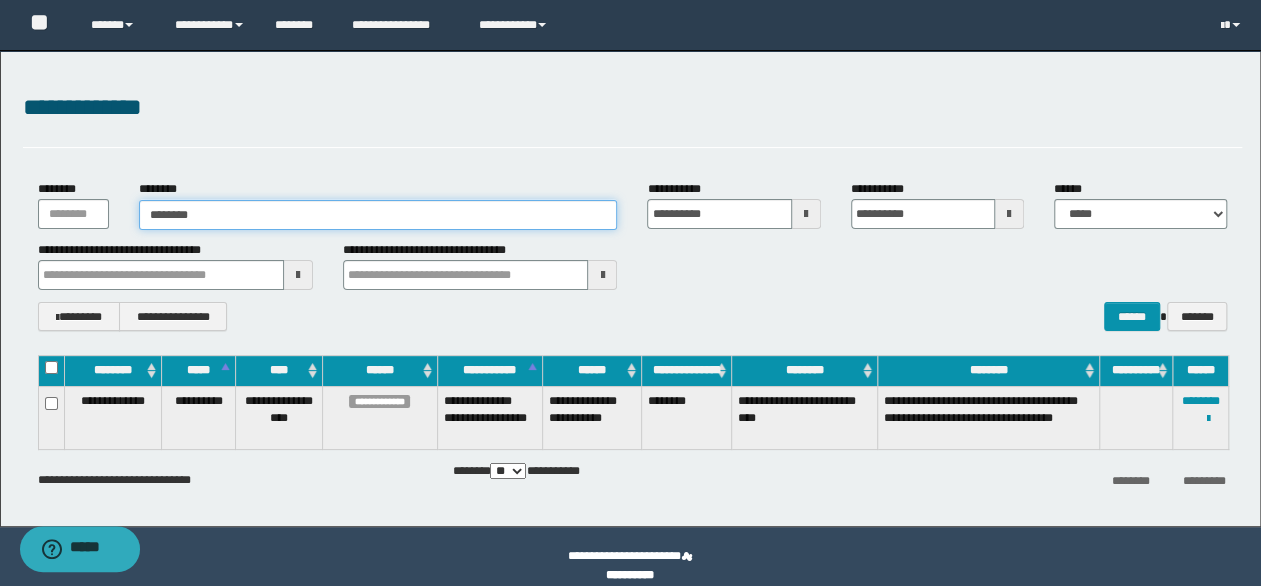 type on "********" 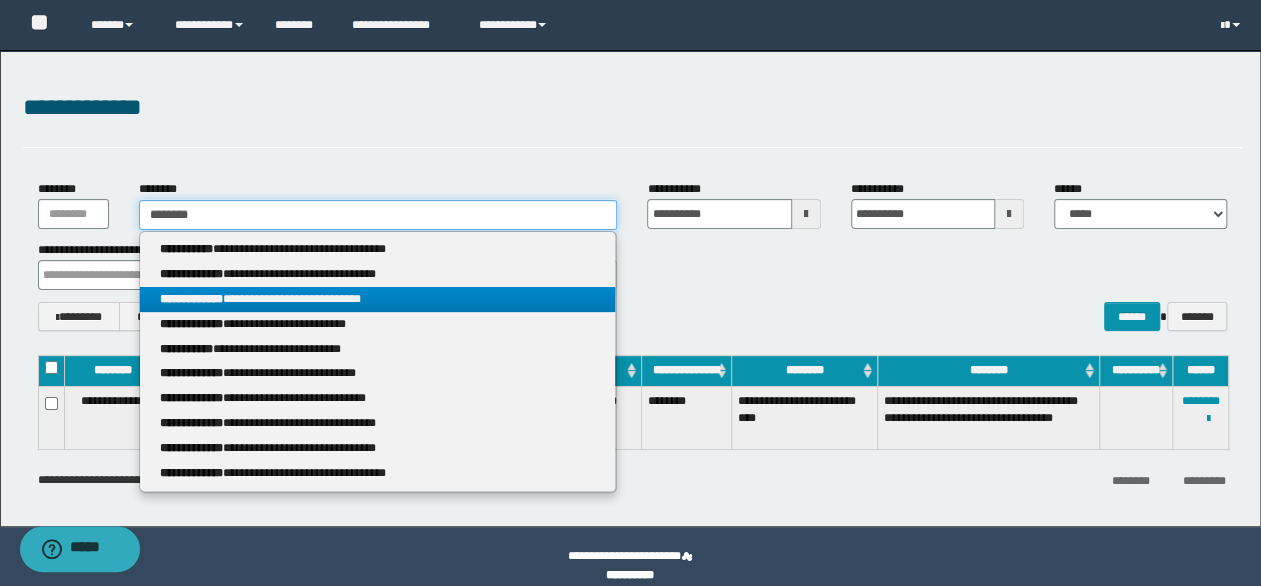 type on "********" 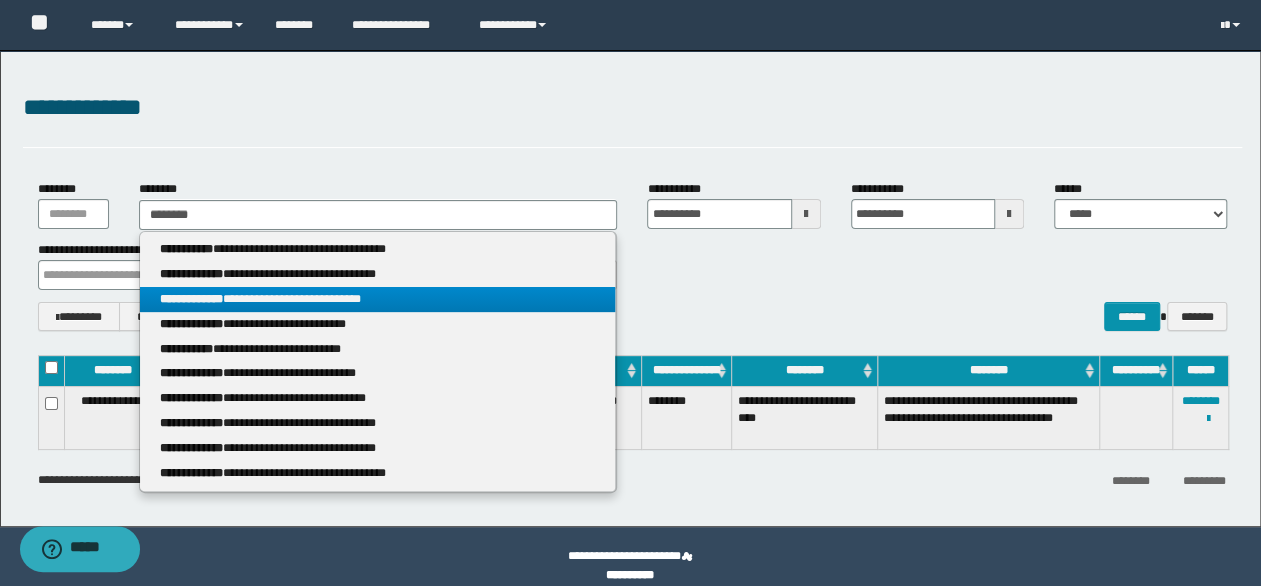 click on "**********" at bounding box center (378, 299) 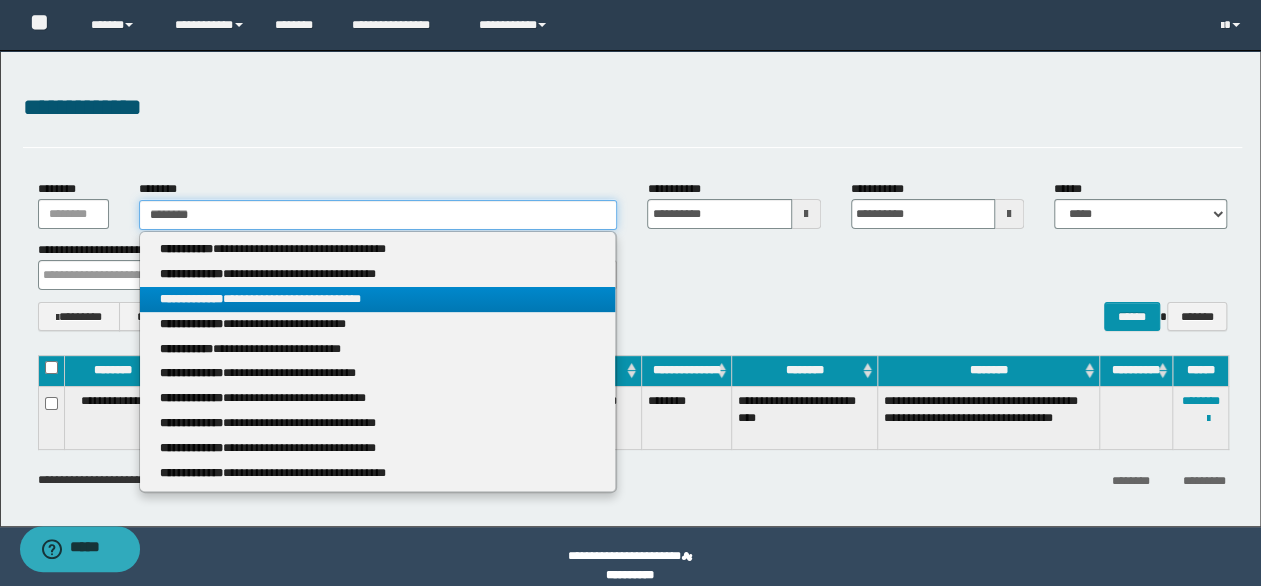 type 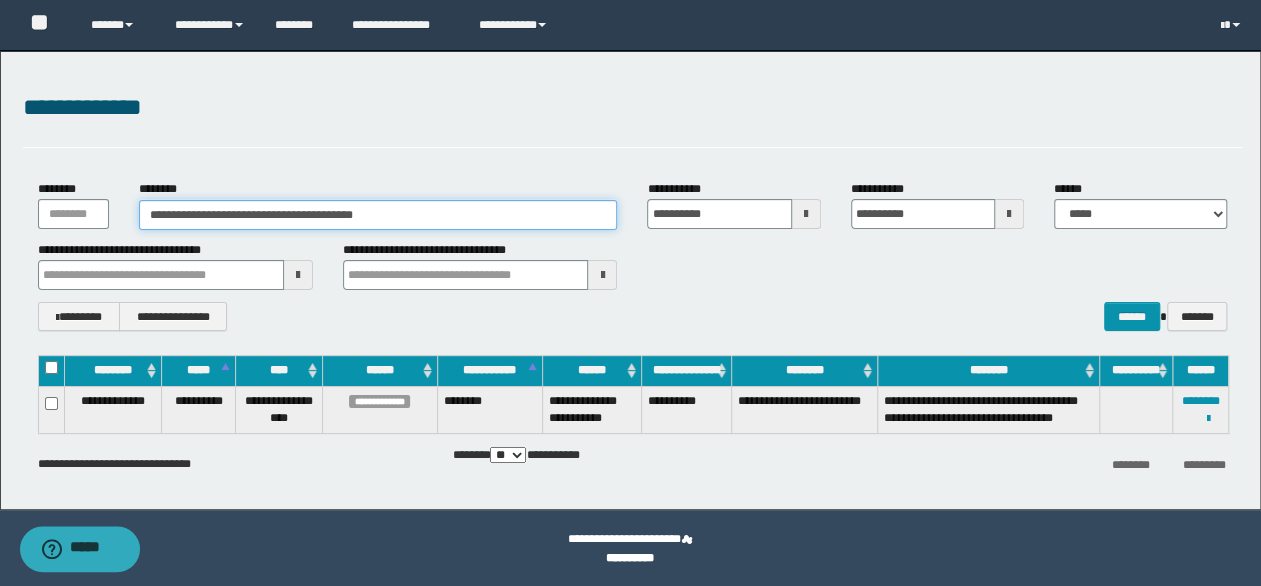 drag, startPoint x: 454, startPoint y: 218, endPoint x: 78, endPoint y: 197, distance: 376.58597 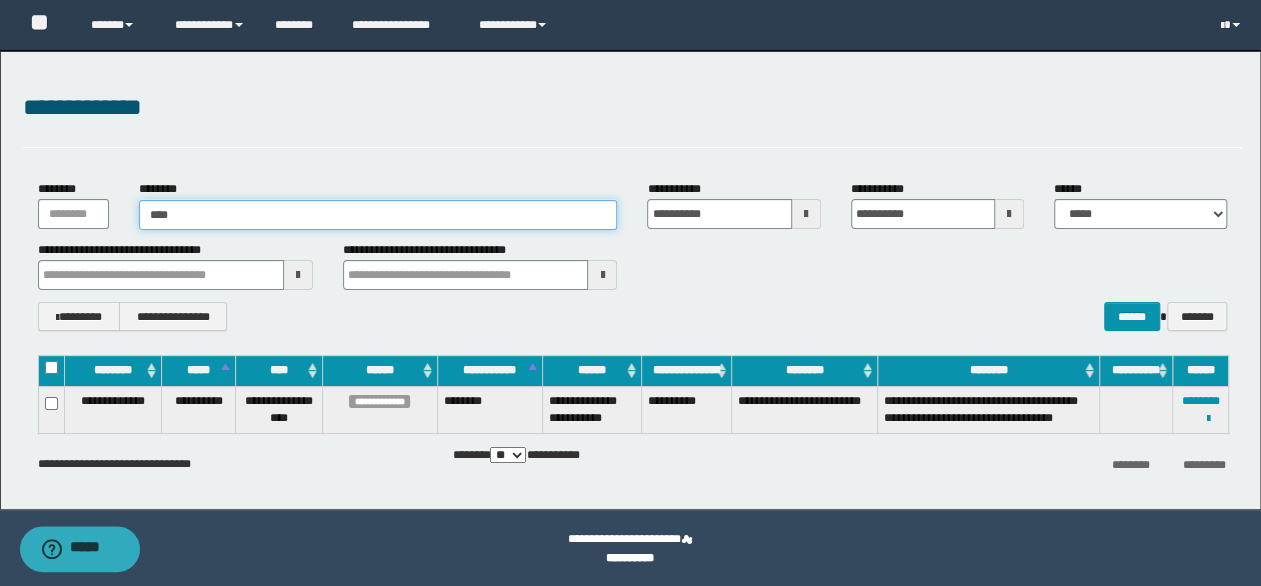 type on "****" 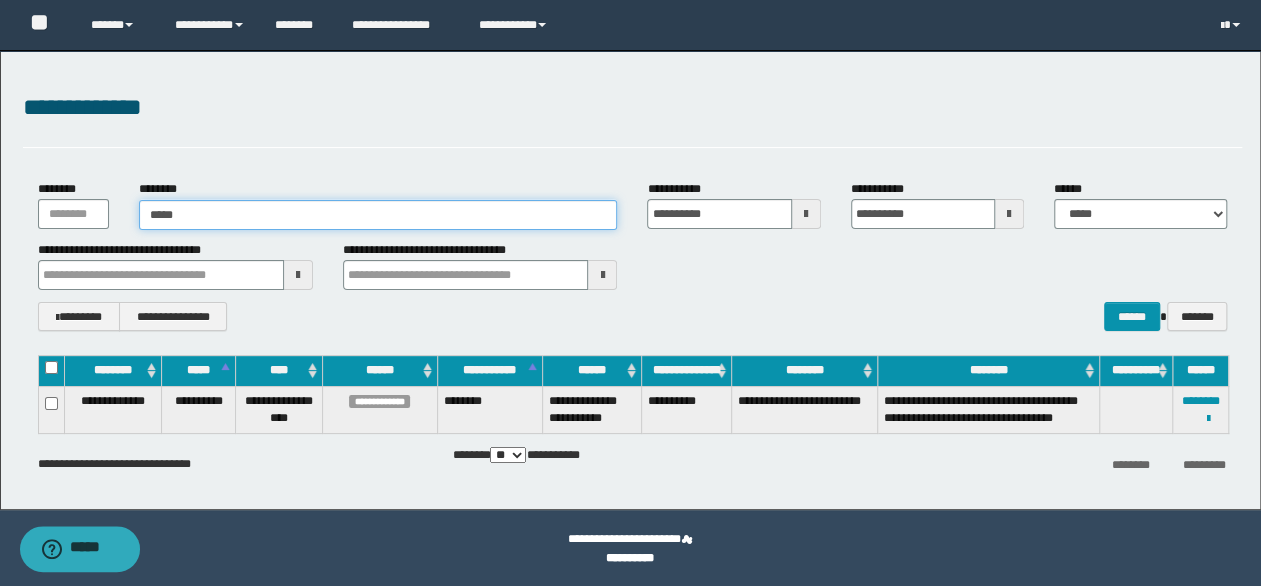 type on "****" 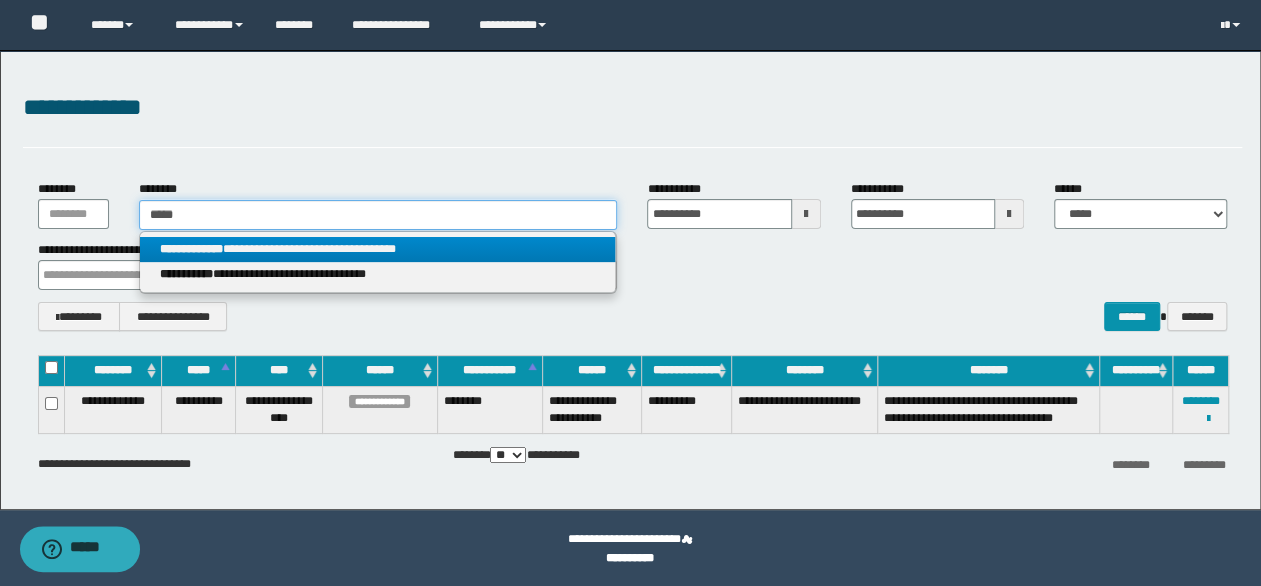 type on "****" 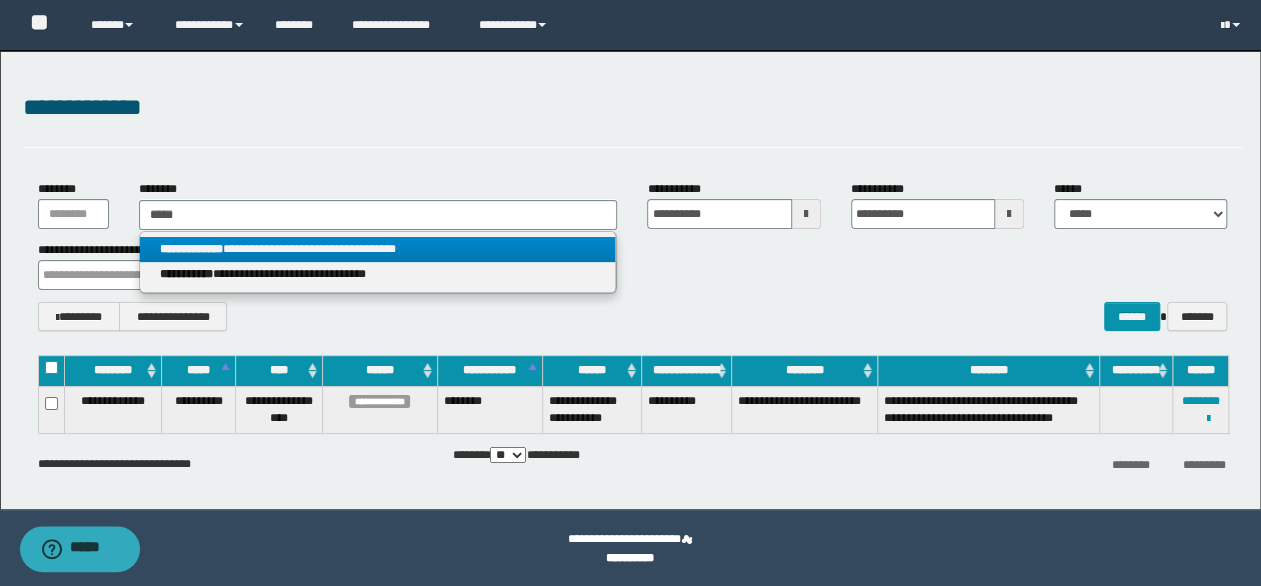 drag, startPoint x: 402, startPoint y: 239, endPoint x: 354, endPoint y: 247, distance: 48.6621 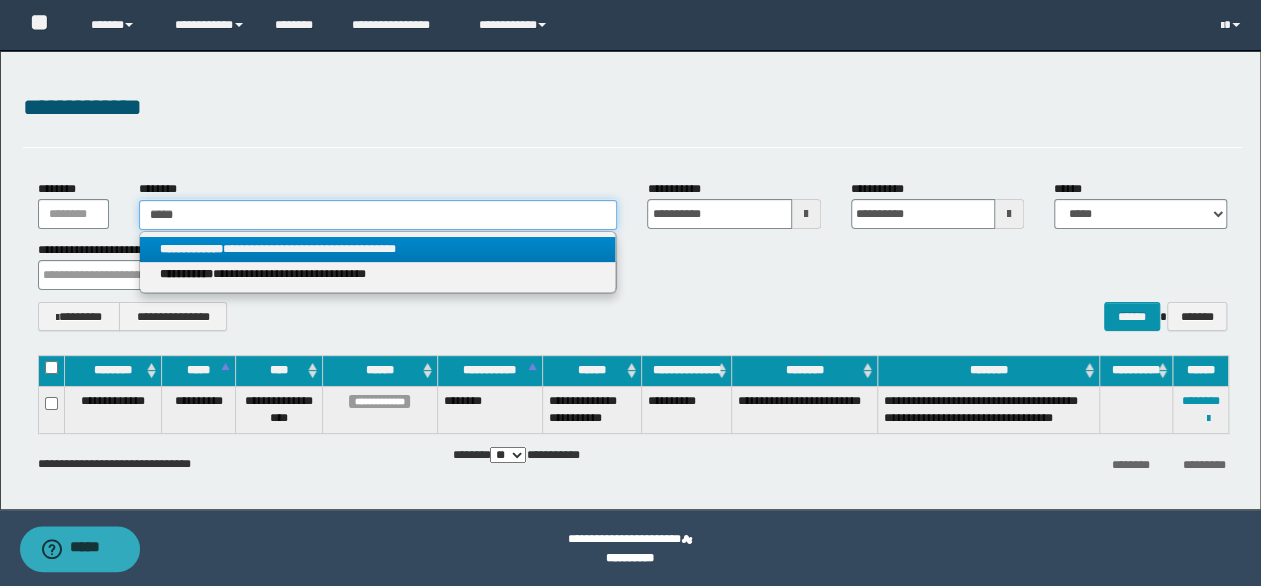 type 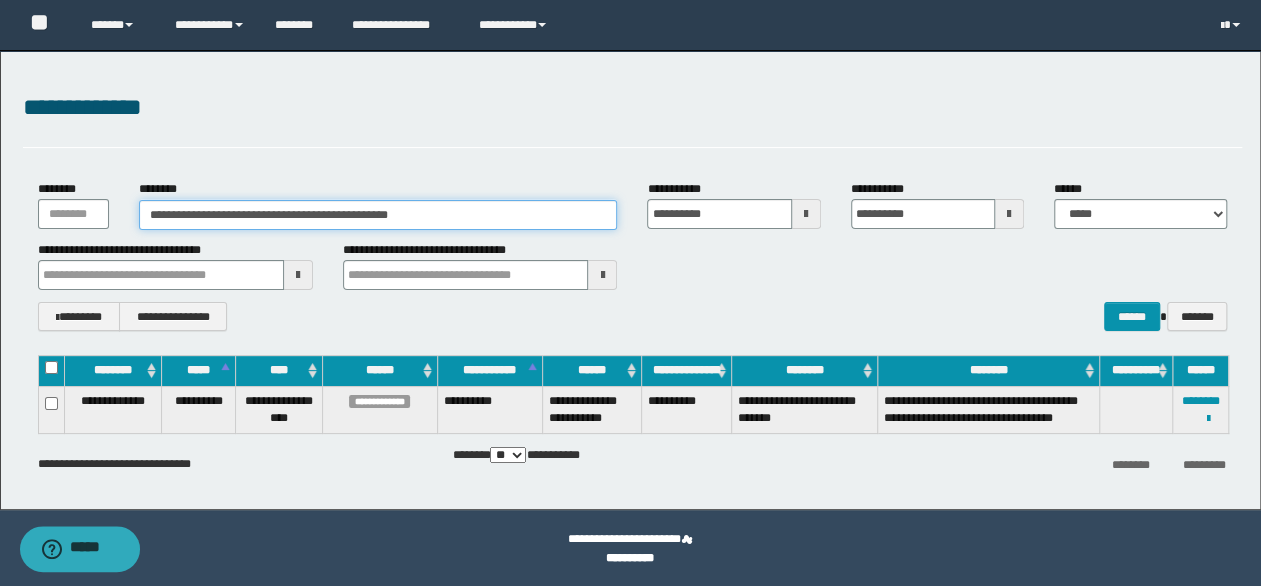 drag, startPoint x: 484, startPoint y: 214, endPoint x: 47, endPoint y: 186, distance: 437.89612 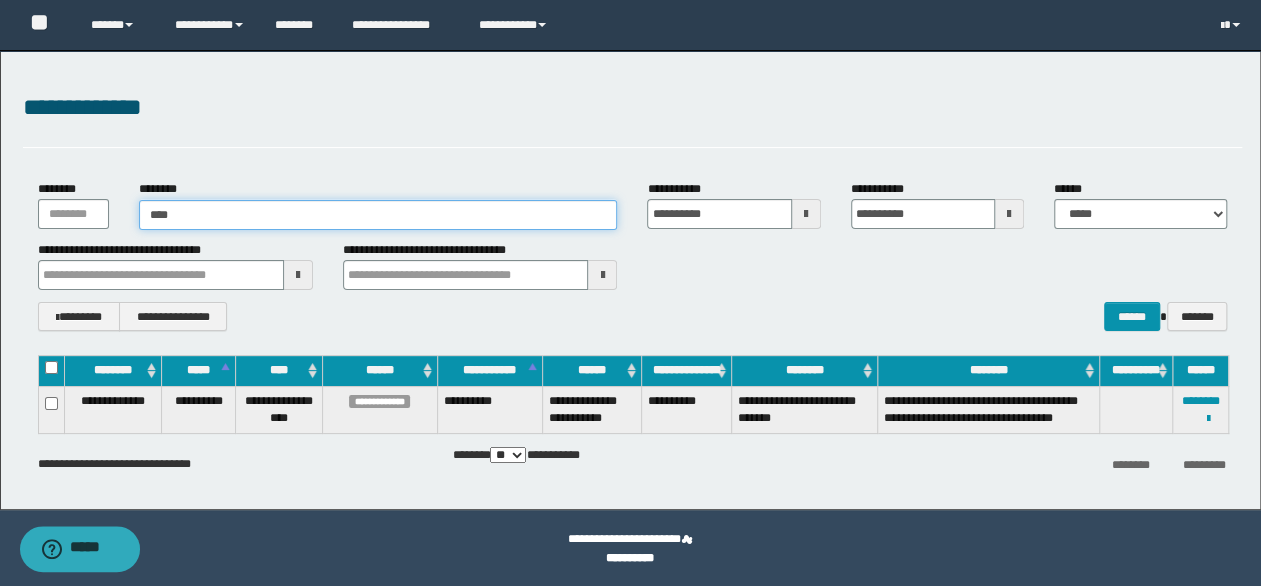 type on "*****" 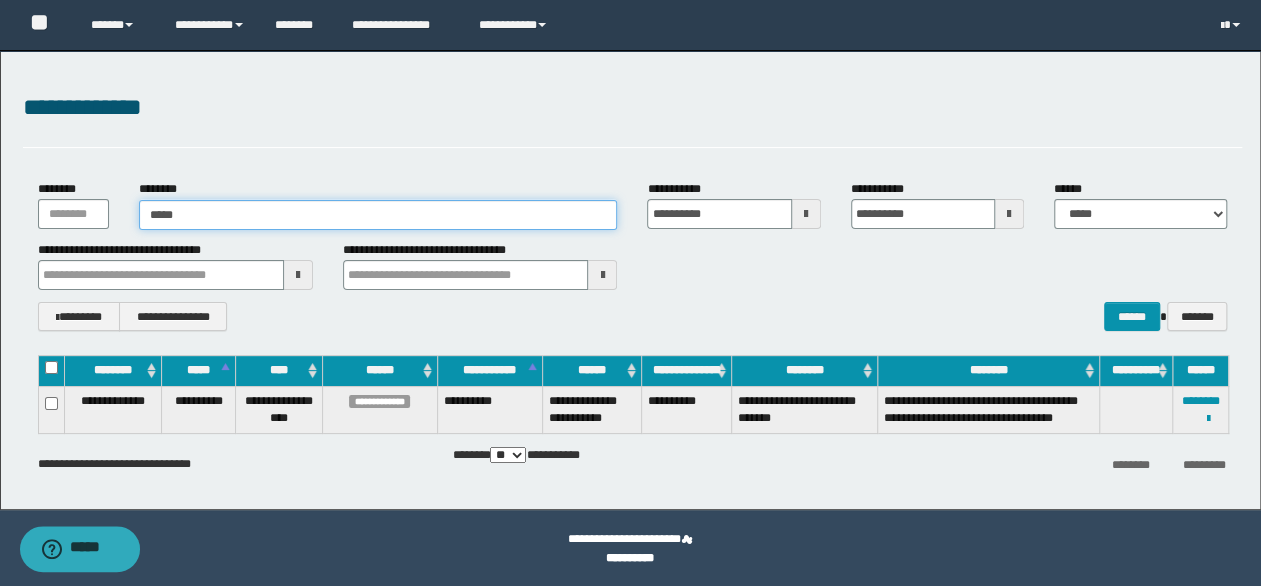 type on "*****" 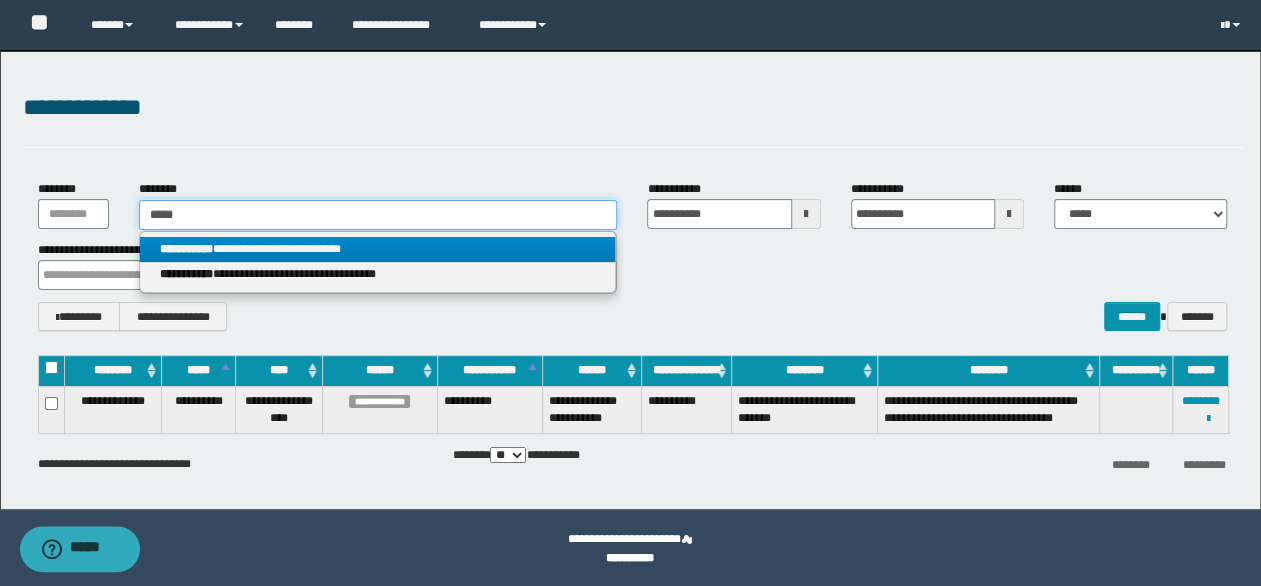 type on "*****" 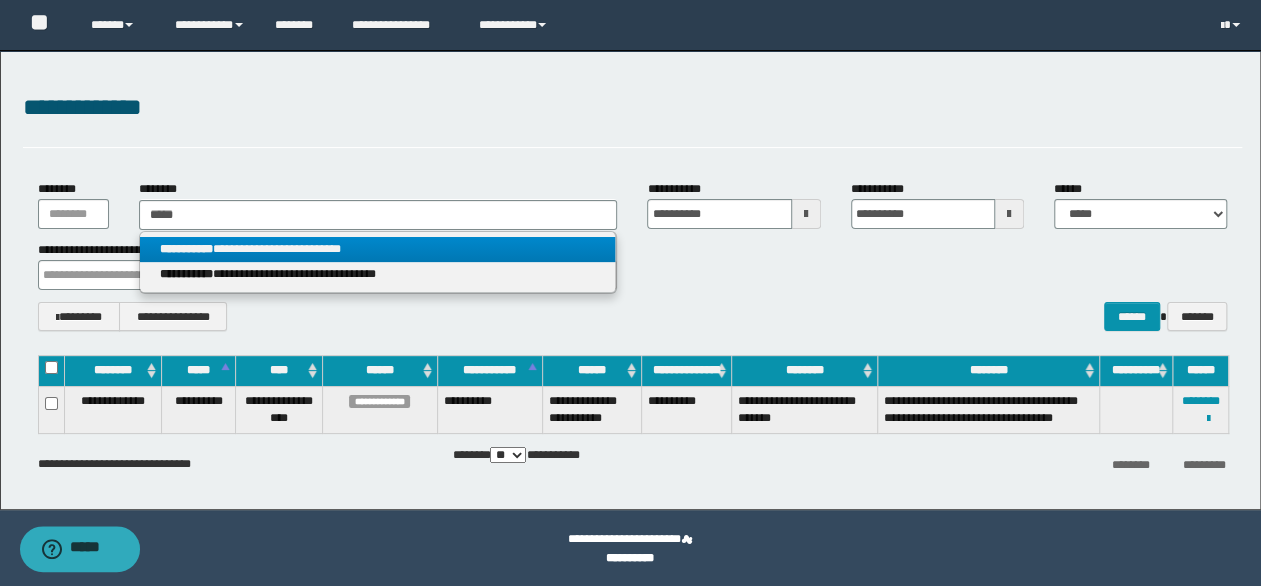 click on "**********" at bounding box center [378, 249] 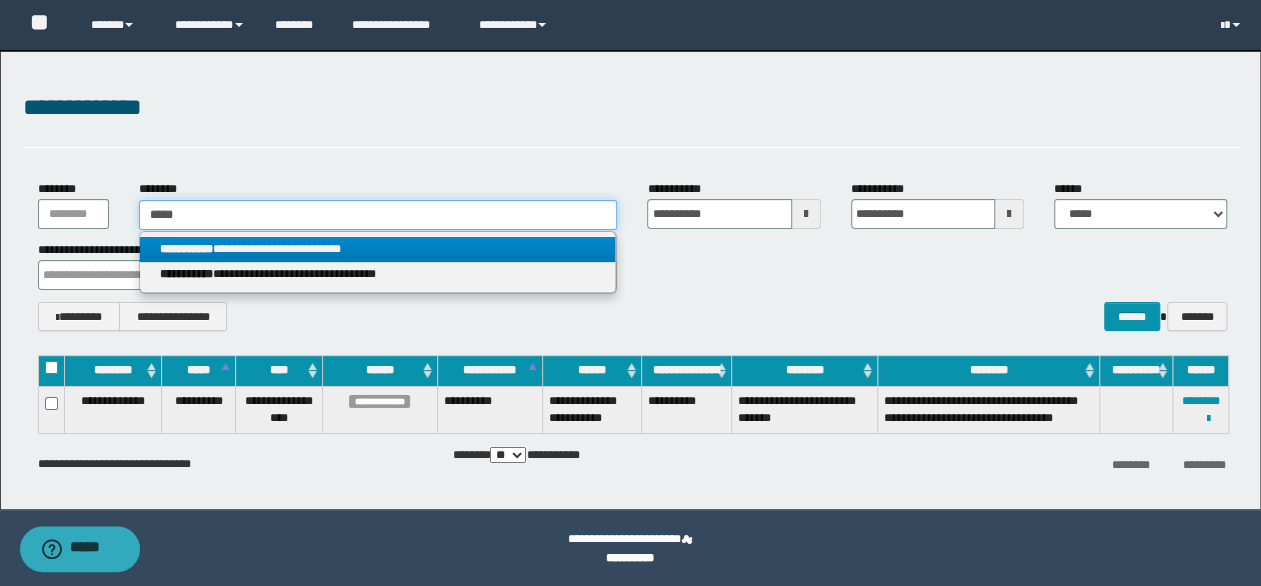 type 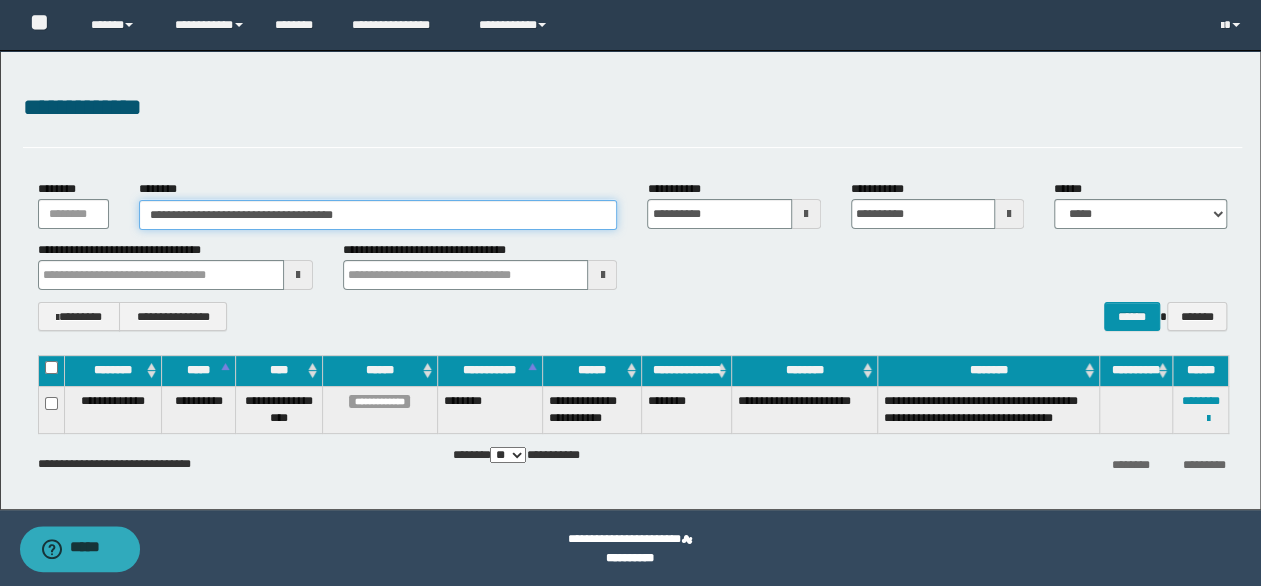 drag, startPoint x: 425, startPoint y: 215, endPoint x: 72, endPoint y: 195, distance: 353.56613 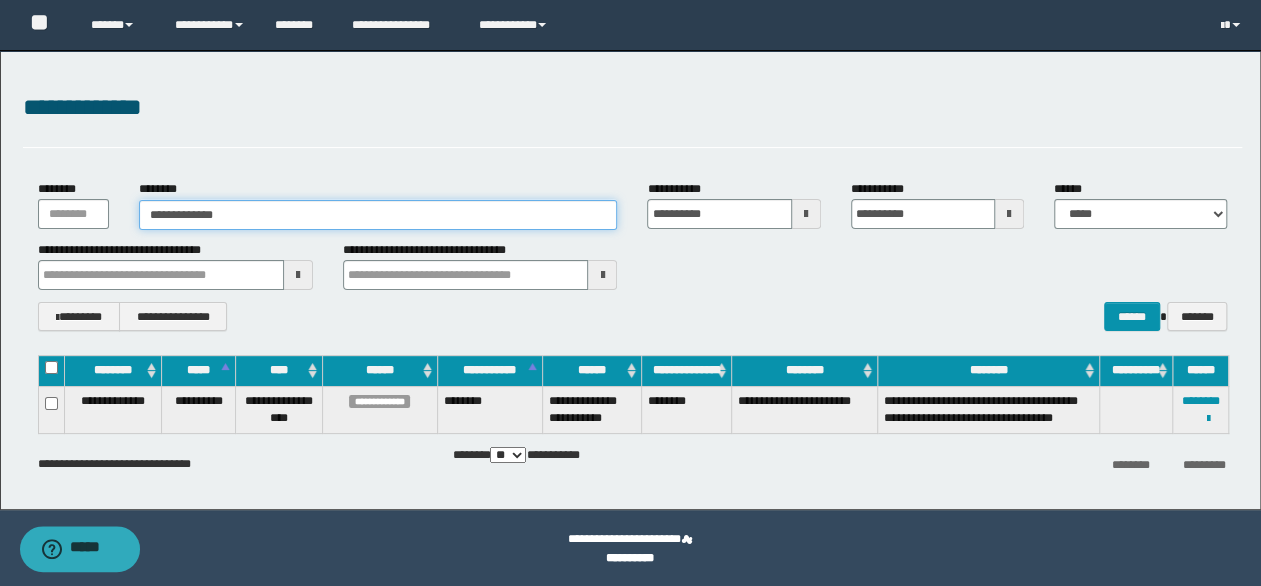 type on "**********" 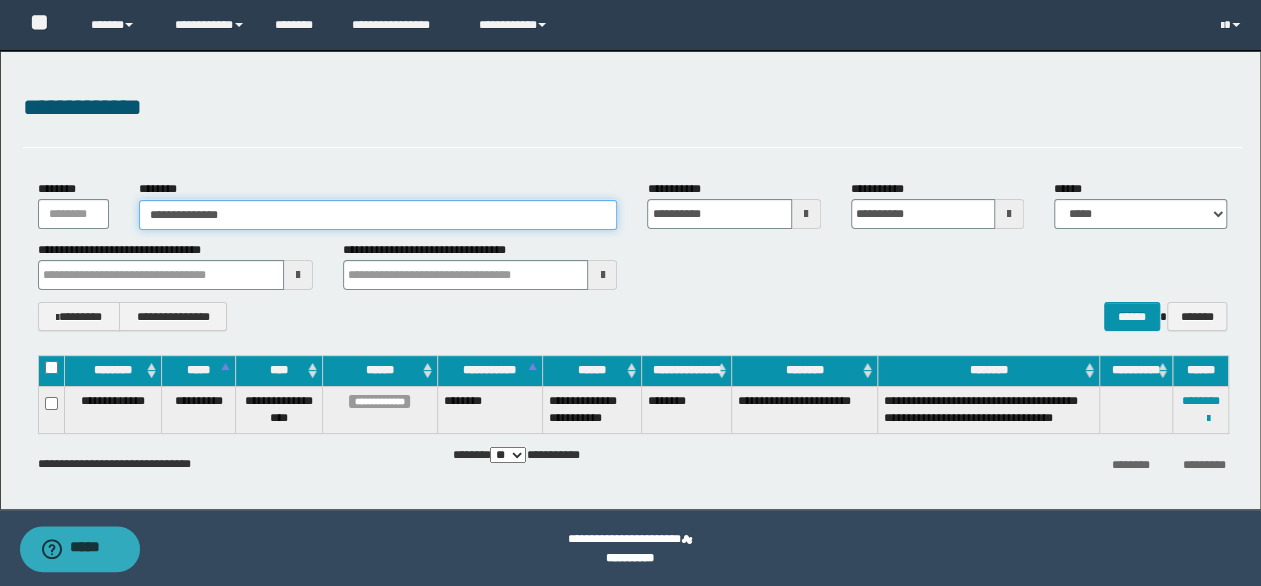 type on "**********" 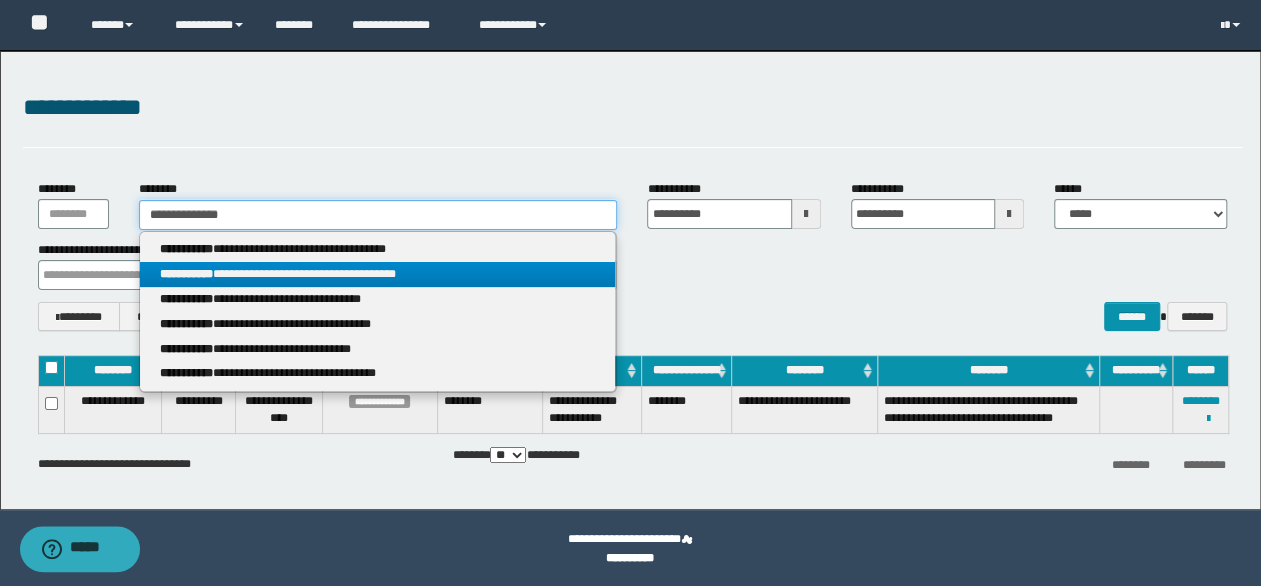 type on "**********" 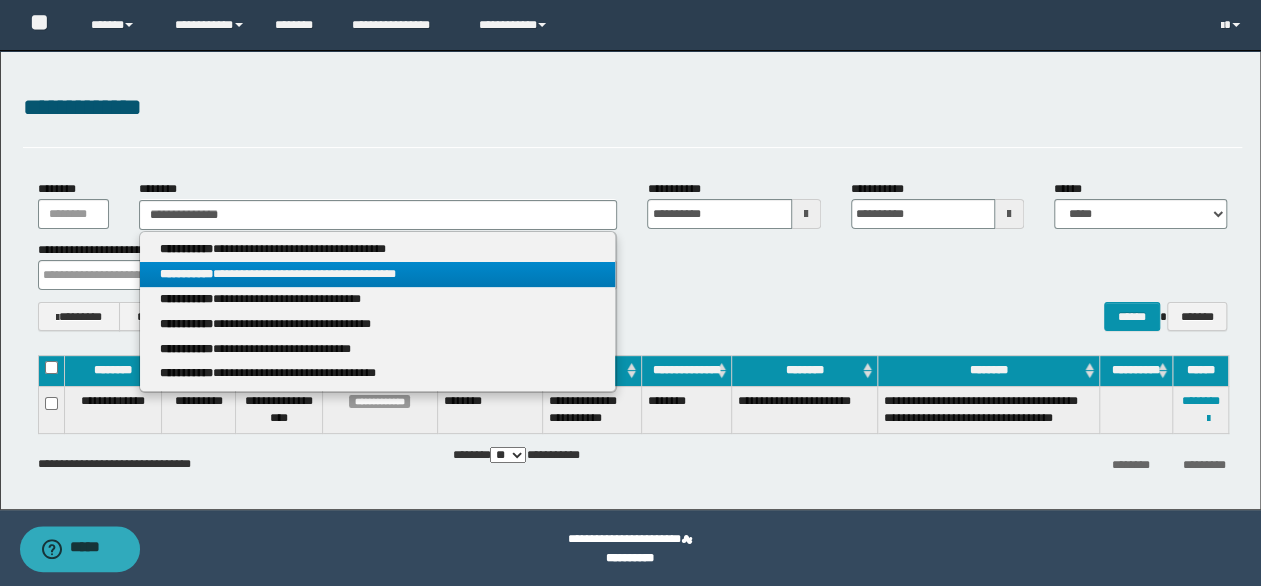 click on "**********" at bounding box center [377, 274] 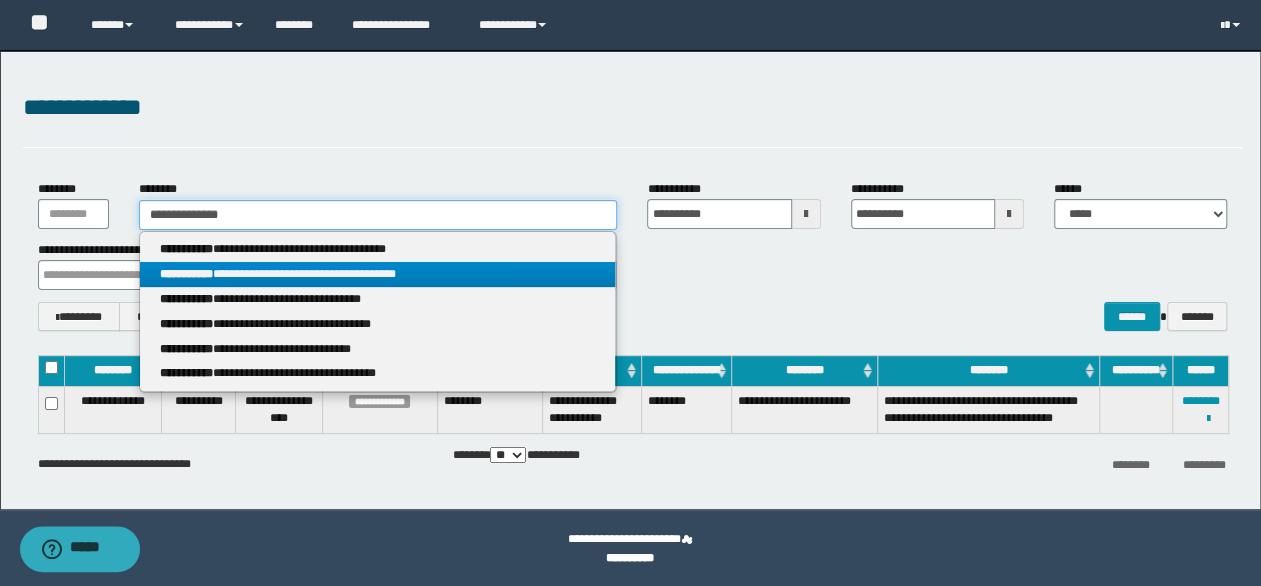 type 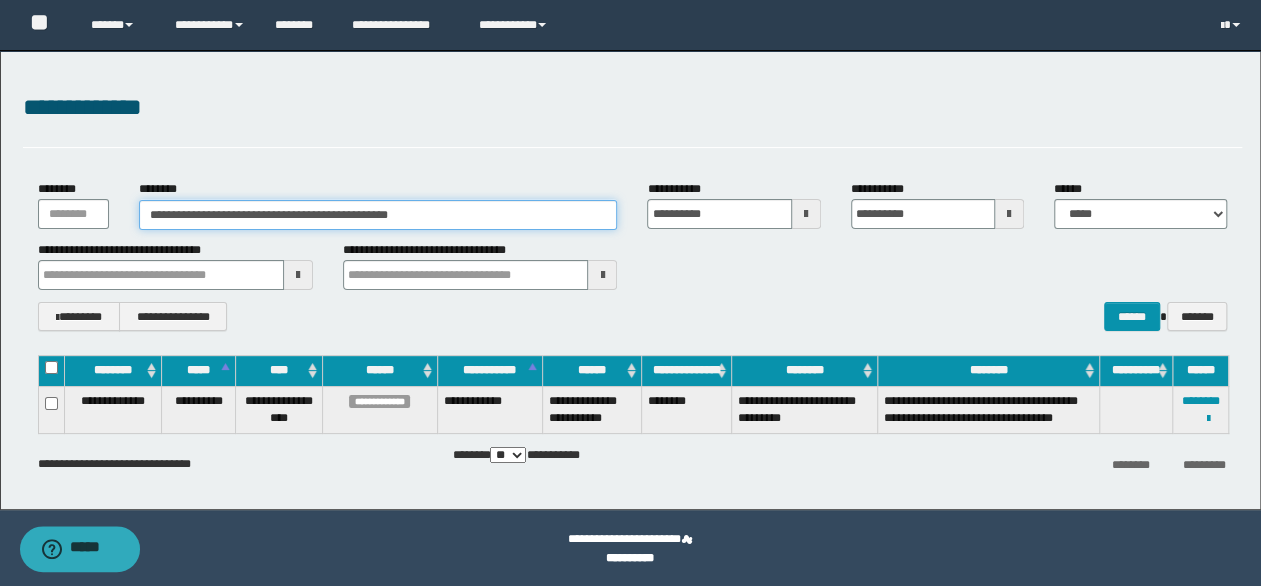 drag, startPoint x: 471, startPoint y: 213, endPoint x: -18, endPoint y: 197, distance: 489.2617 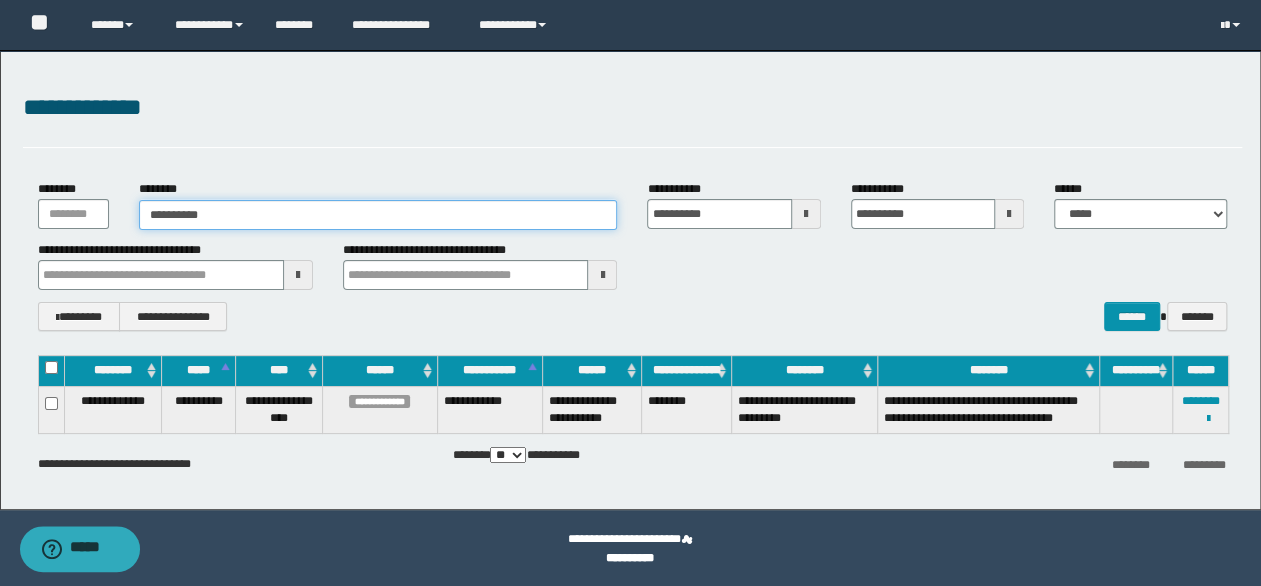 type on "**********" 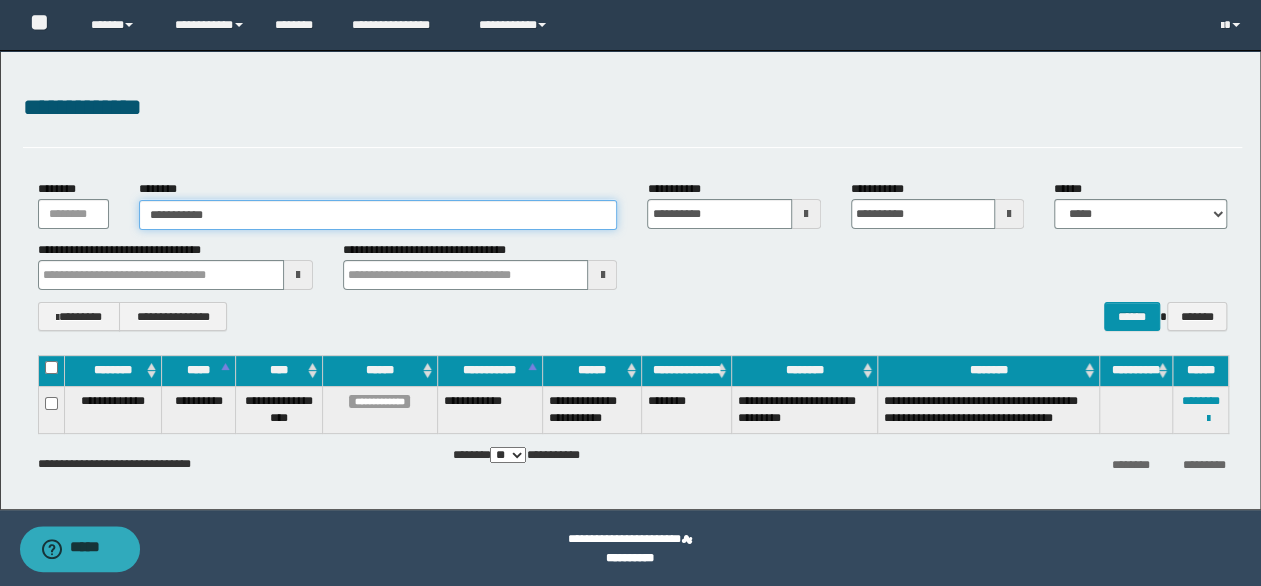 type on "**********" 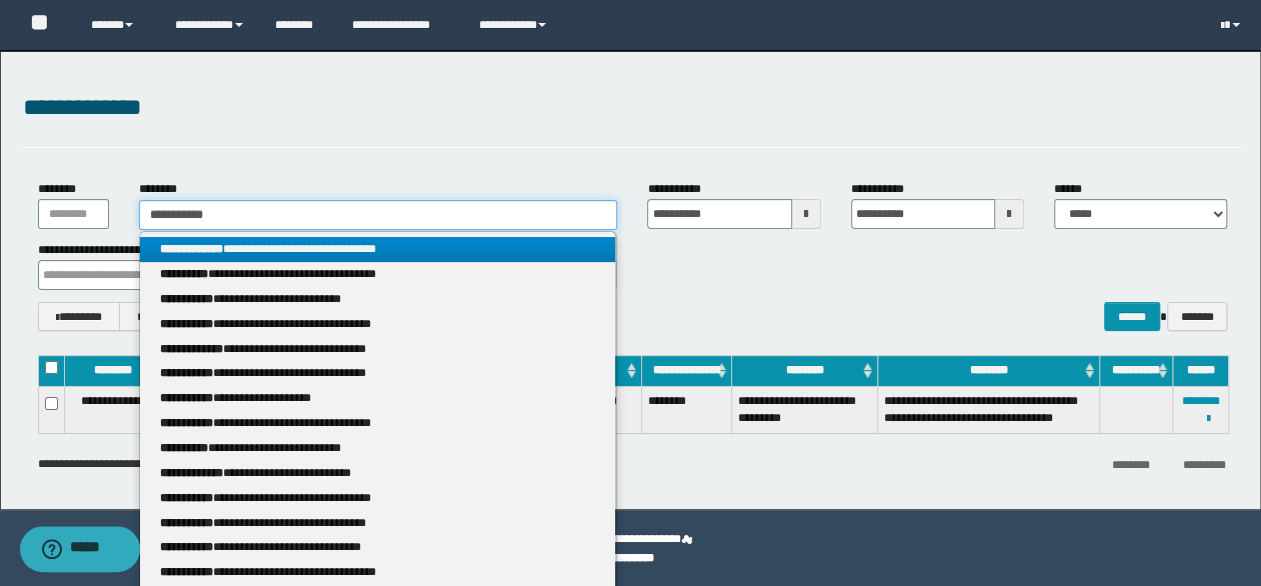 type on "**********" 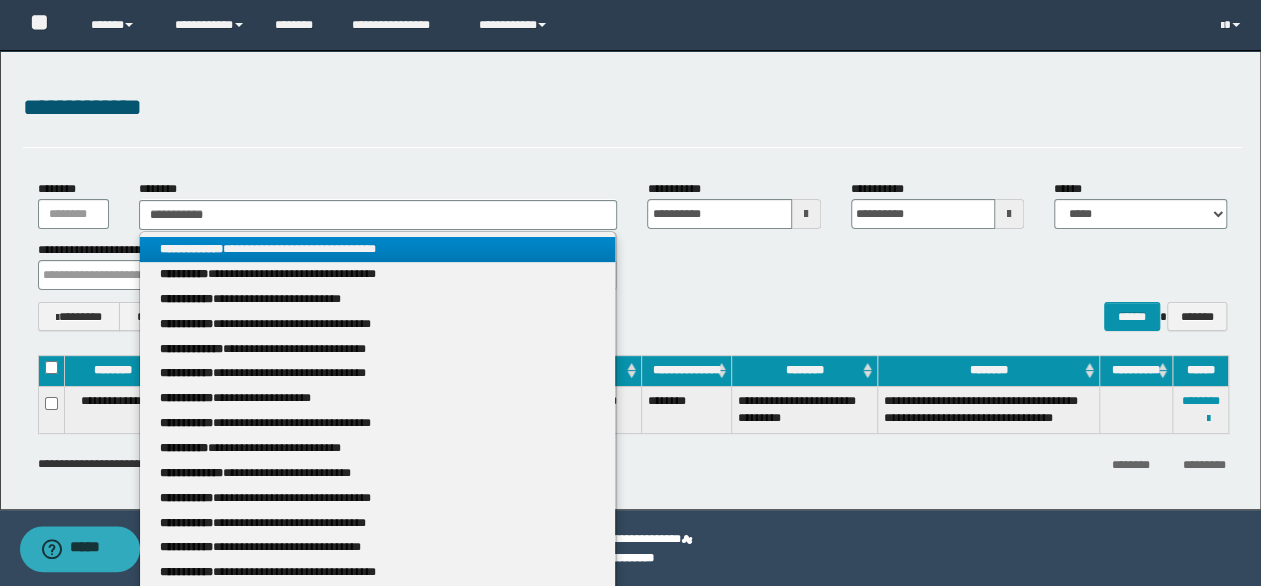 click on "**********" at bounding box center [378, 249] 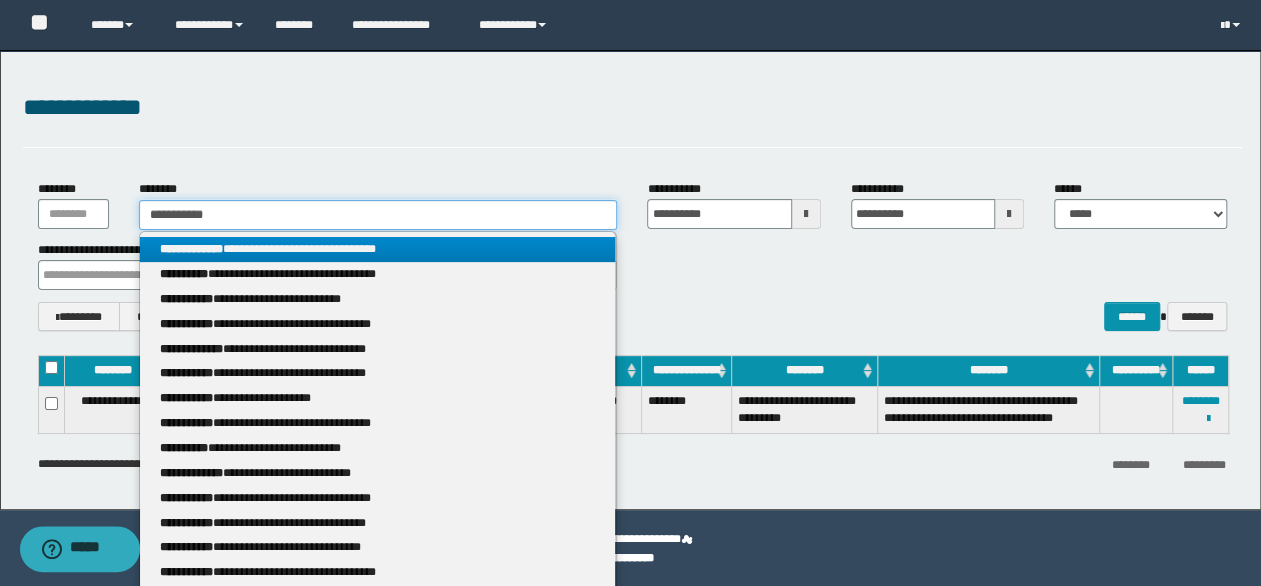 type 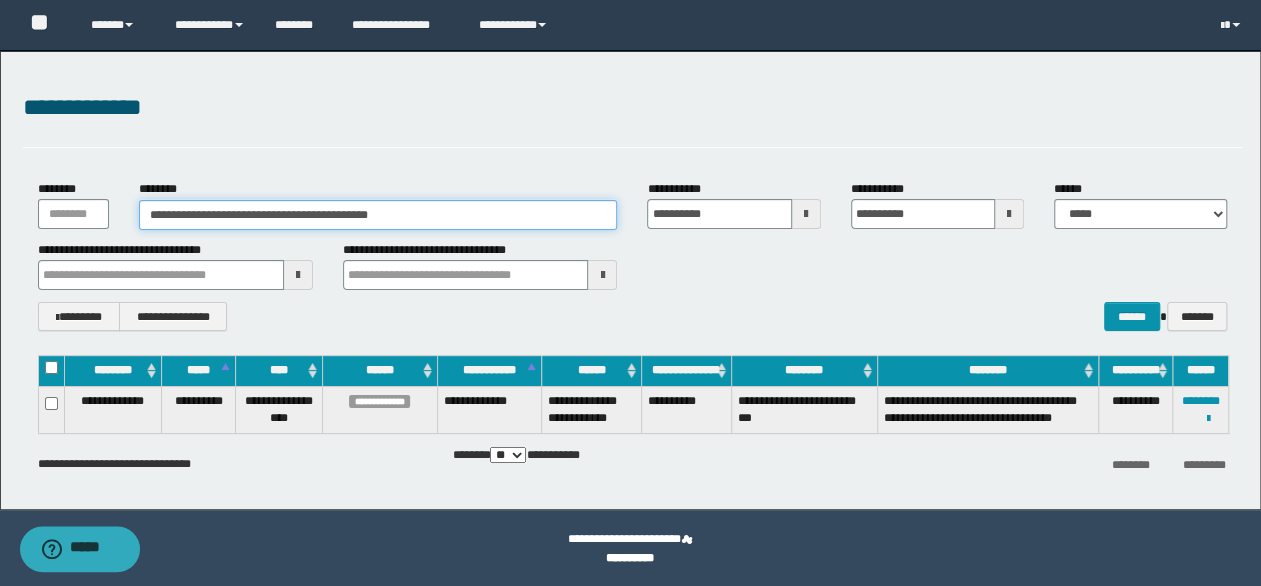 drag, startPoint x: 474, startPoint y: 225, endPoint x: -18, endPoint y: 211, distance: 492.19916 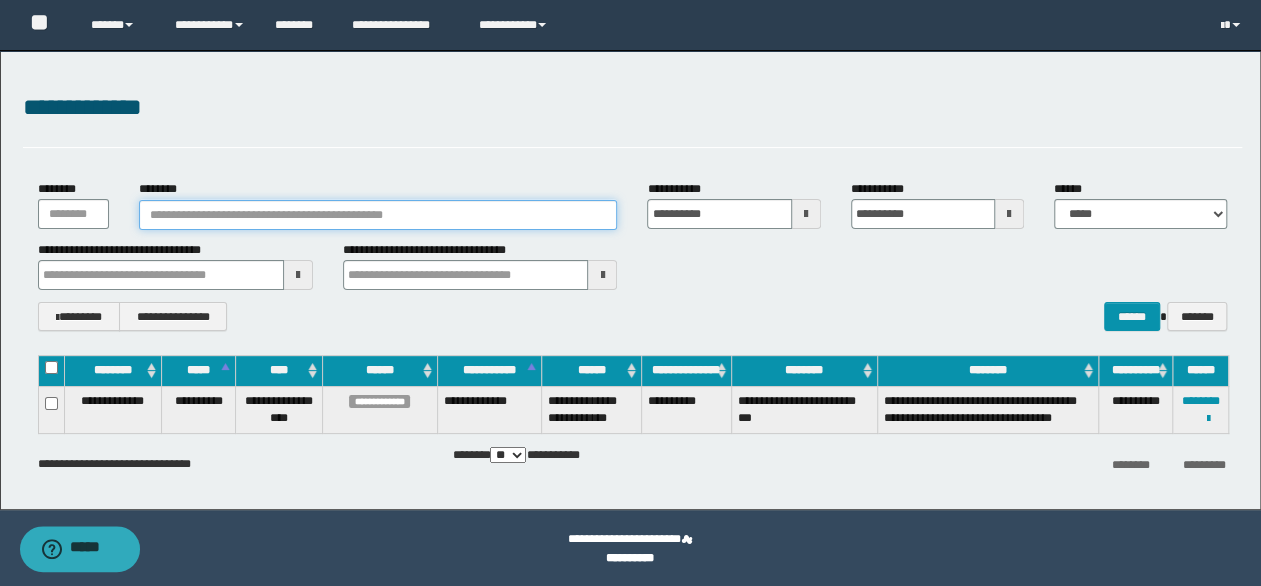type 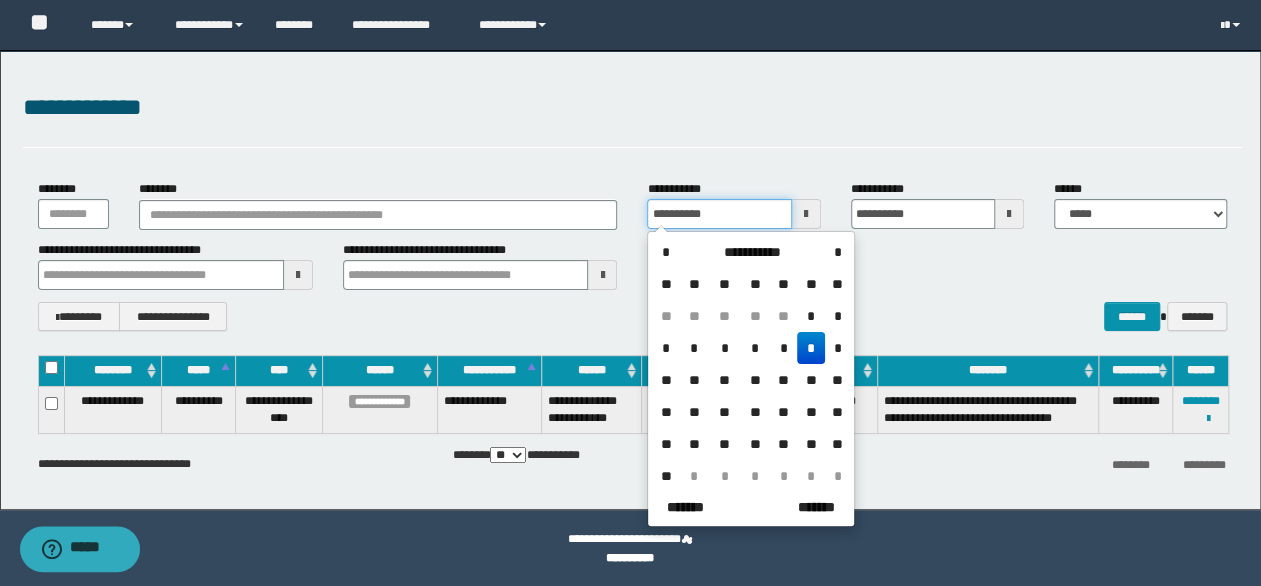 click on "**********" at bounding box center (719, 214) 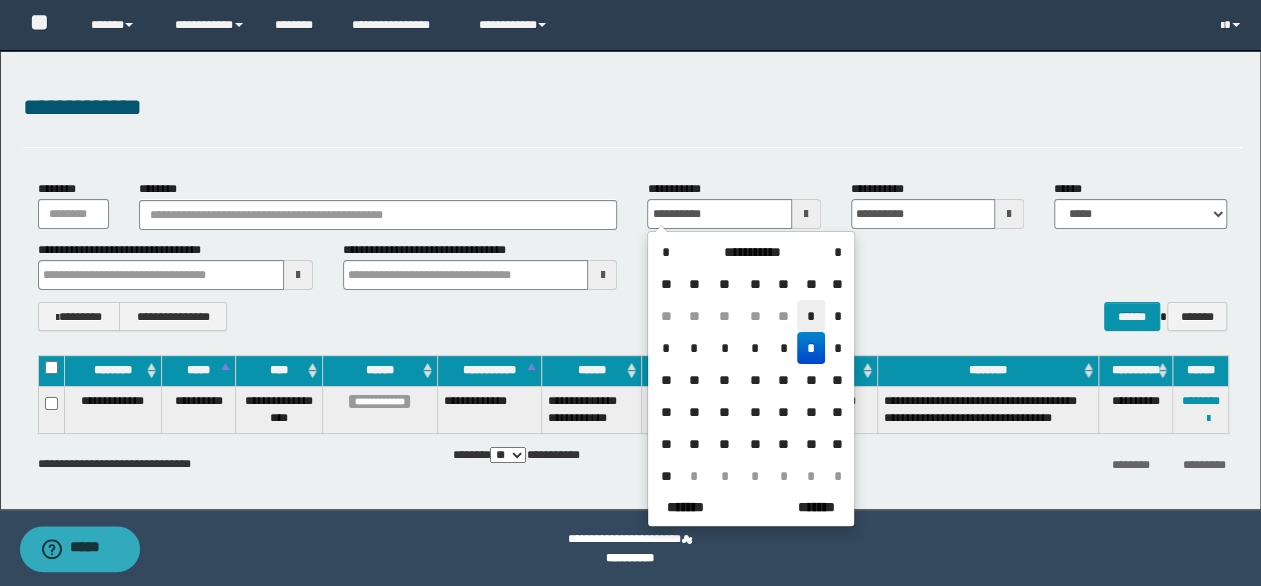 click on "*" at bounding box center (811, 316) 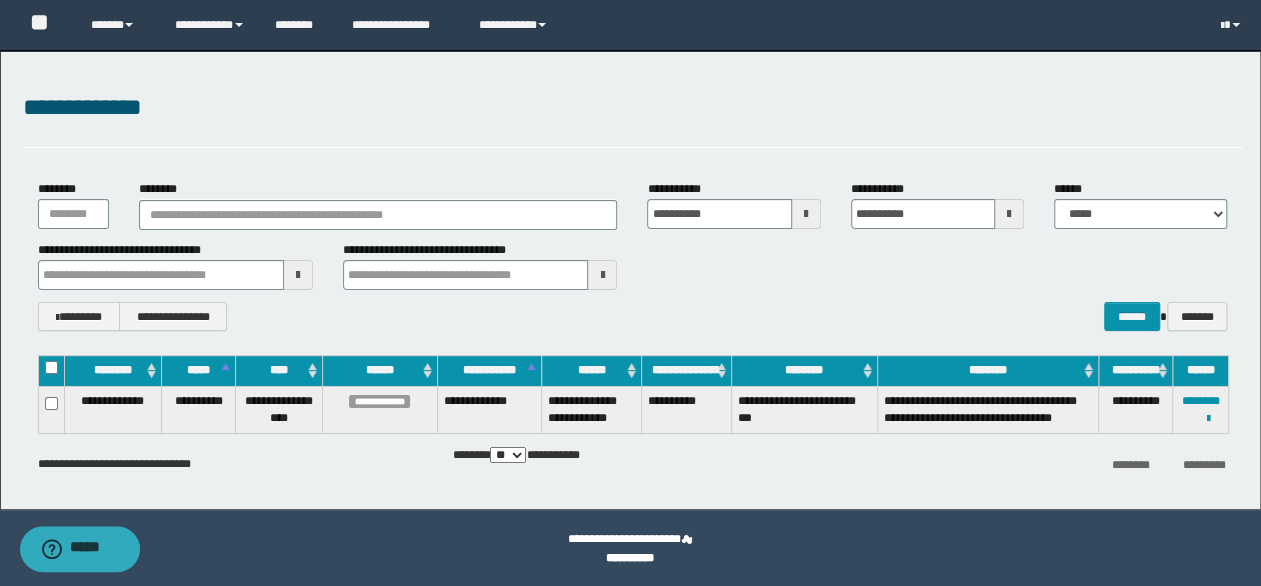 click at bounding box center (1009, 214) 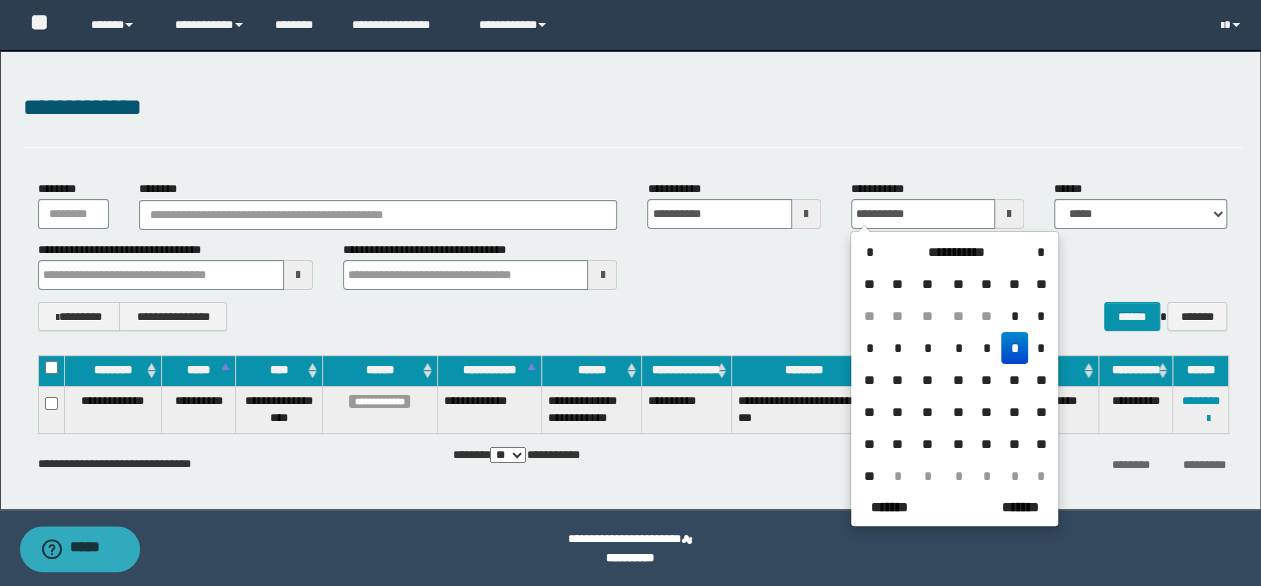 click on "*" at bounding box center (1015, 348) 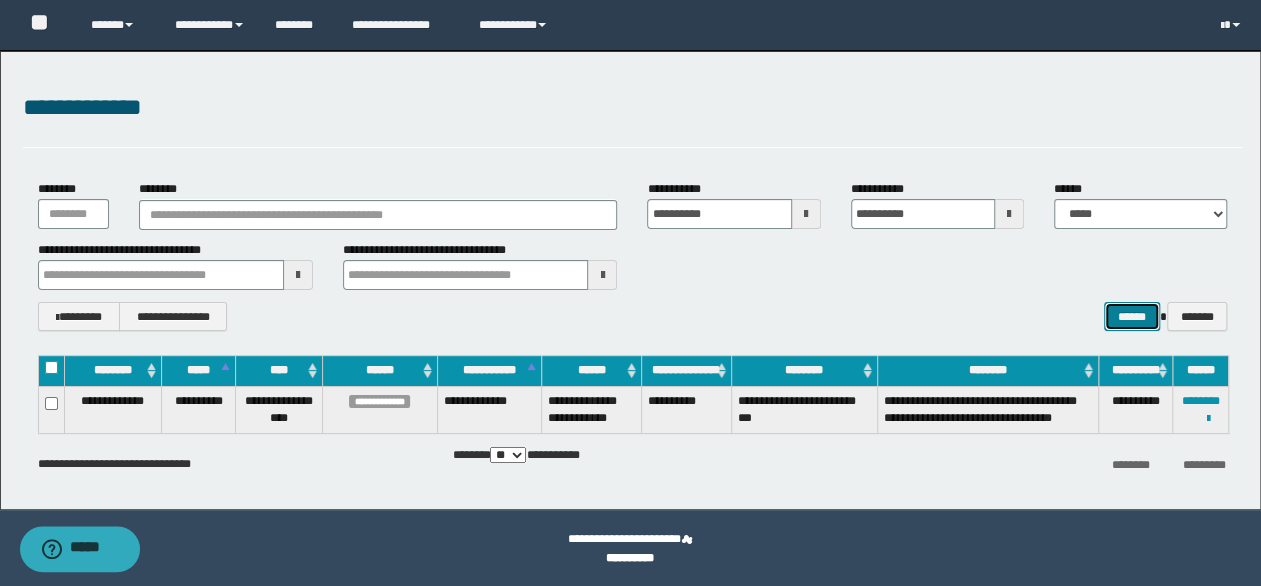 click on "******" at bounding box center (1132, 316) 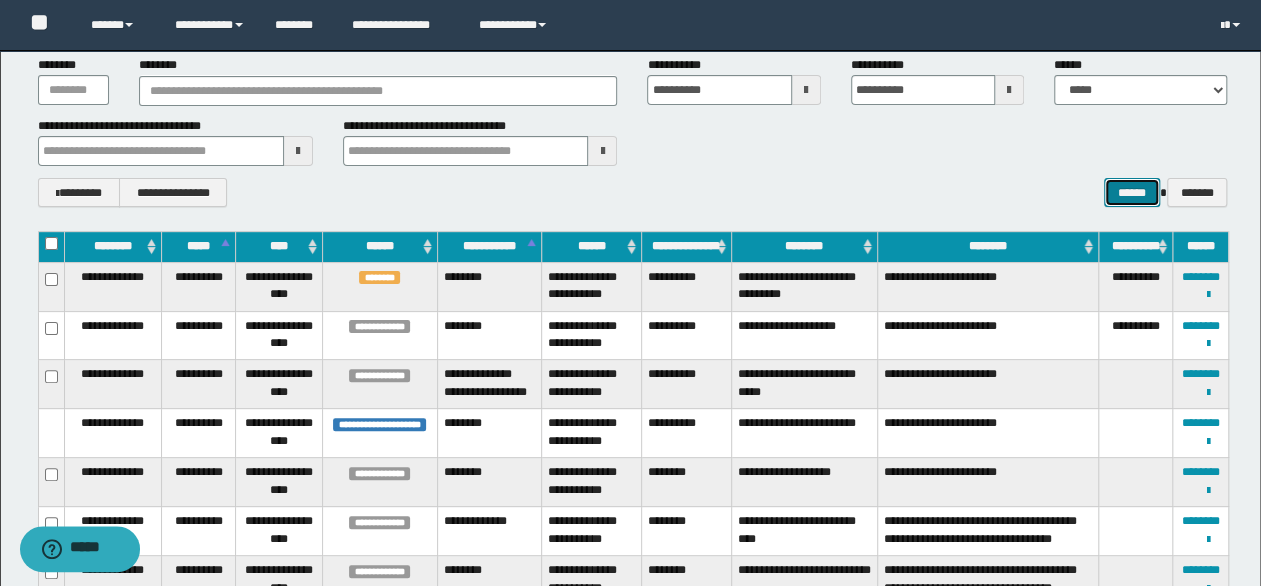 scroll, scrollTop: 0, scrollLeft: 0, axis: both 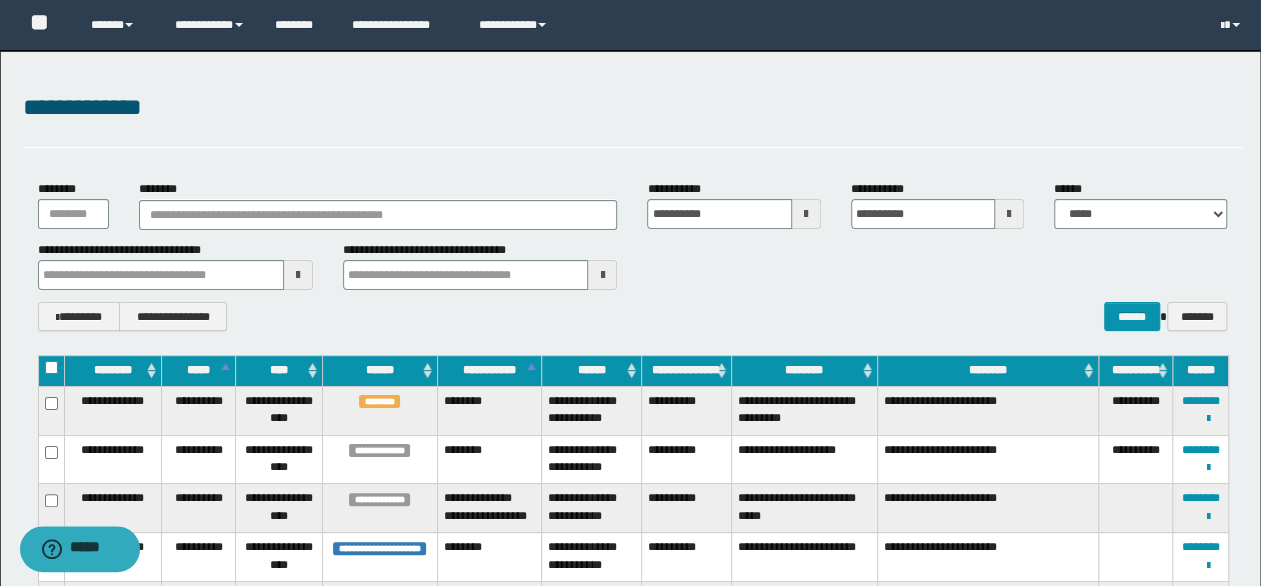 click at bounding box center [806, 214] 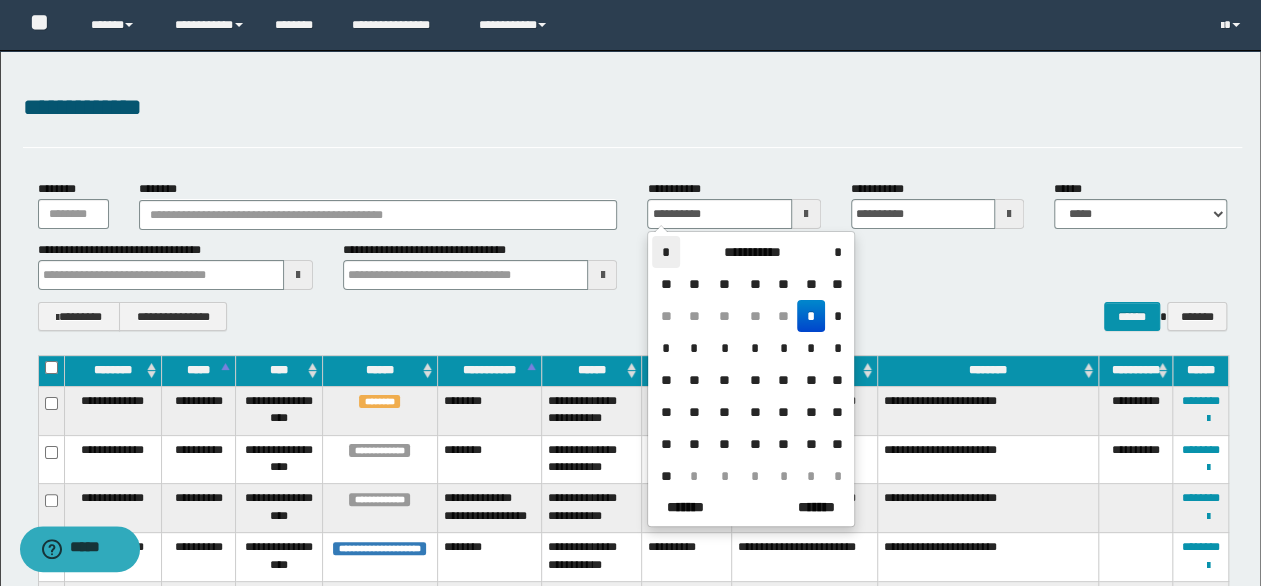 click on "*" at bounding box center (666, 252) 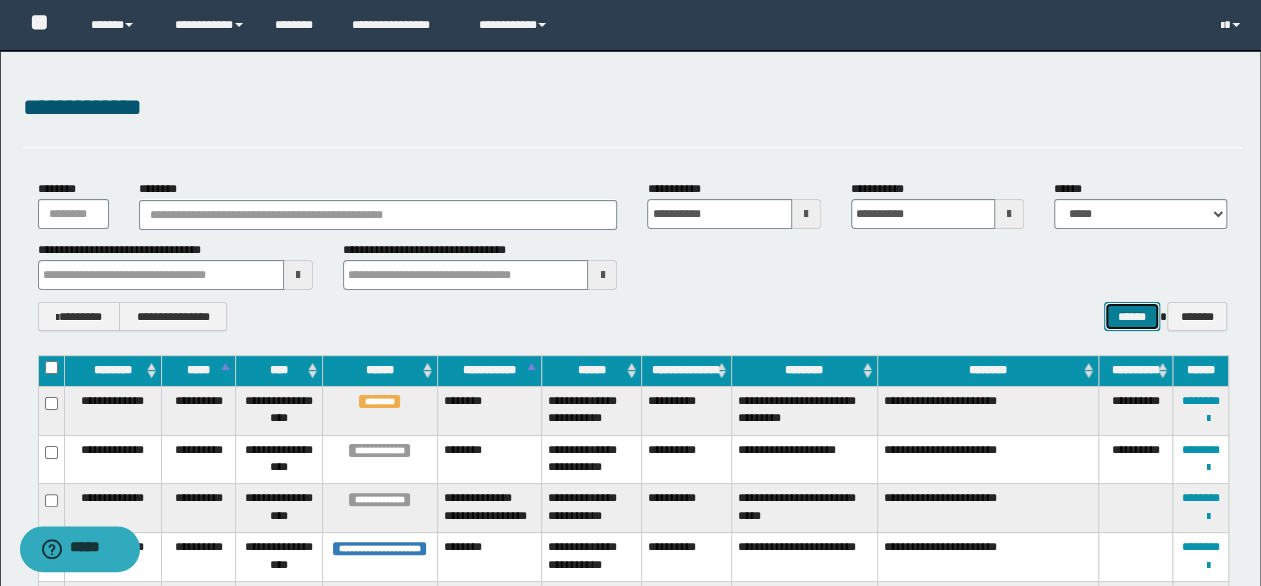click on "******" at bounding box center (1132, 316) 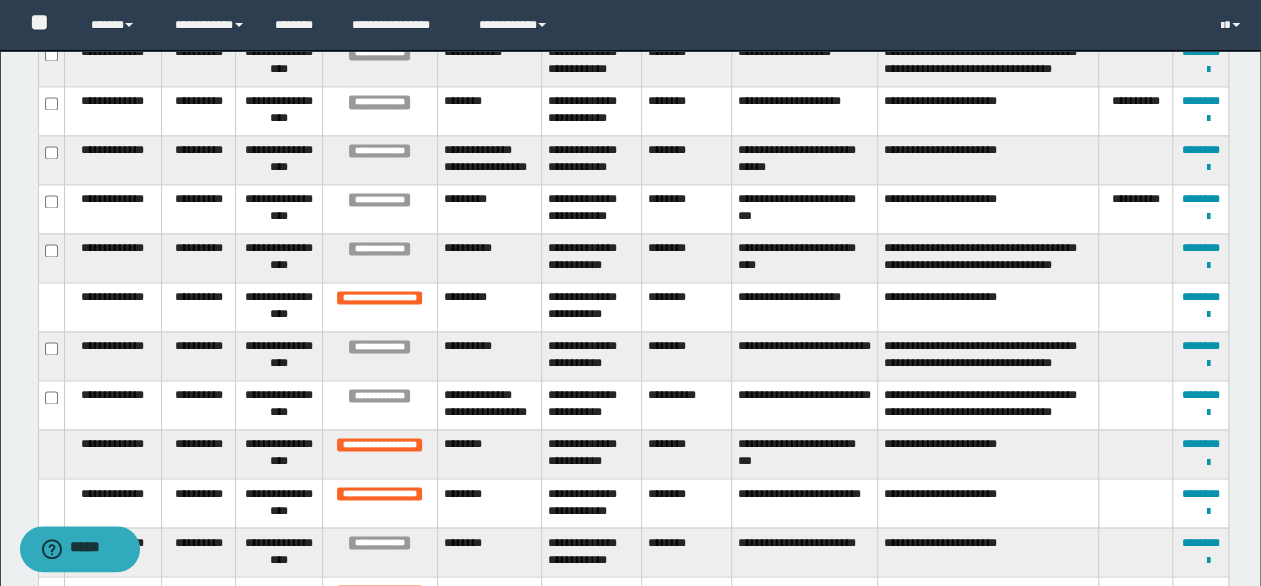 scroll, scrollTop: 1500, scrollLeft: 0, axis: vertical 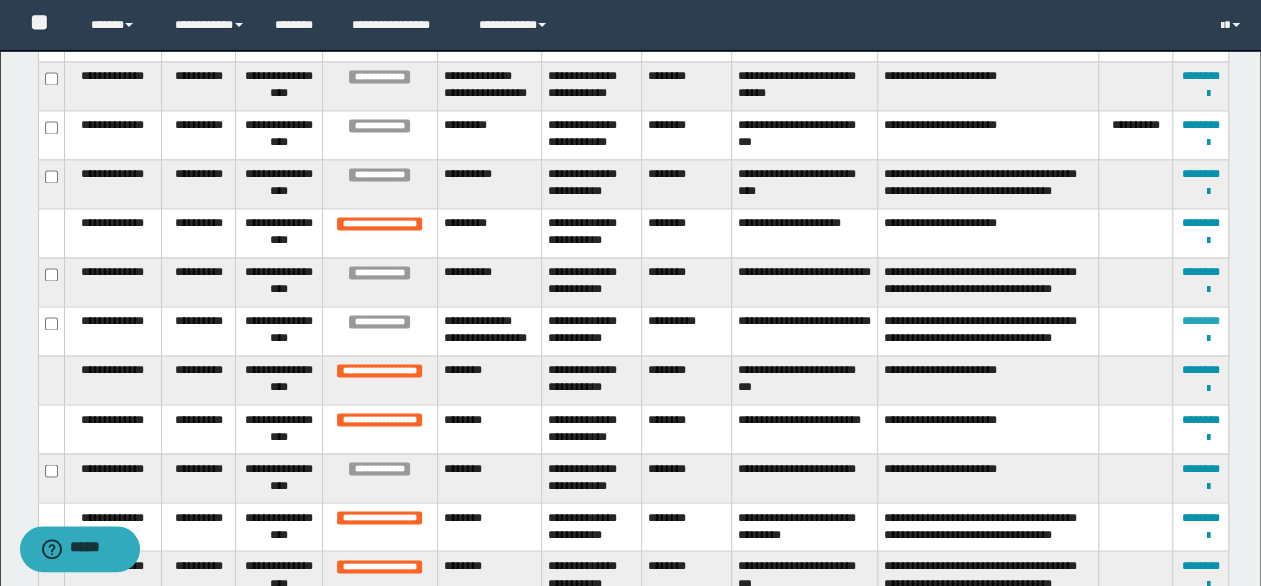 click on "********" at bounding box center (1201, 321) 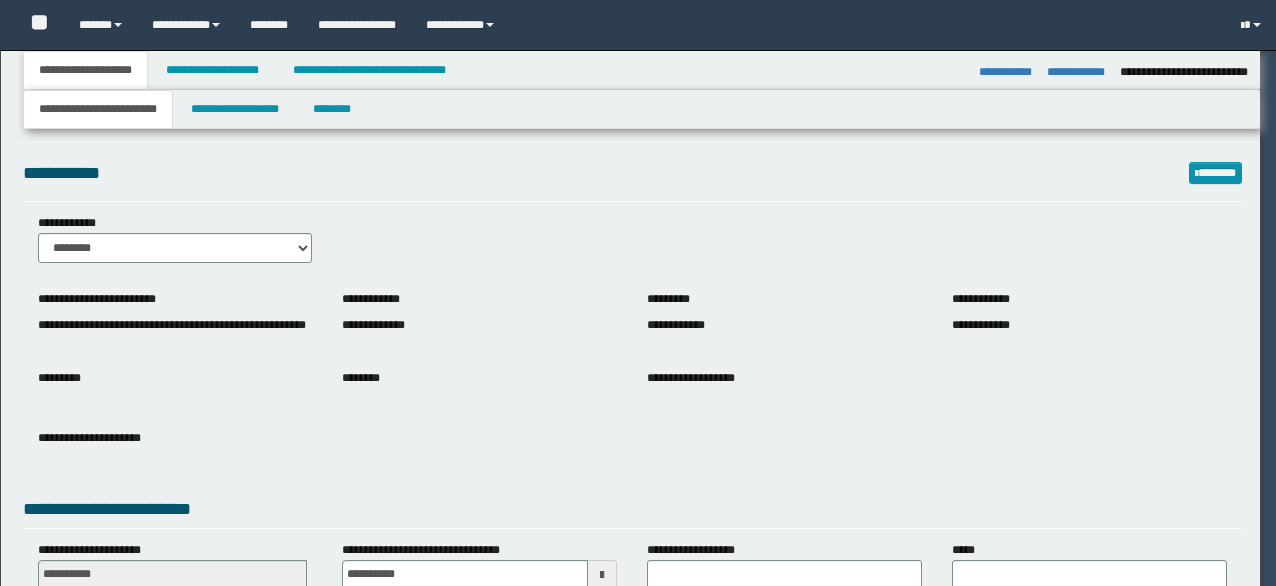 select on "**" 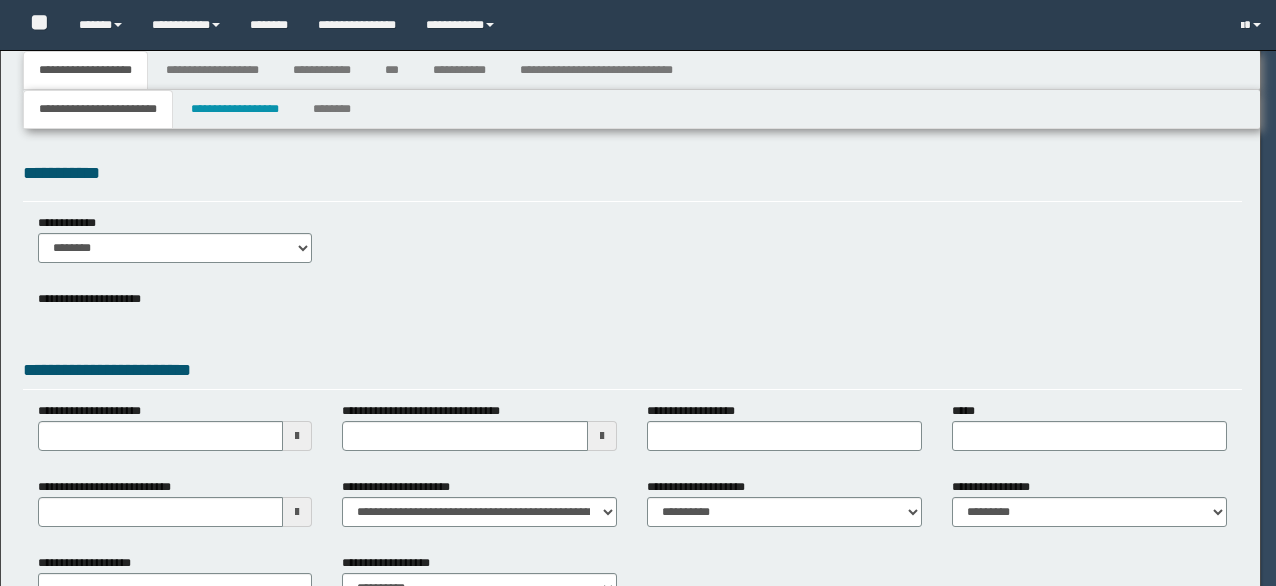 select on "**" 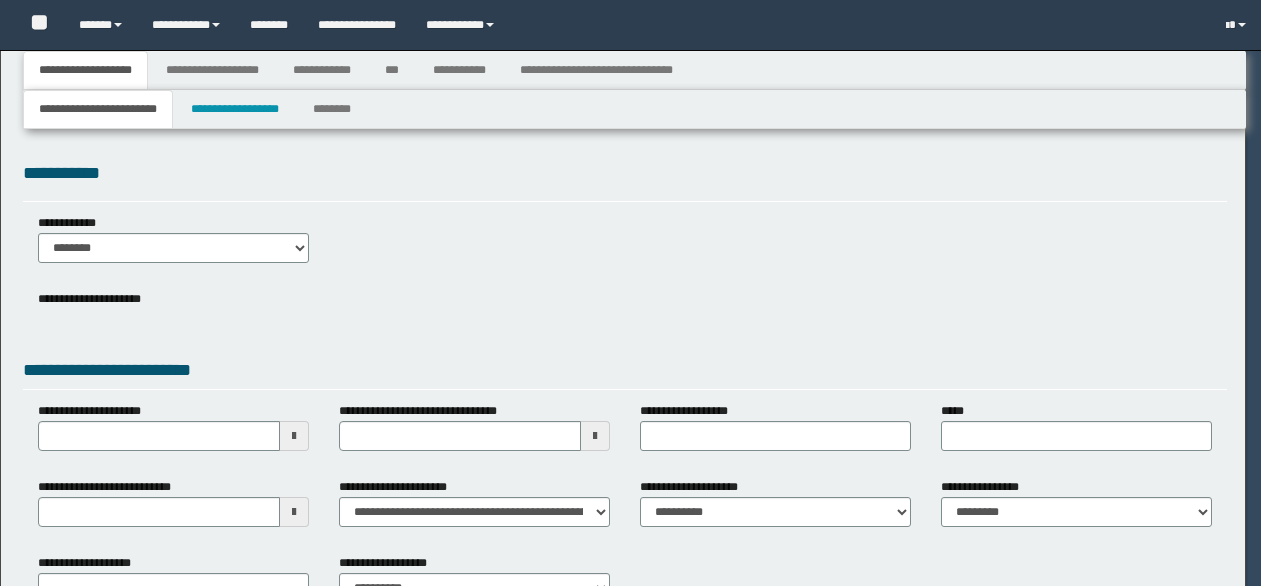 select on "**" 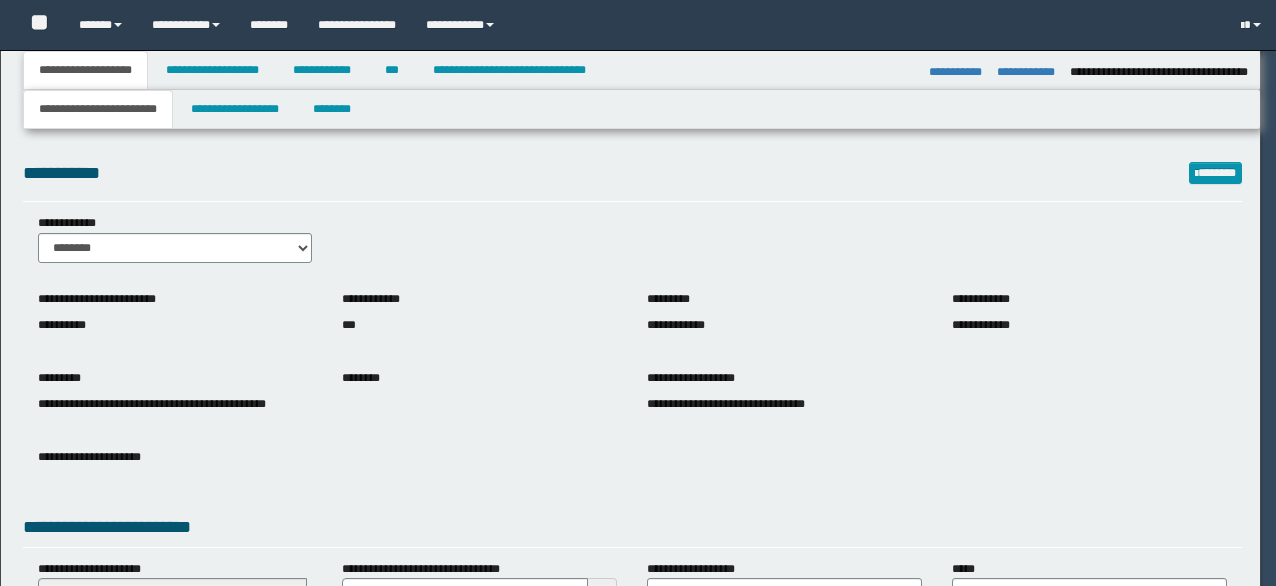 select on "*" 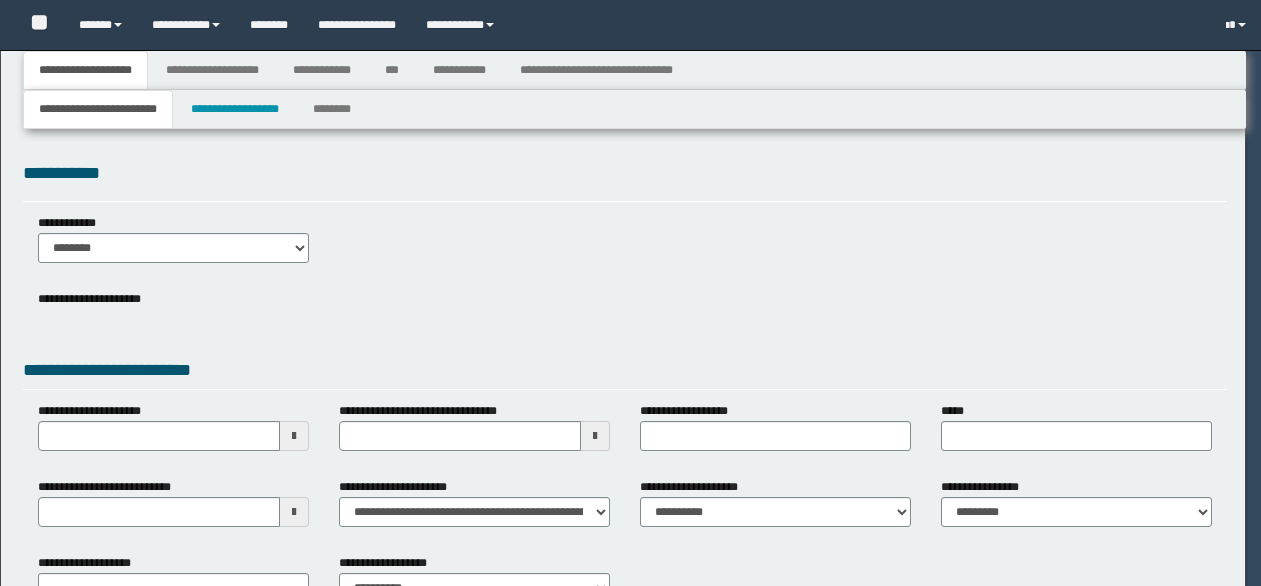 select on "*" 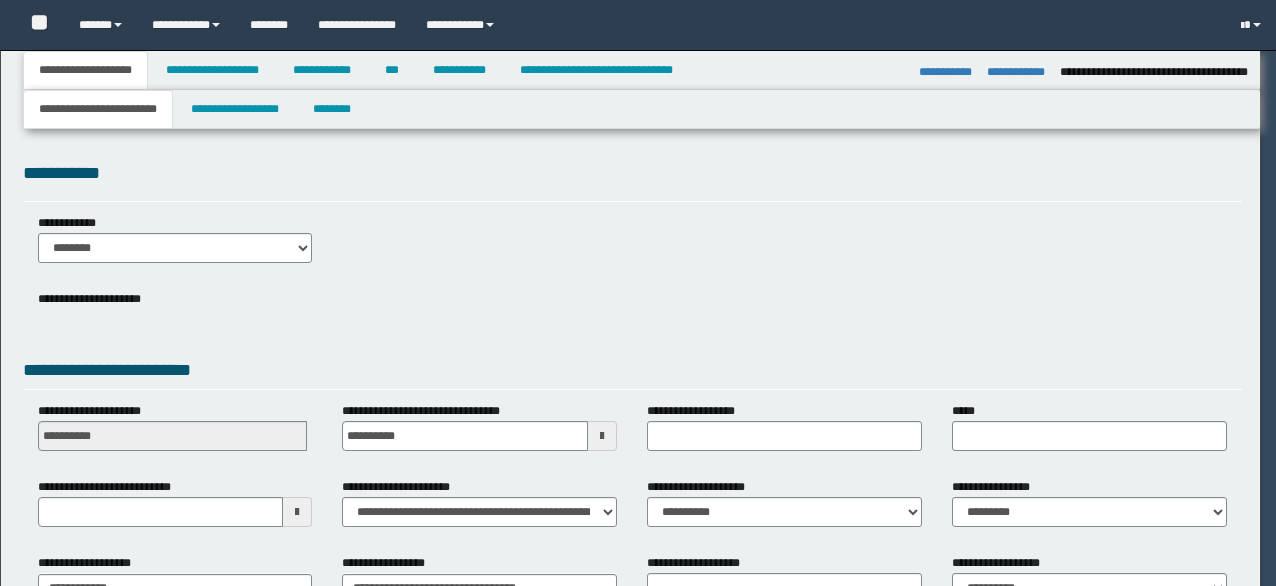 select on "*" 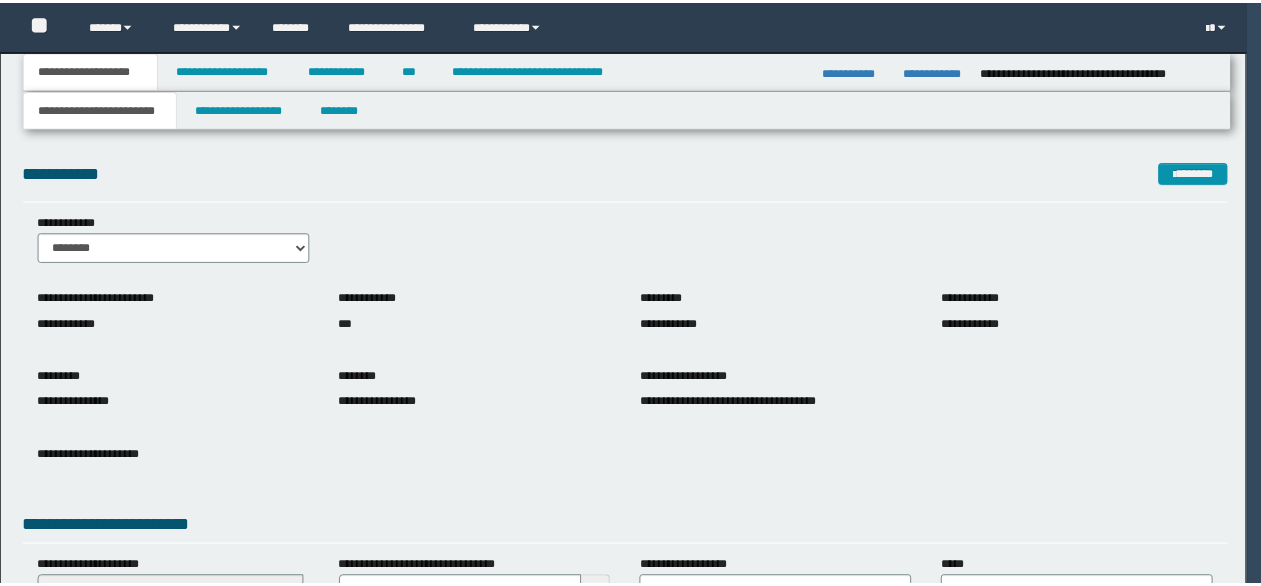 scroll, scrollTop: 0, scrollLeft: 0, axis: both 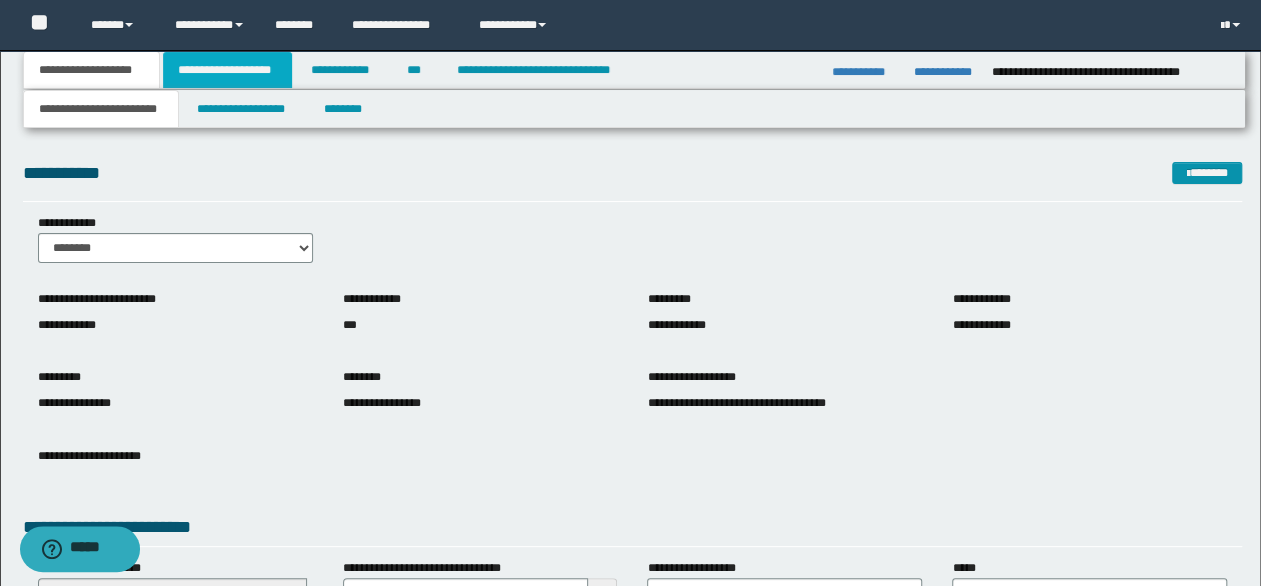 click on "**********" at bounding box center (227, 70) 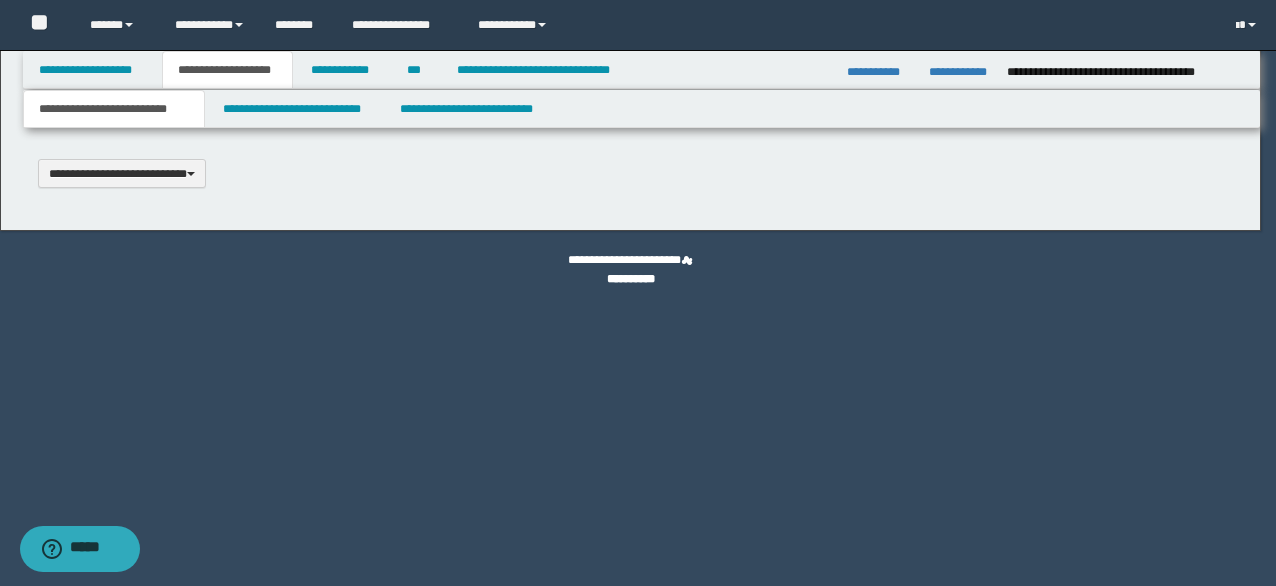 type 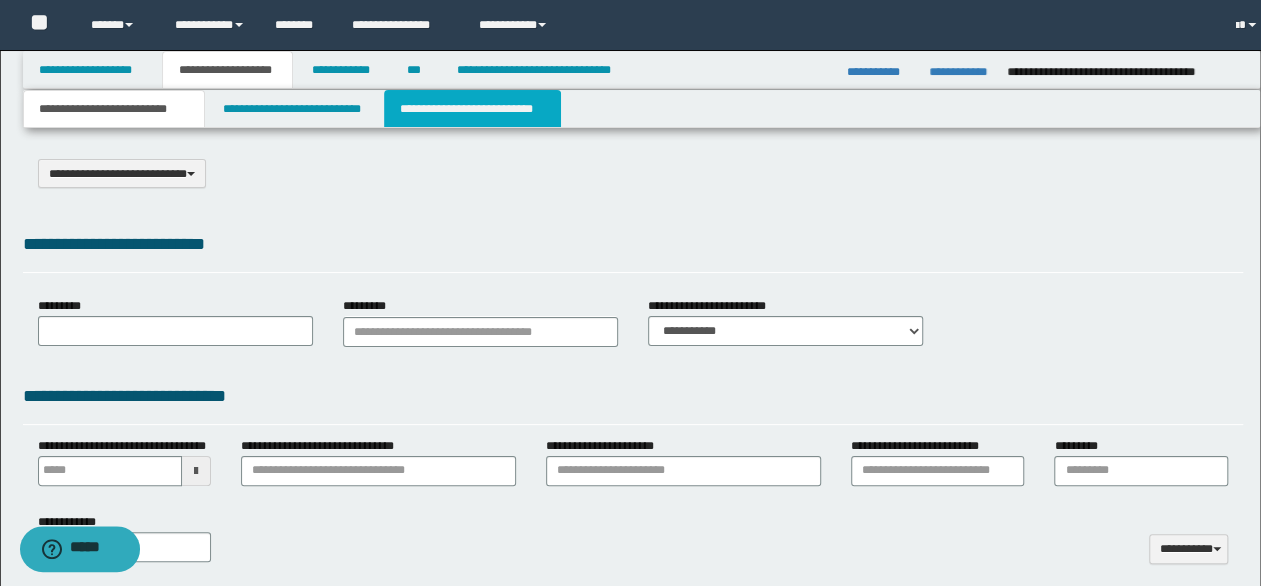 click on "**********" at bounding box center [472, 109] 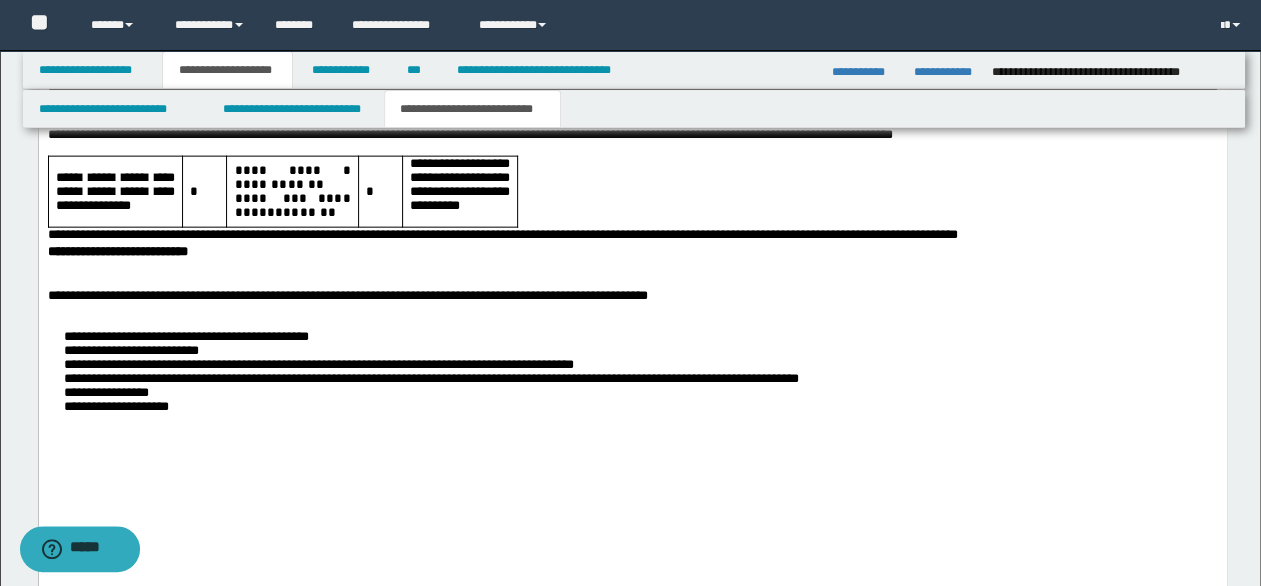 scroll, scrollTop: 2300, scrollLeft: 0, axis: vertical 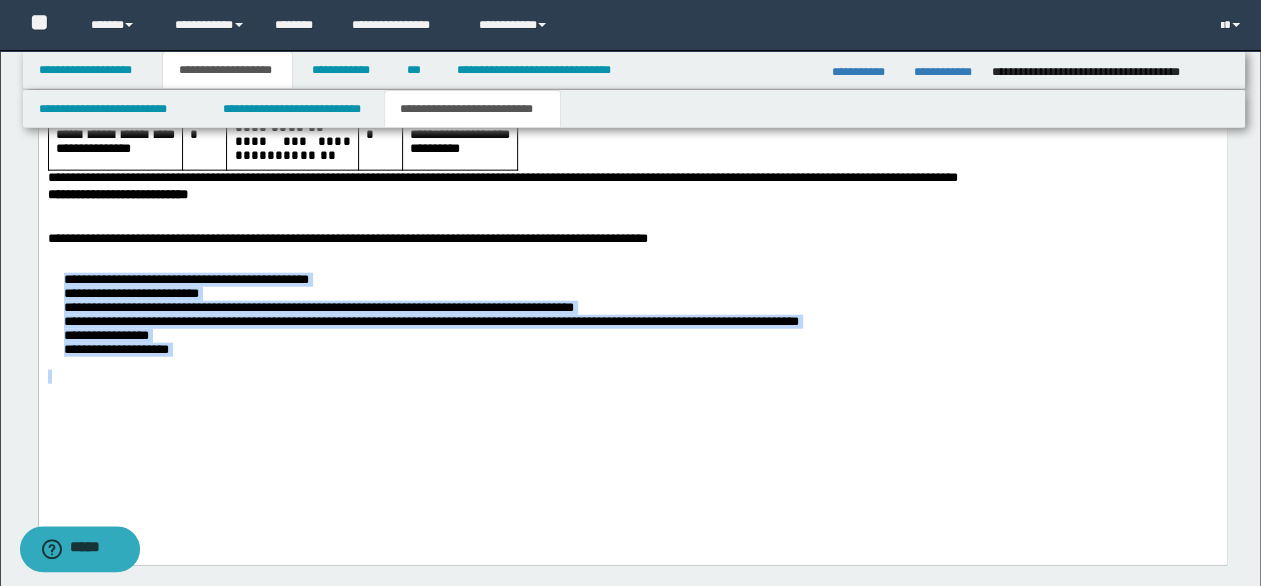 drag, startPoint x: 59, startPoint y: 342, endPoint x: 267, endPoint y: 444, distance: 231.66354 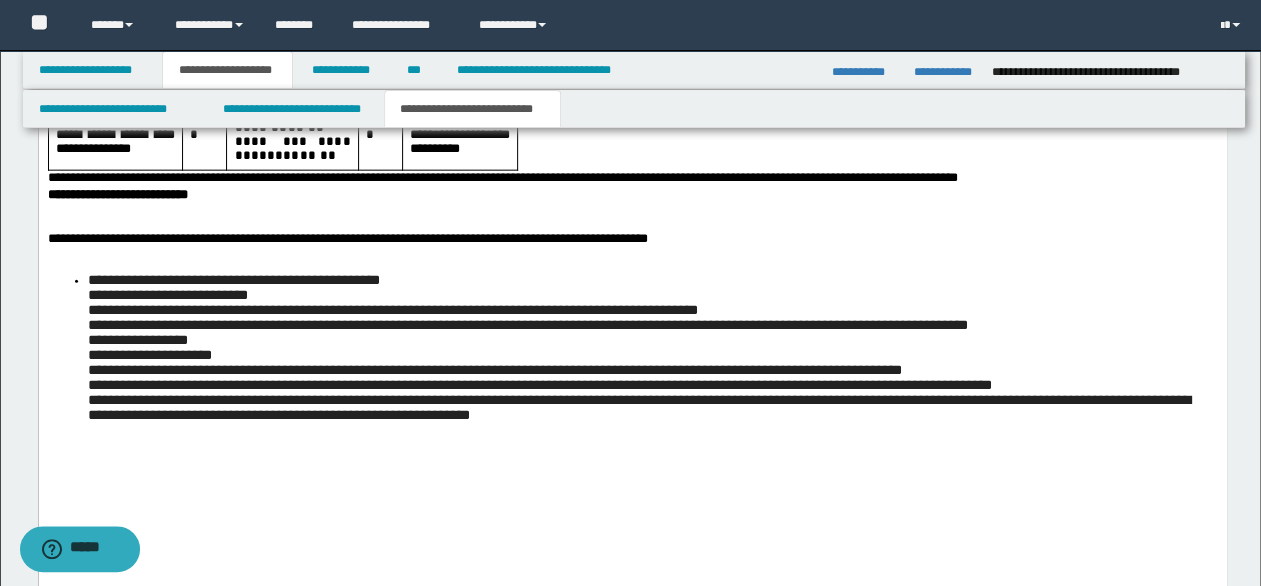 click on "**********" at bounding box center (632, 349) 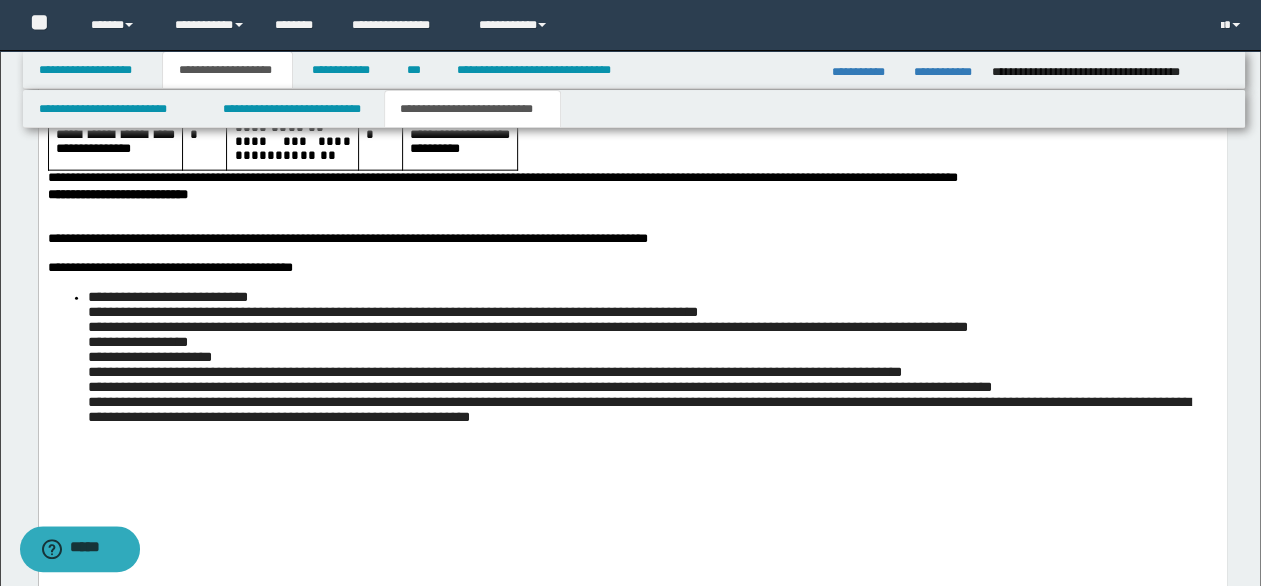 scroll, scrollTop: 2499, scrollLeft: 0, axis: vertical 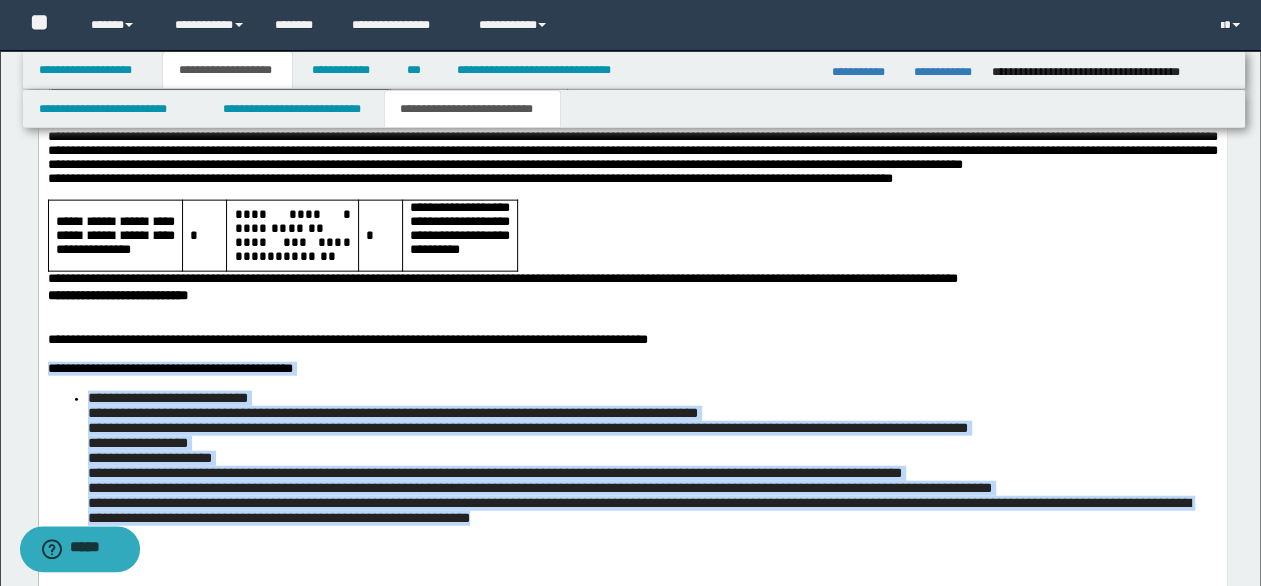 drag, startPoint x: 980, startPoint y: 635, endPoint x: 16, endPoint y: 413, distance: 989.23206 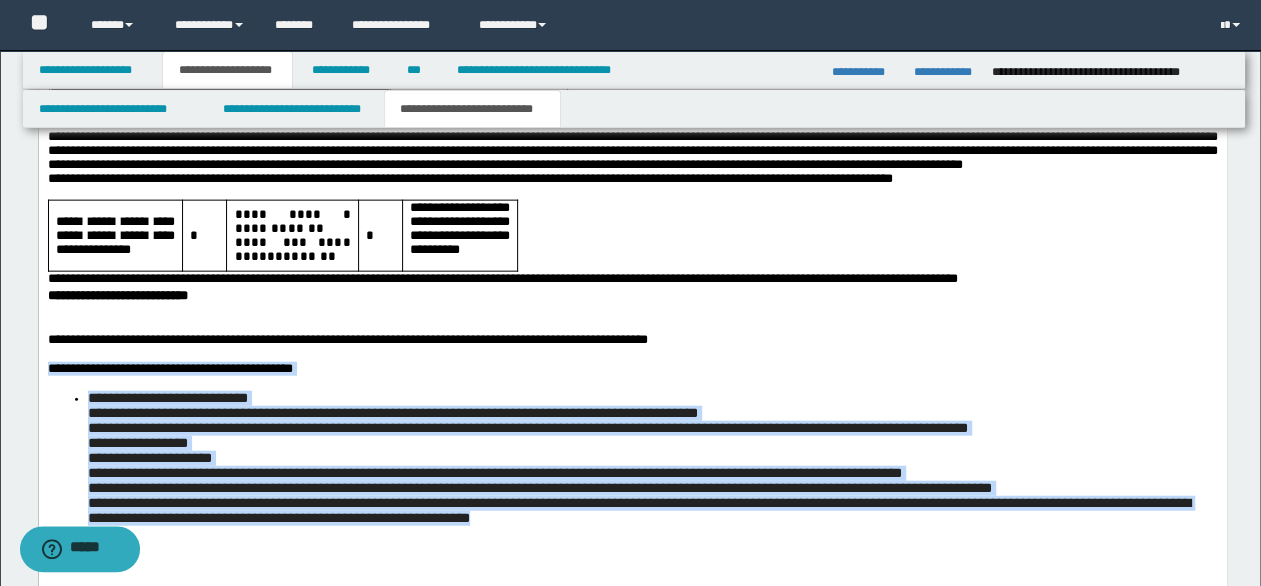 click on "**********" at bounding box center [632, 233] 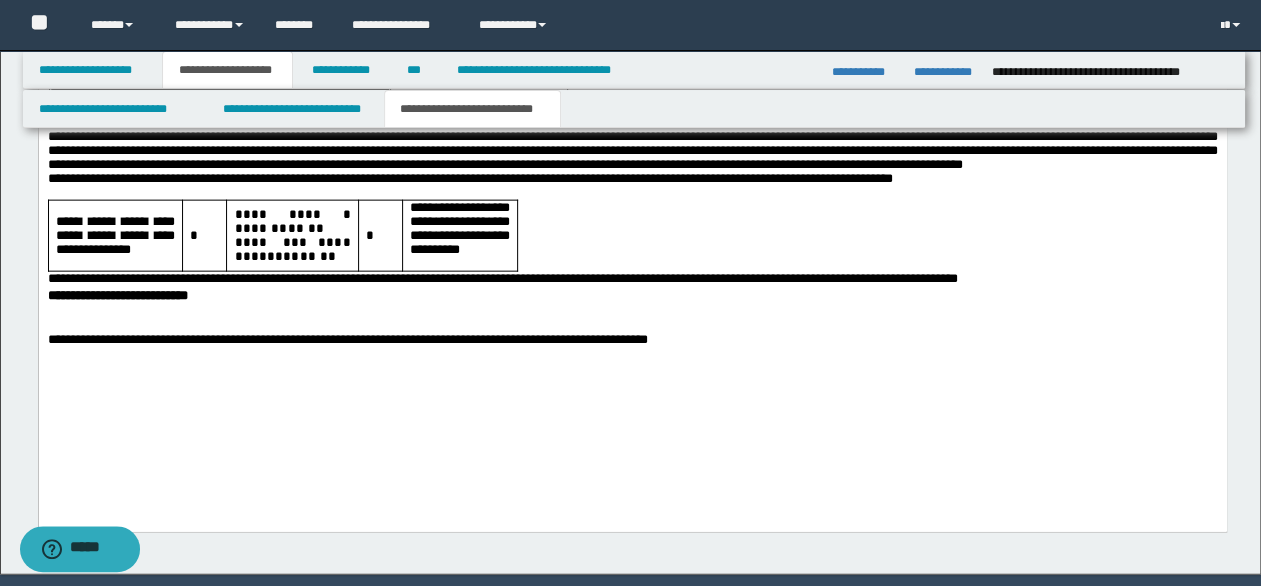 click on "**********" at bounding box center (632, 144) 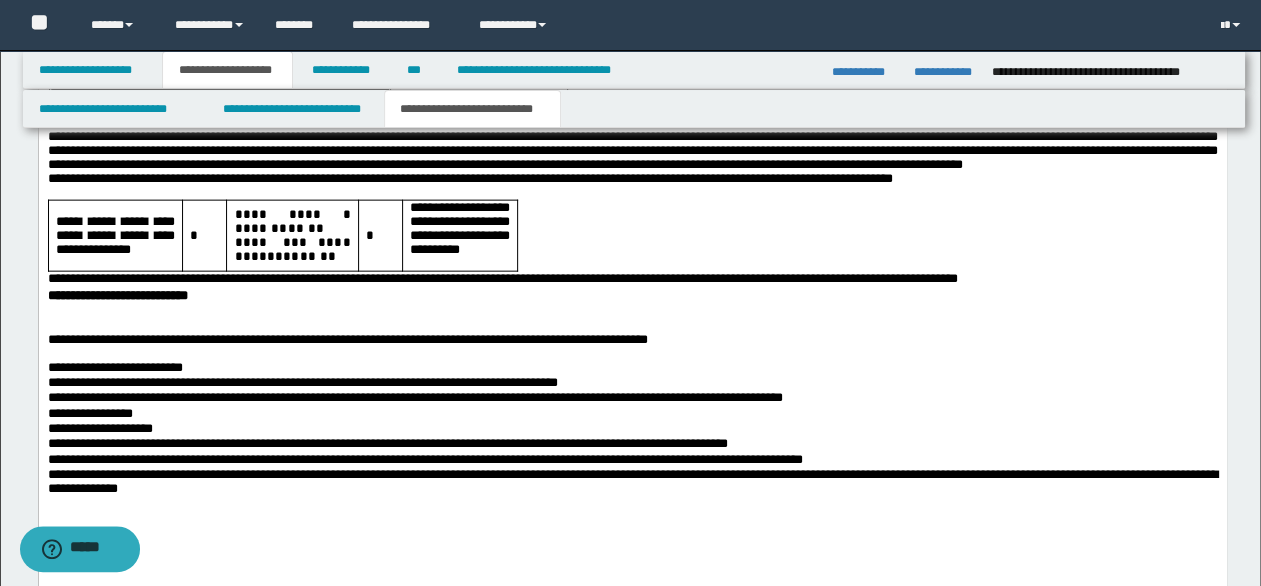 click on "**********" at bounding box center (632, 213) 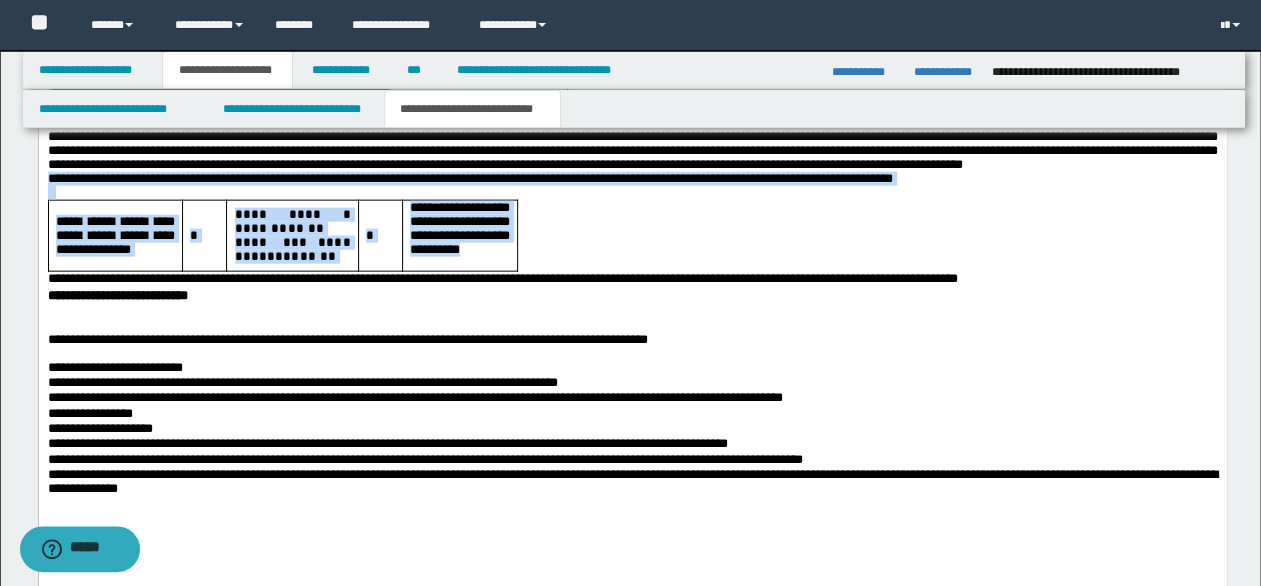 drag, startPoint x: 51, startPoint y: 212, endPoint x: 497, endPoint y: 307, distance: 456.0055 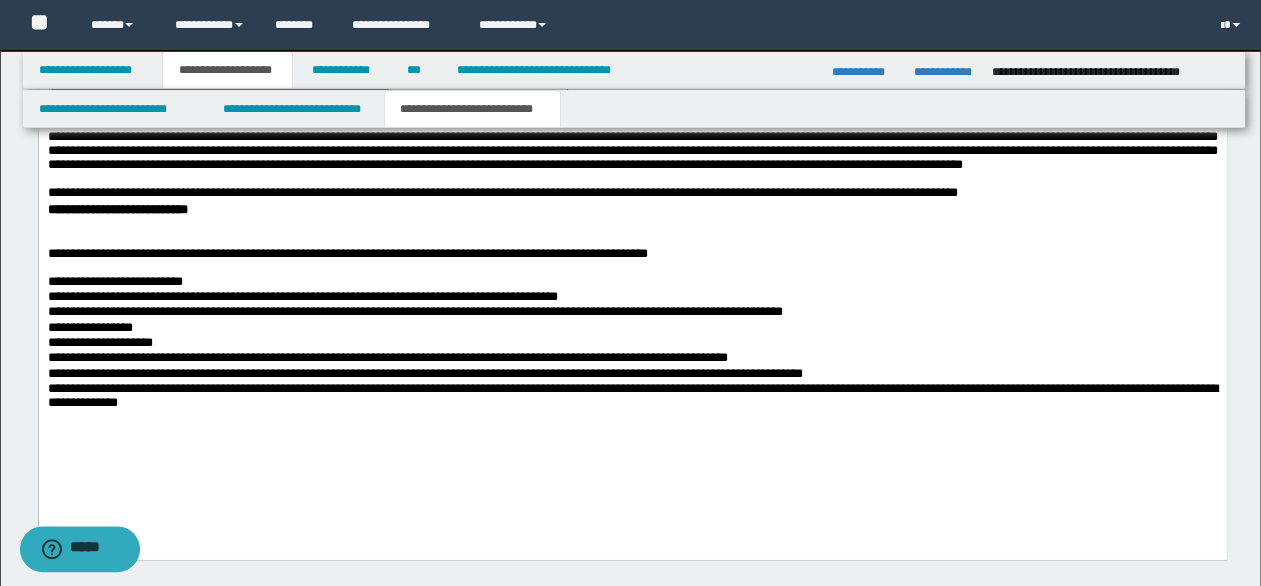 click on "**********" at bounding box center (117, 210) 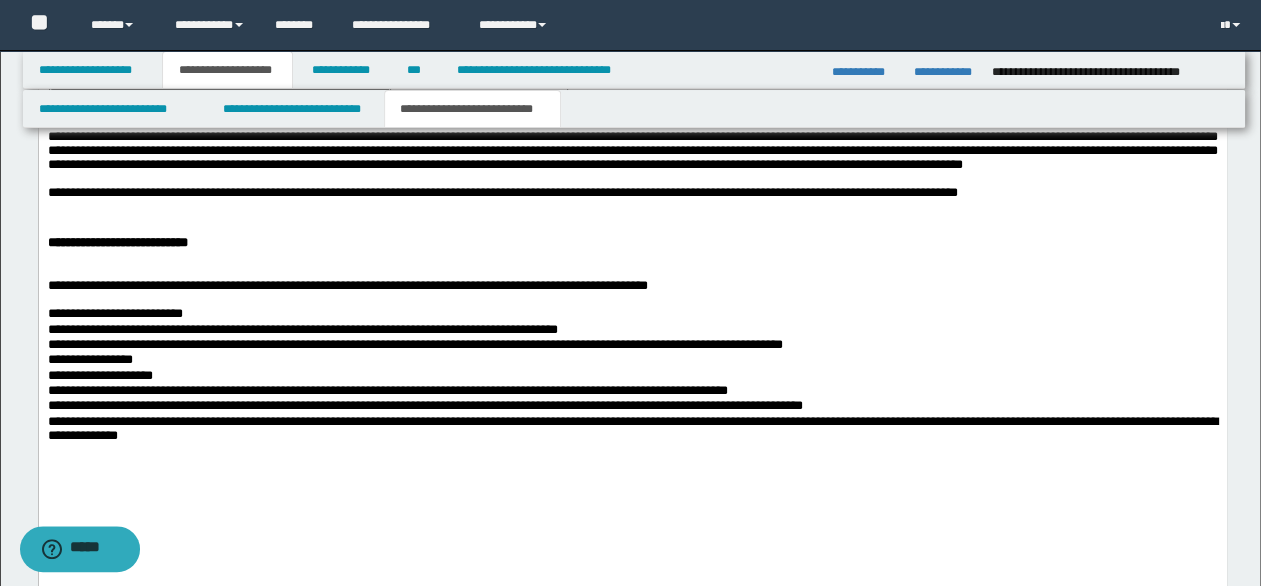 drag, startPoint x: 284, startPoint y: 471, endPoint x: -18, endPoint y: 358, distance: 322.44846 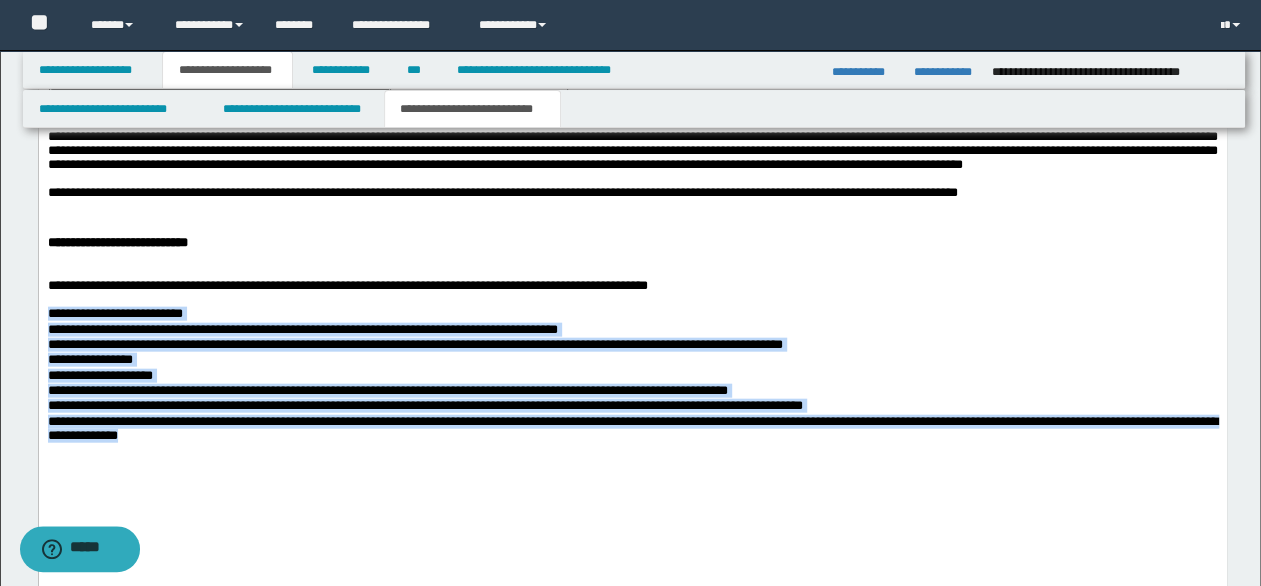drag, startPoint x: 46, startPoint y: 357, endPoint x: 312, endPoint y: 482, distance: 293.90643 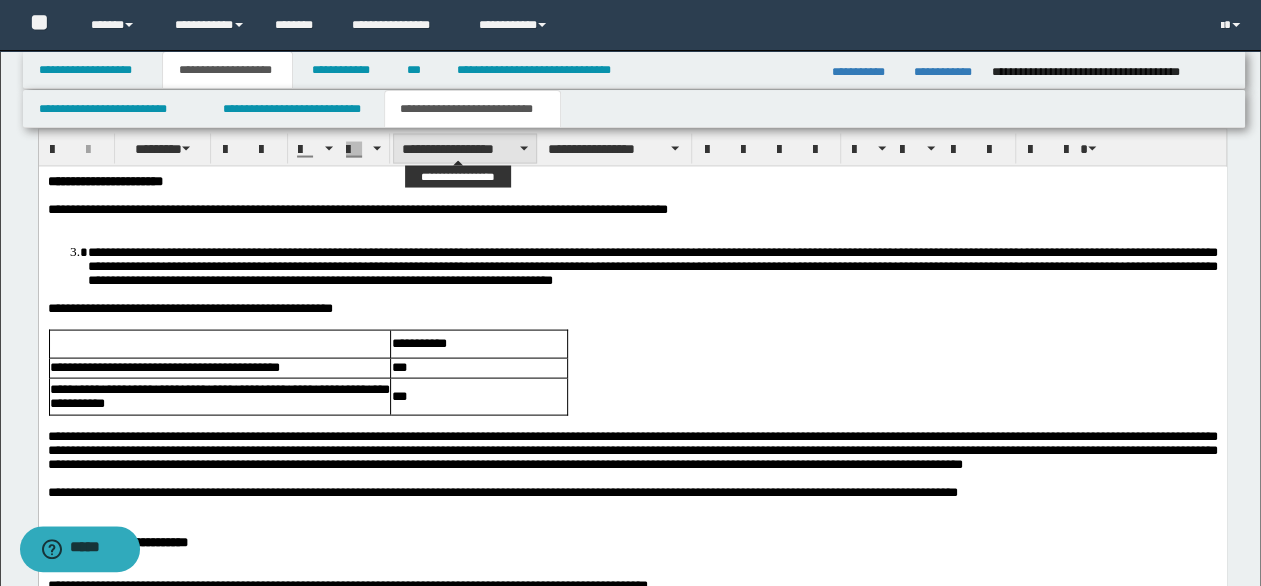 click on "**********" at bounding box center [465, 149] 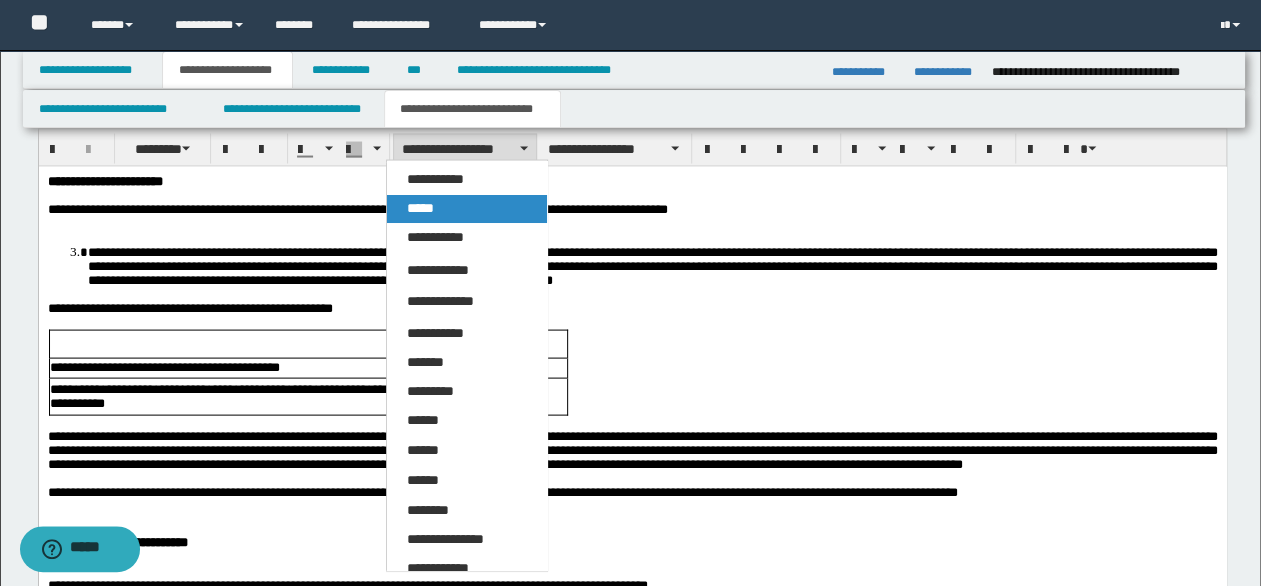 drag, startPoint x: 417, startPoint y: 208, endPoint x: 280, endPoint y: 19, distance: 233.43094 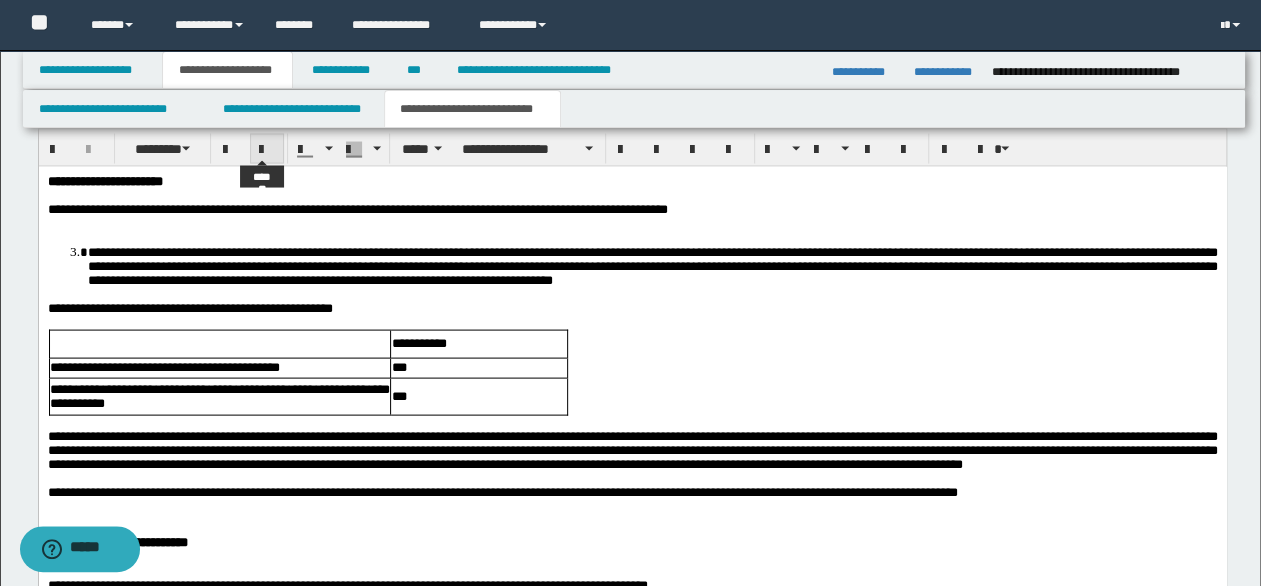 click at bounding box center (267, 150) 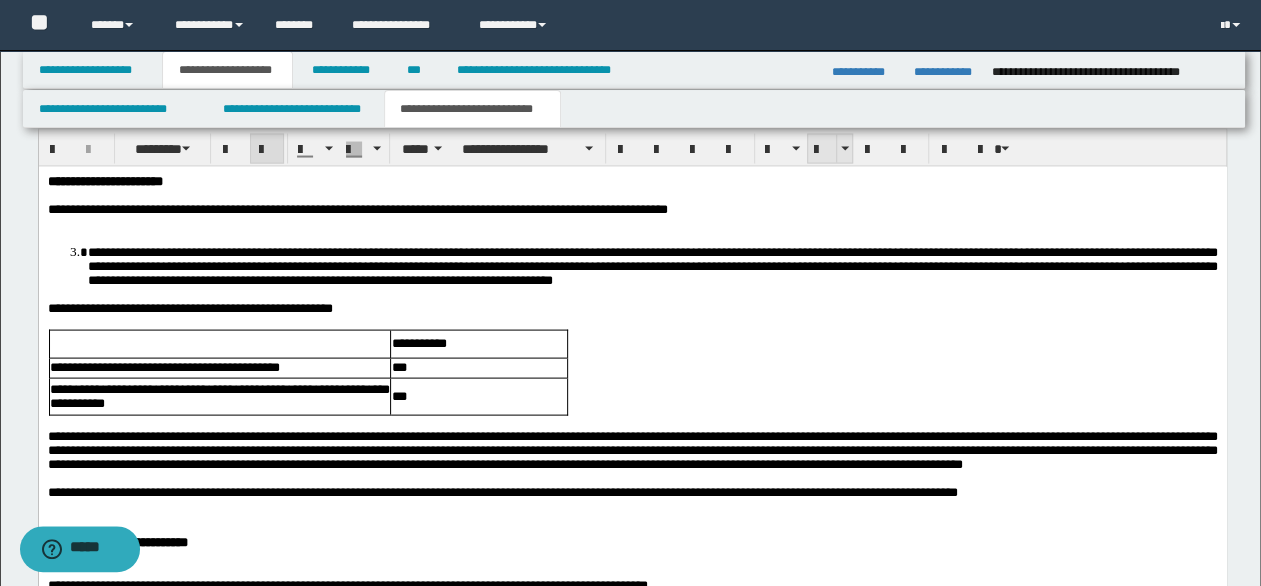 click at bounding box center [822, 150] 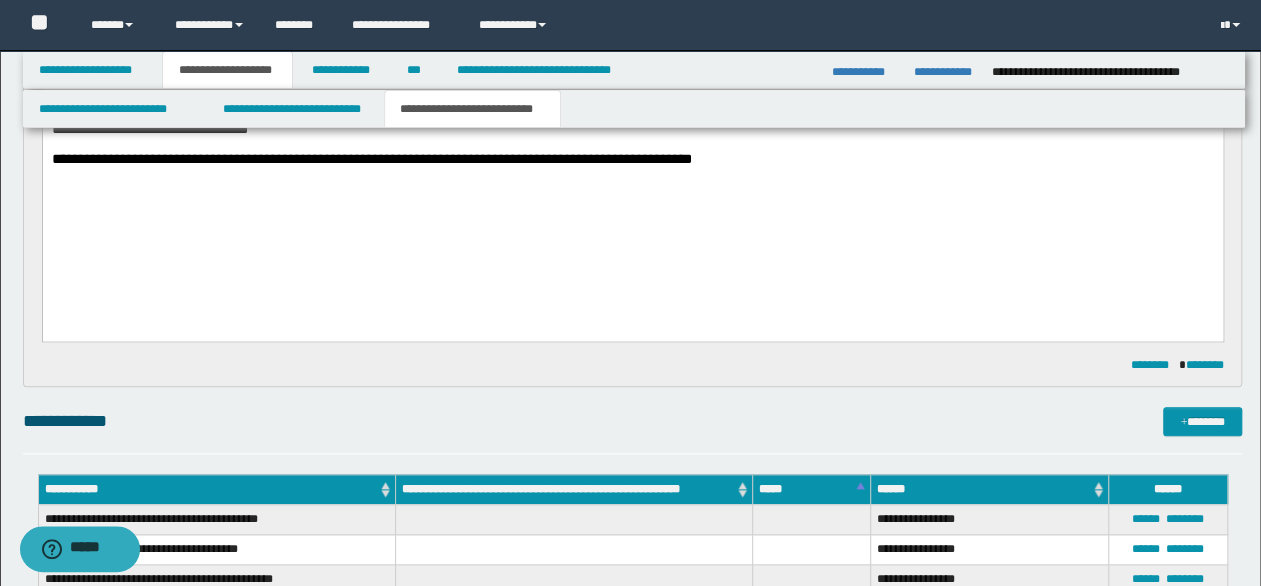 scroll, scrollTop: 599, scrollLeft: 0, axis: vertical 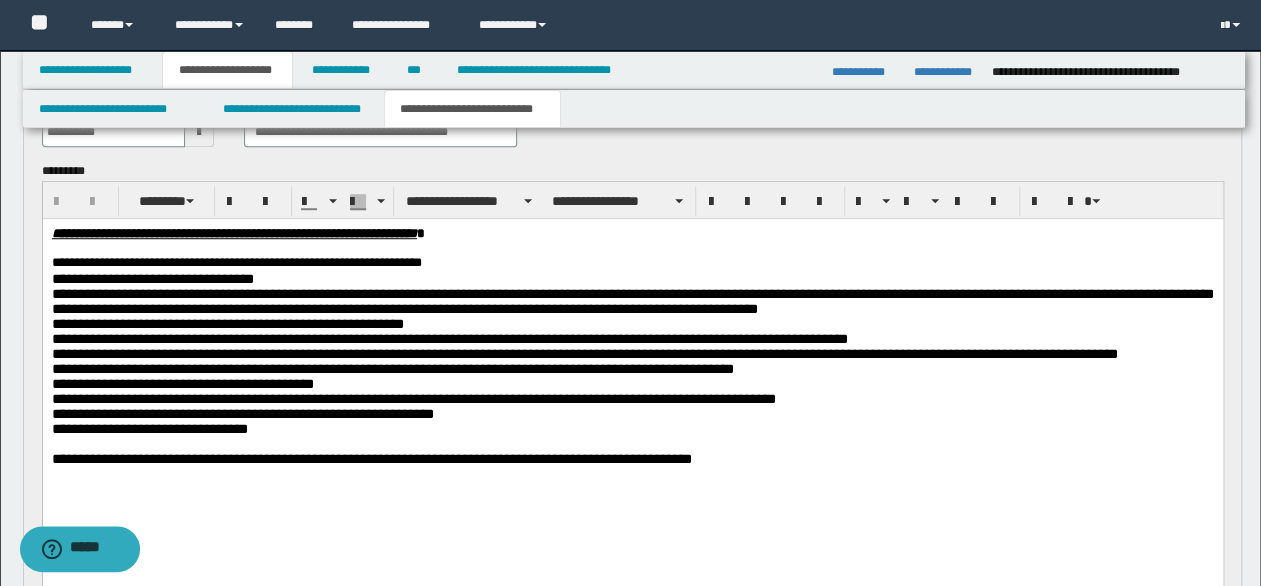 click on "**********" at bounding box center [632, 263] 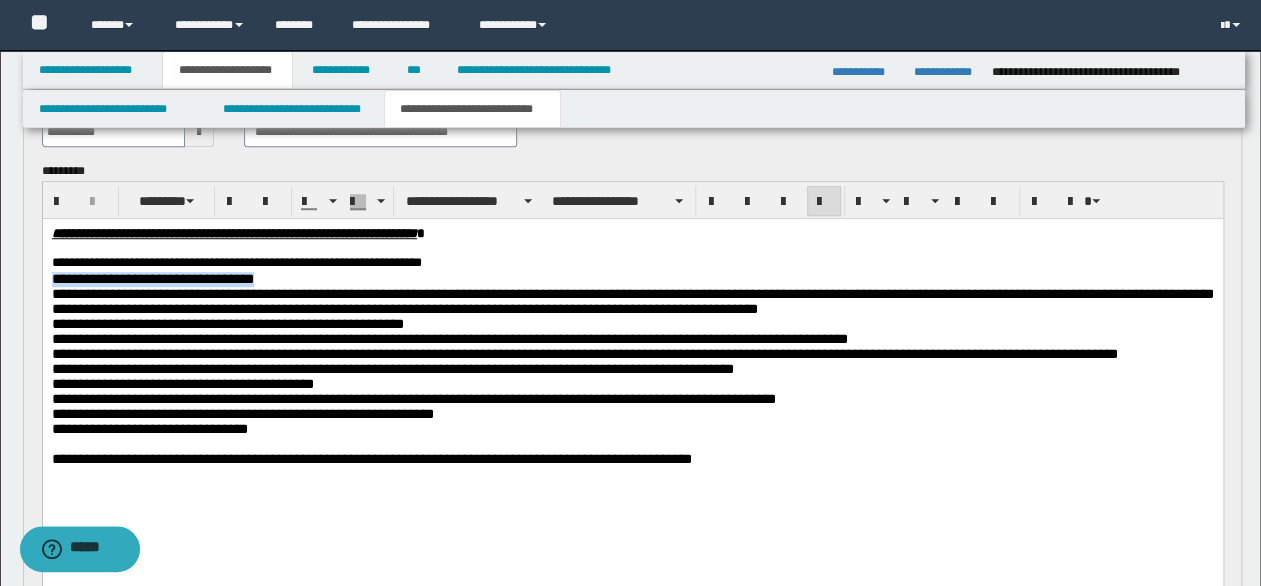 drag, startPoint x: 376, startPoint y: 276, endPoint x: -5, endPoint y: 282, distance: 381.04724 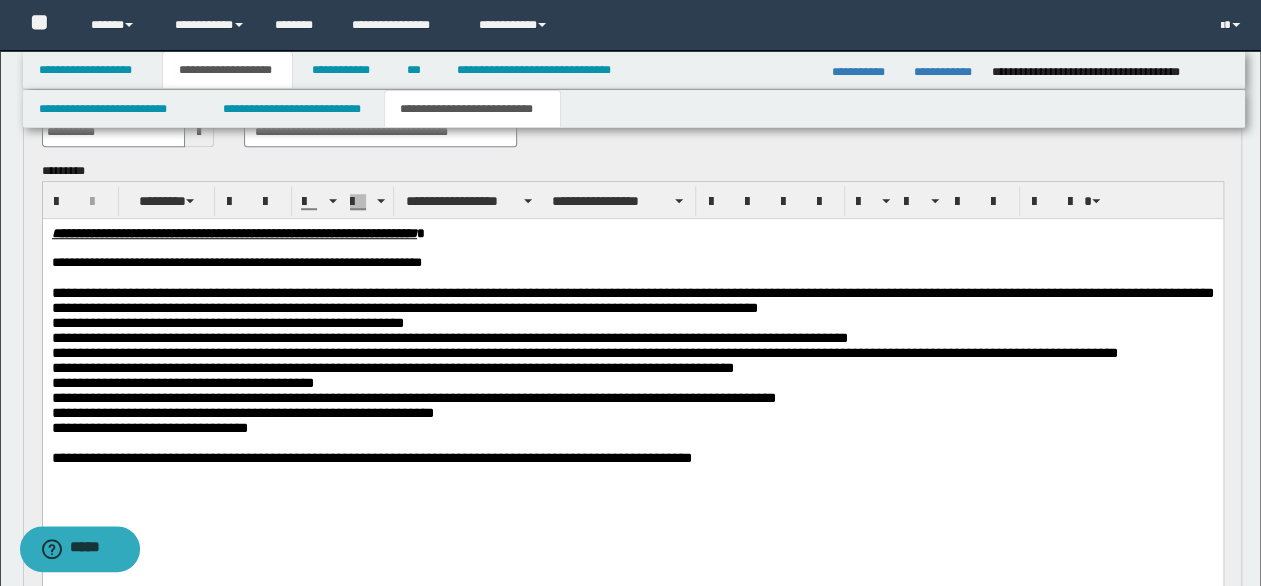 click on "**********" at bounding box center [632, 263] 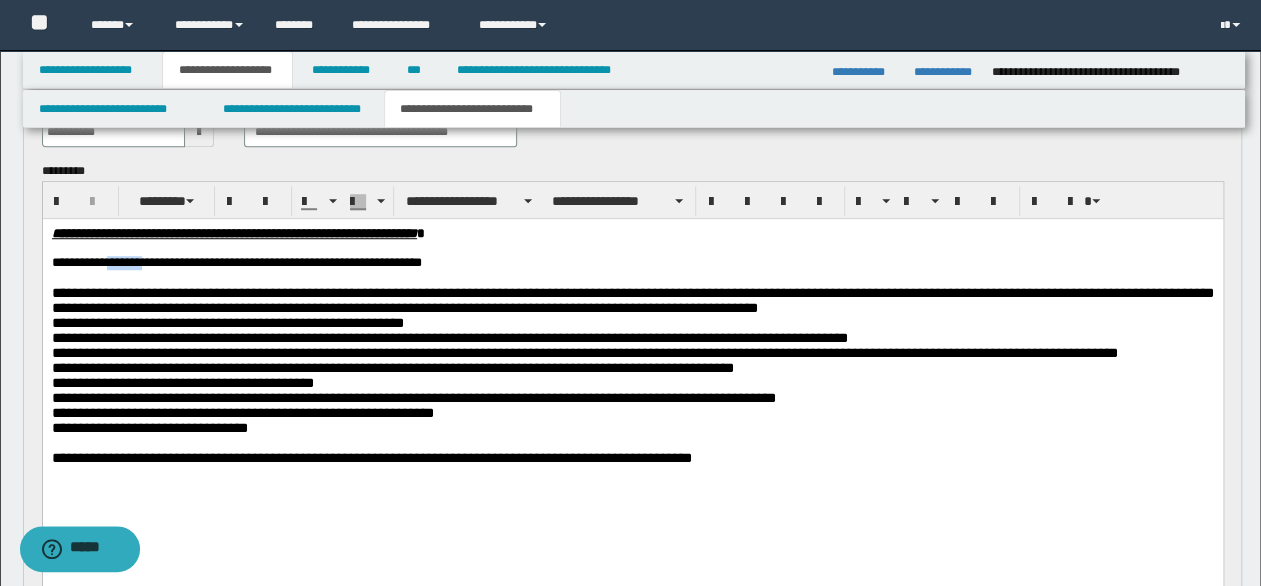 drag, startPoint x: 113, startPoint y: 263, endPoint x: 145, endPoint y: 261, distance: 32.06244 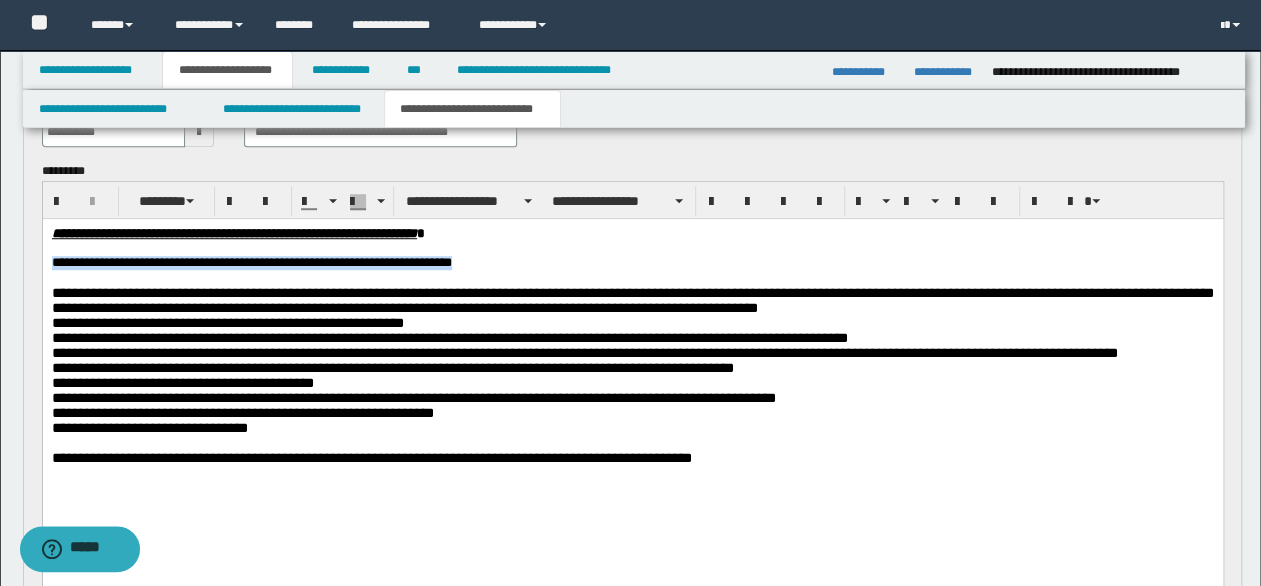 drag, startPoint x: 475, startPoint y: 266, endPoint x: 472, endPoint y: 422, distance: 156.02884 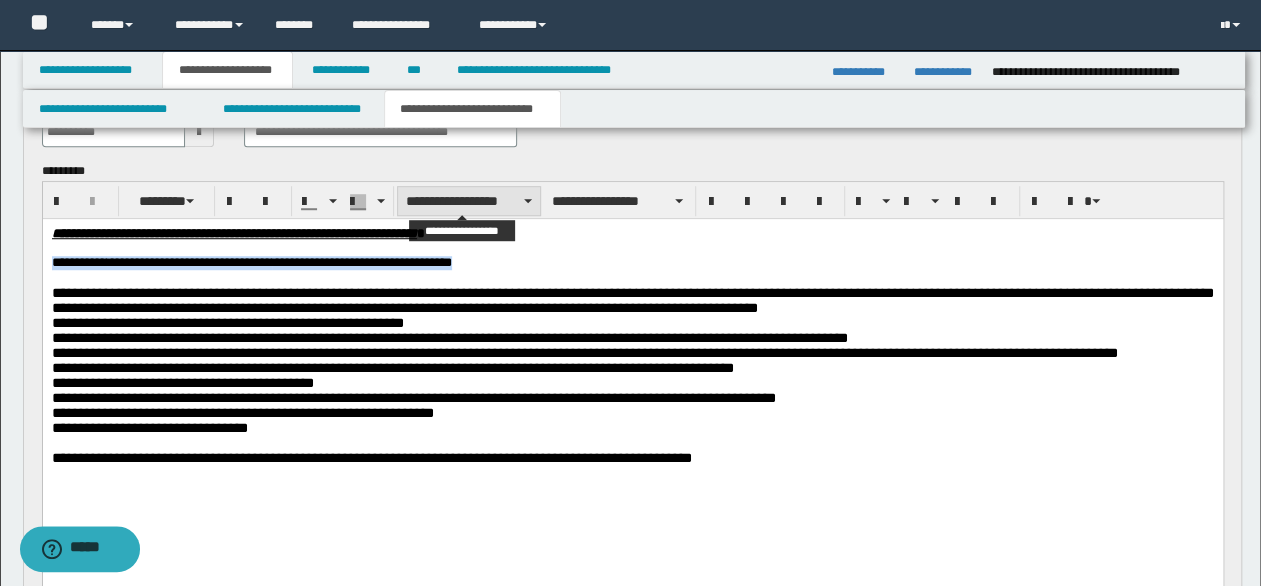 click on "**********" at bounding box center [469, 201] 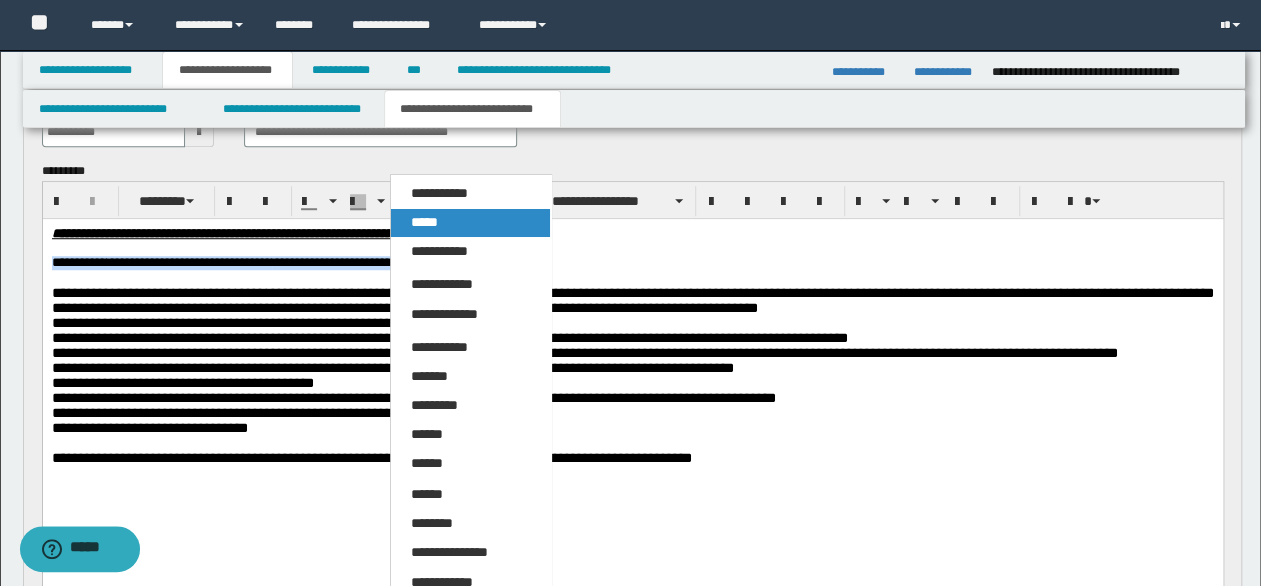 click on "*****" at bounding box center (470, 223) 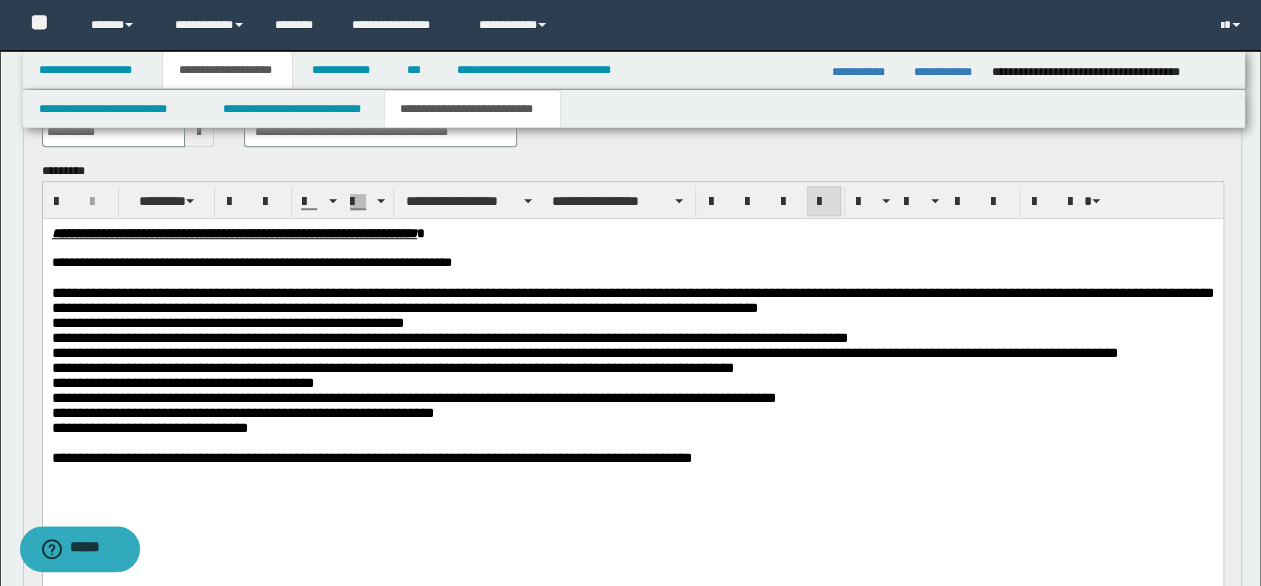 click on "**********" at bounding box center (227, 323) 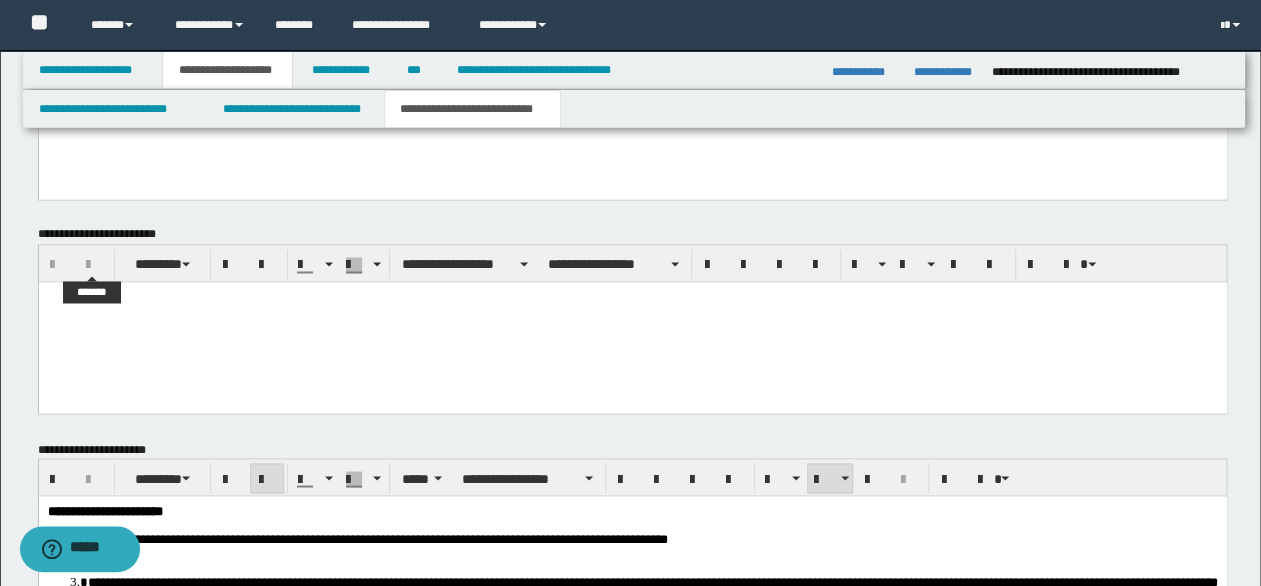 scroll, scrollTop: 1299, scrollLeft: 0, axis: vertical 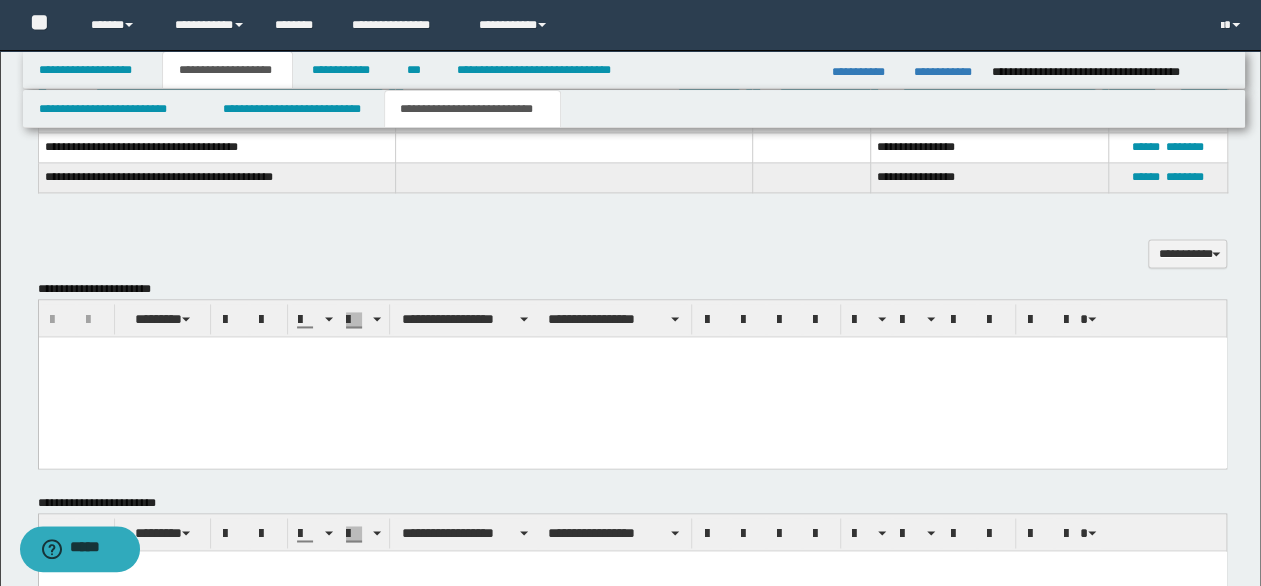 click at bounding box center (632, 377) 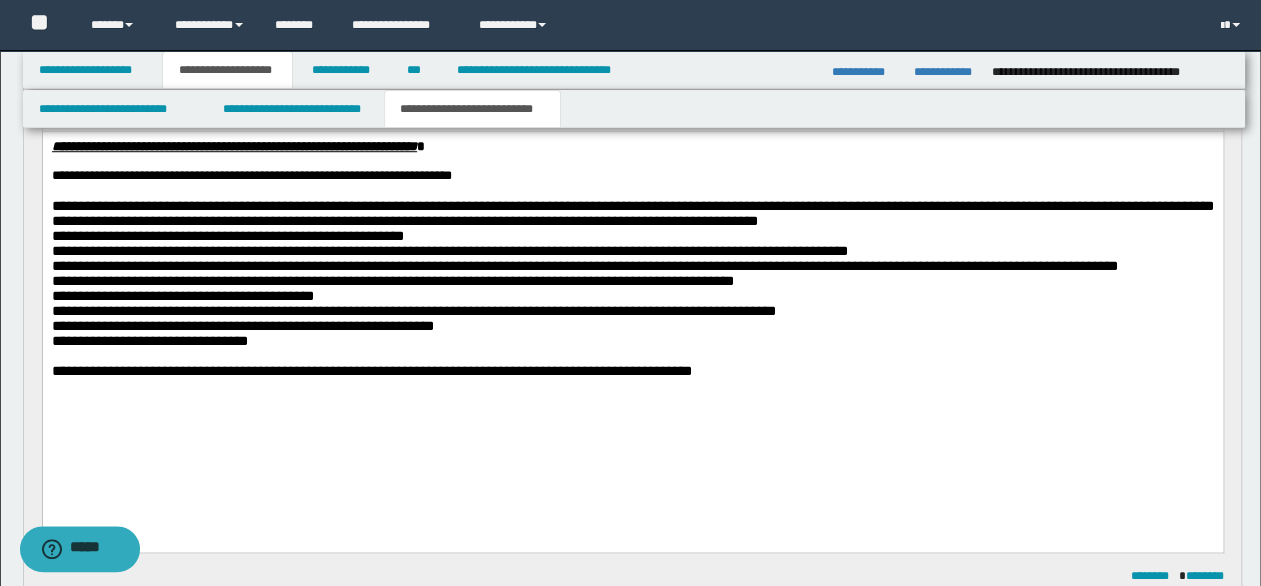 scroll, scrollTop: 599, scrollLeft: 0, axis: vertical 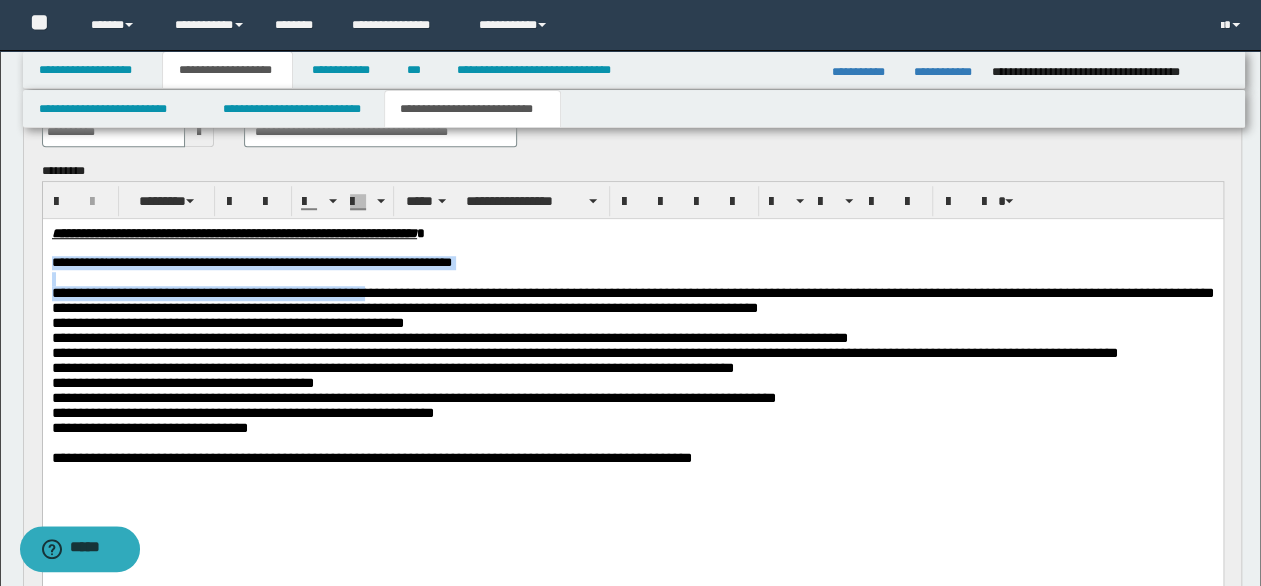 drag, startPoint x: 53, startPoint y: 265, endPoint x: 397, endPoint y: 309, distance: 346.80255 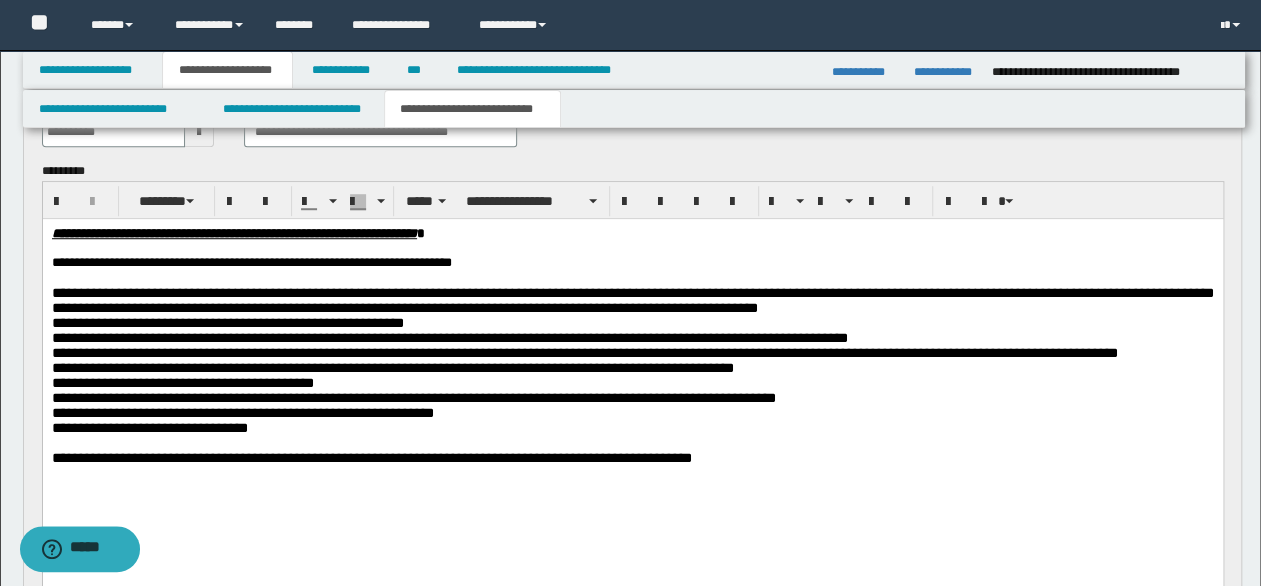 click on "**********" at bounding box center (632, 323) 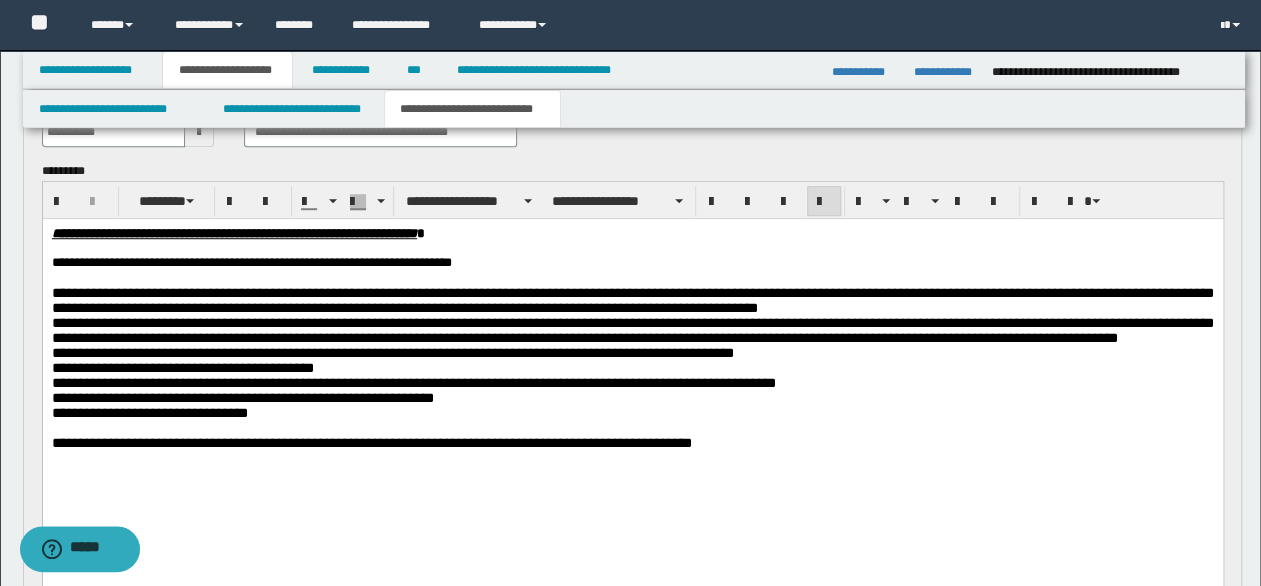 click on "**********" at bounding box center [632, 301] 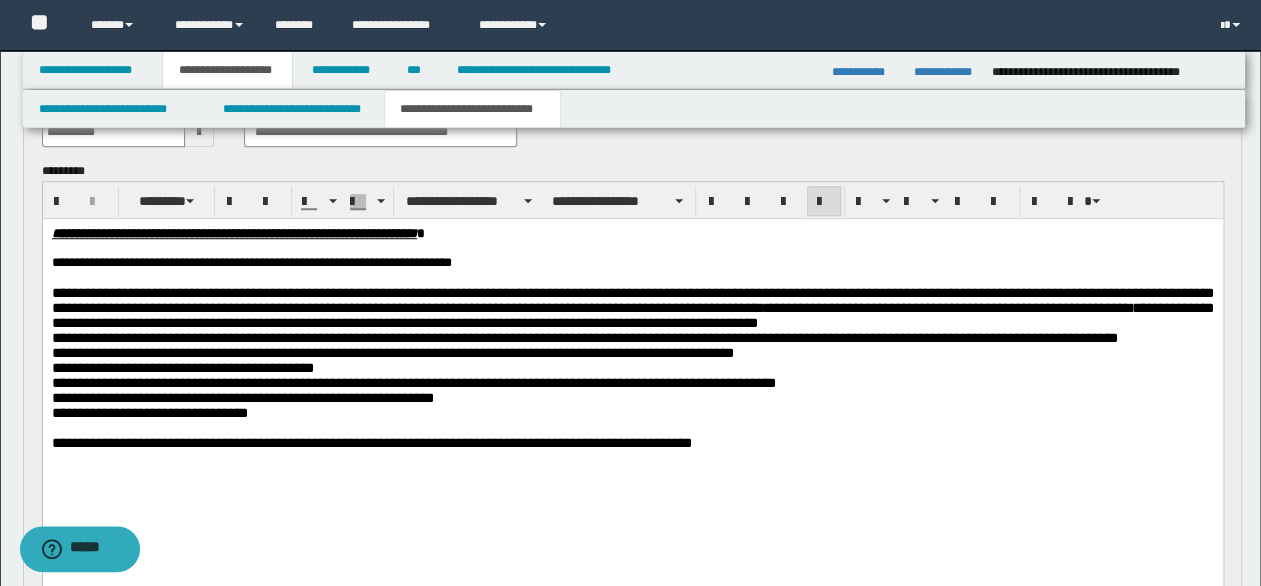 click on "**********" at bounding box center (632, 338) 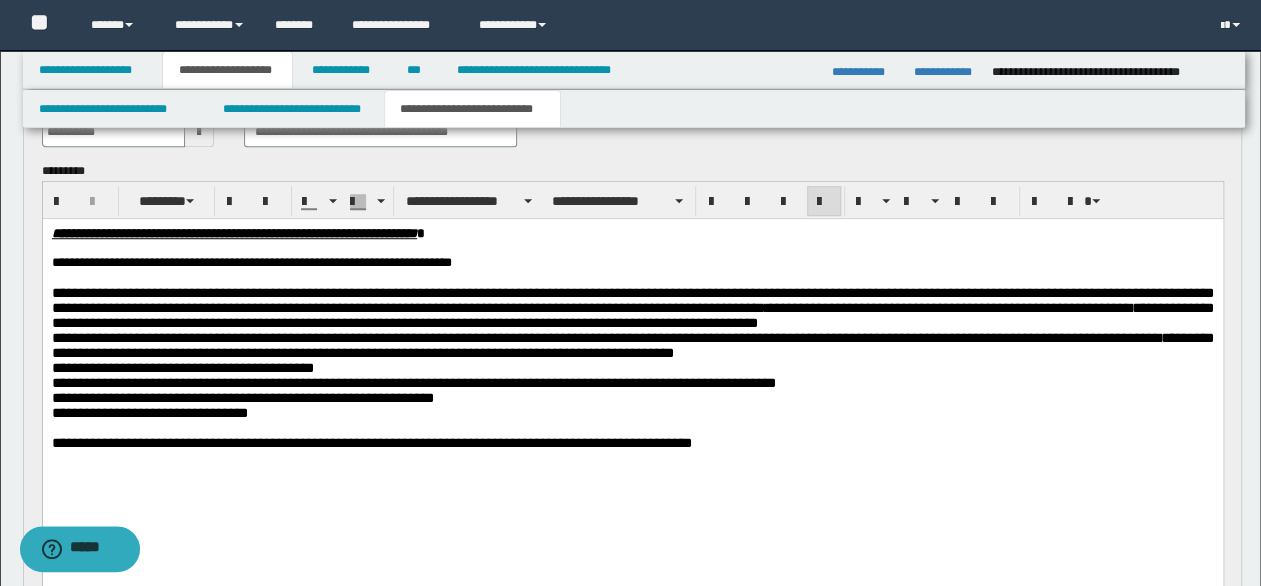 click on "**********" at bounding box center (632, 308) 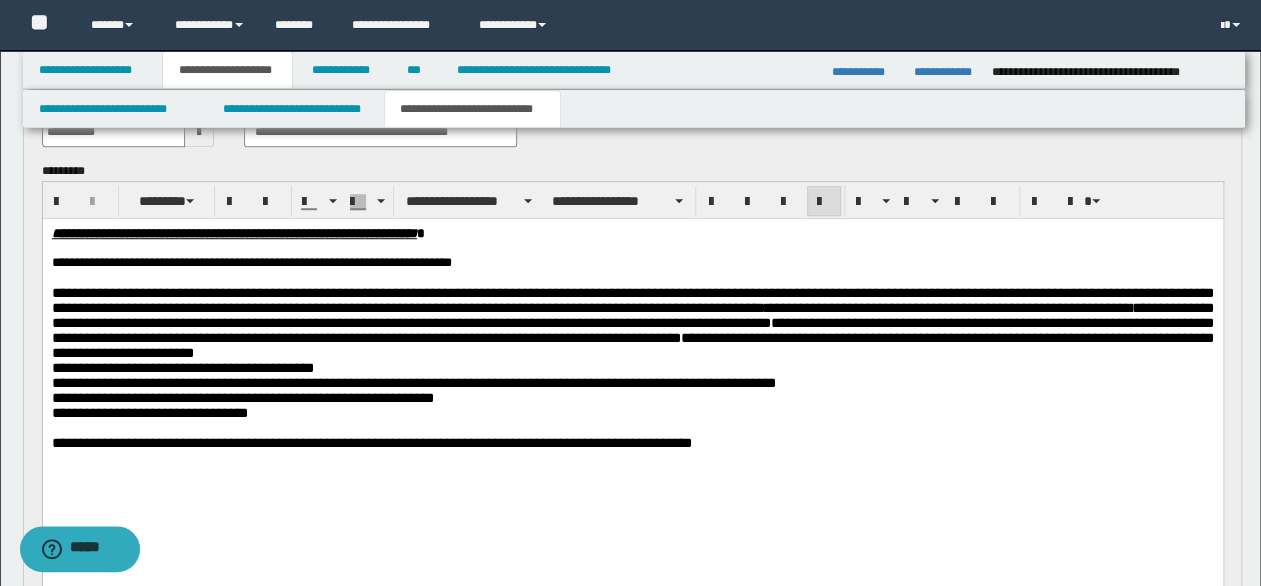 click on "**********" at bounding box center [632, 300] 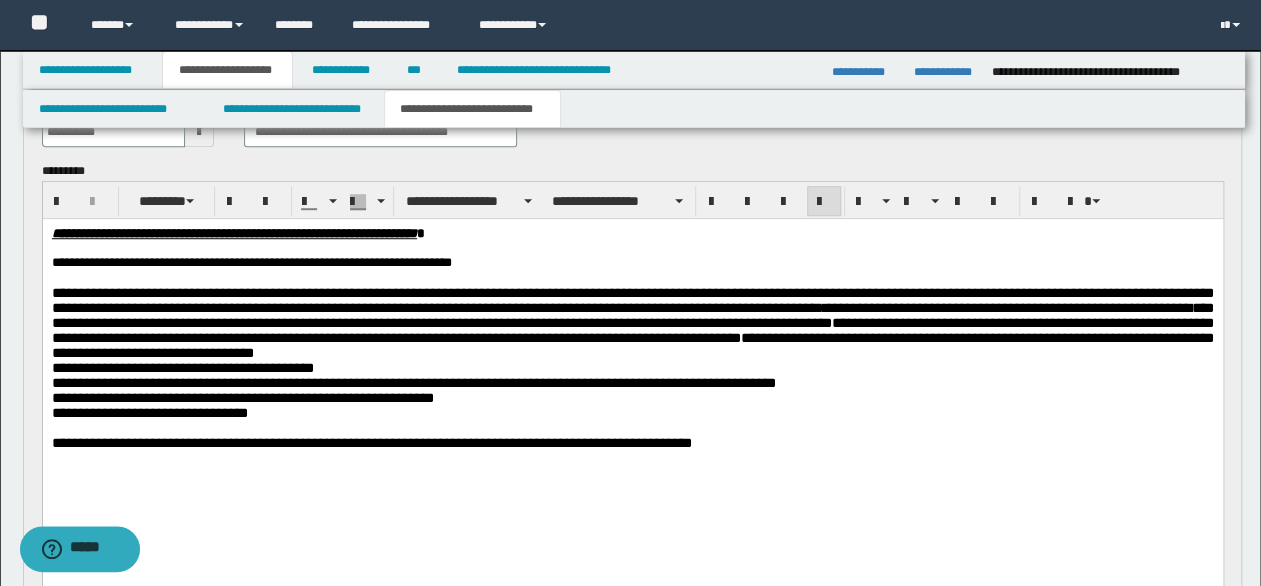 click on "**********" at bounding box center (632, 300) 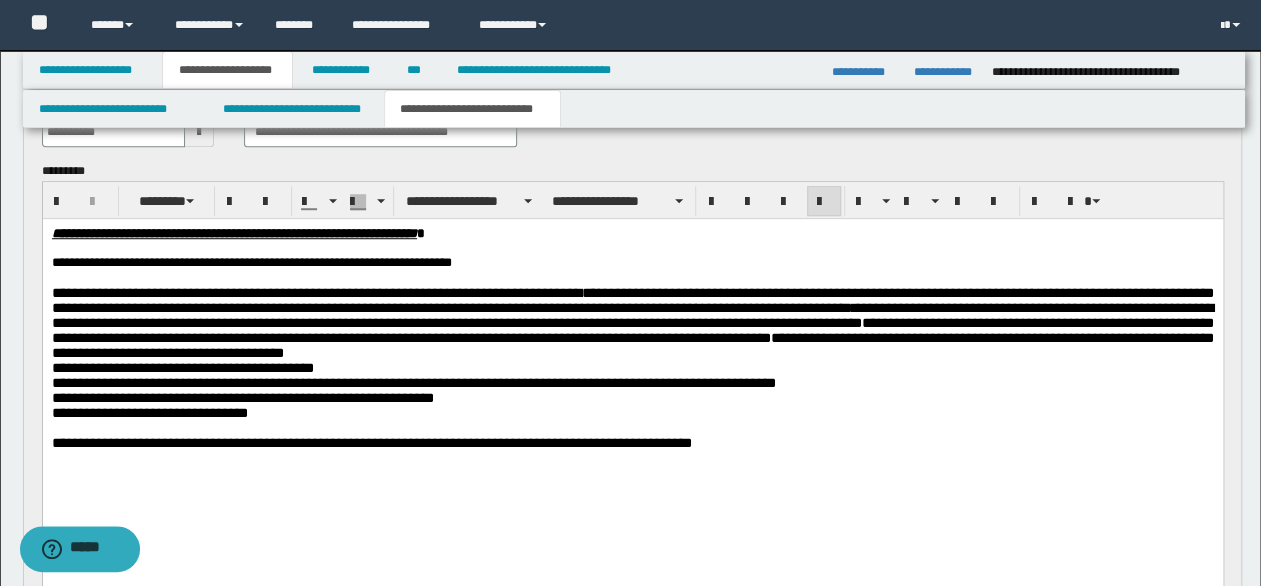 drag, startPoint x: 660, startPoint y: 297, endPoint x: 627, endPoint y: 252, distance: 55.803226 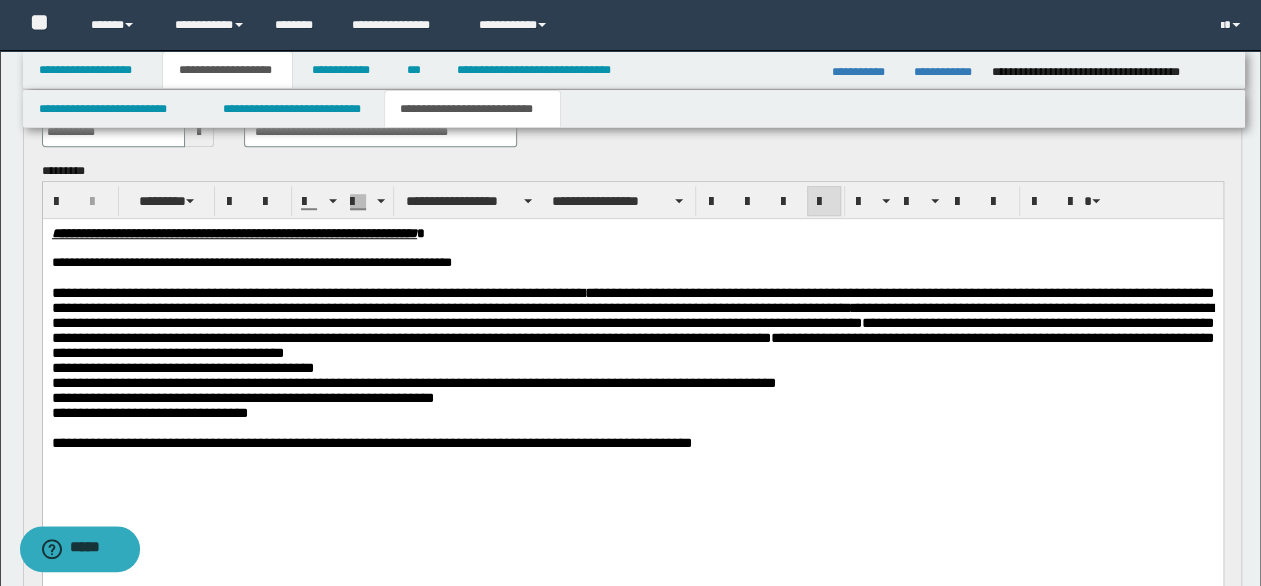 click on "**********" at bounding box center (632, 300) 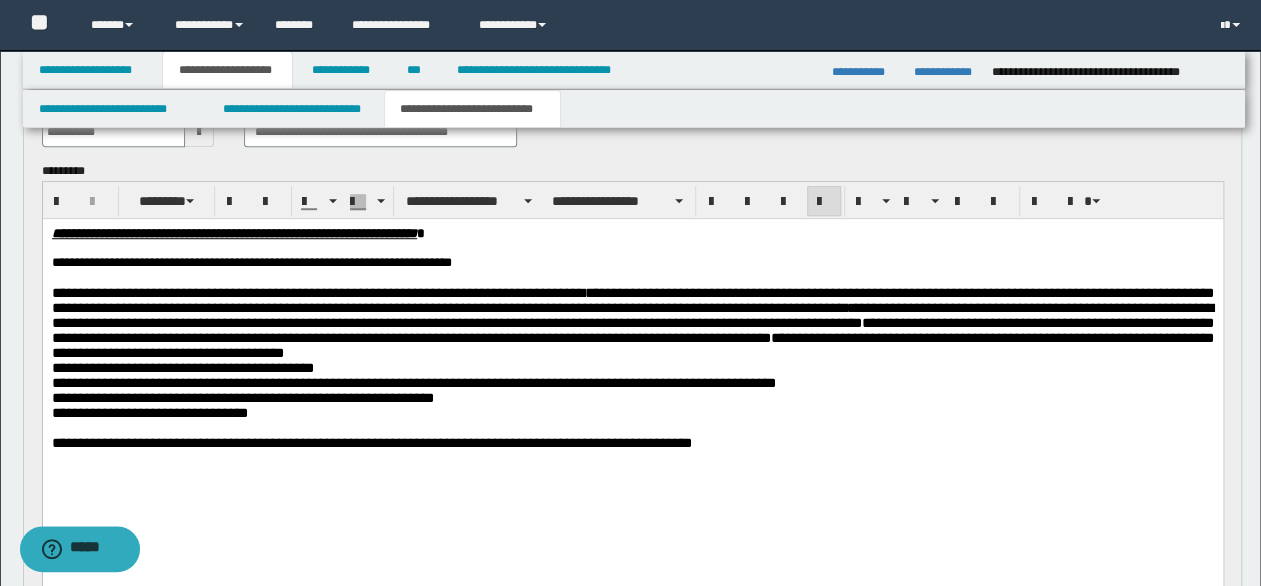 click on "**********" at bounding box center (632, 300) 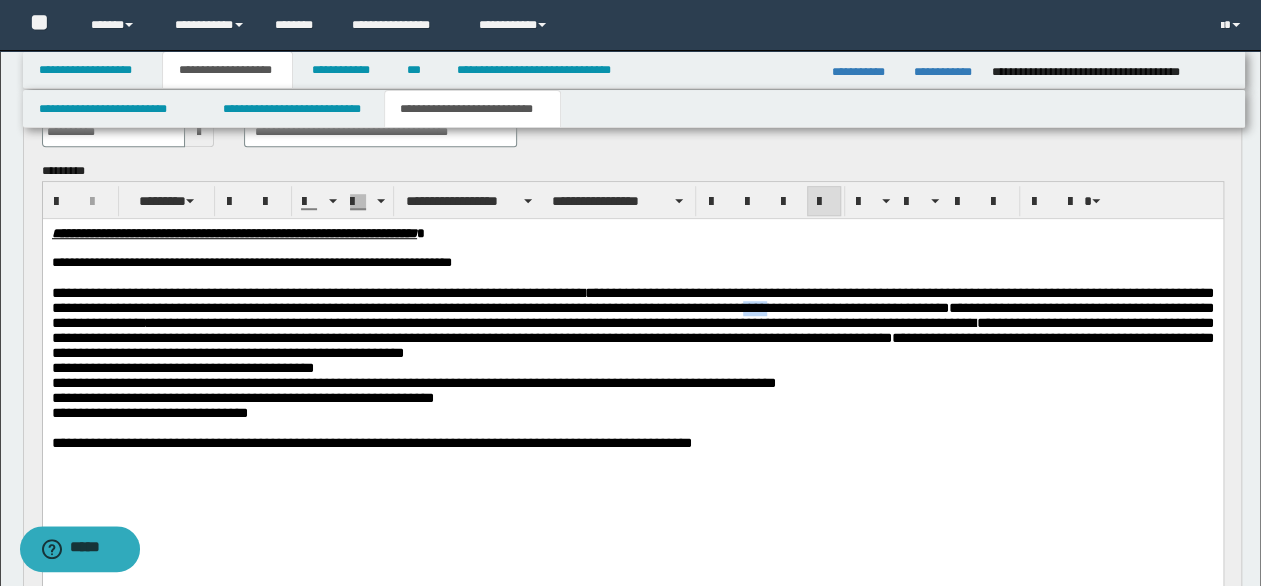 drag, startPoint x: 1053, startPoint y: 315, endPoint x: 1081, endPoint y: 320, distance: 28.442924 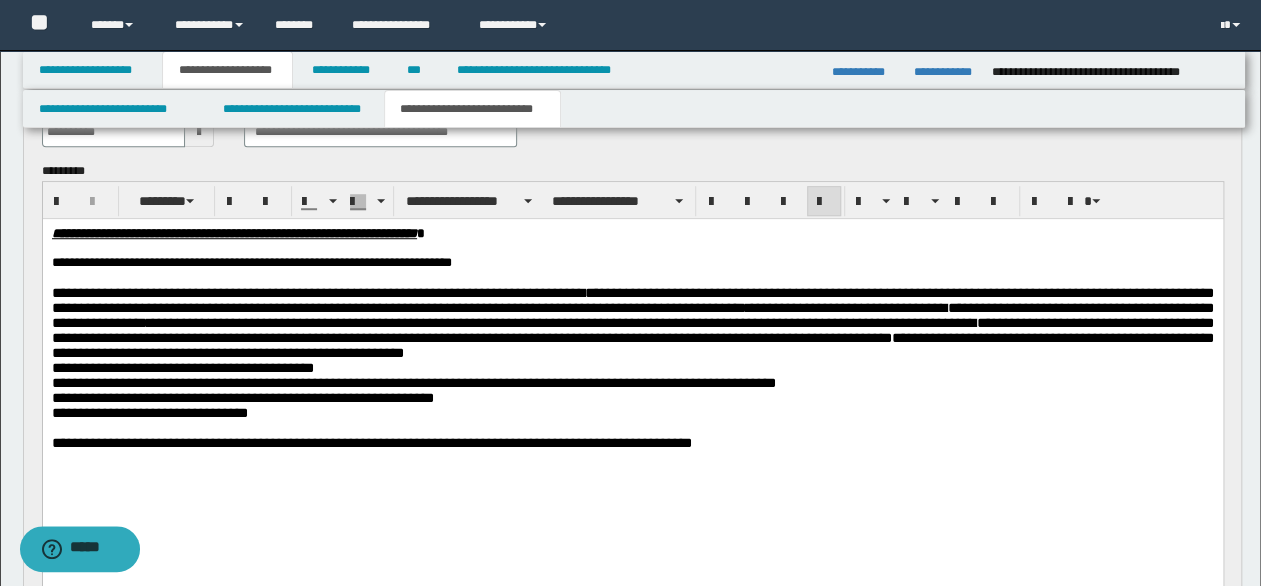 drag, startPoint x: 585, startPoint y: 333, endPoint x: 595, endPoint y: 336, distance: 10.440307 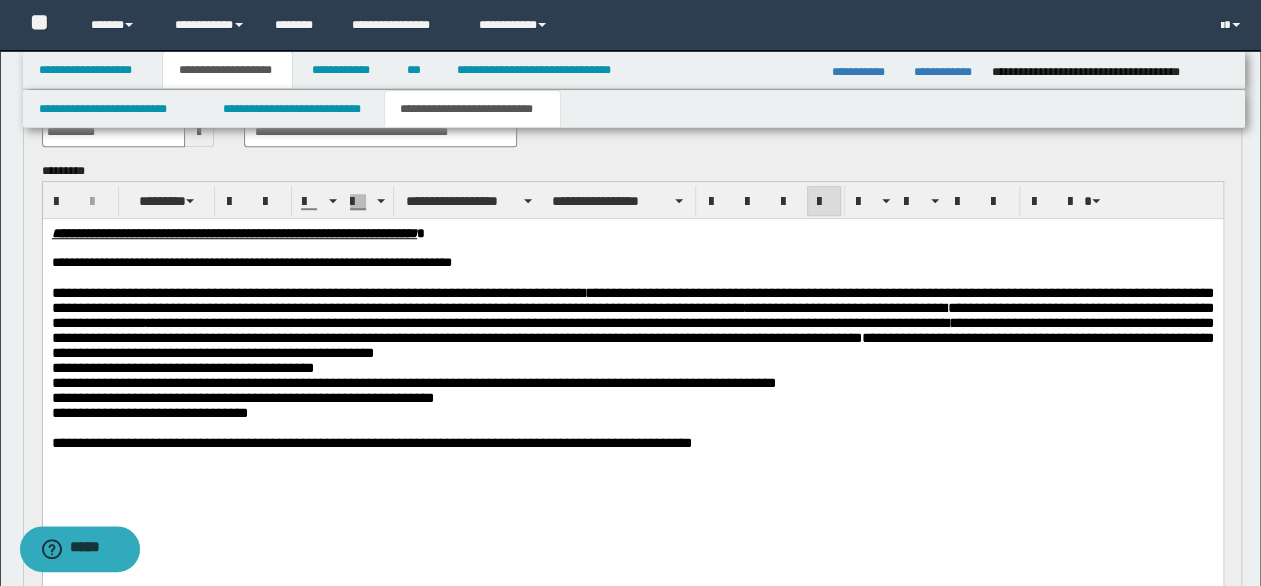 click on "**********" at bounding box center (547, 323) 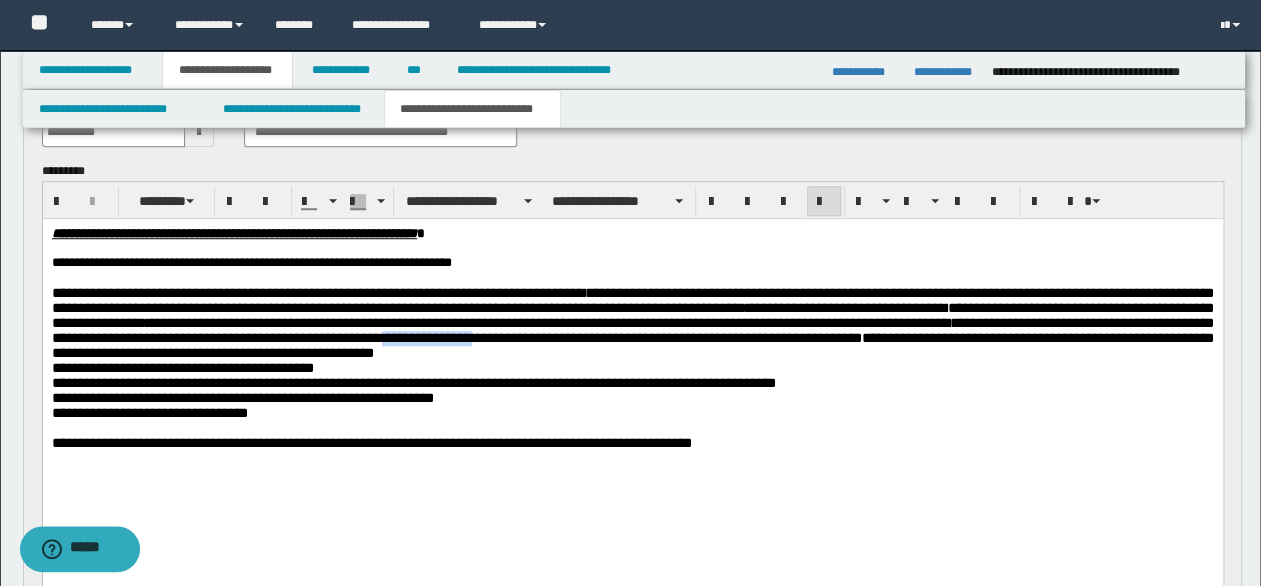 drag, startPoint x: 921, startPoint y: 353, endPoint x: 1013, endPoint y: 344, distance: 92.43917 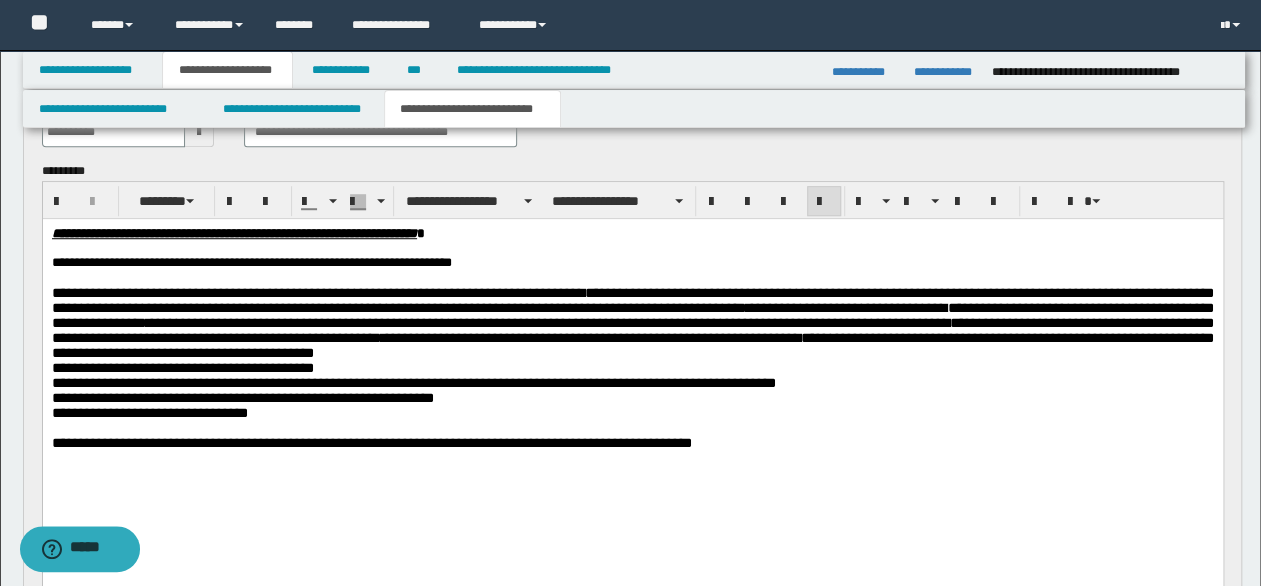 click on "**********" at bounding box center (632, 368) 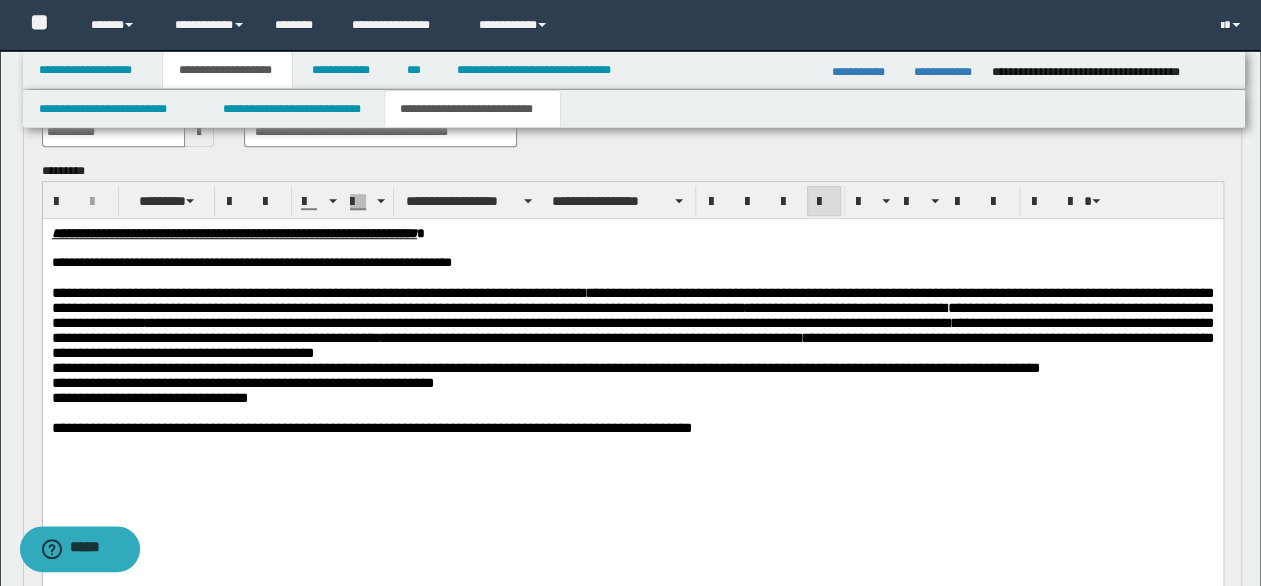 click on "**********" at bounding box center [242, 383] 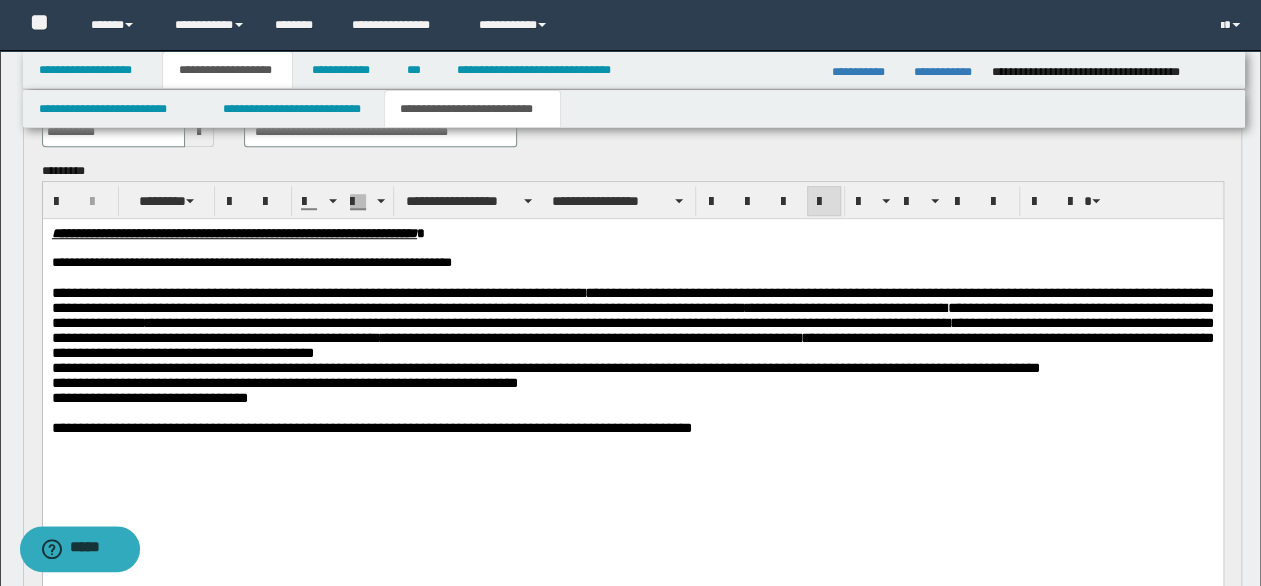 drag, startPoint x: 537, startPoint y: 395, endPoint x: 566, endPoint y: 407, distance: 31.38471 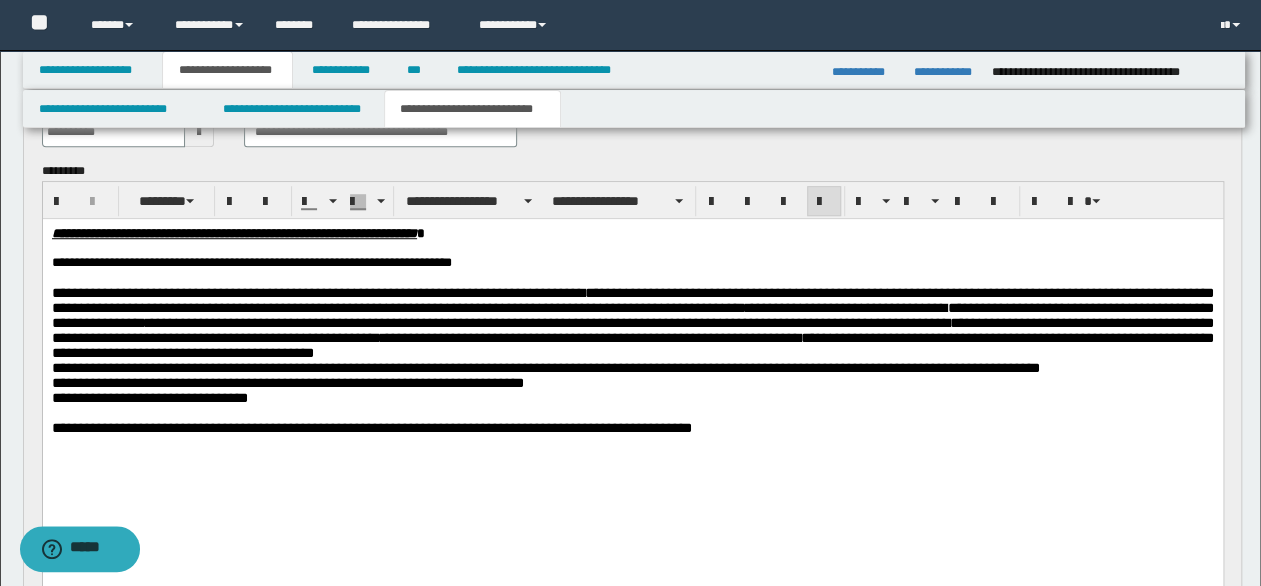 click on "**********" at bounding box center (632, 398) 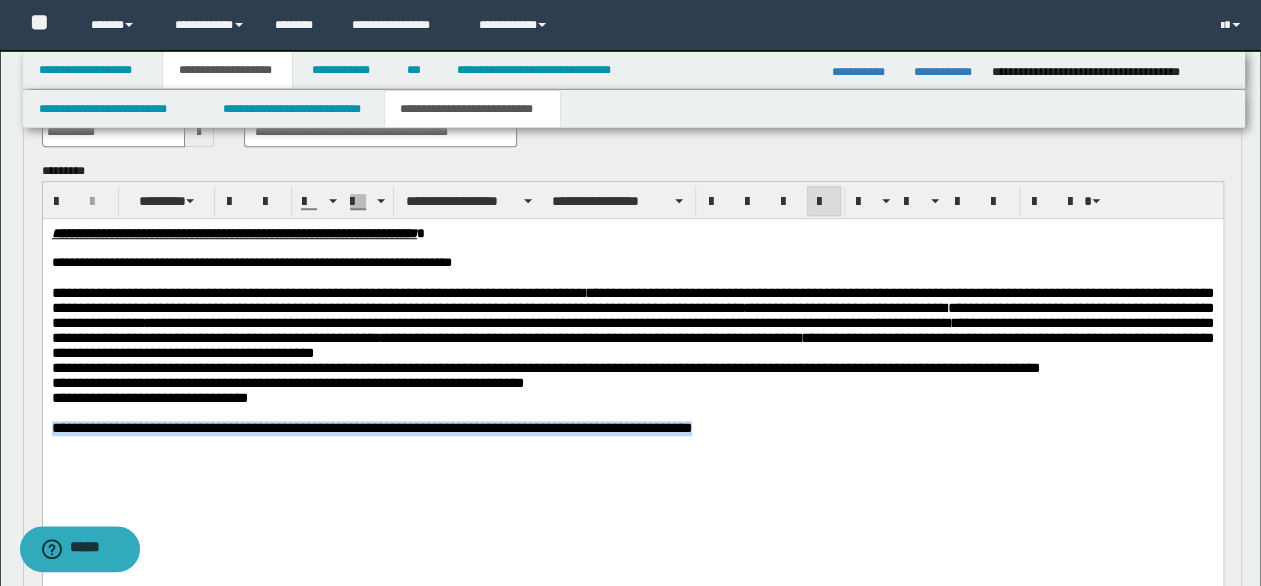 drag, startPoint x: 53, startPoint y: 458, endPoint x: 696, endPoint y: 454, distance: 643.01245 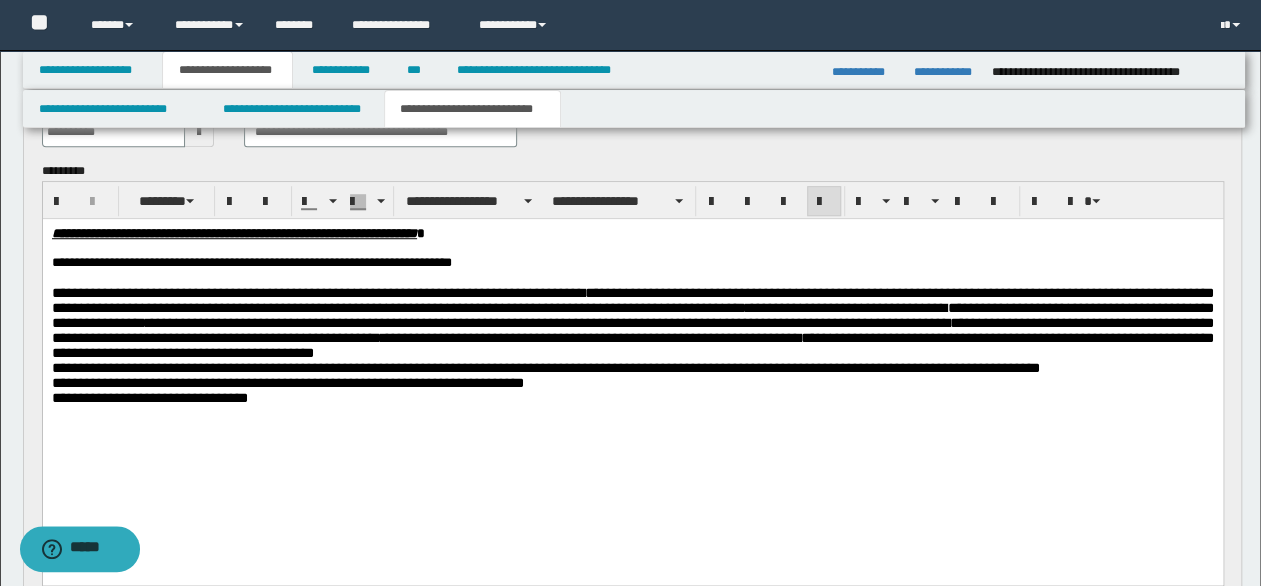 click on "**********" at bounding box center [632, 398] 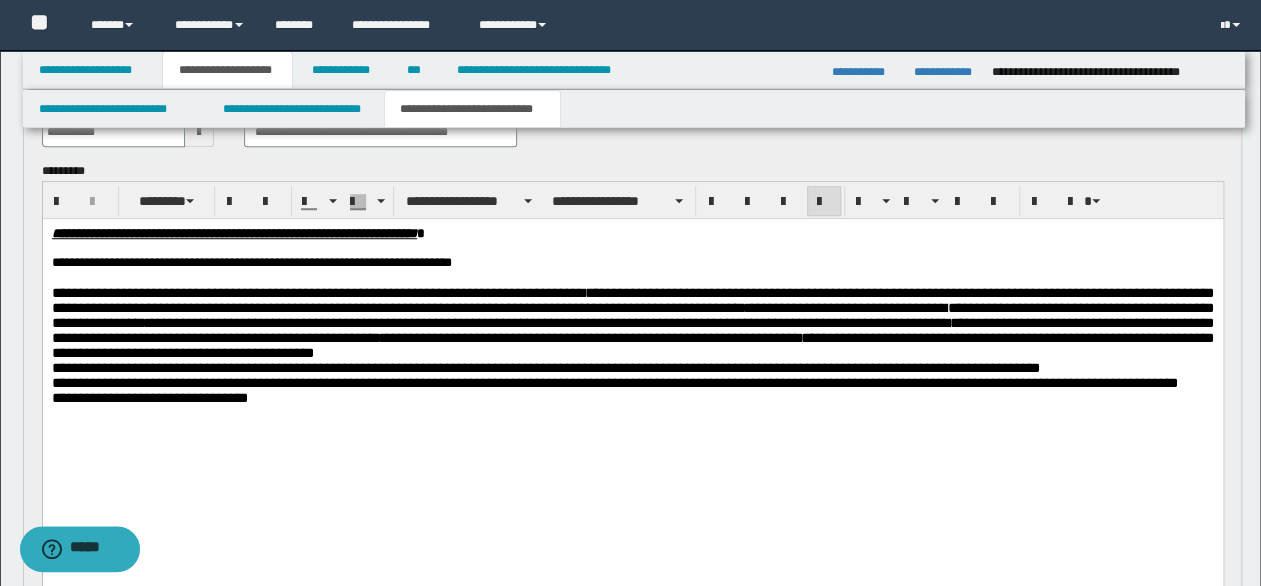 drag, startPoint x: 985, startPoint y: 365, endPoint x: 1037, endPoint y: 398, distance: 61.587337 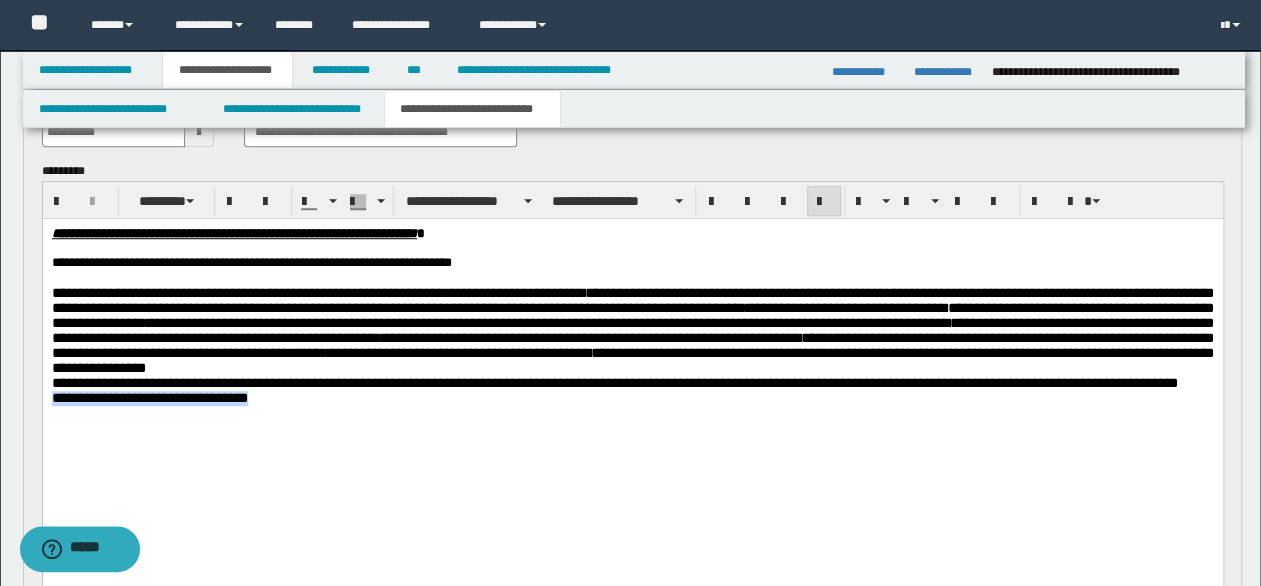 drag, startPoint x: 290, startPoint y: 441, endPoint x: -17, endPoint y: 434, distance: 307.0798 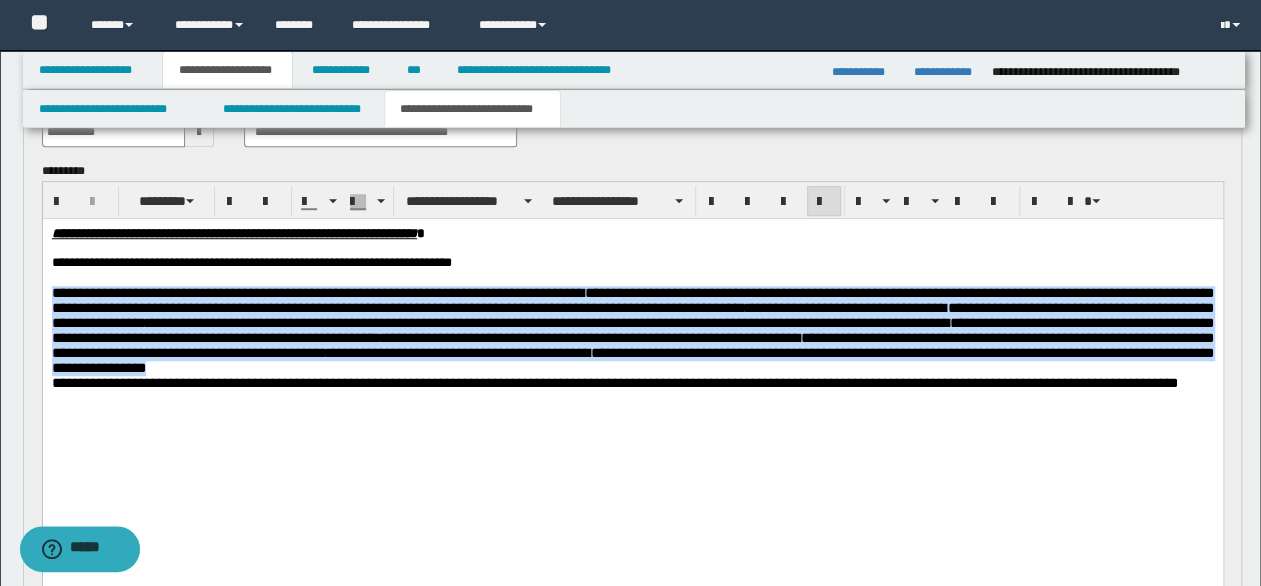 drag, startPoint x: 55, startPoint y: 295, endPoint x: 959, endPoint y: 379, distance: 907.8943 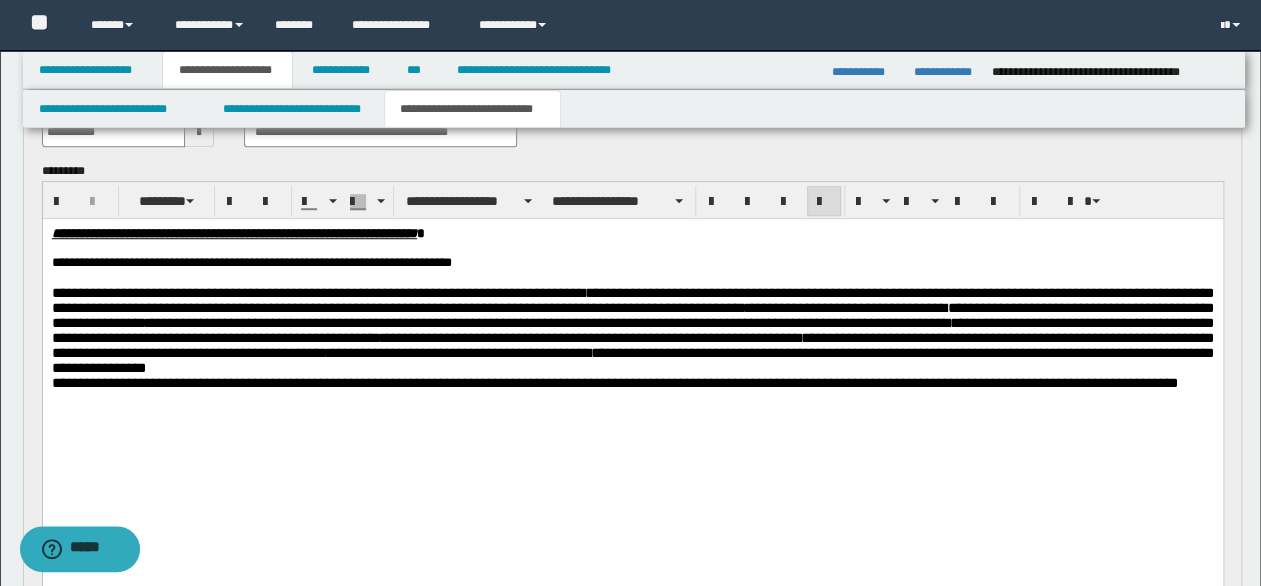 click on "**********" at bounding box center (632, 383) 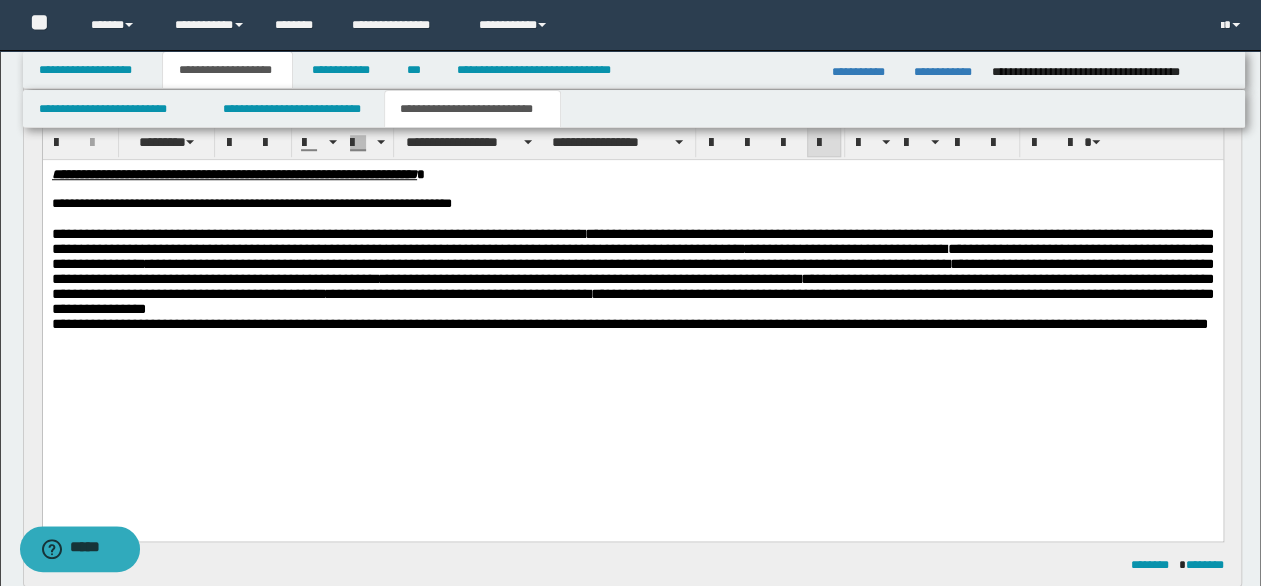 scroll, scrollTop: 699, scrollLeft: 0, axis: vertical 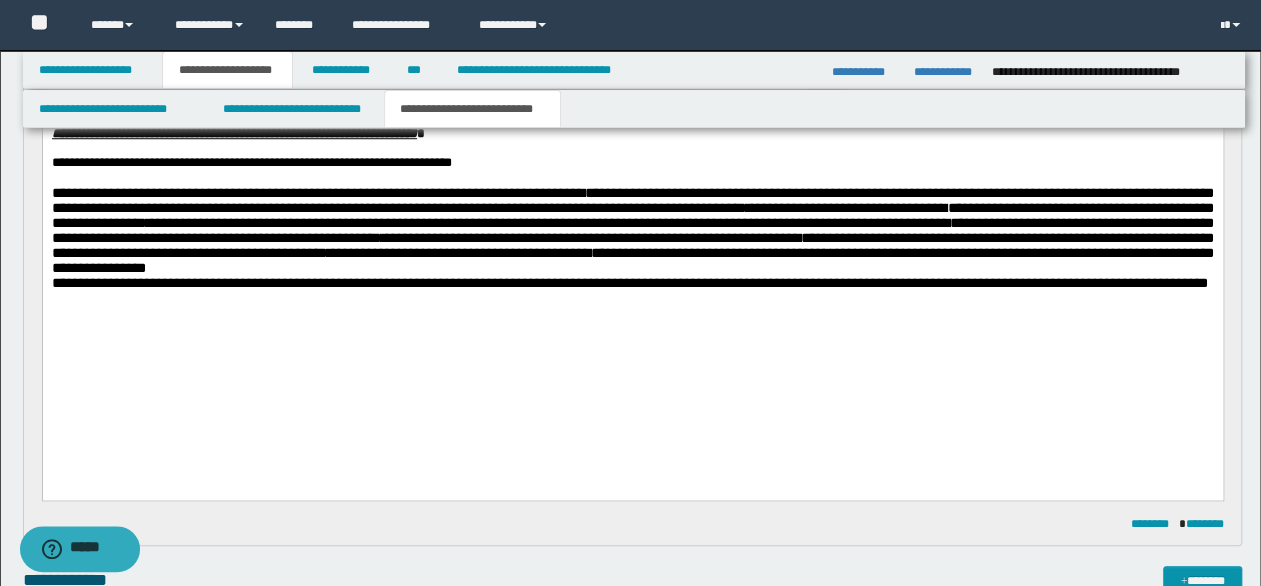click on "**********" at bounding box center (632, 283) 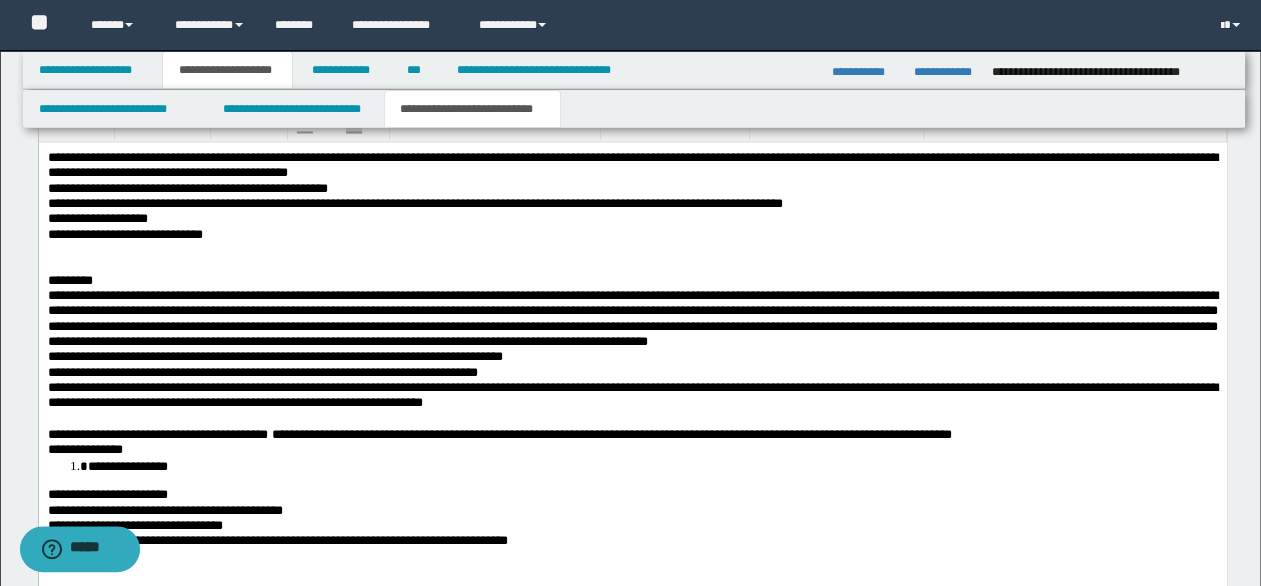 scroll, scrollTop: 1499, scrollLeft: 0, axis: vertical 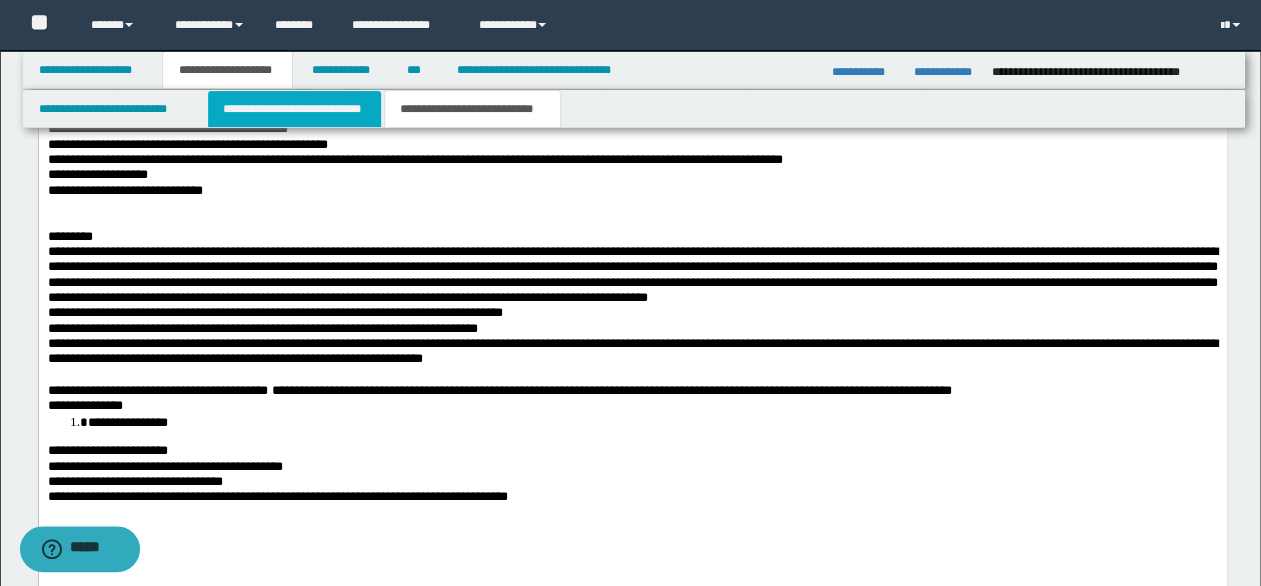click on "**********" at bounding box center (294, 109) 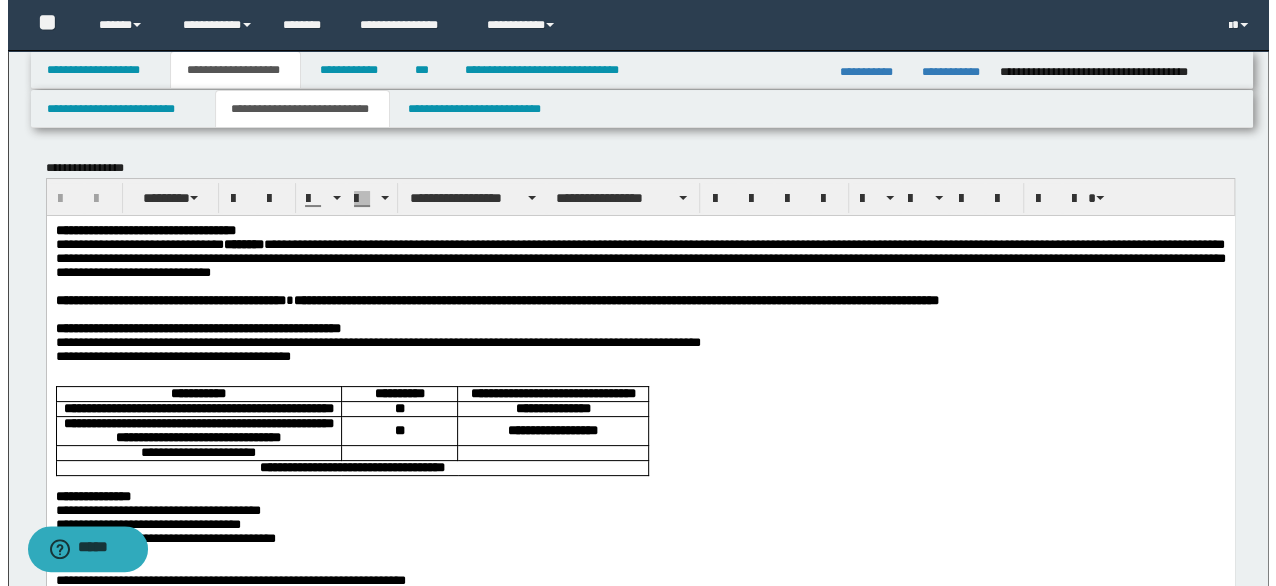 scroll, scrollTop: 0, scrollLeft: 0, axis: both 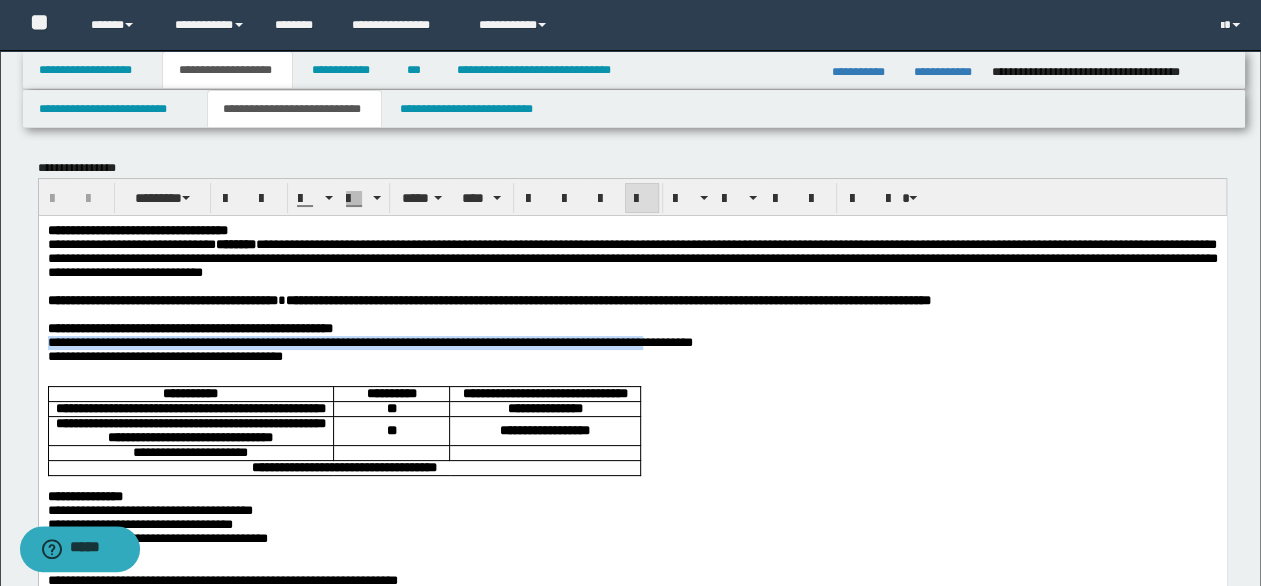 drag, startPoint x: 46, startPoint y: 369, endPoint x: 784, endPoint y: 363, distance: 738.0244 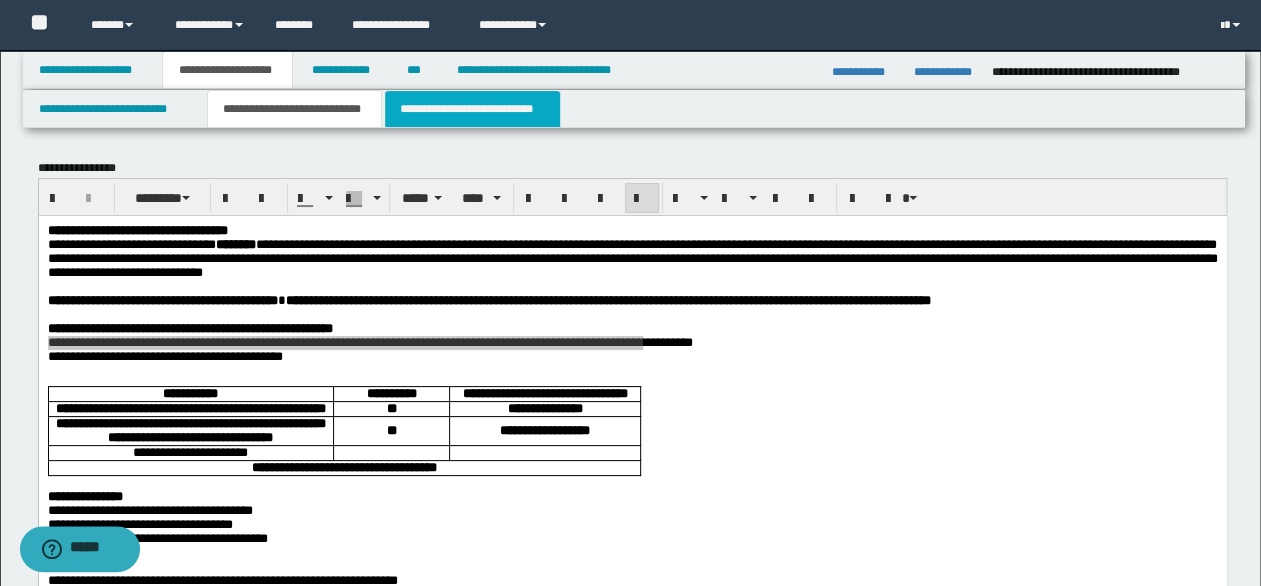 click on "**********" at bounding box center (472, 109) 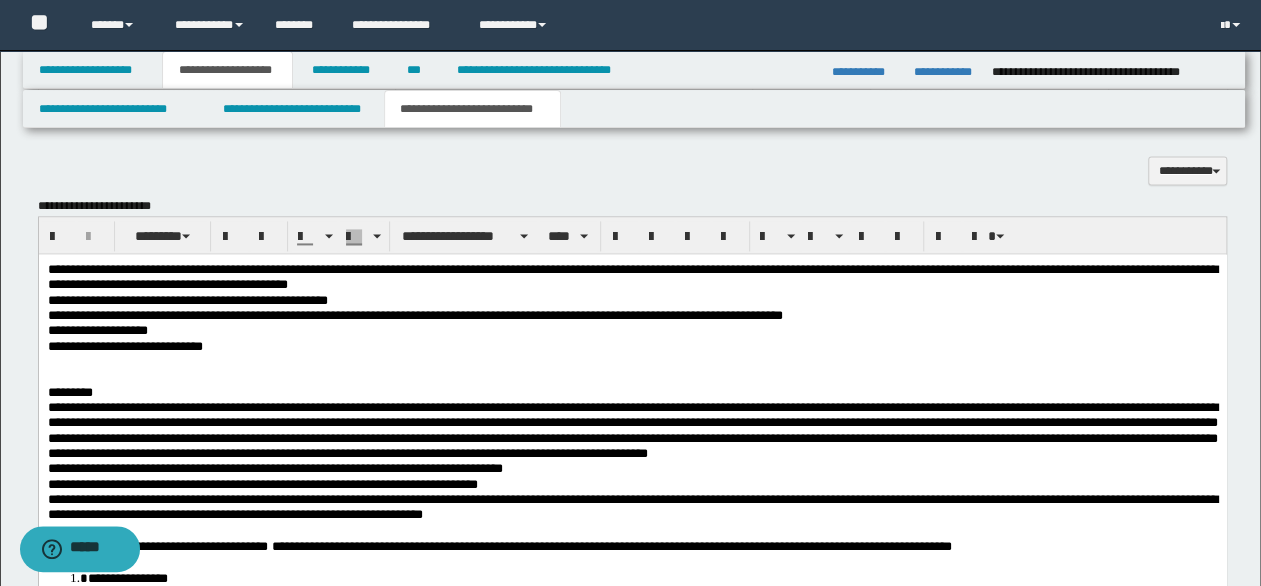 scroll, scrollTop: 1400, scrollLeft: 0, axis: vertical 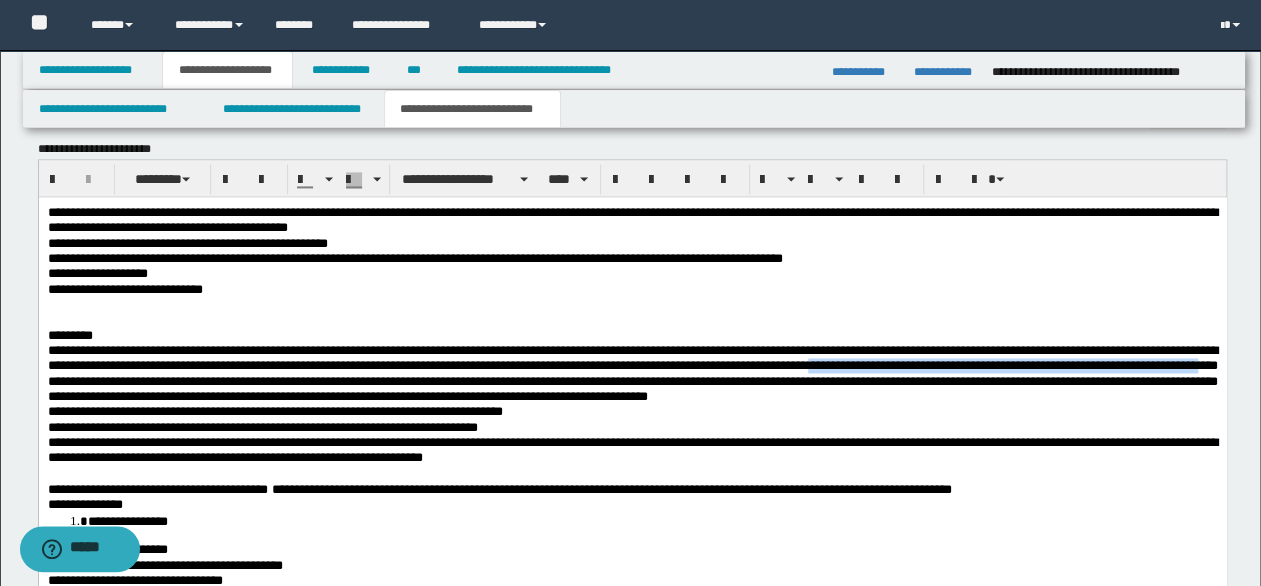 drag, startPoint x: 1132, startPoint y: 363, endPoint x: 490, endPoint y: 376, distance: 642.1316 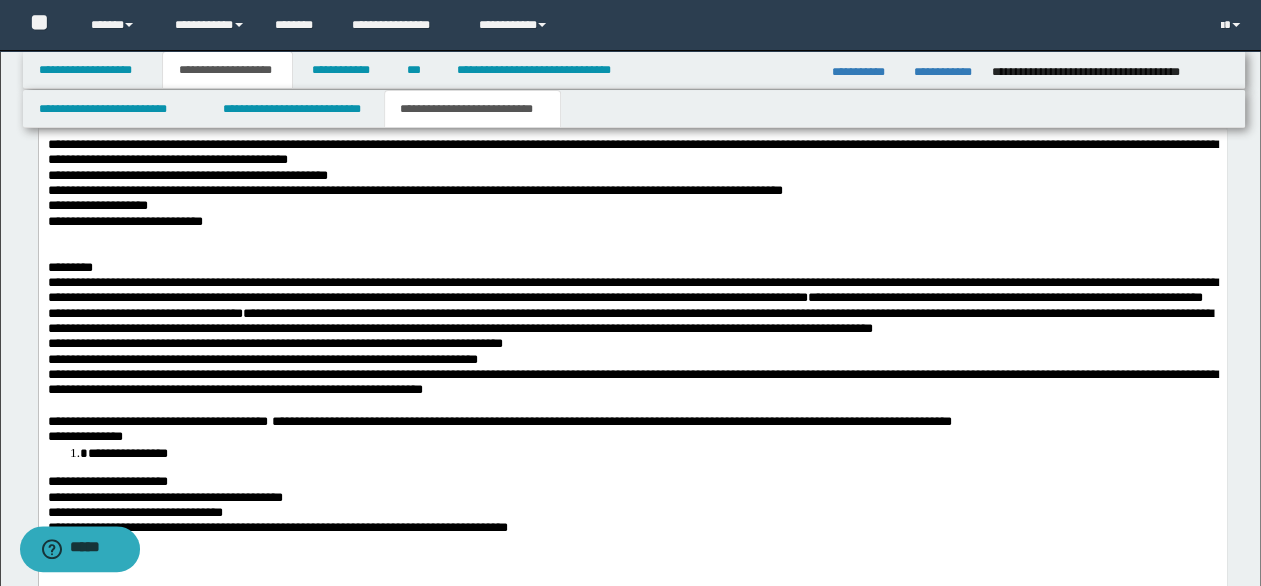 scroll, scrollTop: 1500, scrollLeft: 0, axis: vertical 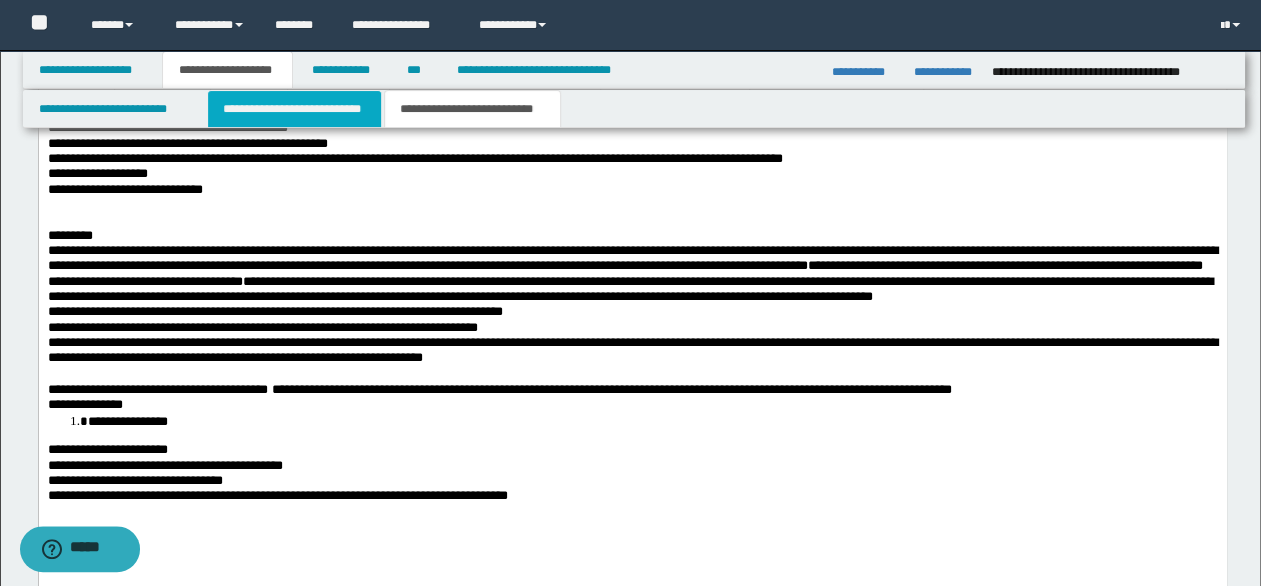 click on "**********" at bounding box center (294, 109) 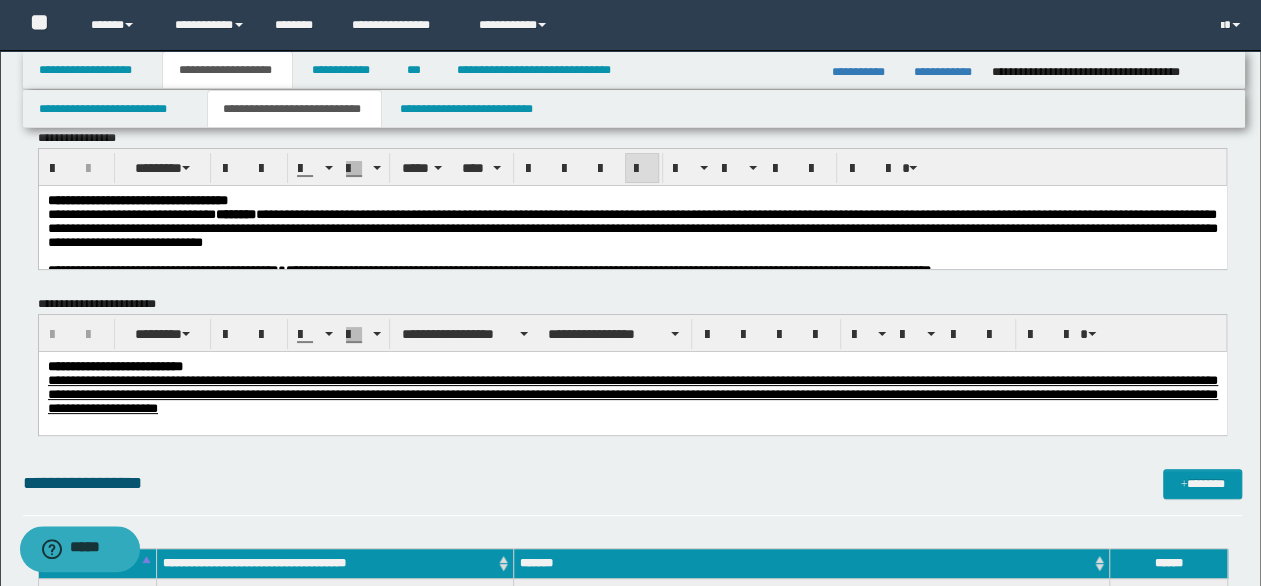 scroll, scrollTop: 0, scrollLeft: 0, axis: both 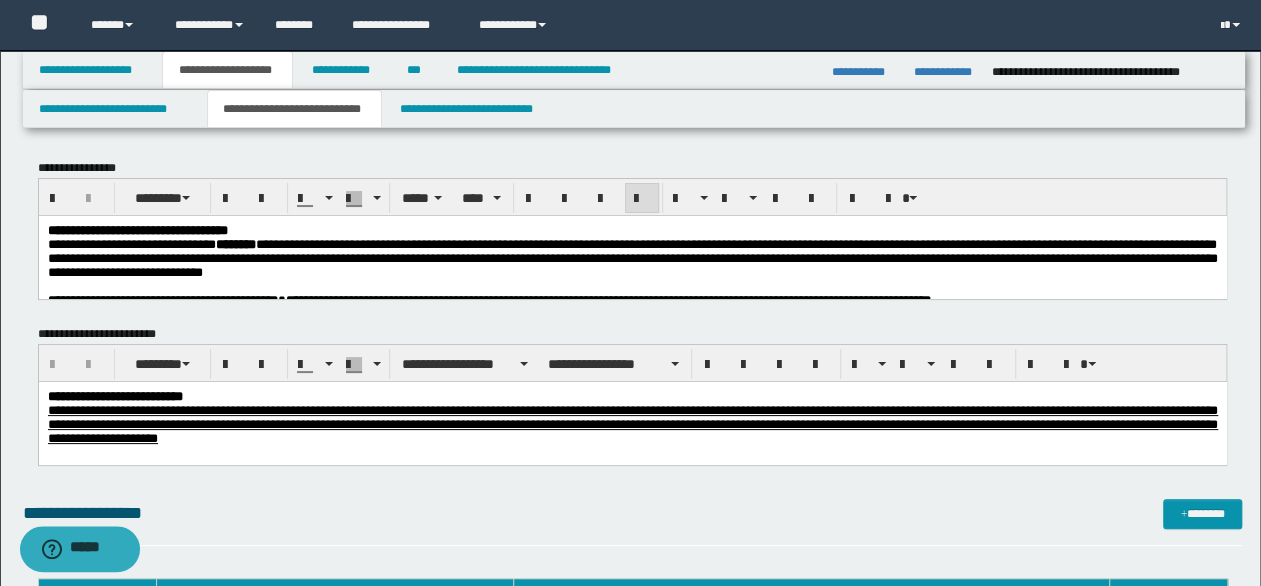 click on "**********" at bounding box center [632, 257] 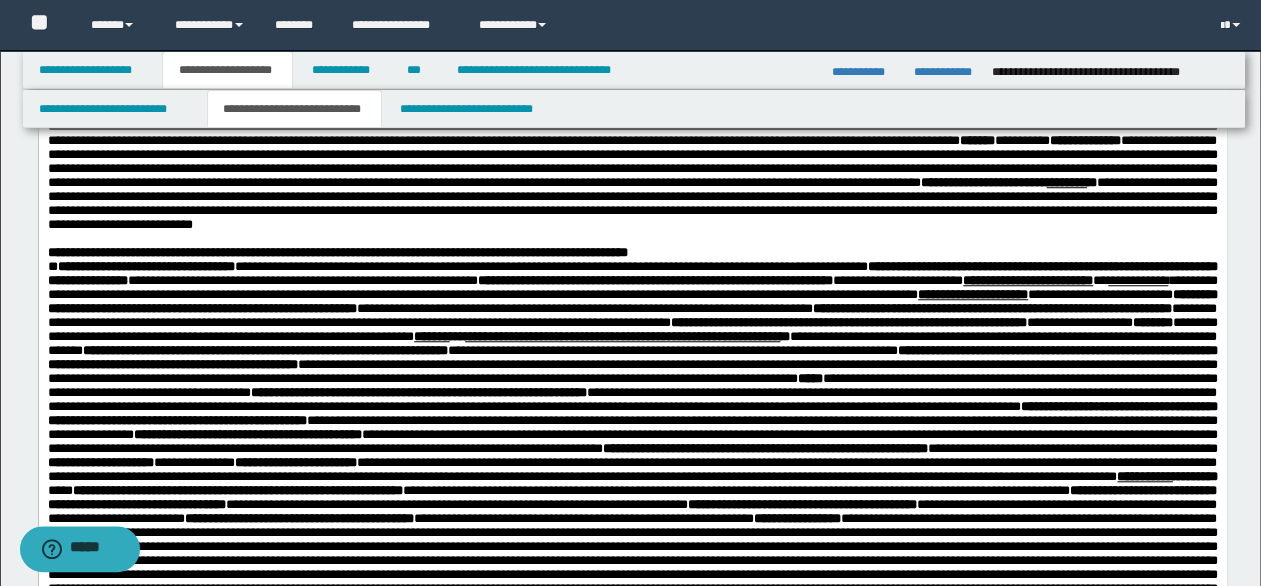 scroll, scrollTop: 700, scrollLeft: 0, axis: vertical 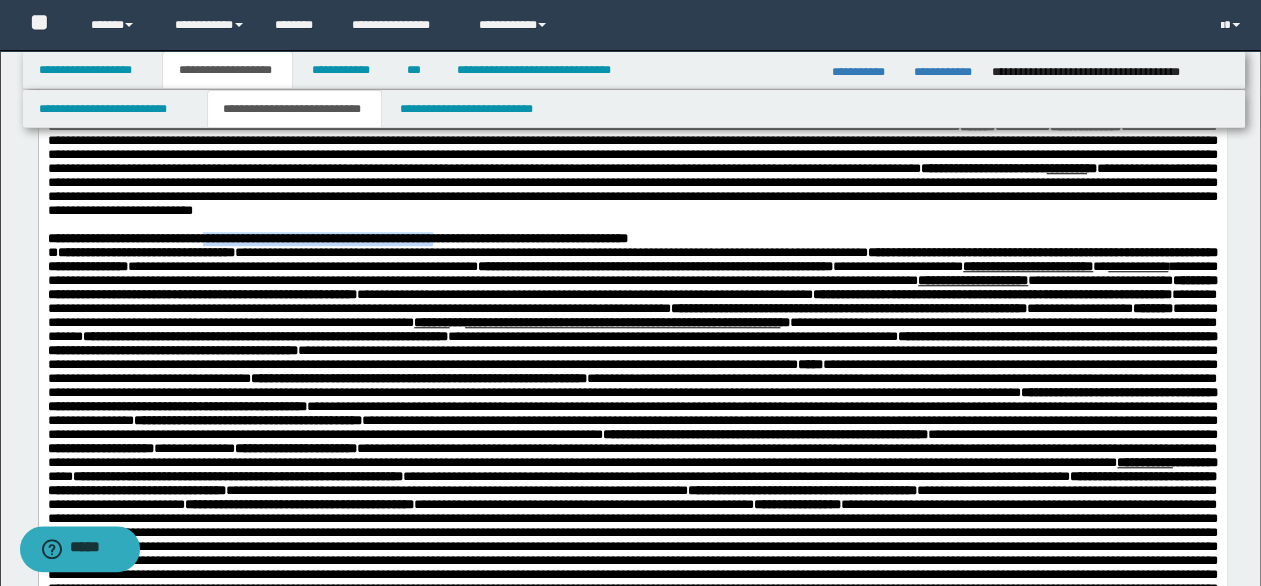 drag, startPoint x: 244, startPoint y: 416, endPoint x: 596, endPoint y: 414, distance: 352.00568 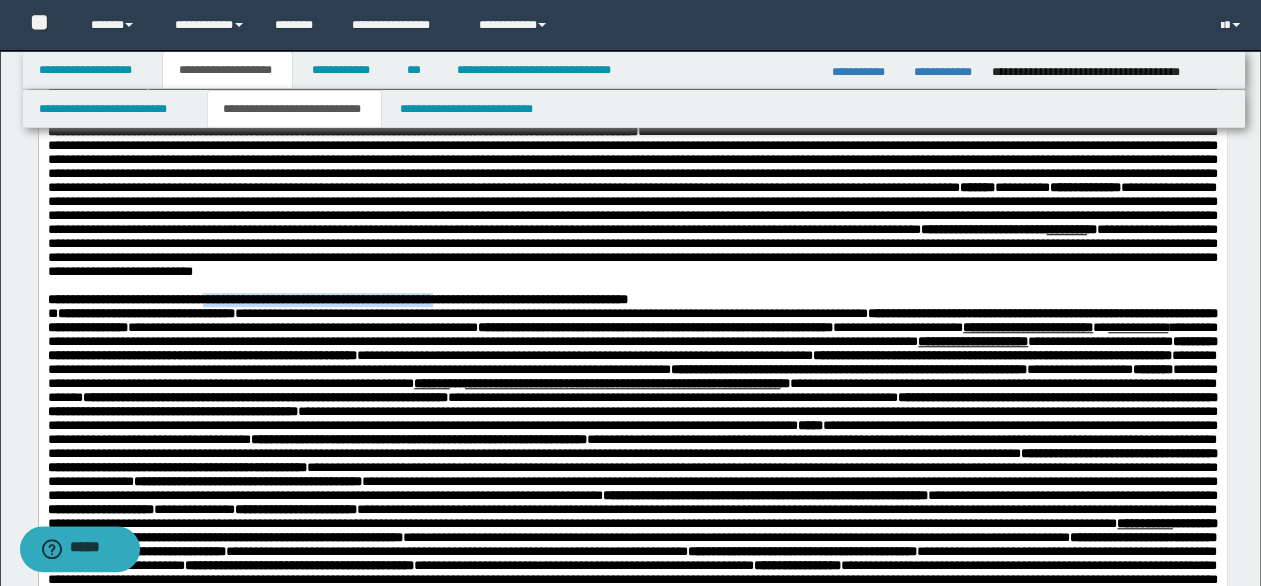 scroll, scrollTop: 600, scrollLeft: 0, axis: vertical 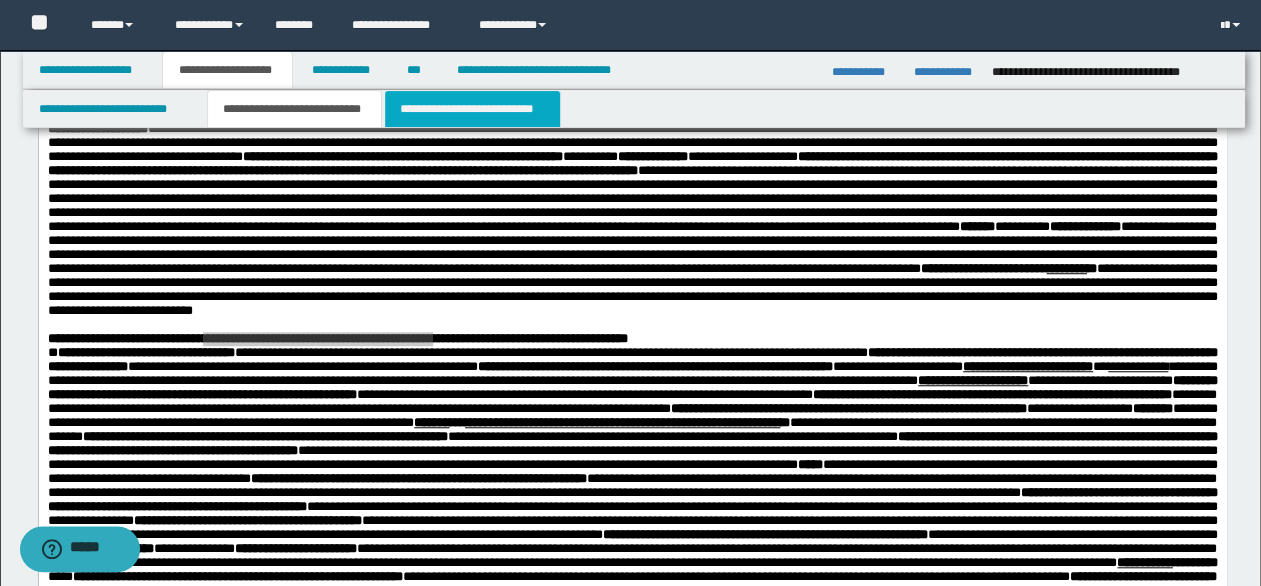 click on "**********" at bounding box center (472, 109) 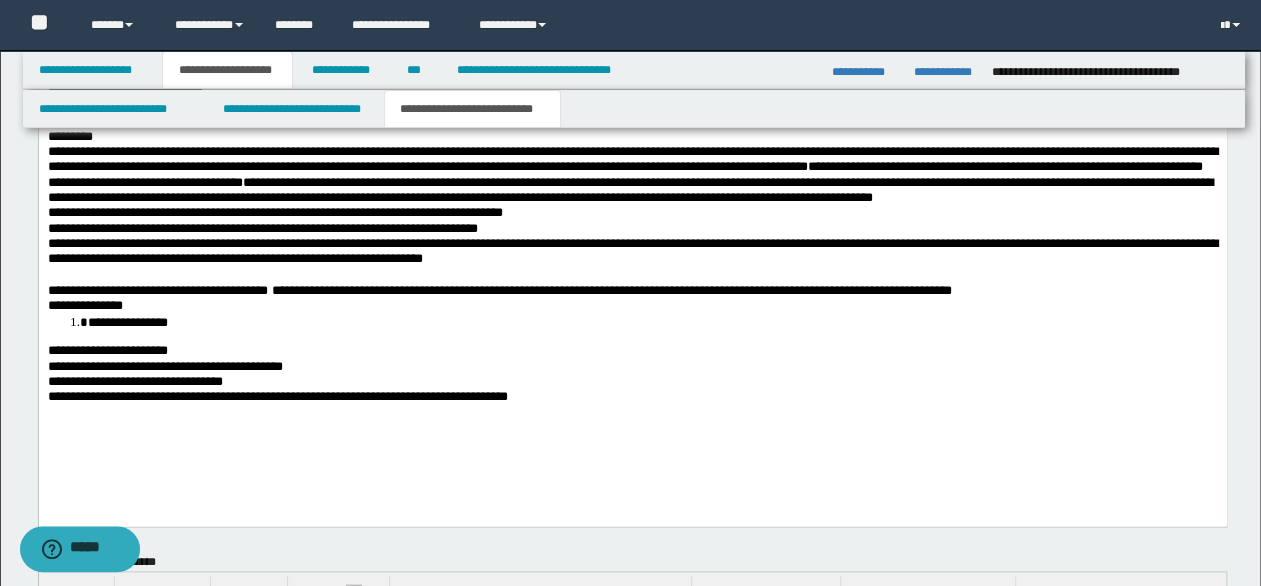 scroll, scrollTop: 1600, scrollLeft: 0, axis: vertical 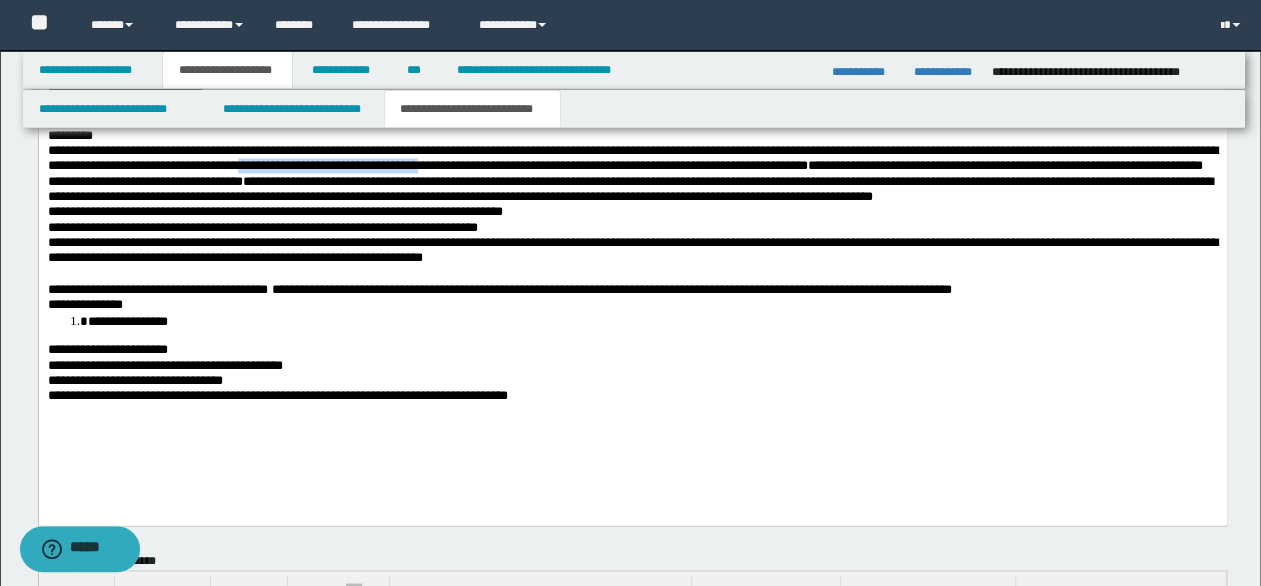 drag, startPoint x: 438, startPoint y: 165, endPoint x: 678, endPoint y: 167, distance: 240.00833 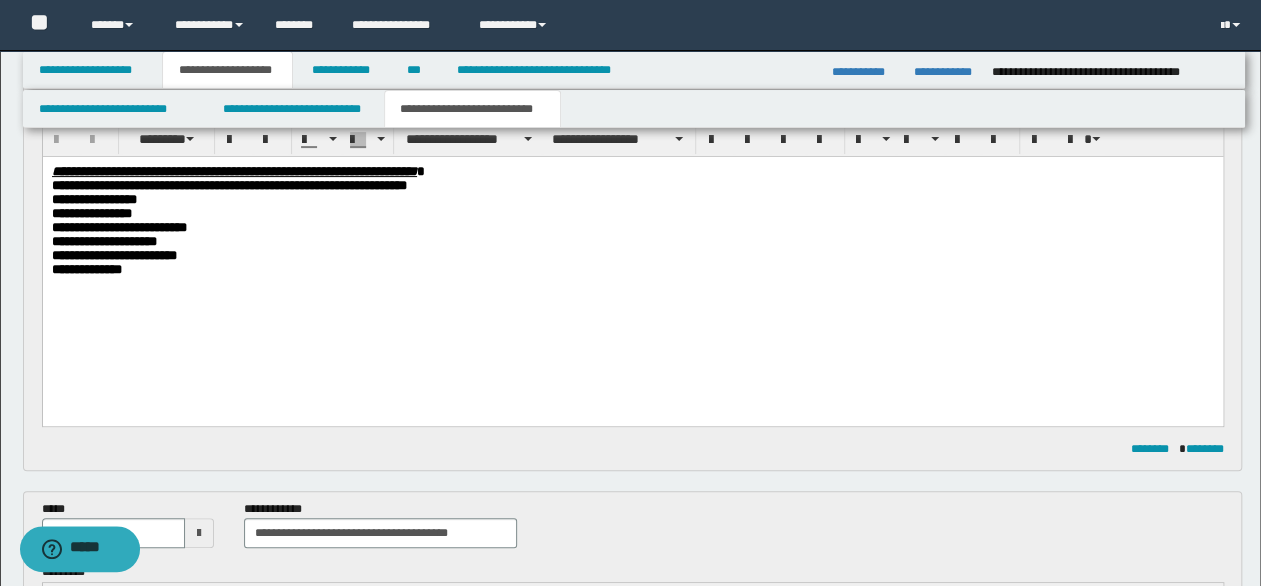 scroll, scrollTop: 200, scrollLeft: 0, axis: vertical 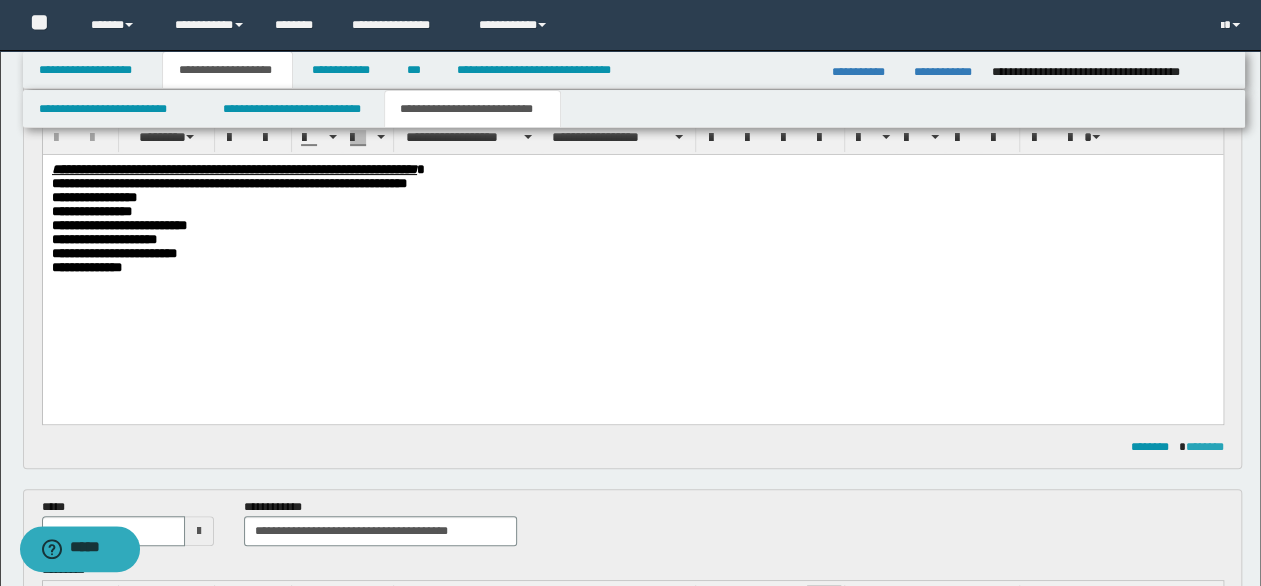 click on "********" at bounding box center [1205, 447] 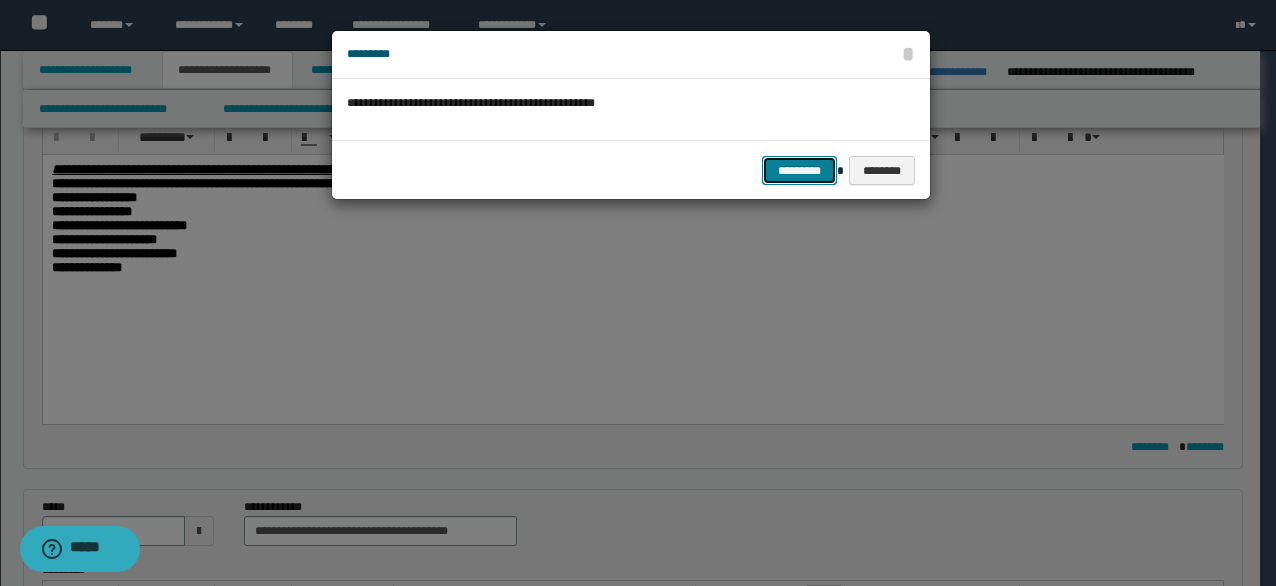 click on "*********" at bounding box center (799, 170) 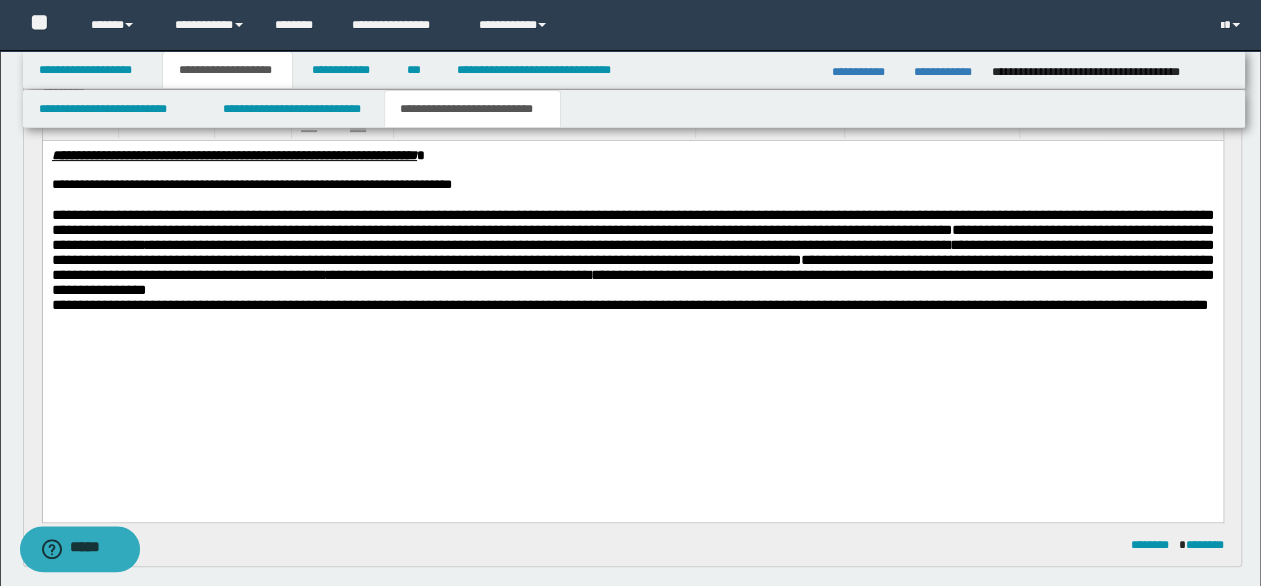 scroll, scrollTop: 100, scrollLeft: 0, axis: vertical 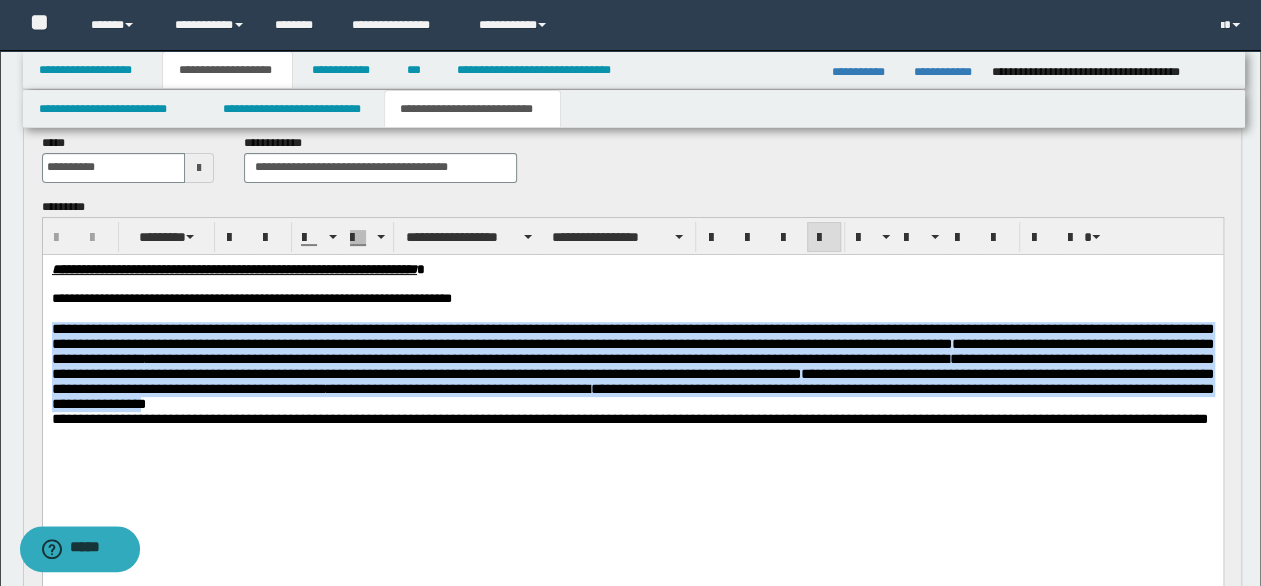 drag, startPoint x: 53, startPoint y: 328, endPoint x: 908, endPoint y: 414, distance: 859.3143 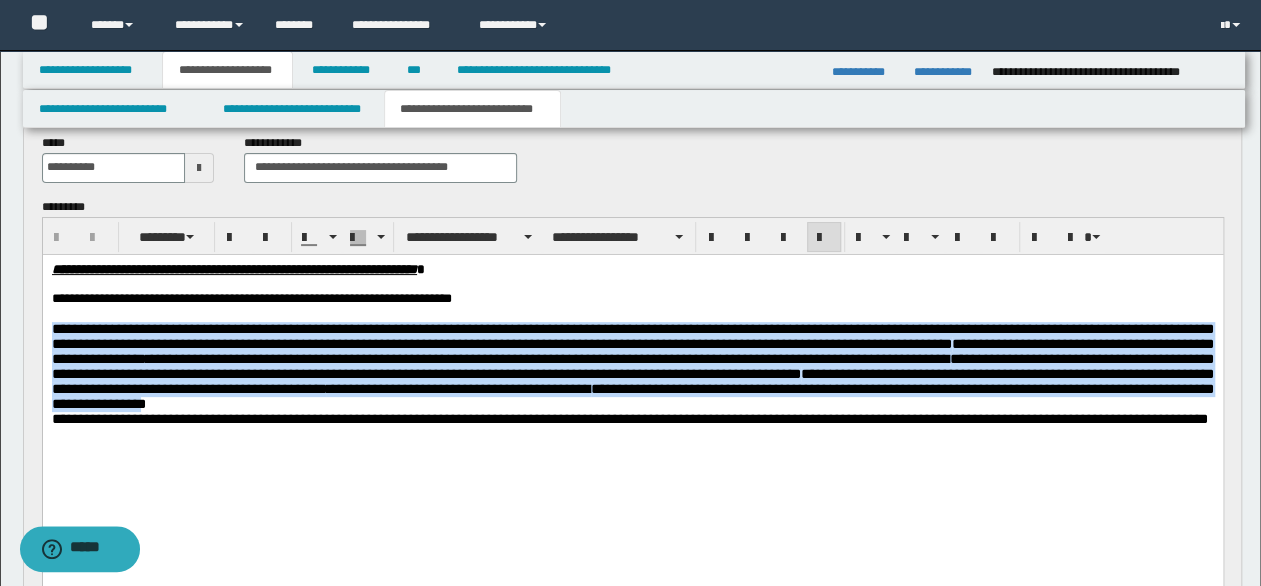click on "**********" at bounding box center (632, 366) 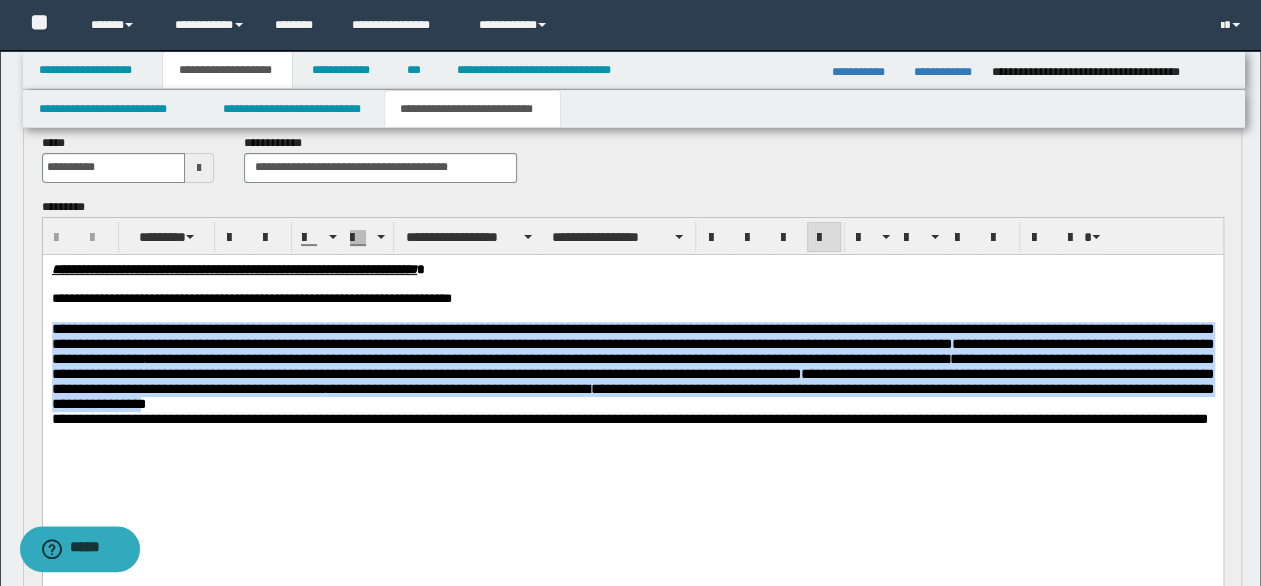 copy on "**********" 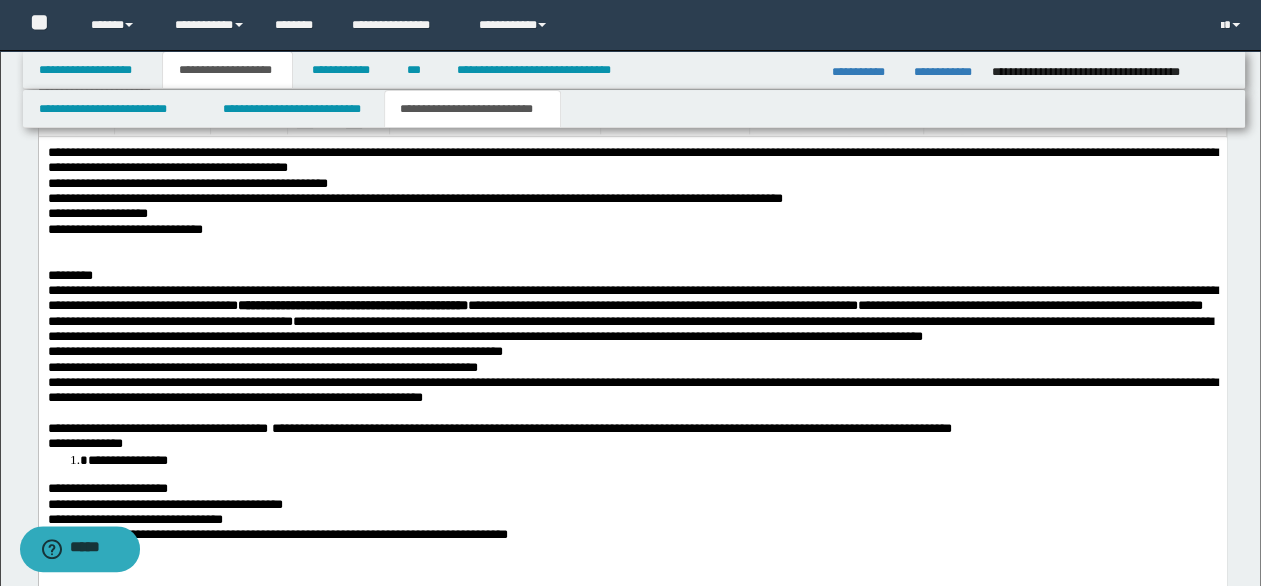 scroll, scrollTop: 1000, scrollLeft: 0, axis: vertical 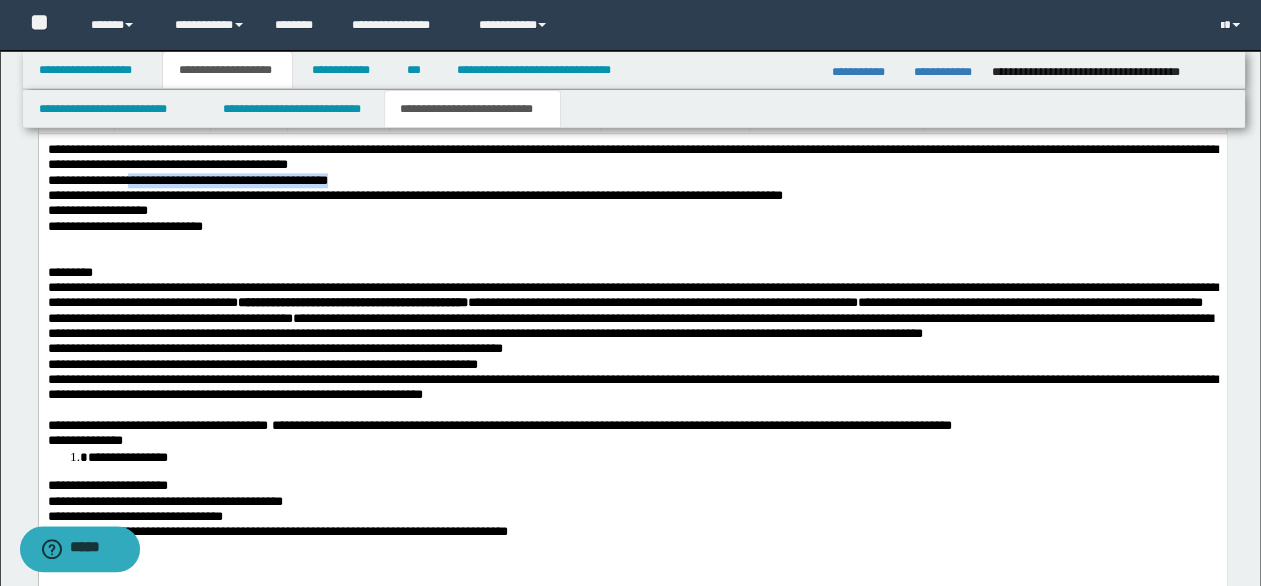 drag, startPoint x: 140, startPoint y: 179, endPoint x: 526, endPoint y: 173, distance: 386.04663 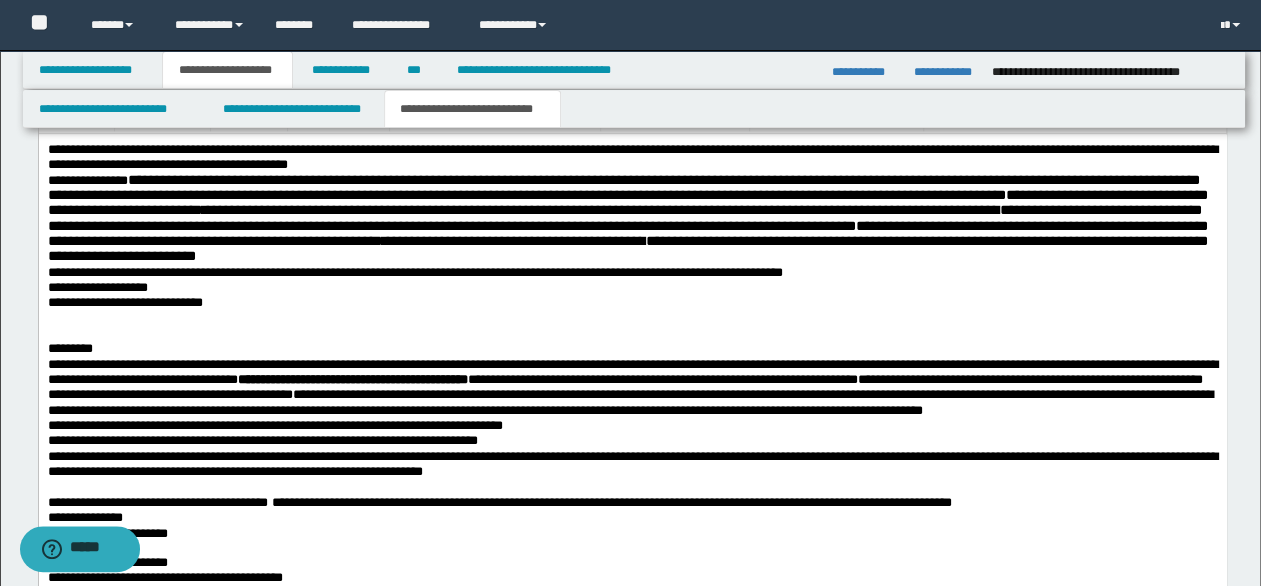 click on "**********" at bounding box center (623, 186) 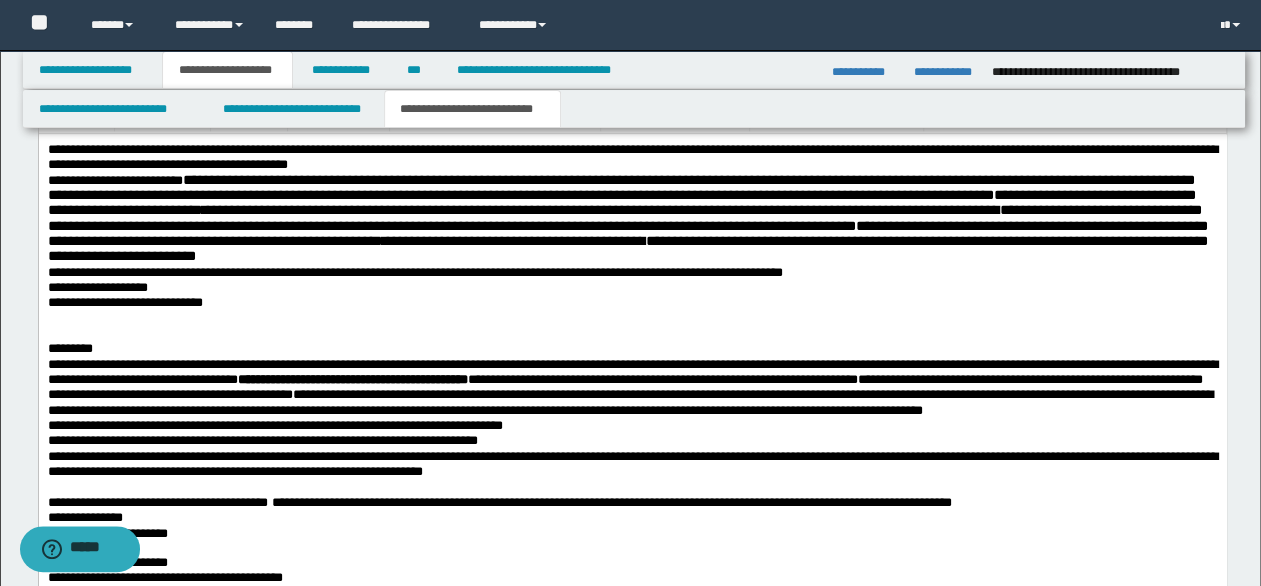 click on "**********" at bounding box center [627, 247] 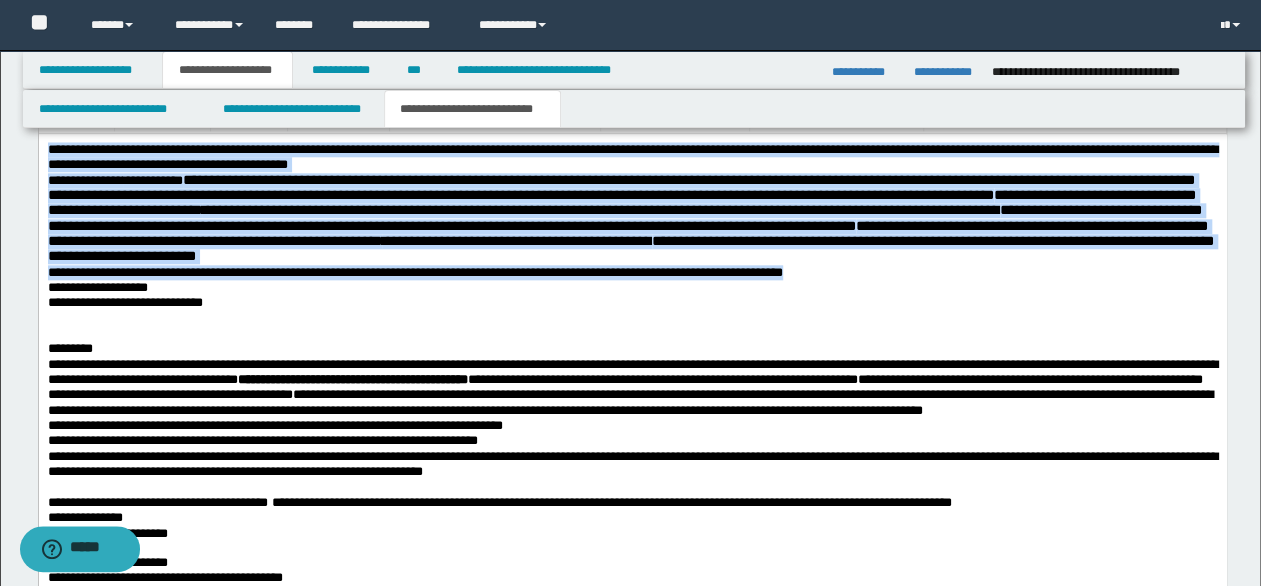 drag, startPoint x: 956, startPoint y: 278, endPoint x: 444, endPoint y: 204, distance: 517.32 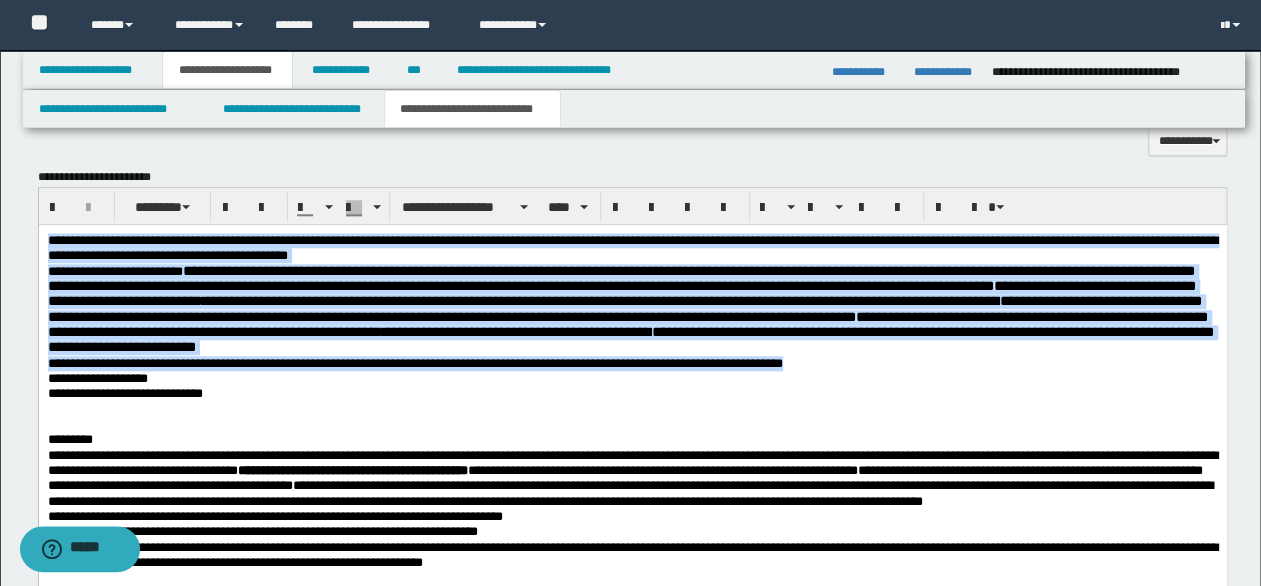 scroll, scrollTop: 800, scrollLeft: 0, axis: vertical 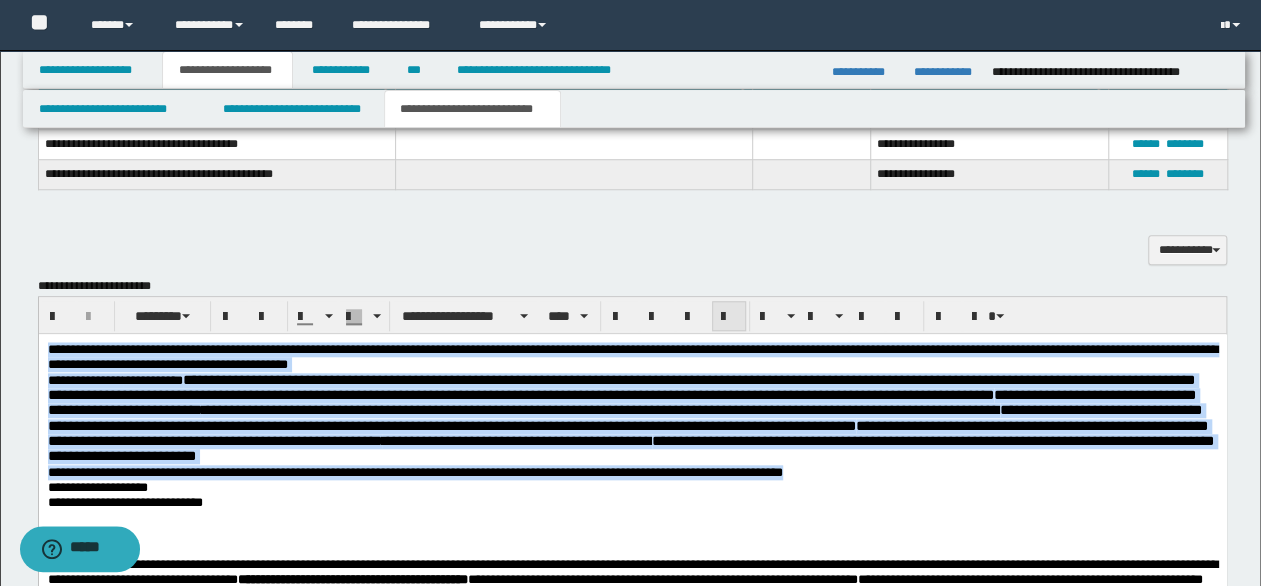 click at bounding box center [729, 317] 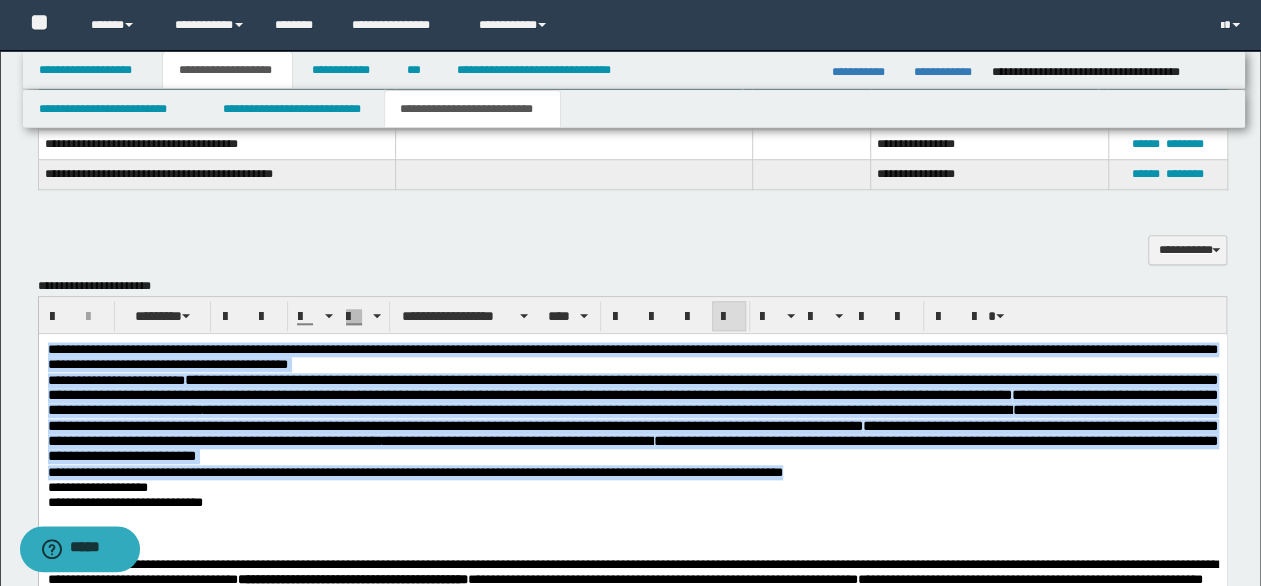 click on "**********" at bounding box center (631, 386) 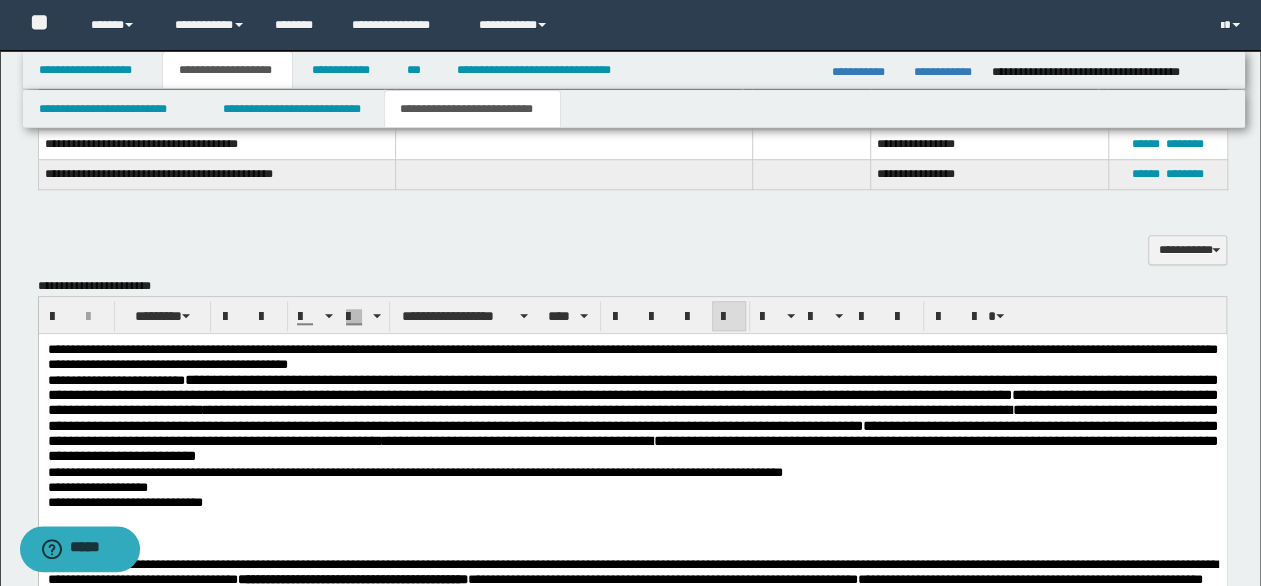 scroll, scrollTop: 1000, scrollLeft: 0, axis: vertical 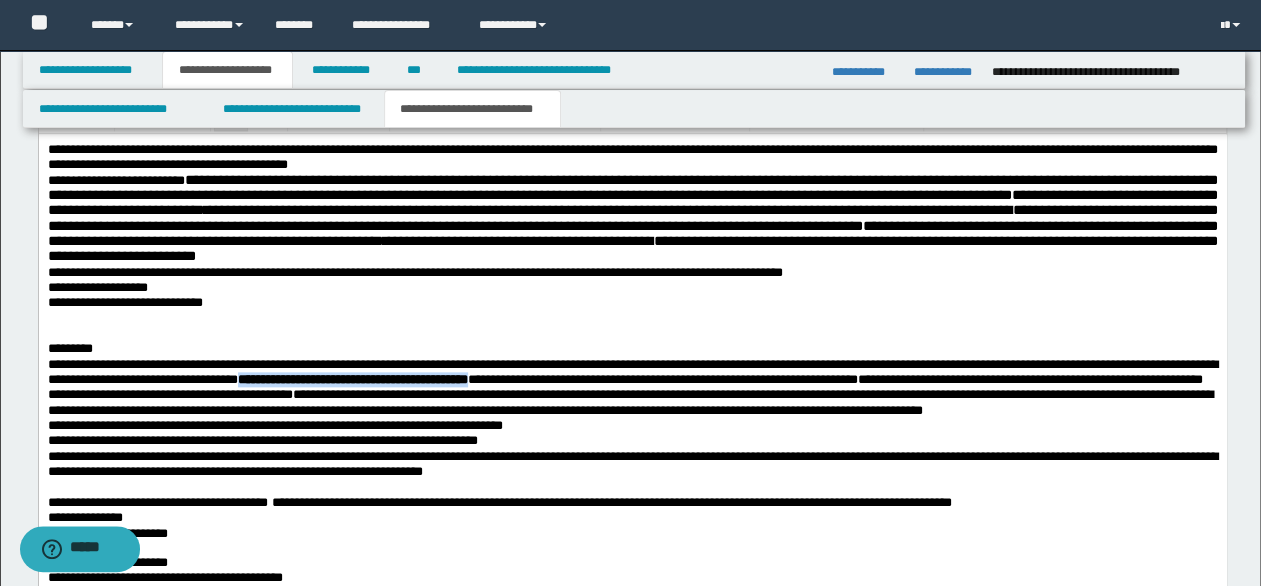 drag, startPoint x: 436, startPoint y: 384, endPoint x: 794, endPoint y: 384, distance: 358 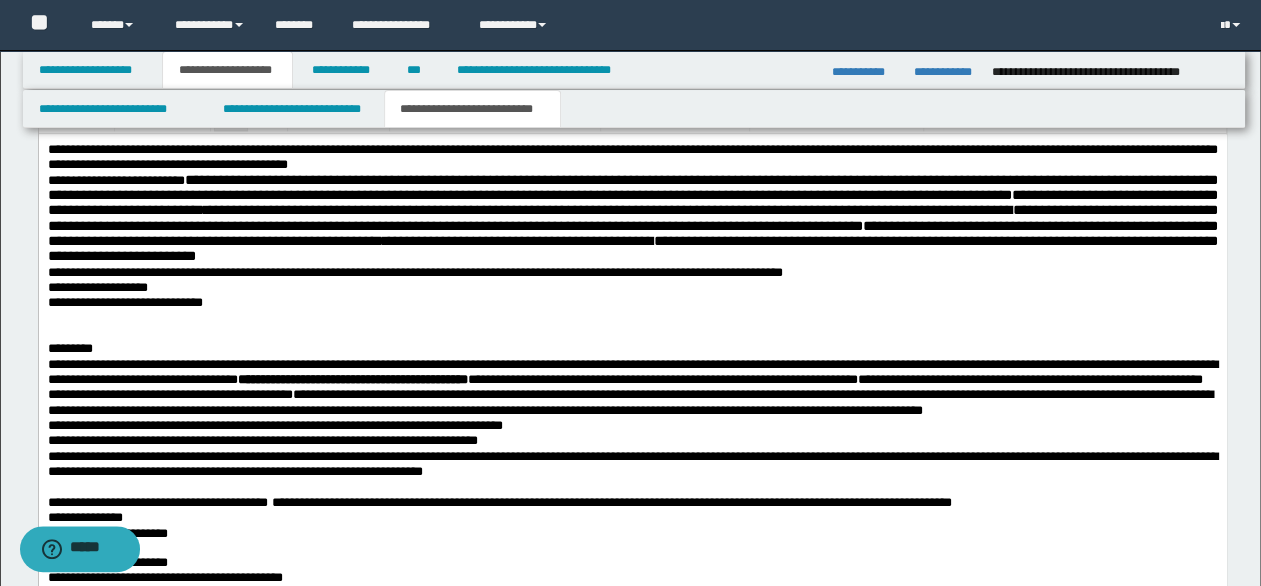 click on "**********" at bounding box center (632, 317) 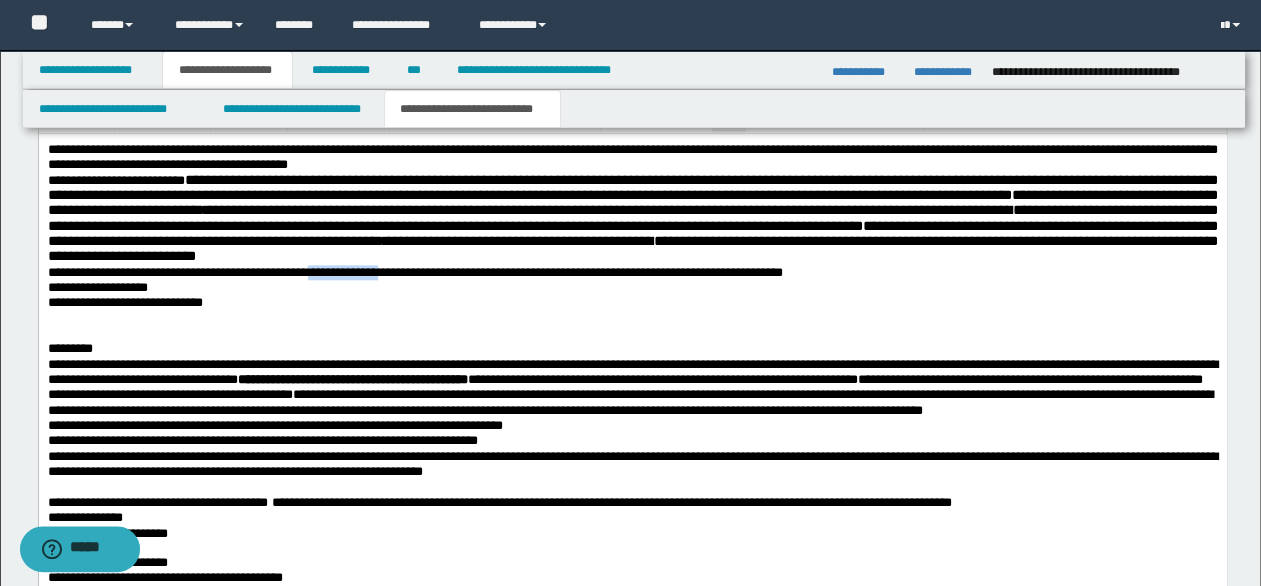 drag, startPoint x: 350, startPoint y: 273, endPoint x: 474, endPoint y: 268, distance: 124.10077 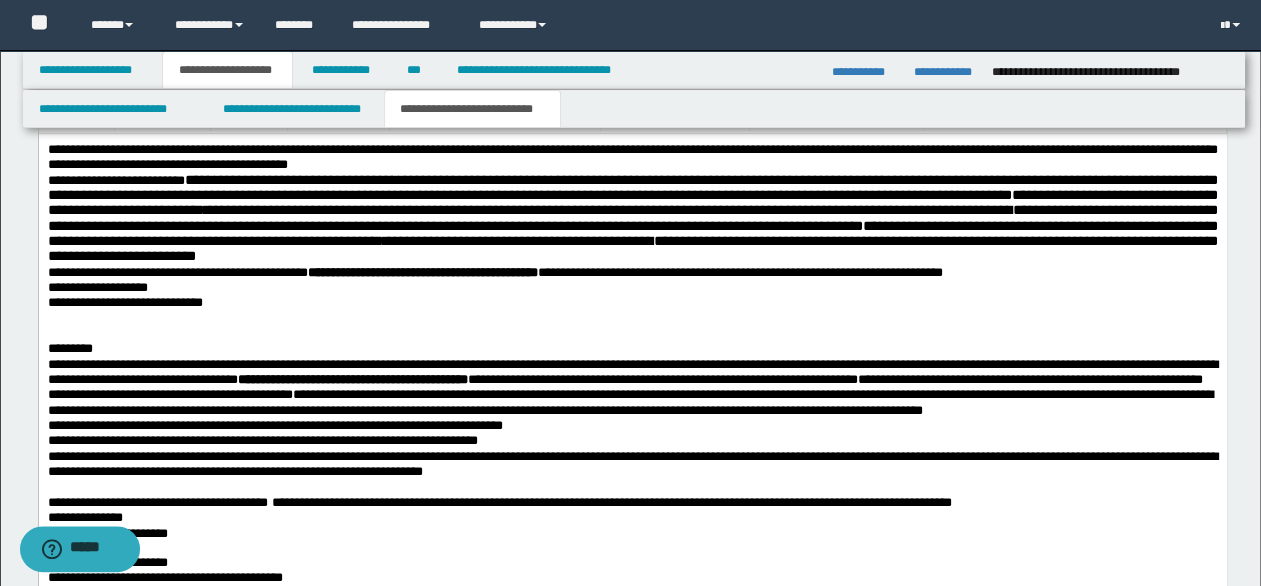 click on "**********" at bounding box center (632, 378) 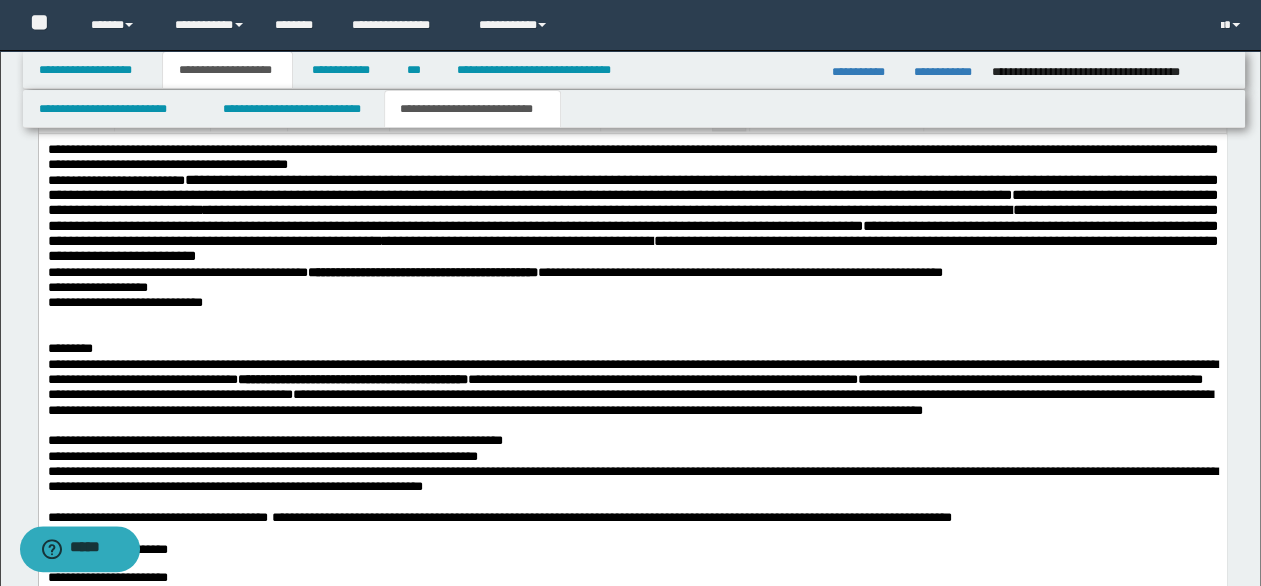 click on "**********" at bounding box center [124, 301] 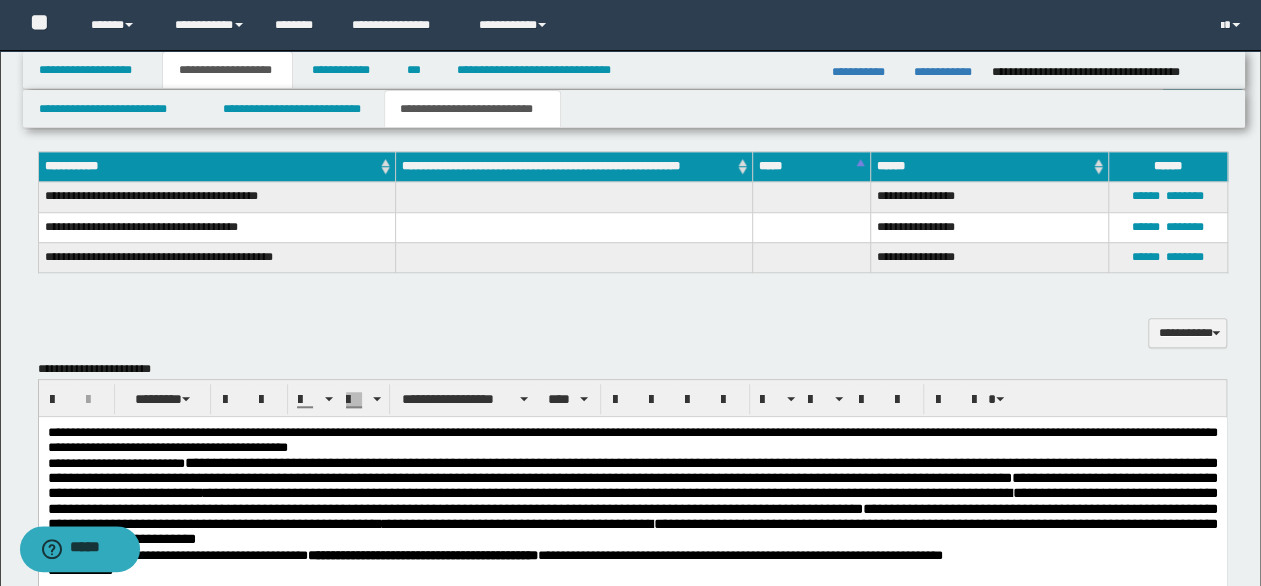 scroll, scrollTop: 700, scrollLeft: 0, axis: vertical 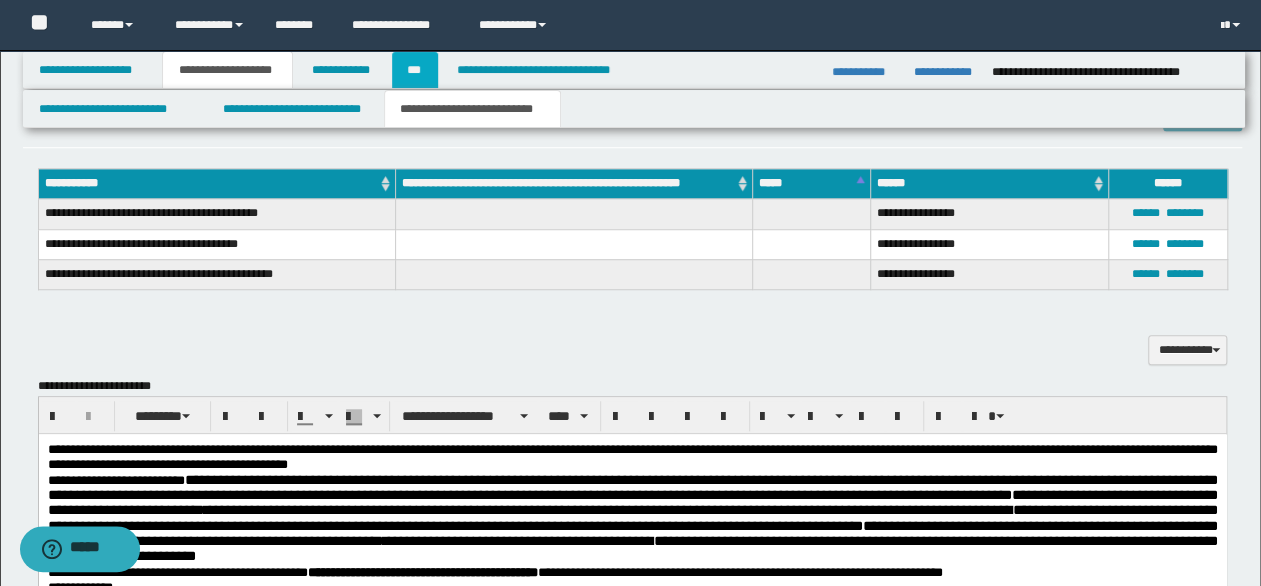 click on "***" at bounding box center [415, 70] 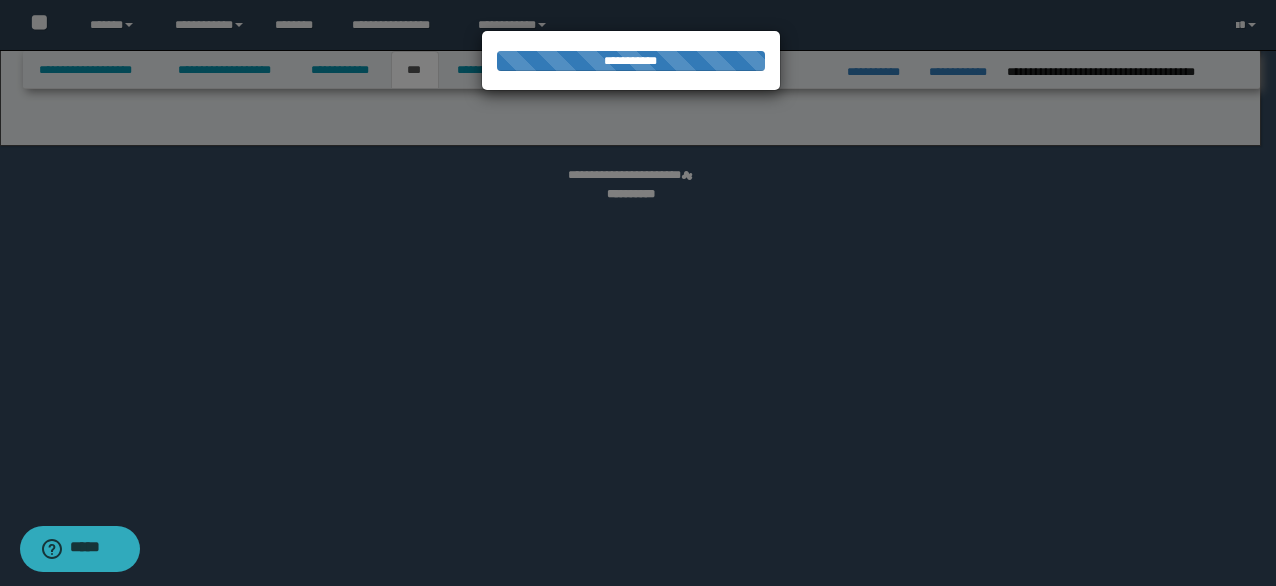 select on "**" 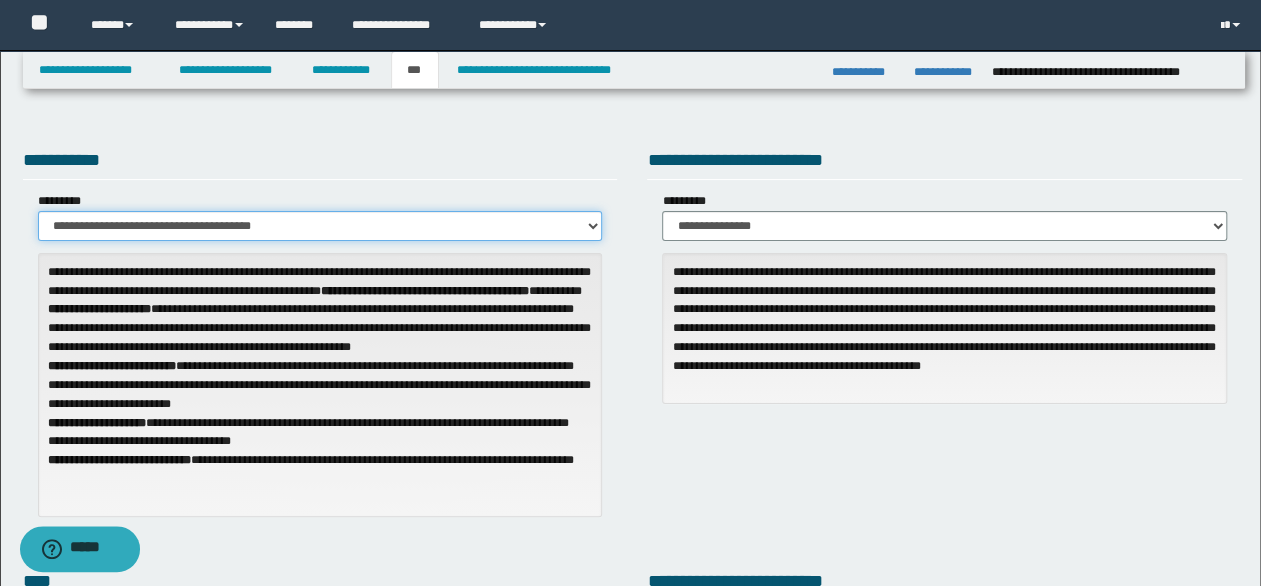 click on "**********" at bounding box center (320, 226) 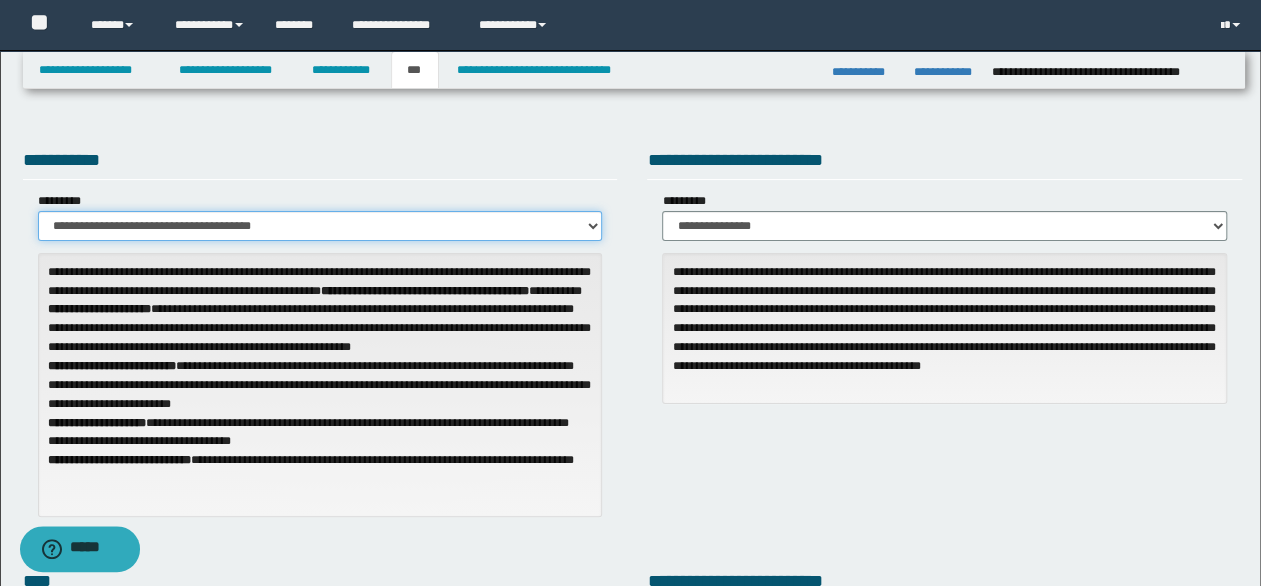 select on "**" 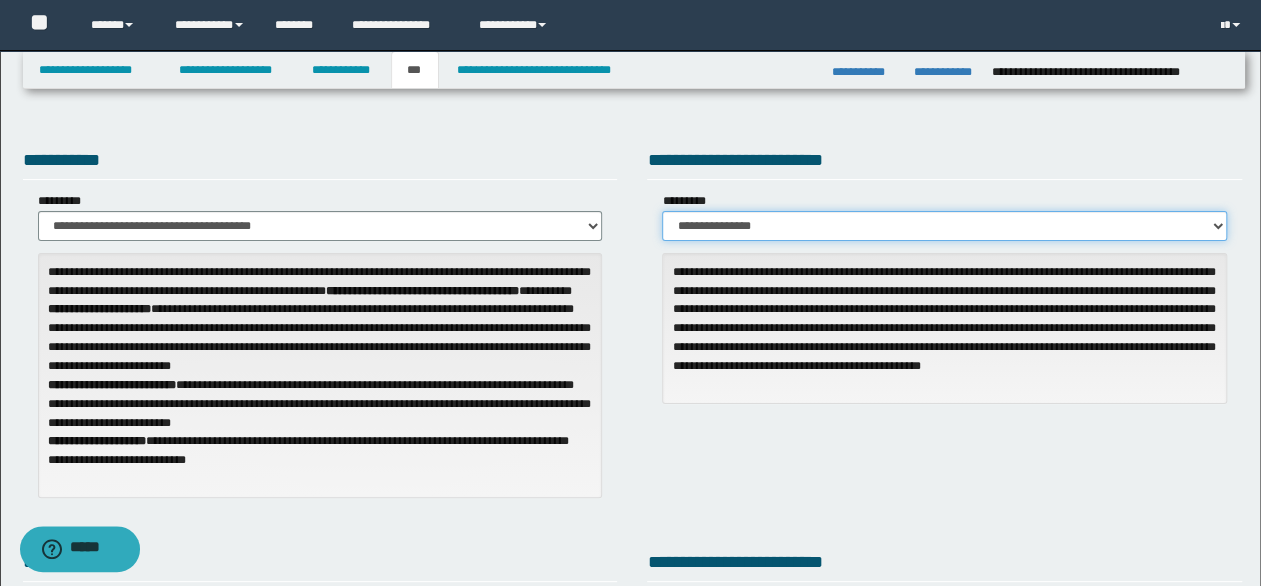 click on "**********" at bounding box center [944, 226] 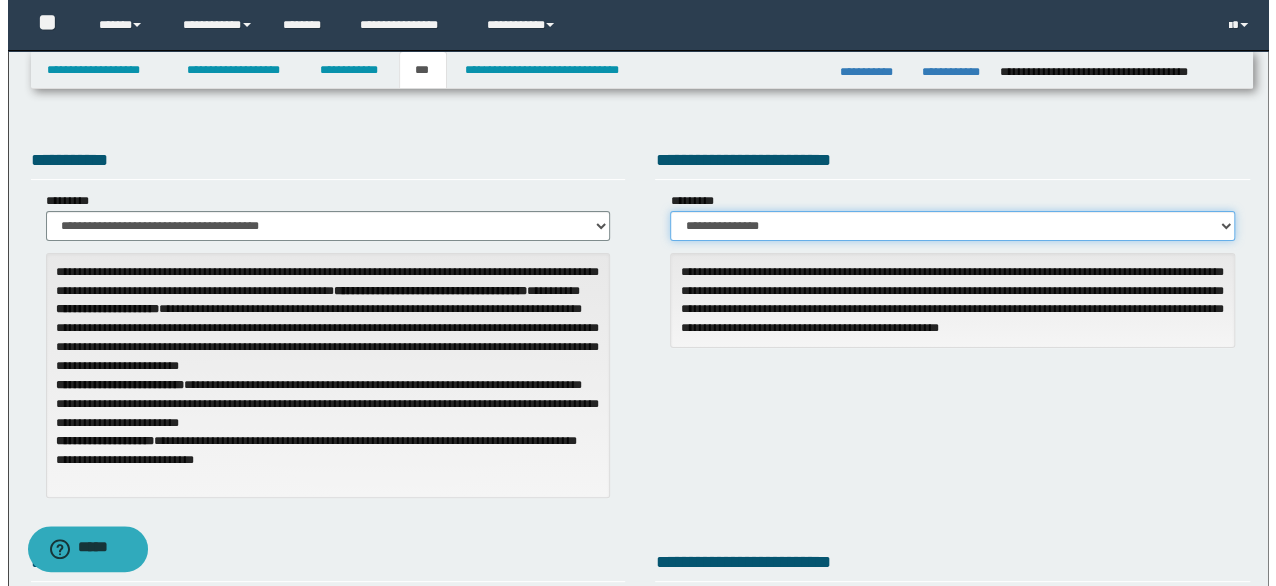scroll, scrollTop: 300, scrollLeft: 0, axis: vertical 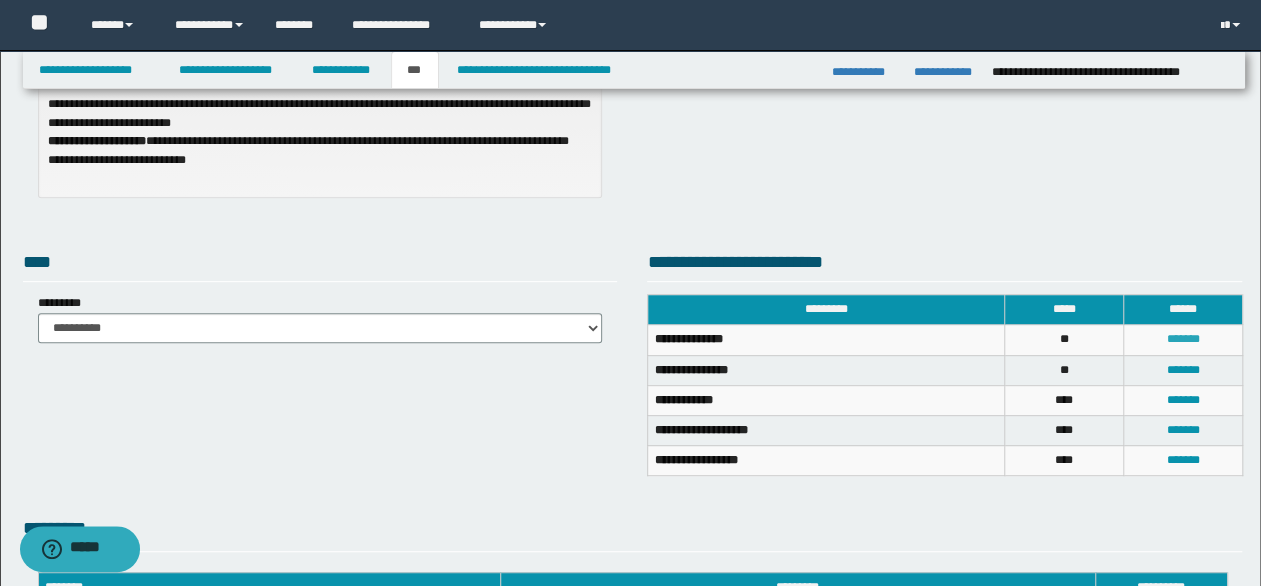 click on "*******" at bounding box center (1182, 339) 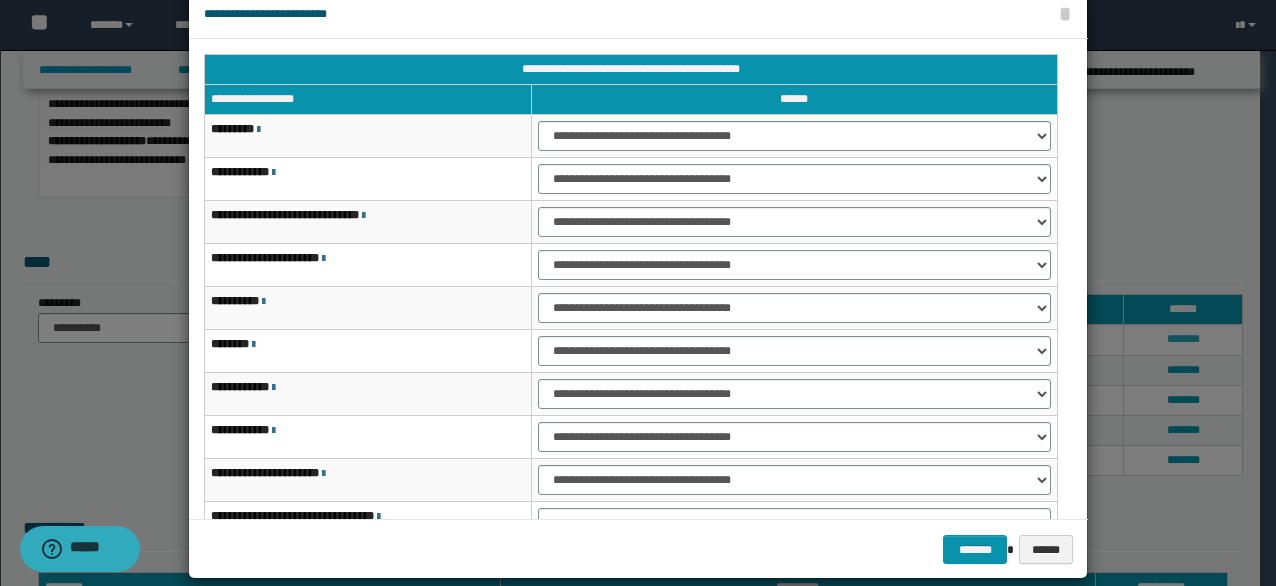 scroll, scrollTop: 63, scrollLeft: 0, axis: vertical 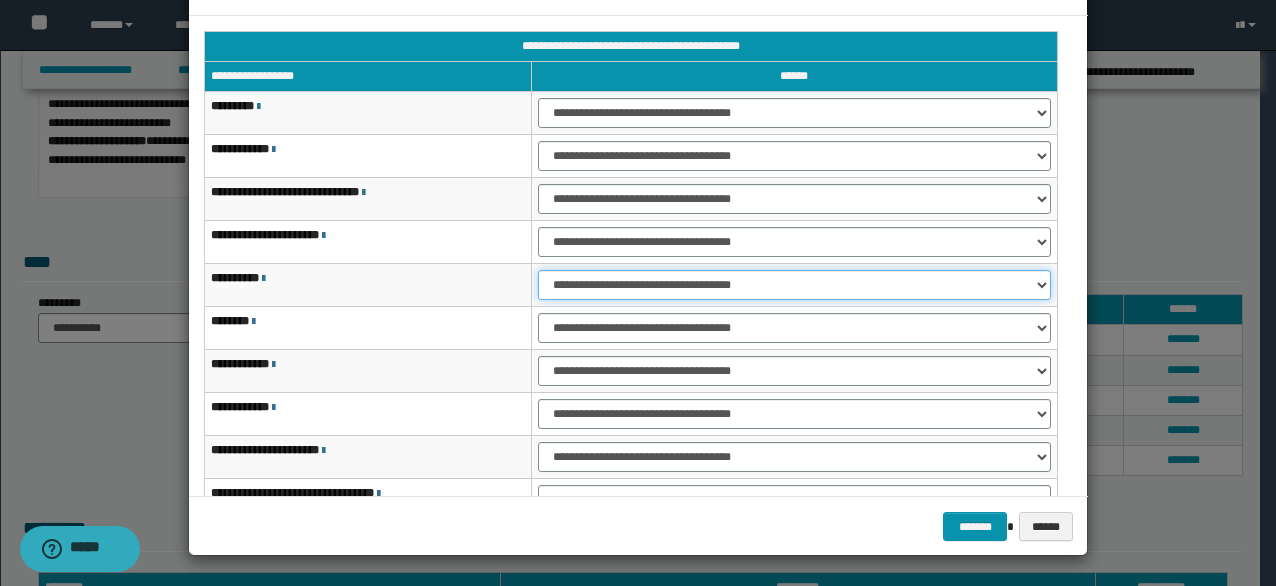 click on "**********" at bounding box center (794, 285) 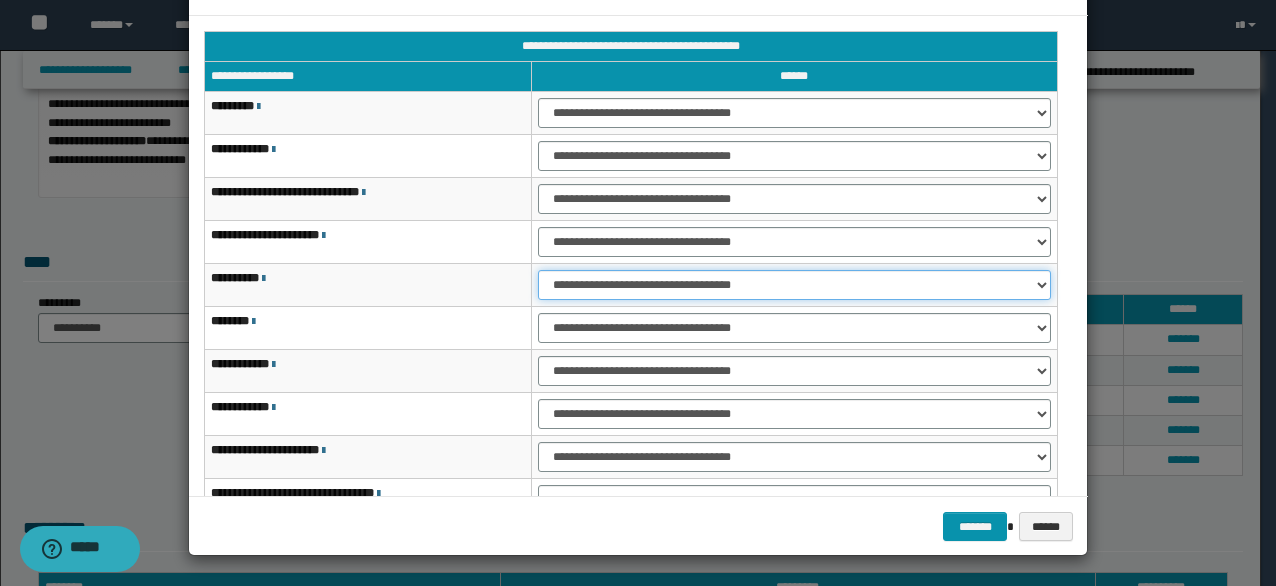 select on "***" 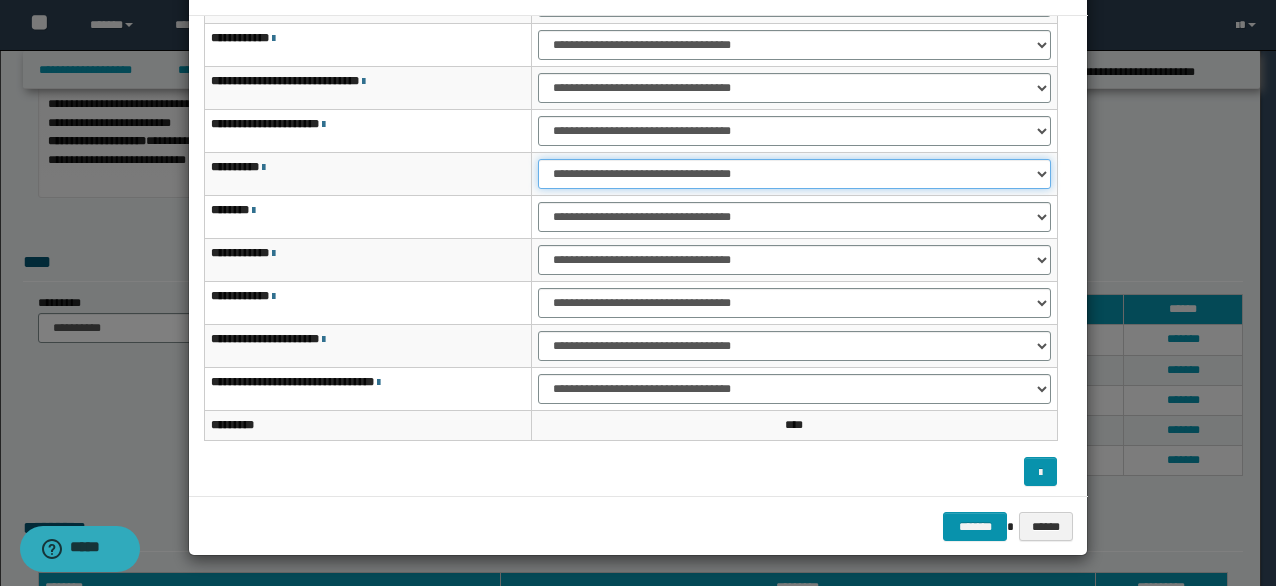 scroll, scrollTop: 116, scrollLeft: 0, axis: vertical 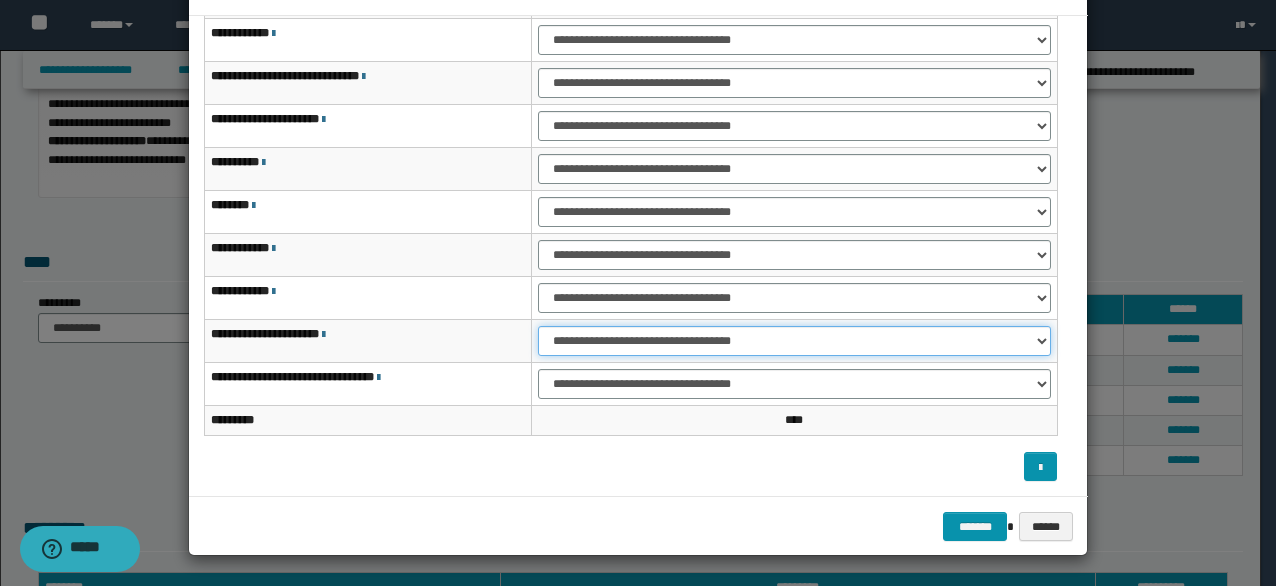 click on "**********" at bounding box center [794, 341] 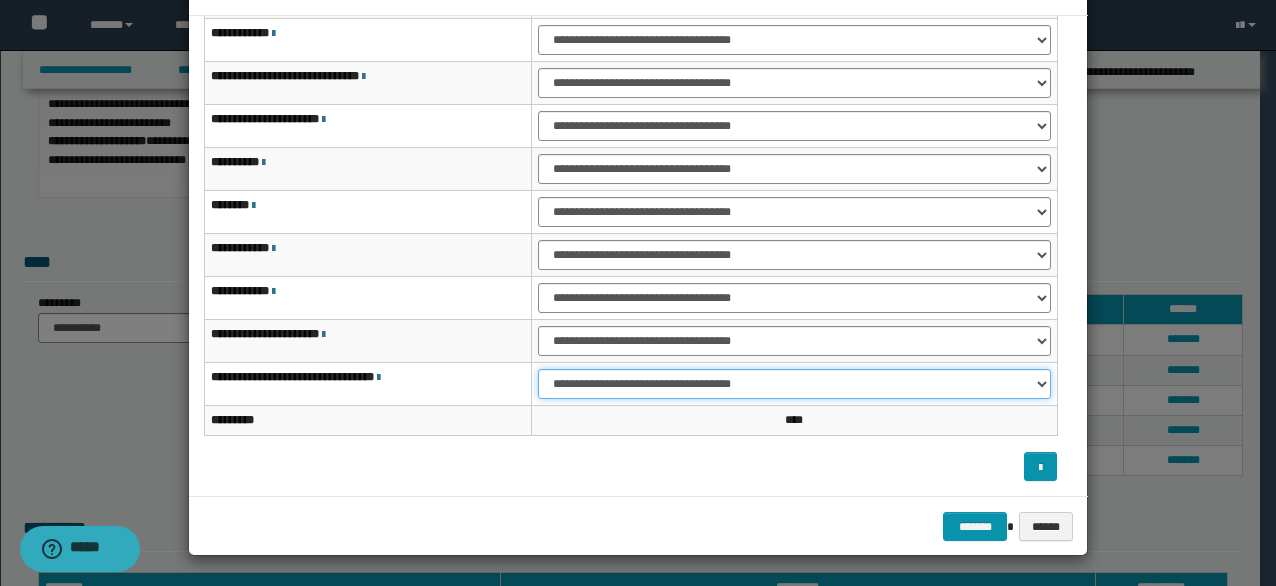 click on "**********" at bounding box center (794, 384) 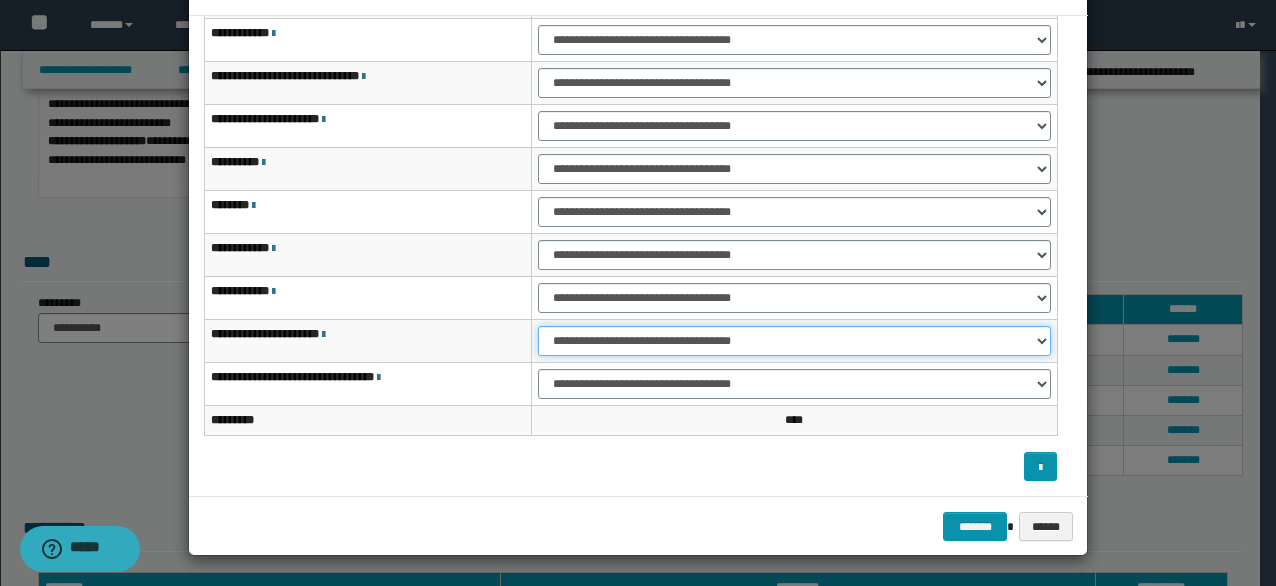click on "**********" at bounding box center (794, 341) 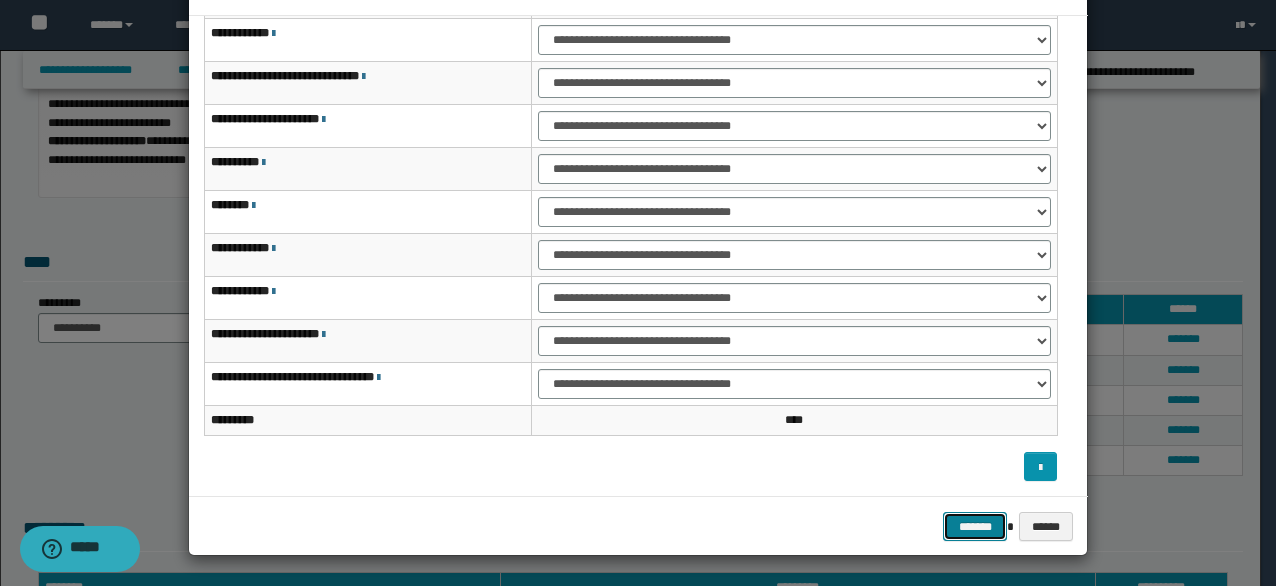 click on "*******" at bounding box center [975, 526] 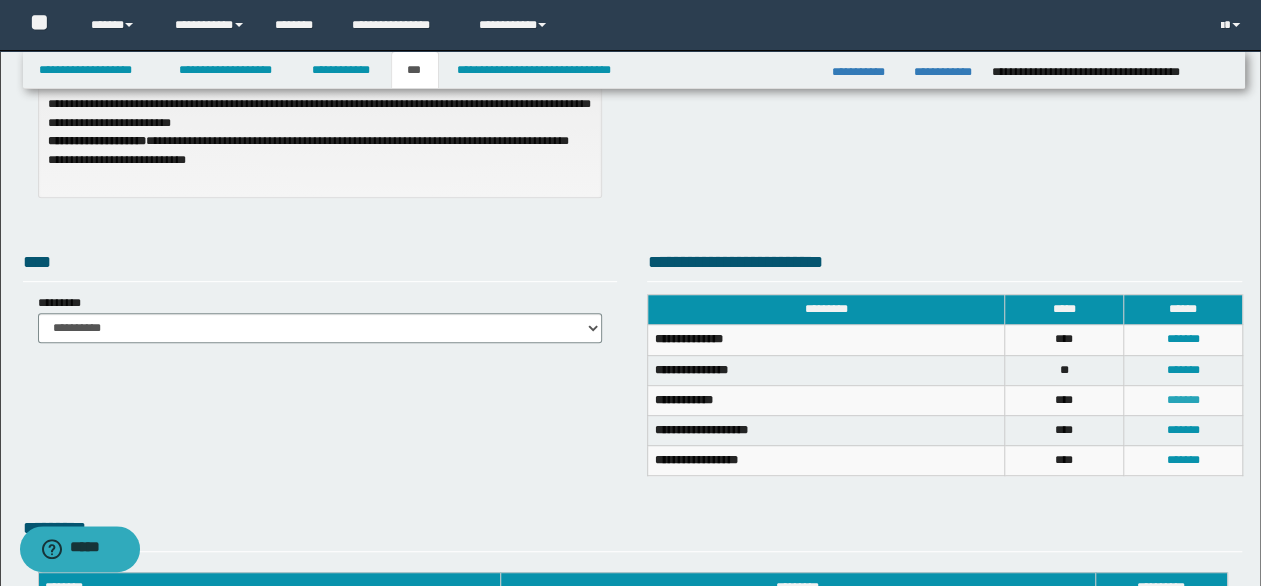 click on "*******" at bounding box center (1182, 400) 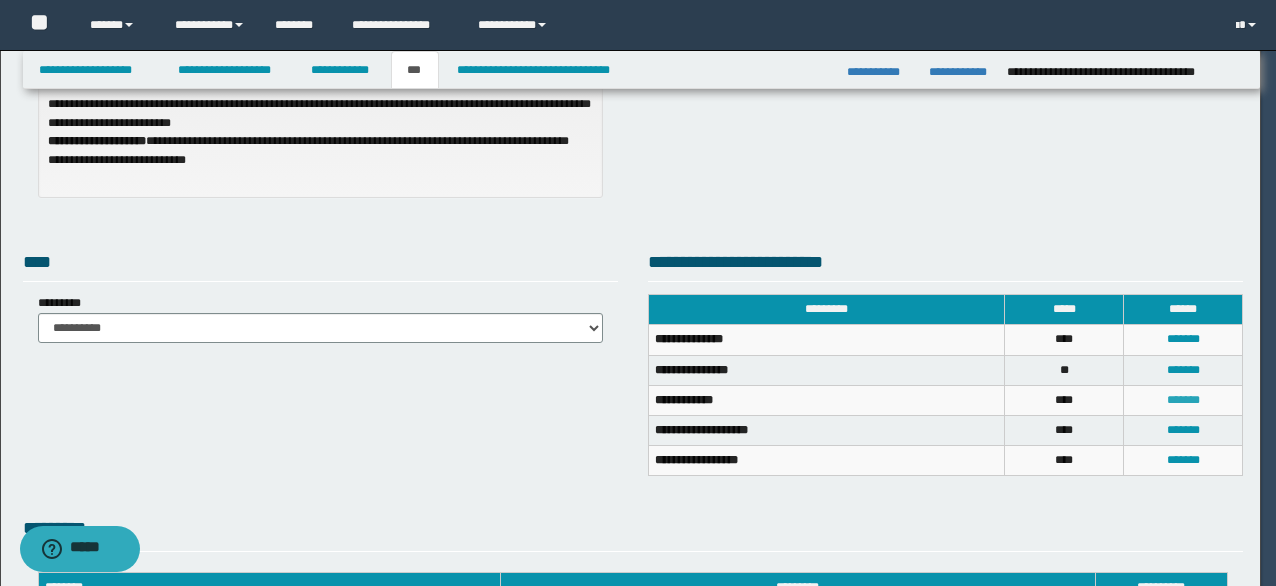scroll, scrollTop: 0, scrollLeft: 0, axis: both 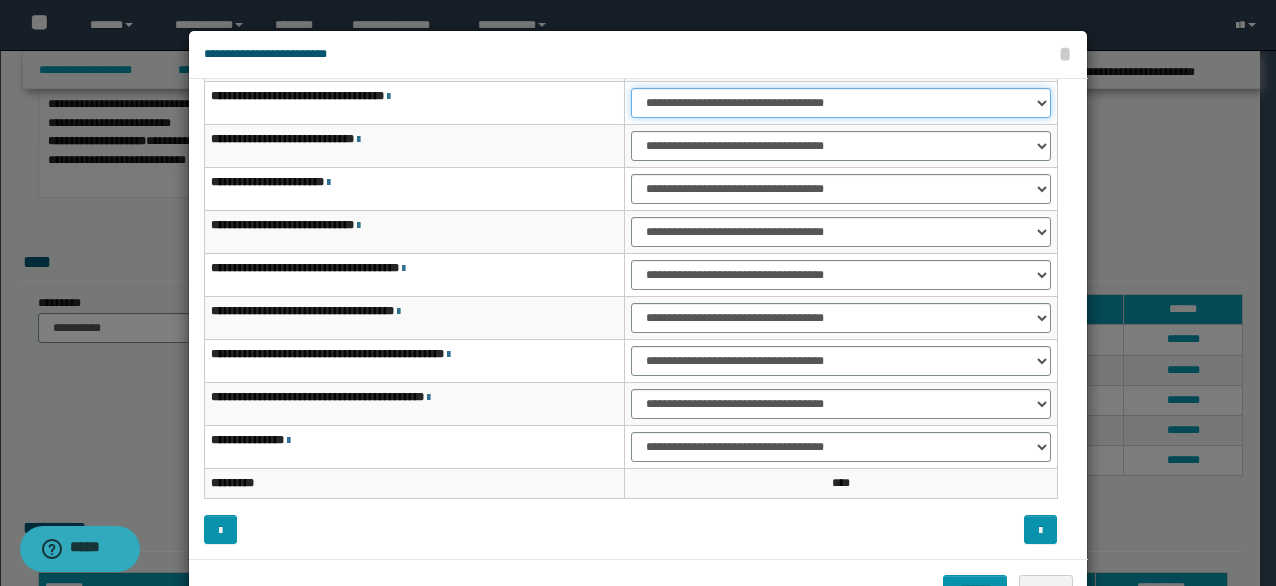 click on "**********" at bounding box center [841, 103] 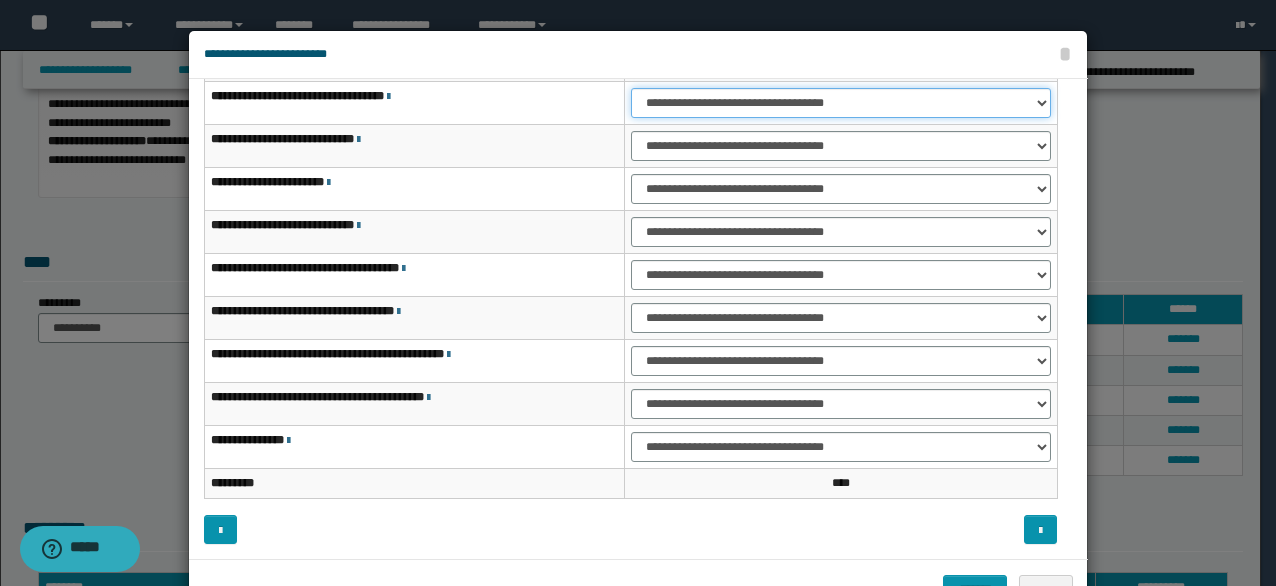 select on "***" 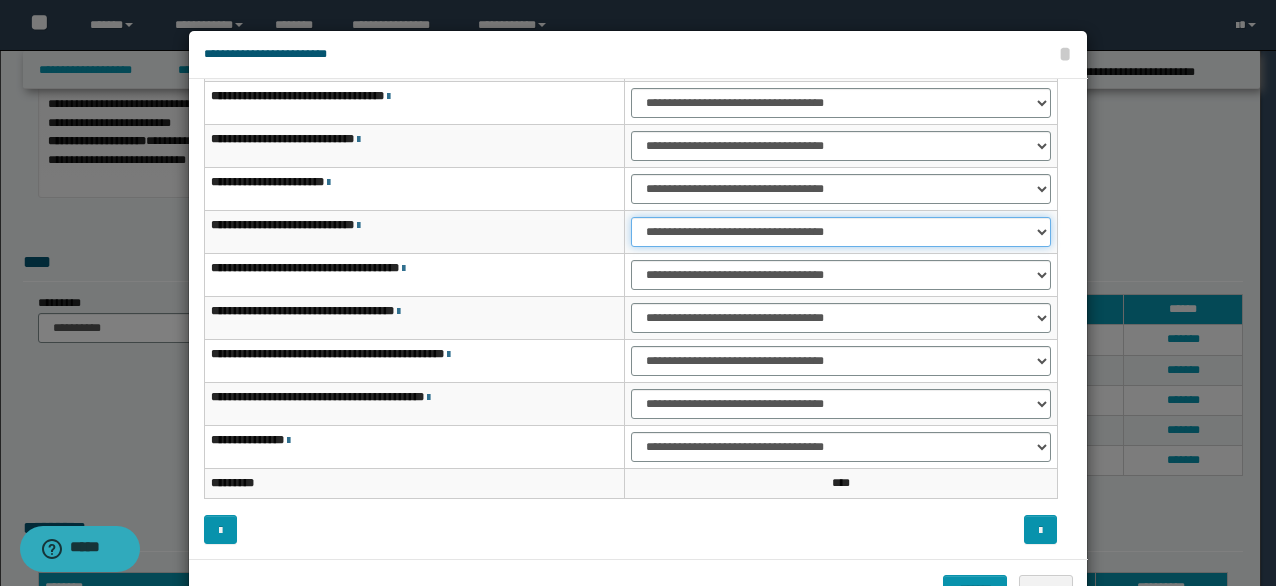 click on "**********" at bounding box center (841, 232) 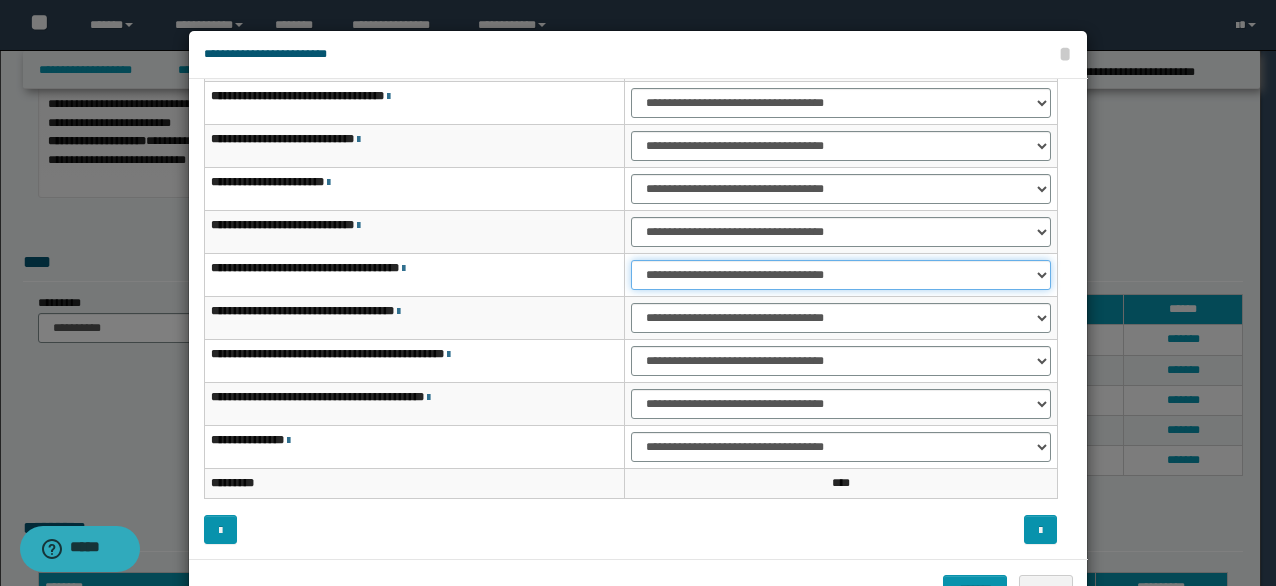 click on "**********" at bounding box center (841, 275) 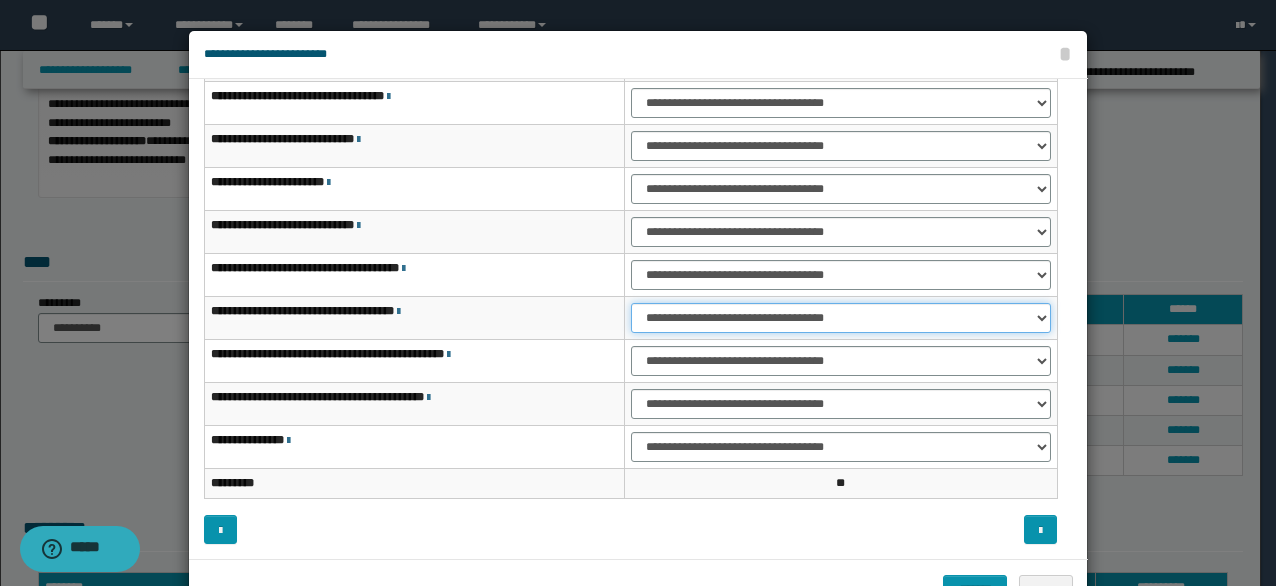 click on "**********" at bounding box center (841, 318) 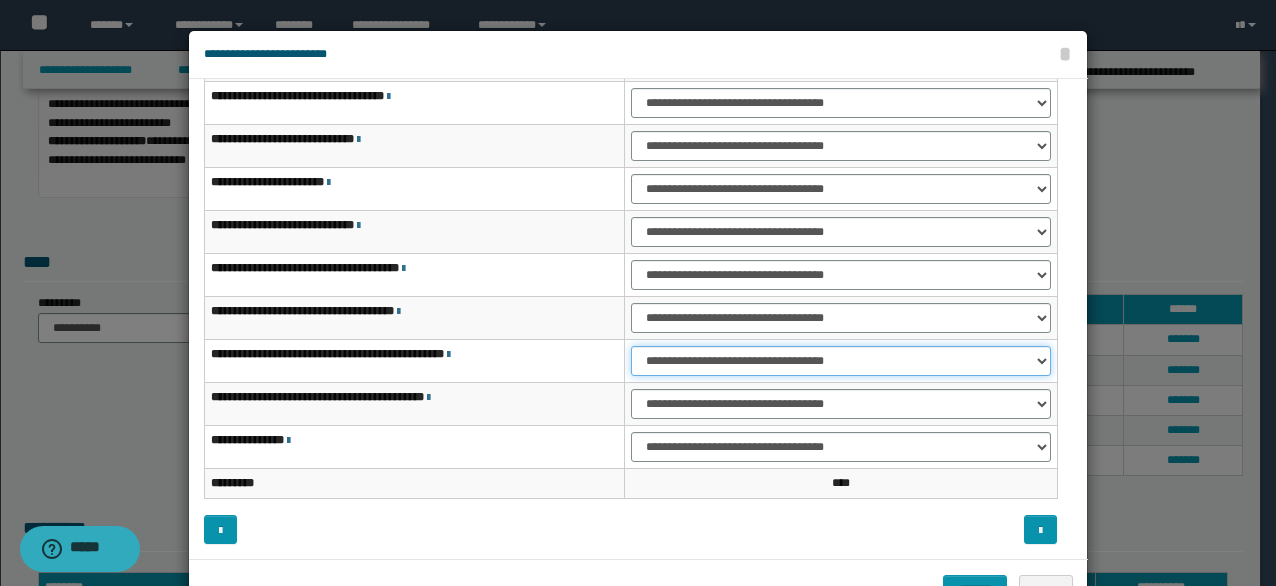 click on "**********" at bounding box center (841, 361) 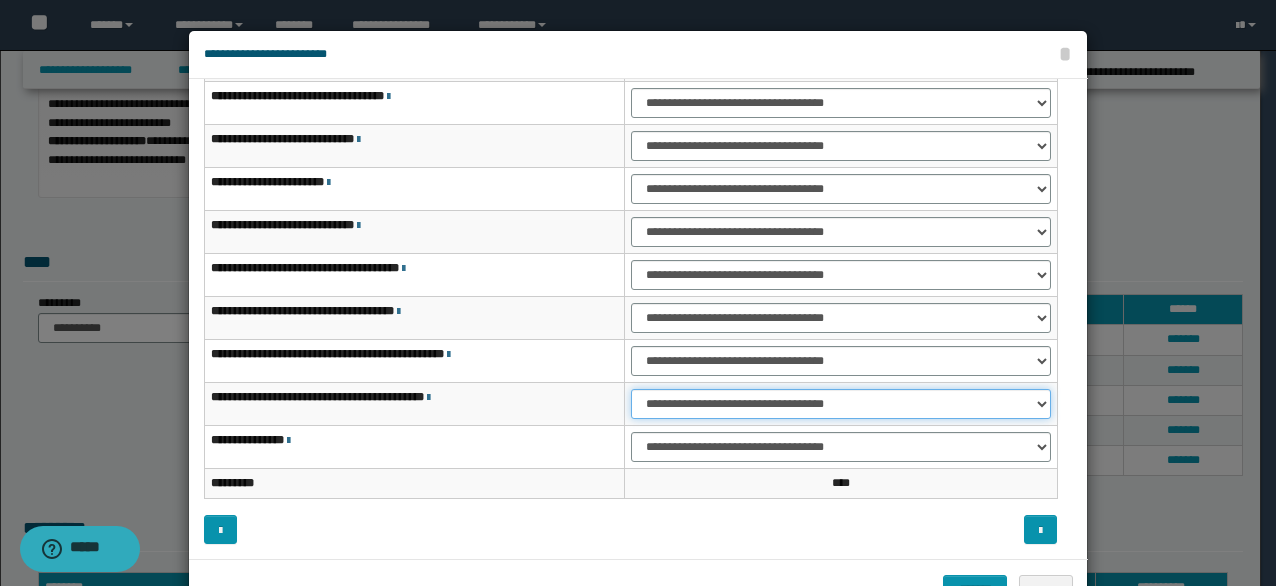 click on "**********" at bounding box center (841, 404) 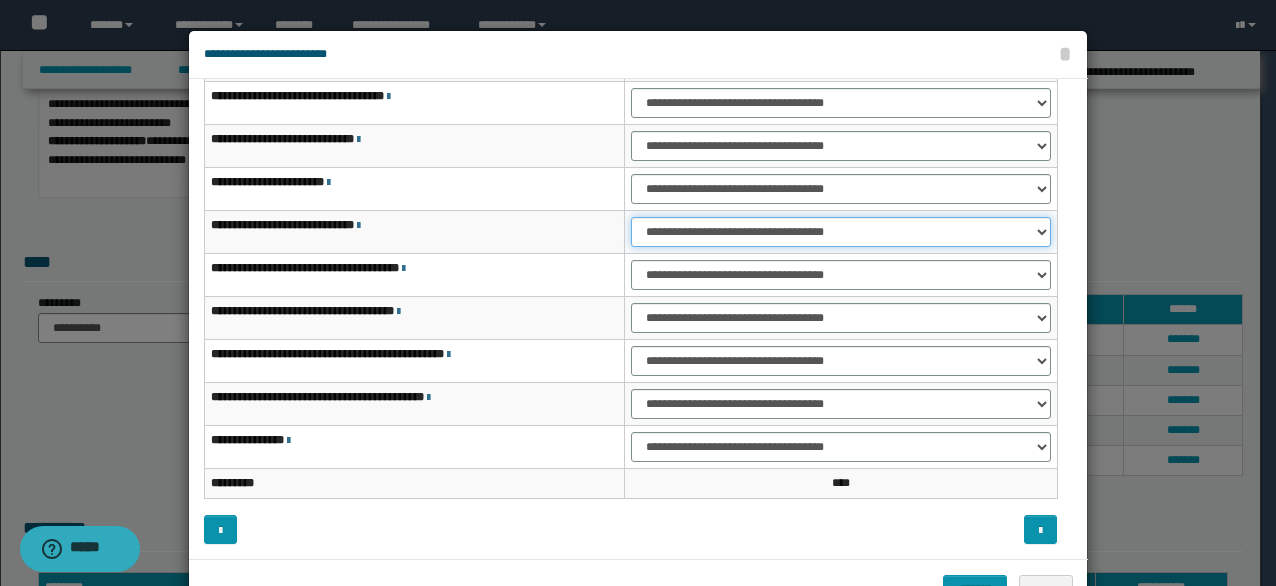 click on "**********" at bounding box center [841, 232] 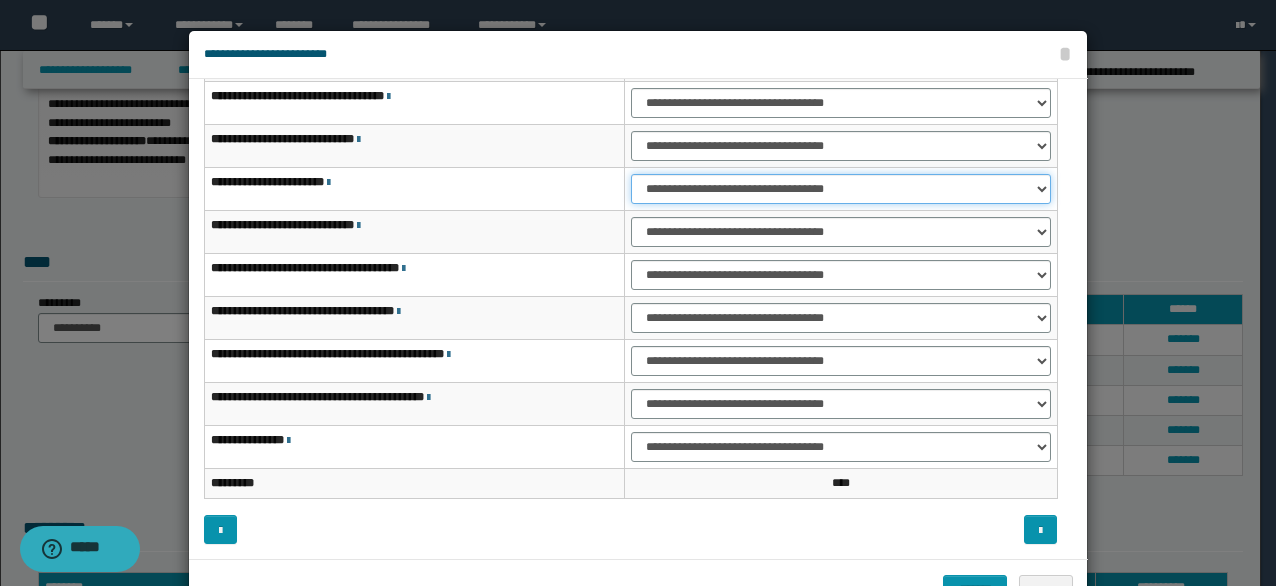 click on "**********" at bounding box center [841, 189] 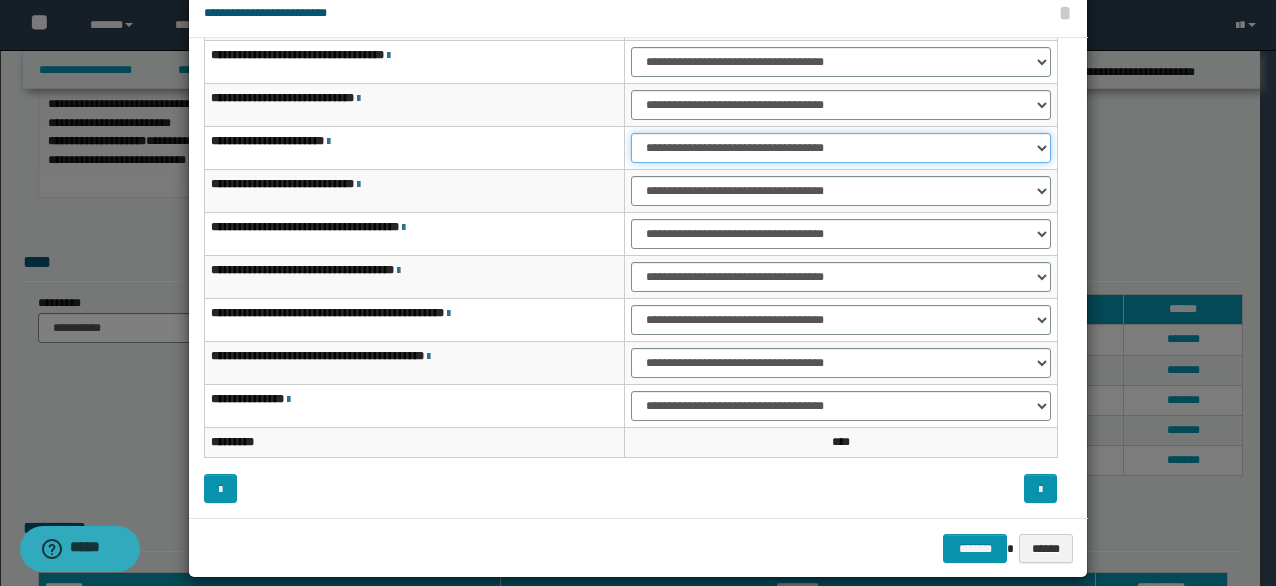 scroll, scrollTop: 63, scrollLeft: 0, axis: vertical 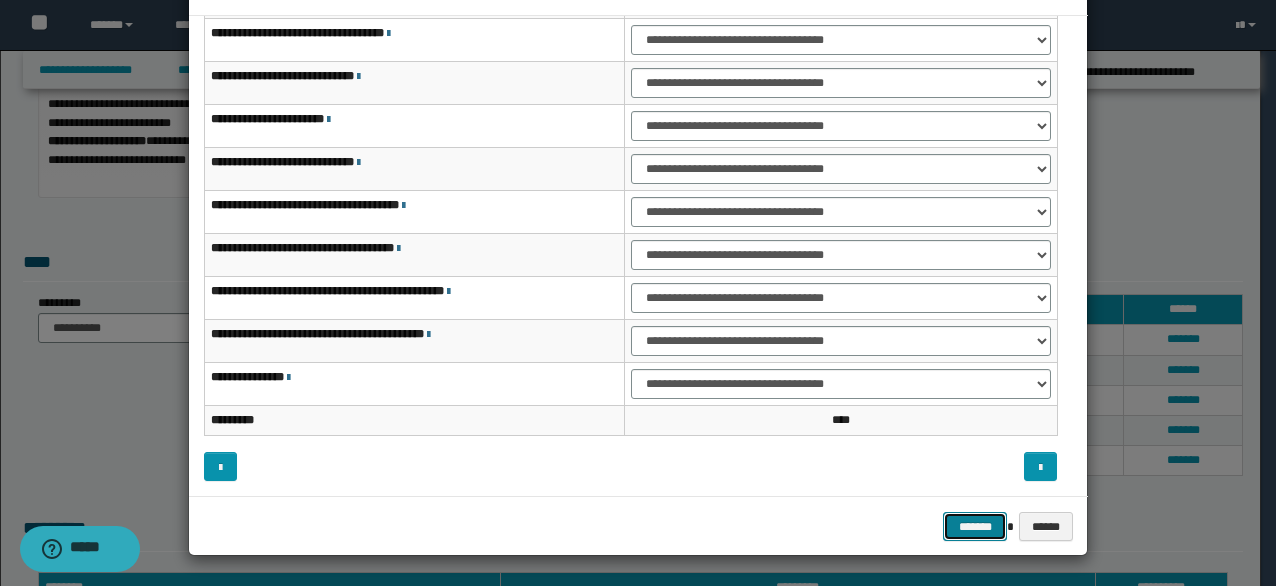 click on "*******" at bounding box center [975, 526] 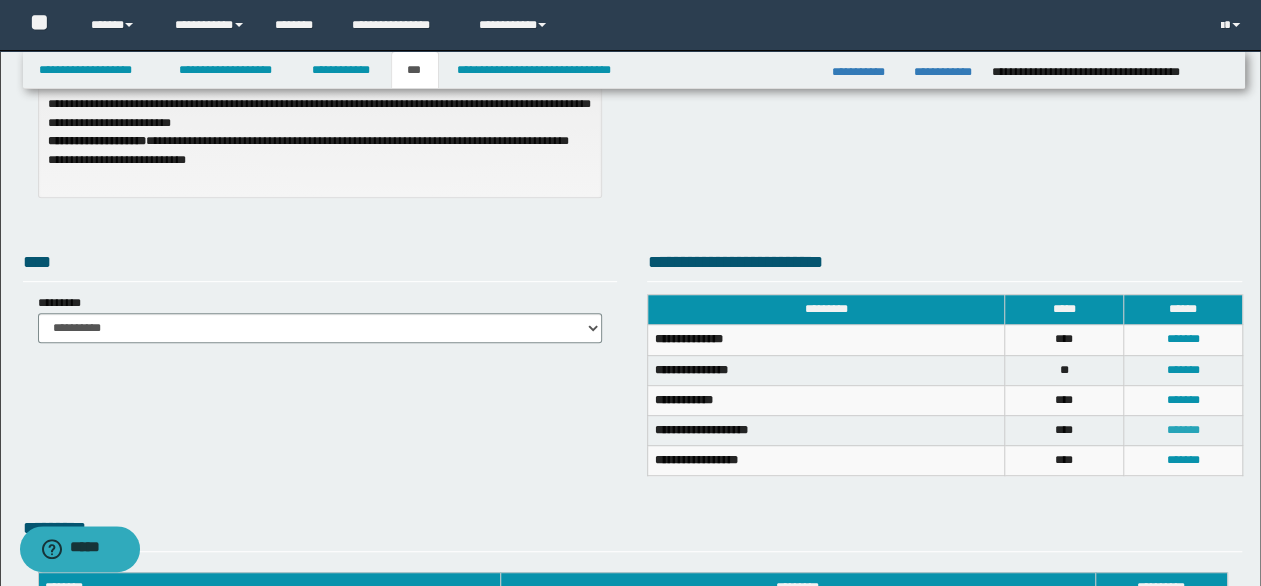 click on "*******" at bounding box center [1182, 430] 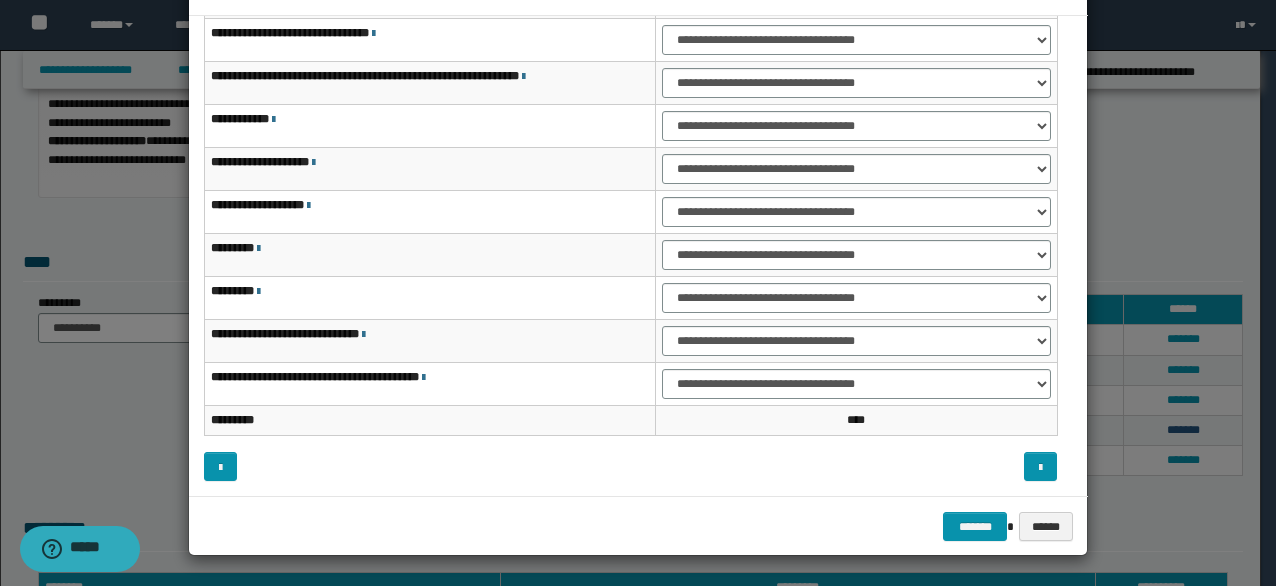 scroll, scrollTop: 0, scrollLeft: 0, axis: both 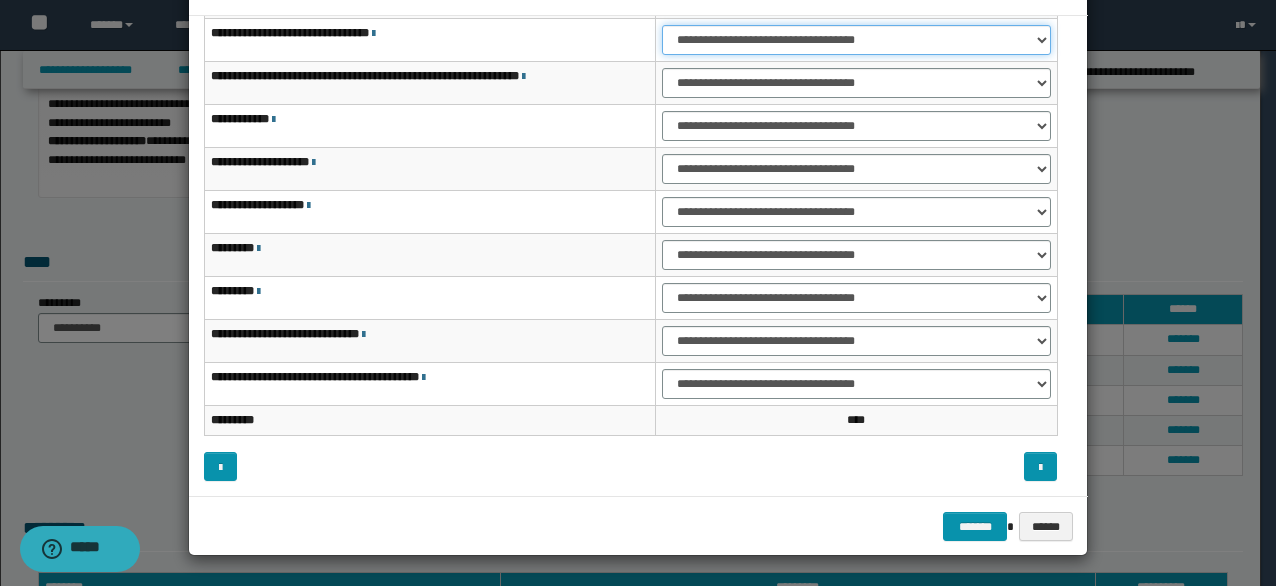 click on "**********" at bounding box center (856, 40) 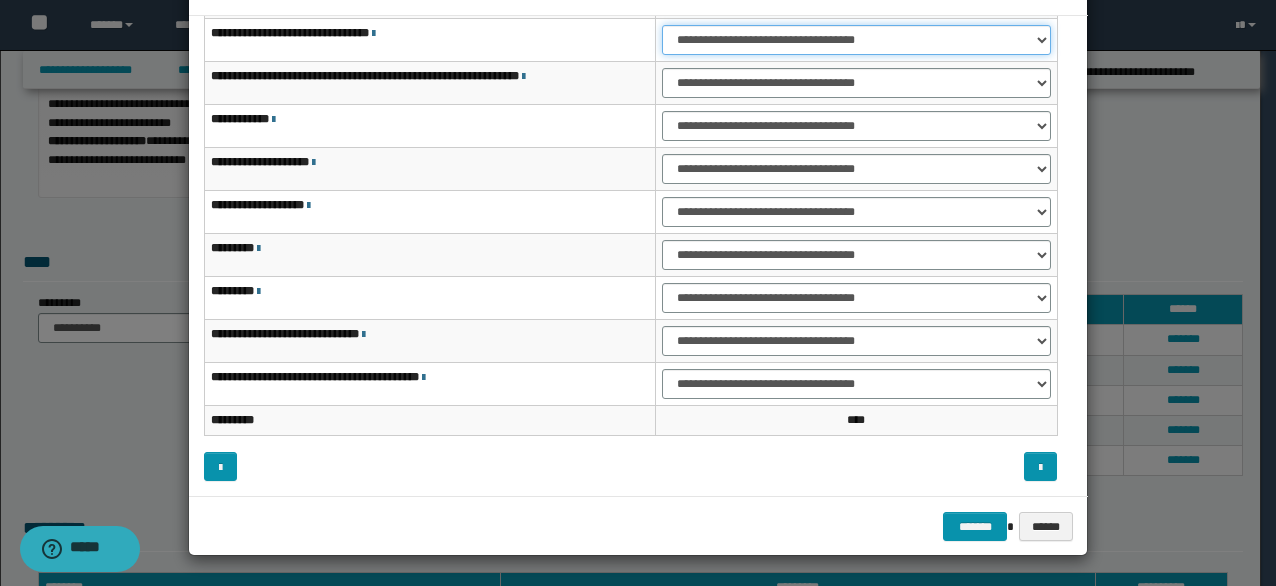 select on "***" 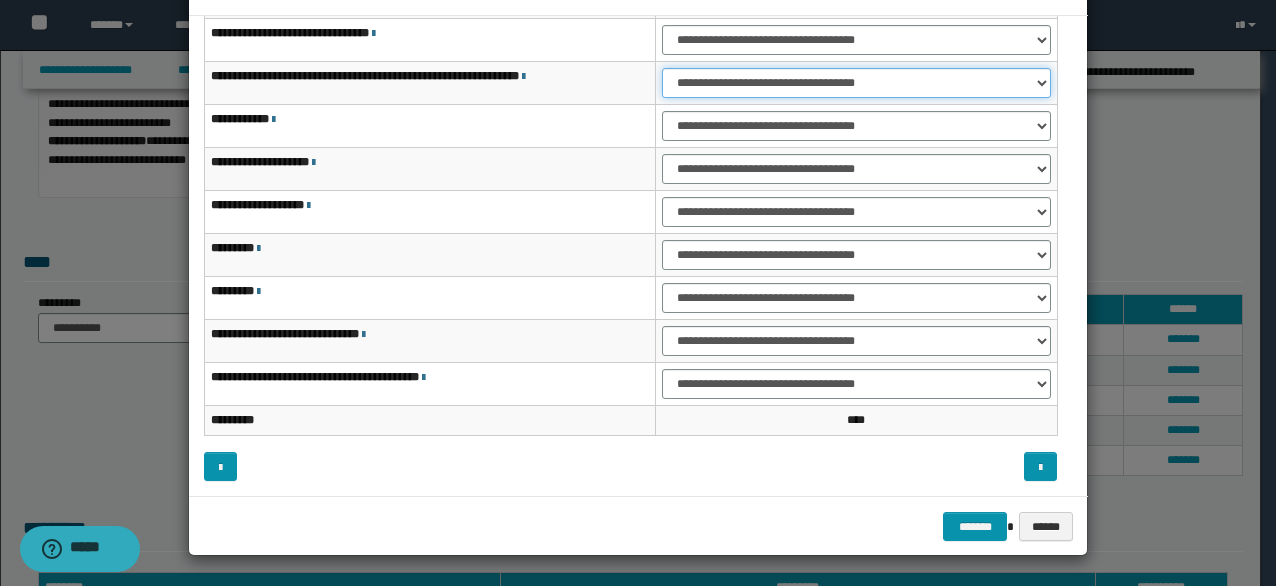 click on "**********" at bounding box center [856, 83] 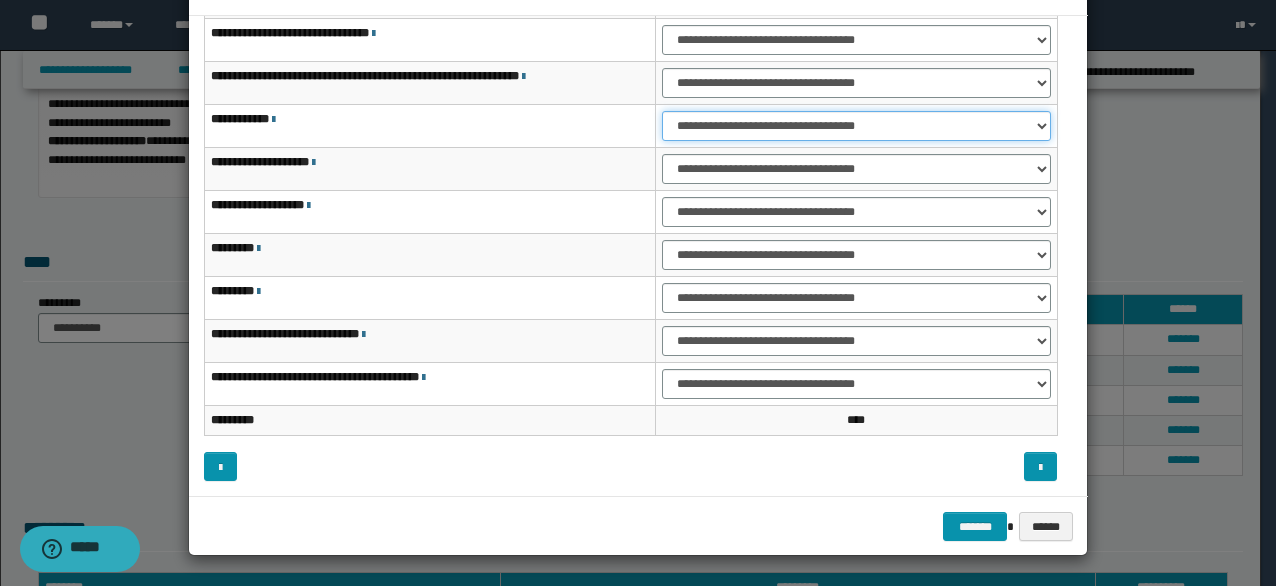 click on "**********" at bounding box center (856, 126) 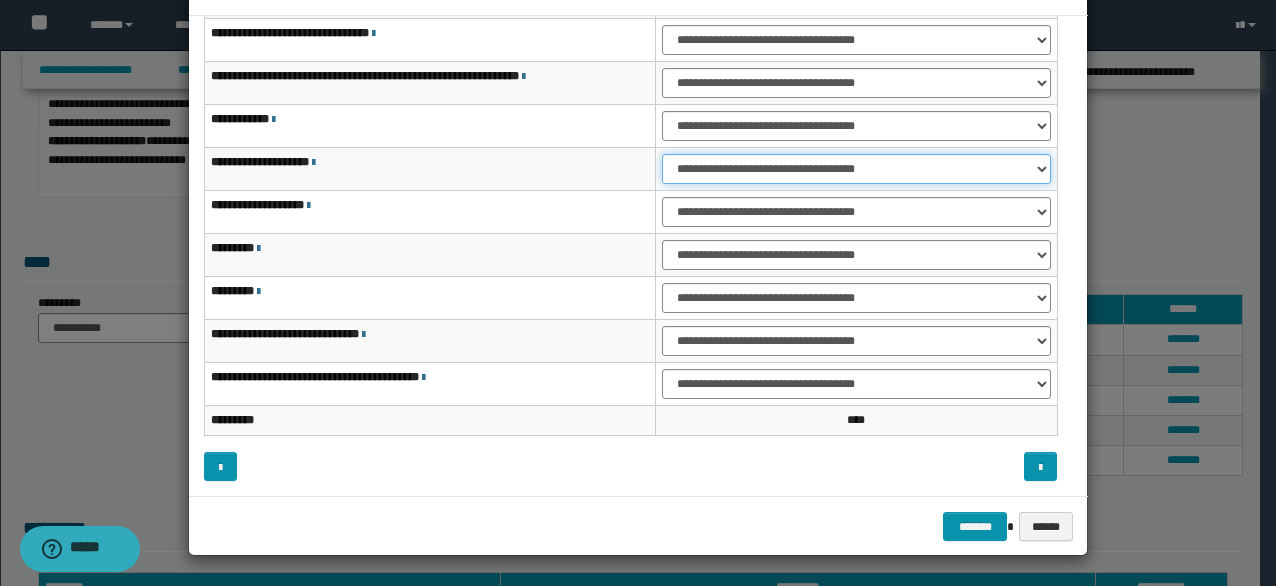 click on "**********" at bounding box center [856, 169] 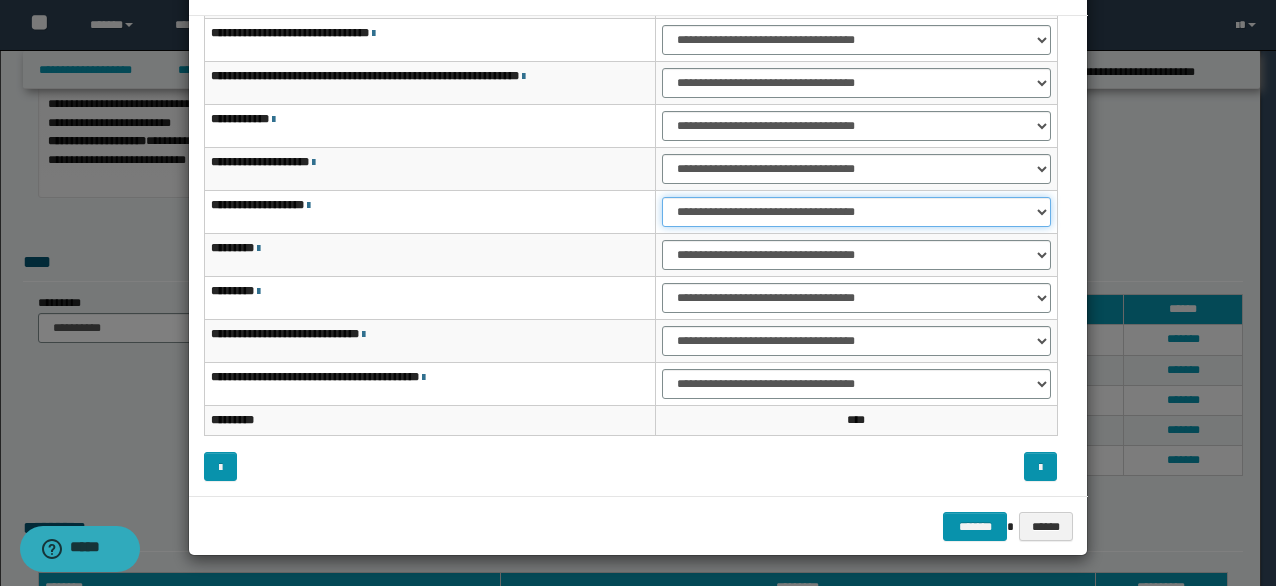 click on "**********" at bounding box center [856, 212] 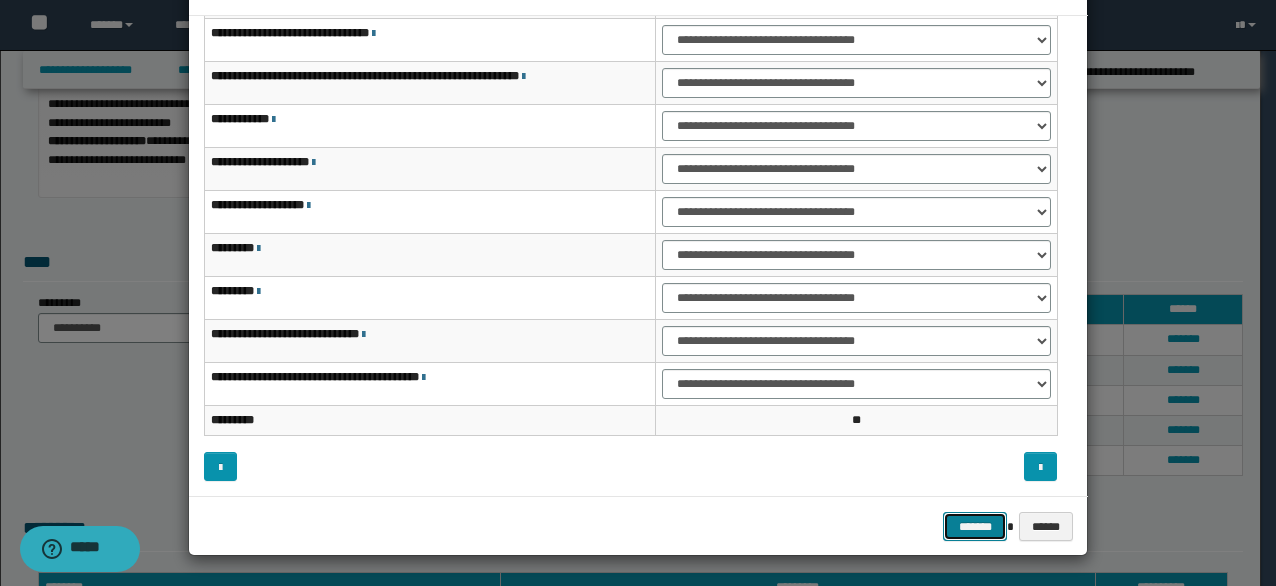 click on "*******" at bounding box center [975, 526] 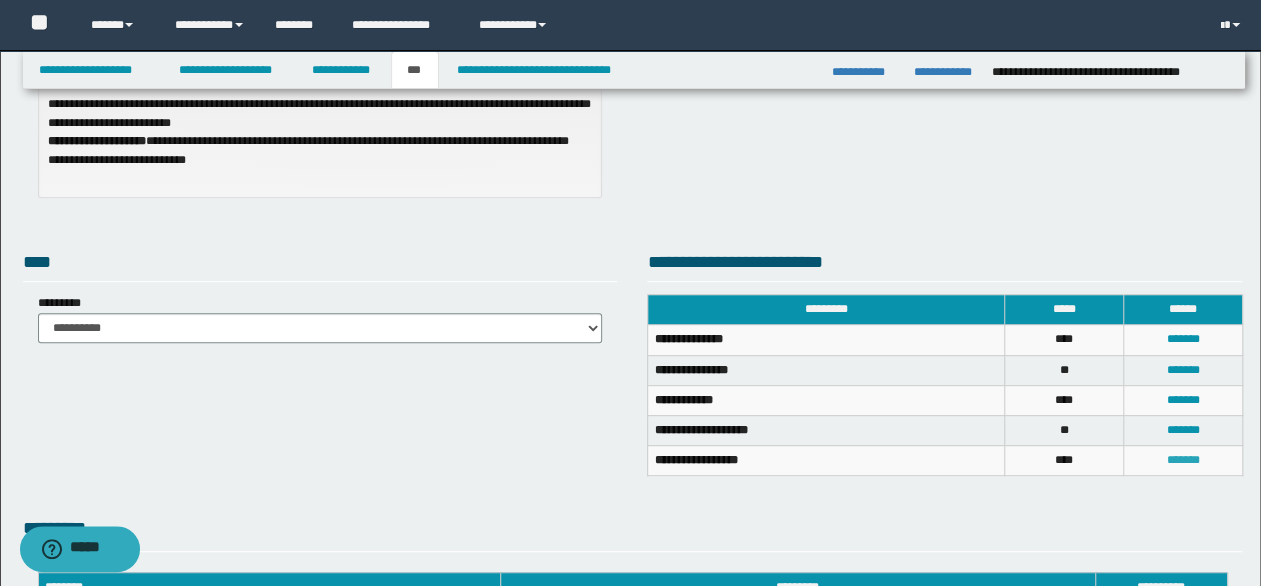 click on "*******" at bounding box center (1182, 460) 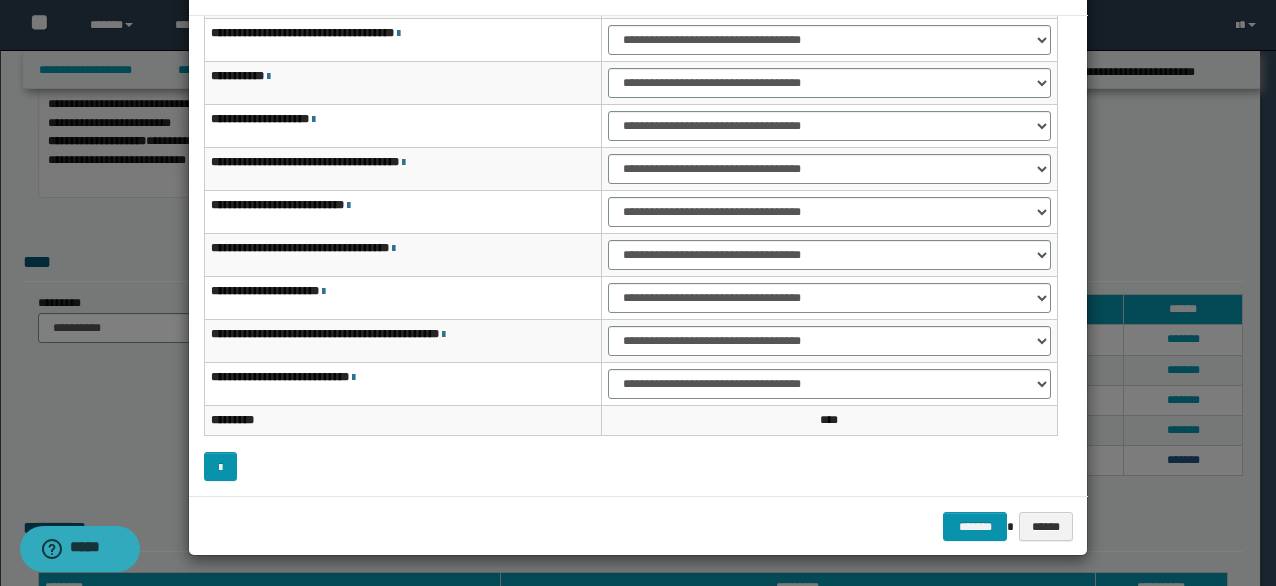scroll, scrollTop: 0, scrollLeft: 0, axis: both 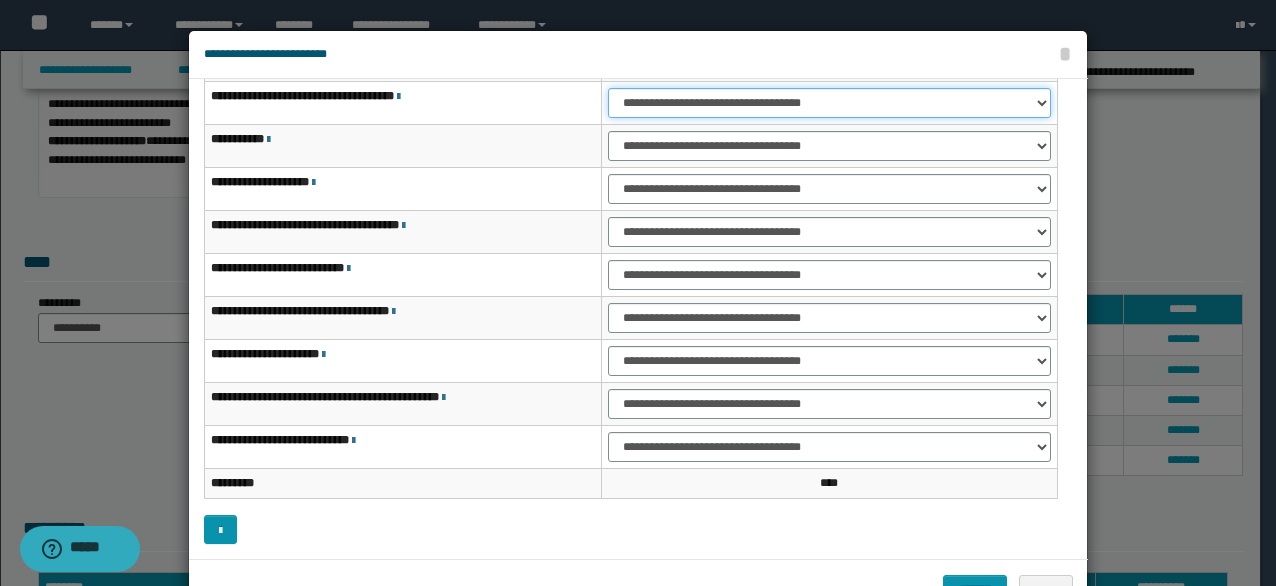 click on "**********" at bounding box center [829, 103] 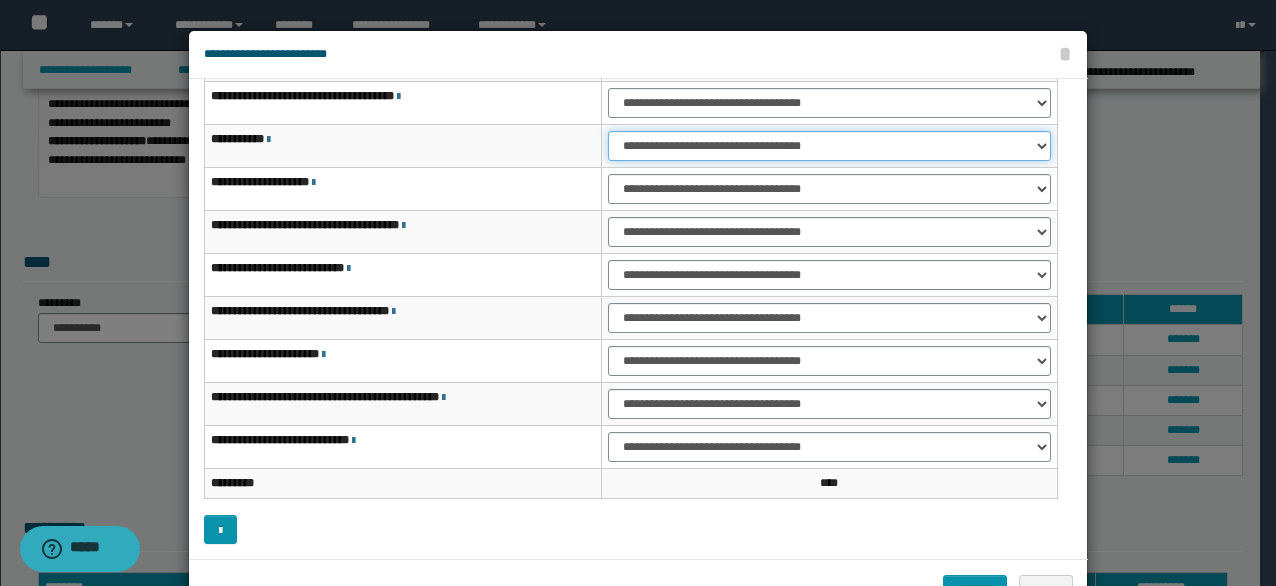 click on "**********" at bounding box center (829, 146) 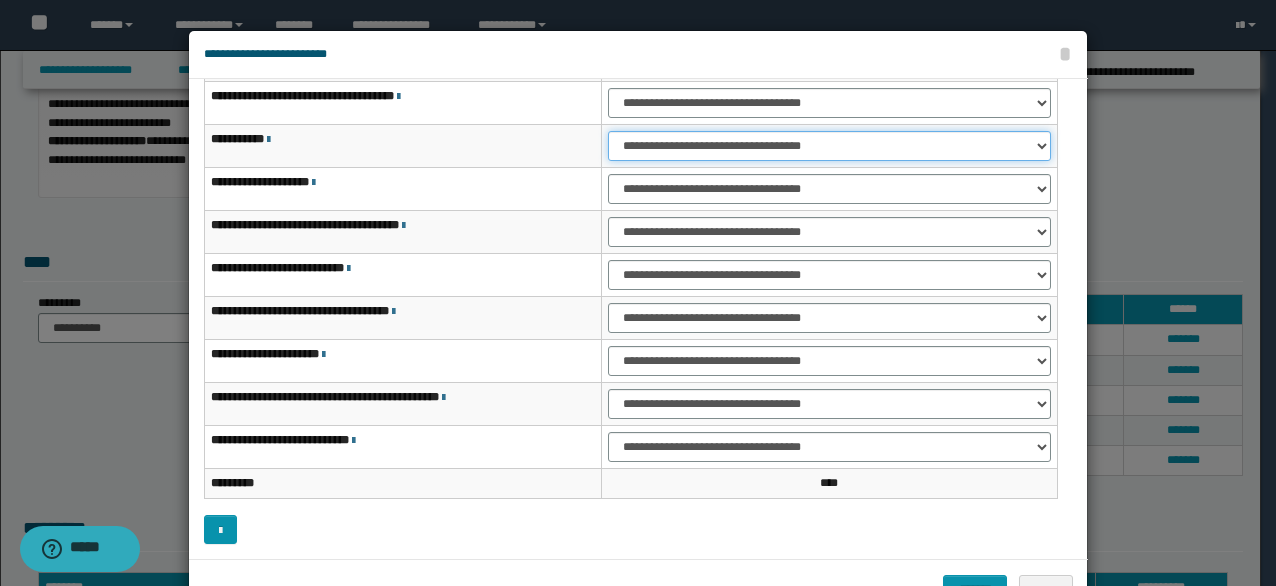 select on "***" 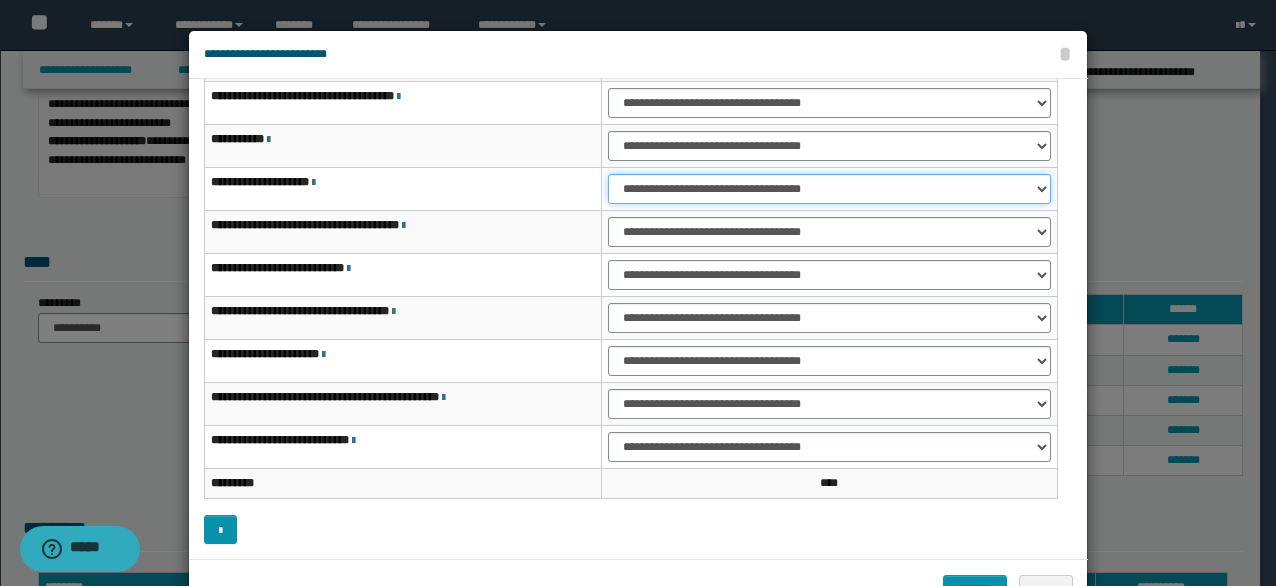 click on "**********" at bounding box center (829, 189) 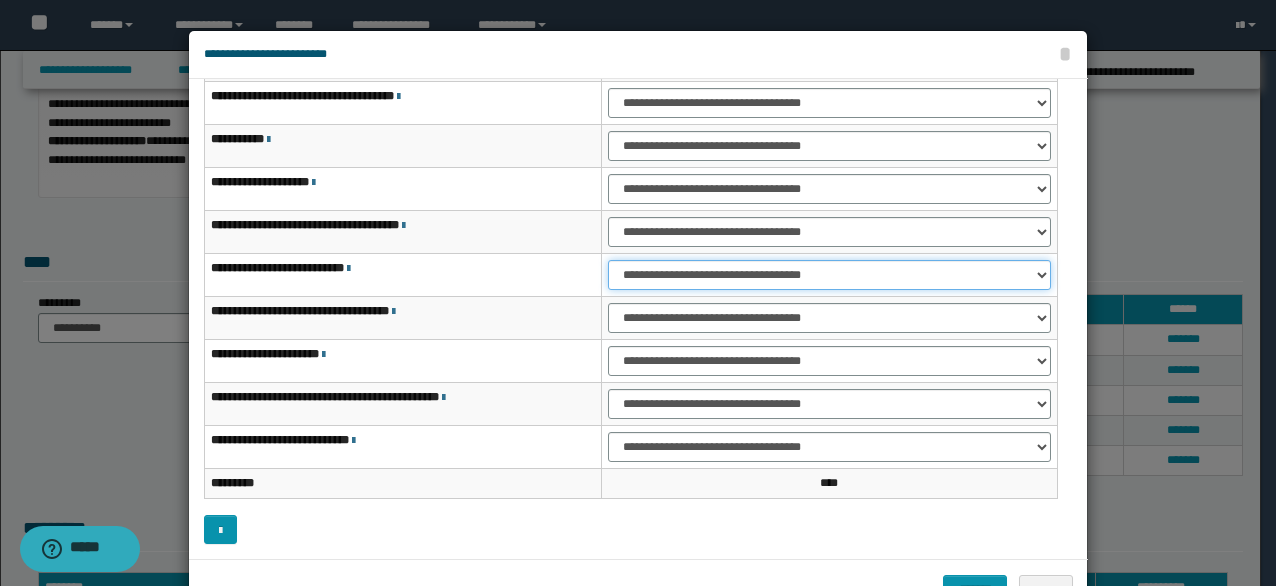 click on "**********" at bounding box center [829, 275] 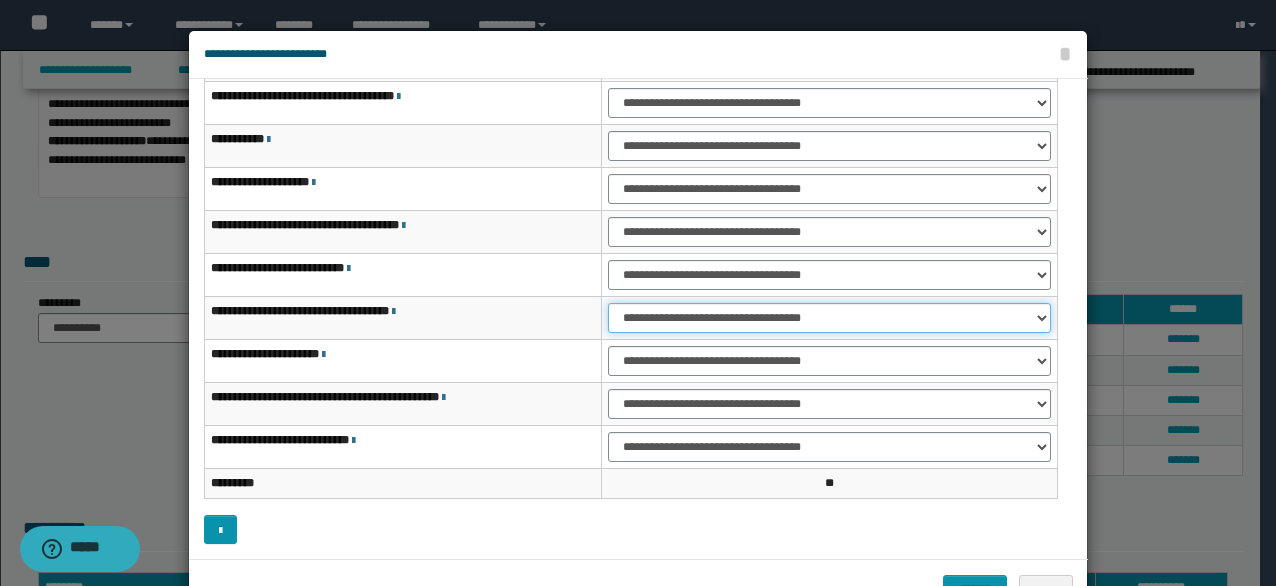 click on "**********" at bounding box center (829, 318) 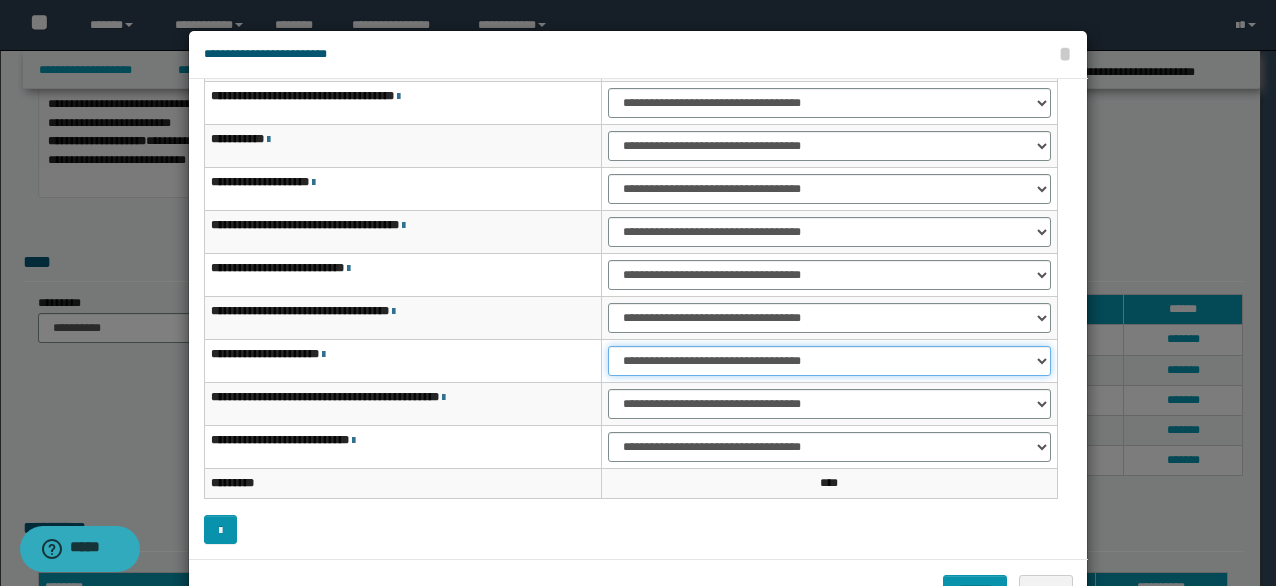 click on "**********" at bounding box center (829, 361) 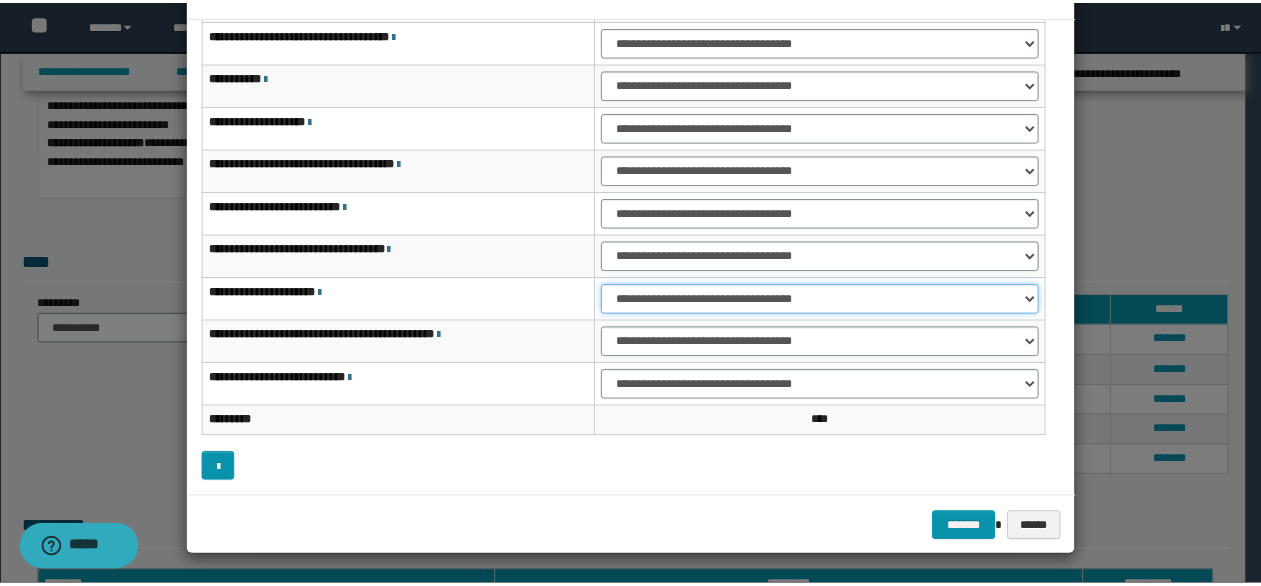 scroll, scrollTop: 63, scrollLeft: 0, axis: vertical 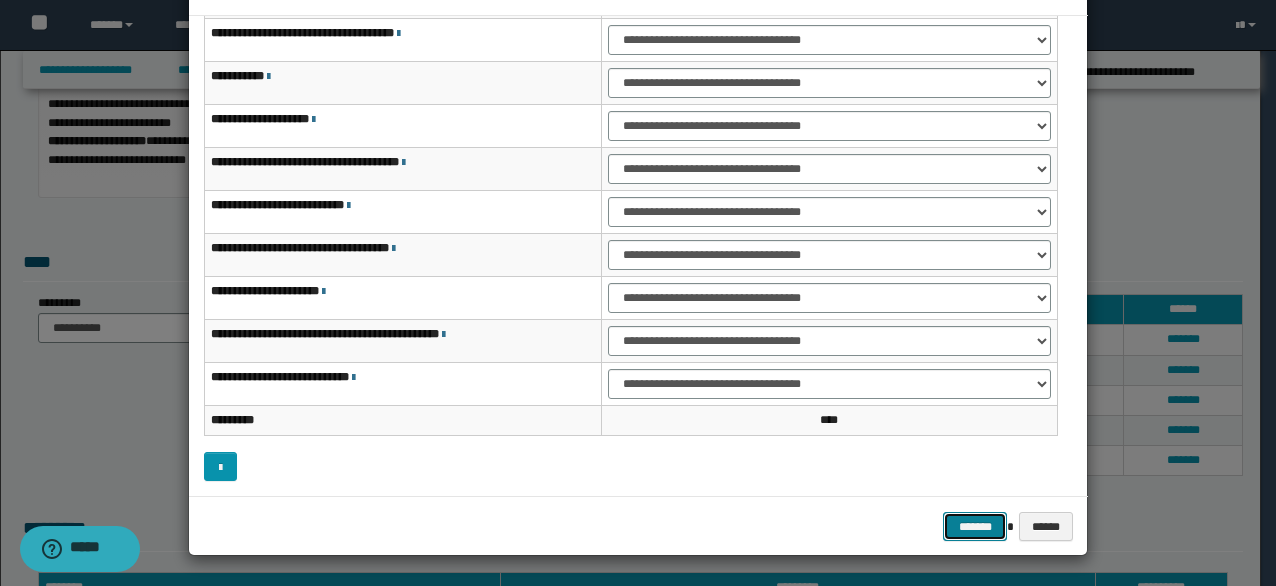 click on "*******" at bounding box center [975, 526] 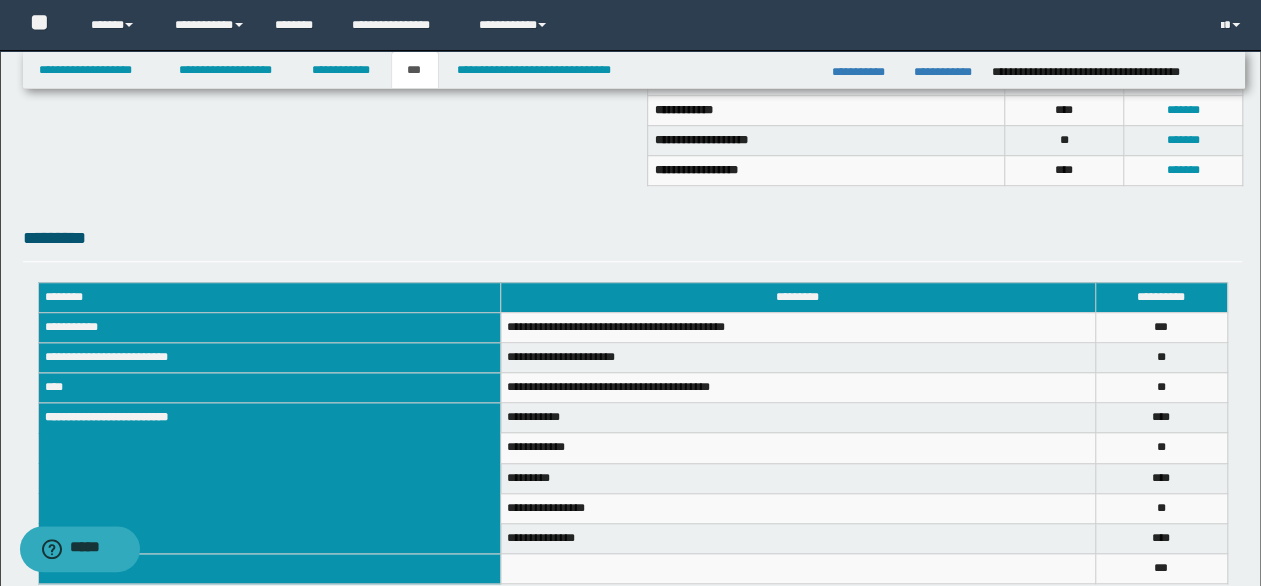 scroll, scrollTop: 712, scrollLeft: 0, axis: vertical 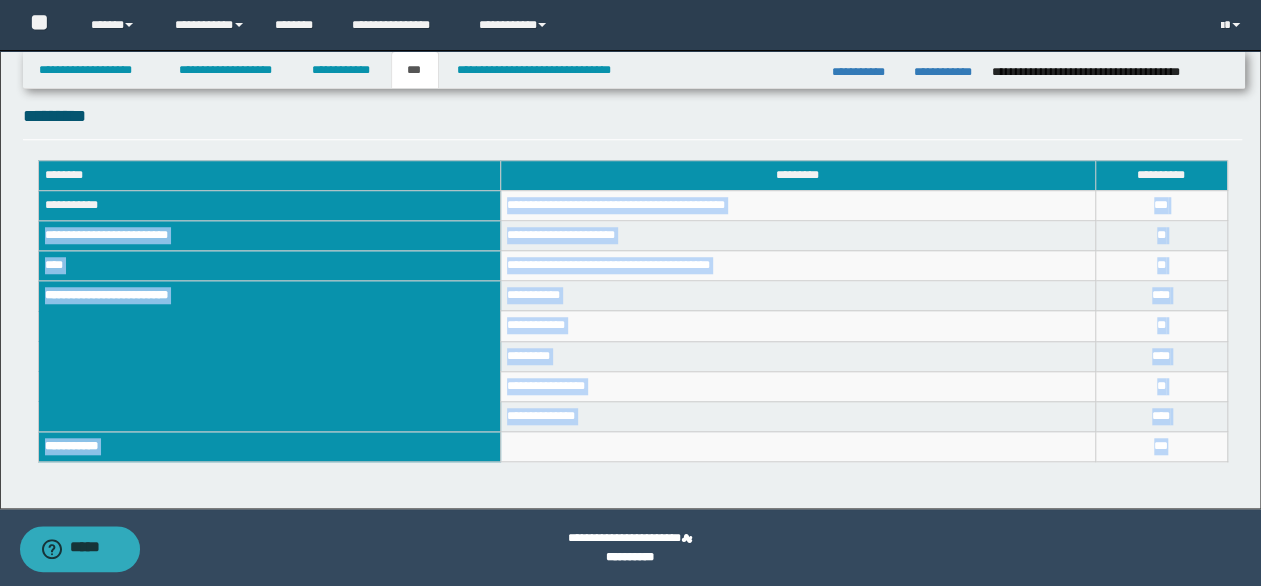 drag, startPoint x: 507, startPoint y: 199, endPoint x: 1190, endPoint y: 452, distance: 728.35297 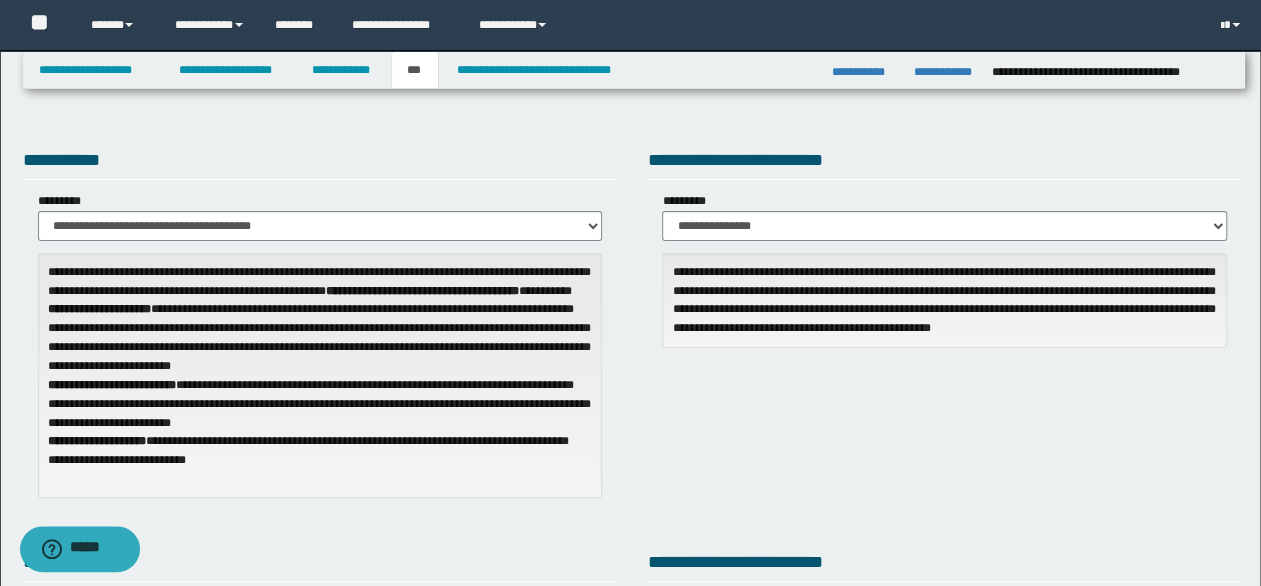 click on "**********" at bounding box center [320, 329] 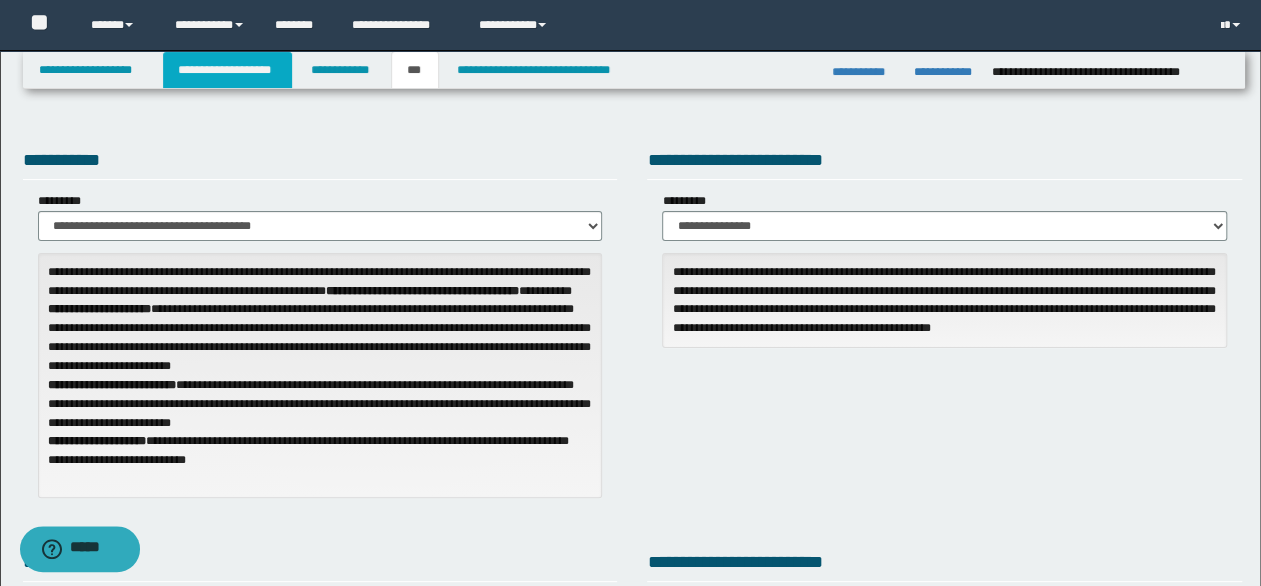 click on "**********" at bounding box center (227, 70) 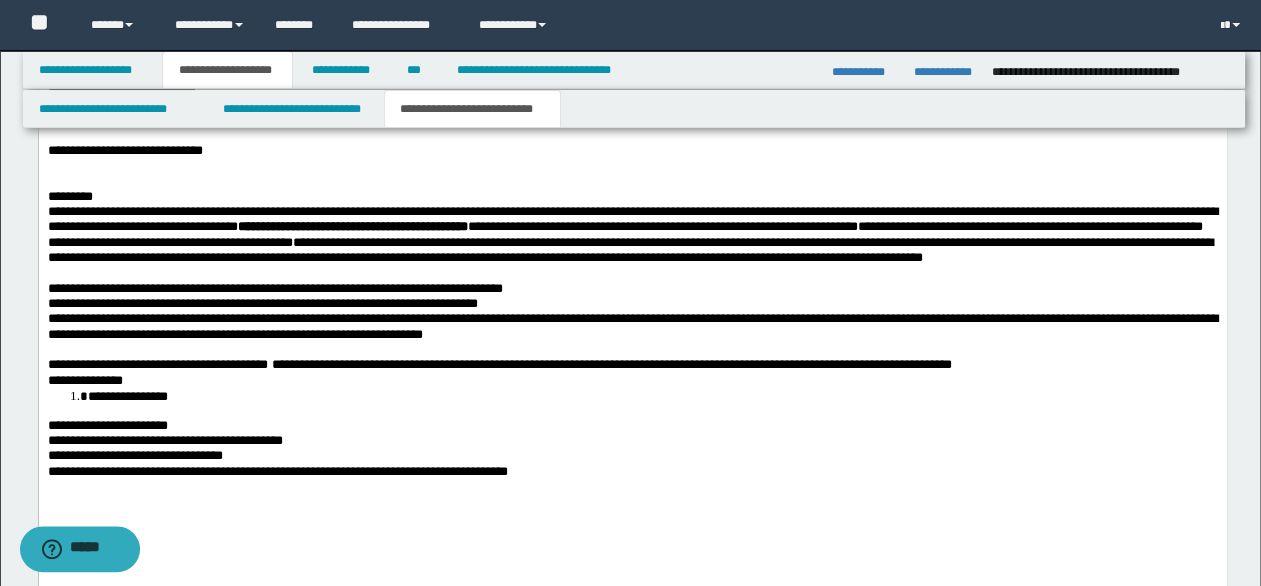 scroll, scrollTop: 1200, scrollLeft: 0, axis: vertical 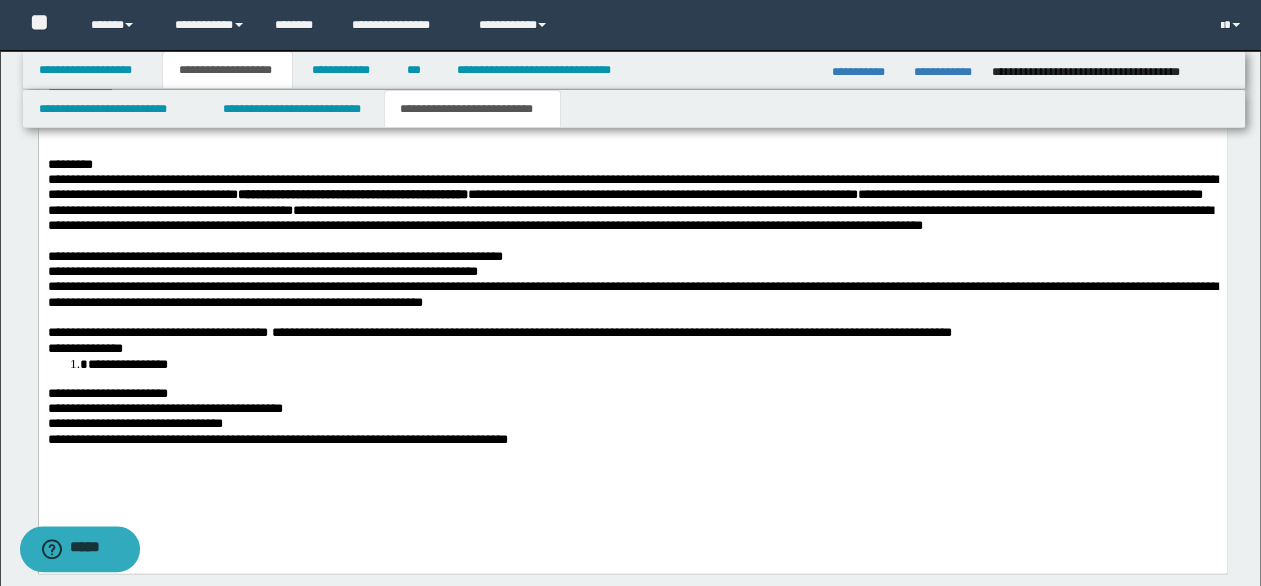 click on "**********" at bounding box center (632, 195) 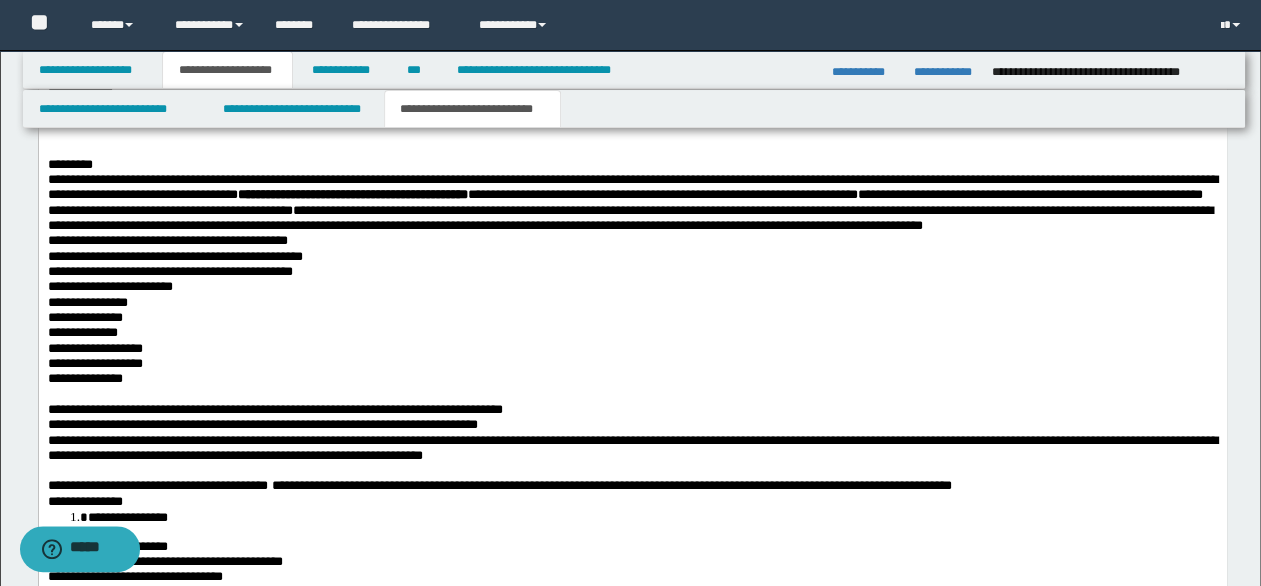 click at bounding box center (632, 394) 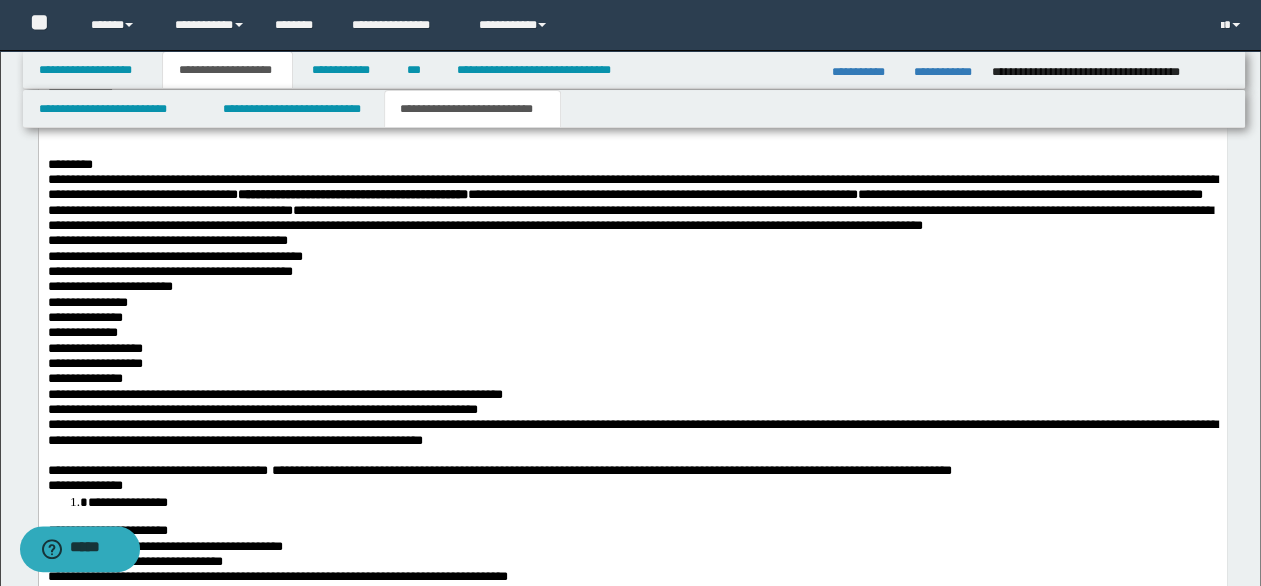 click on "**********" at bounding box center [632, 309] 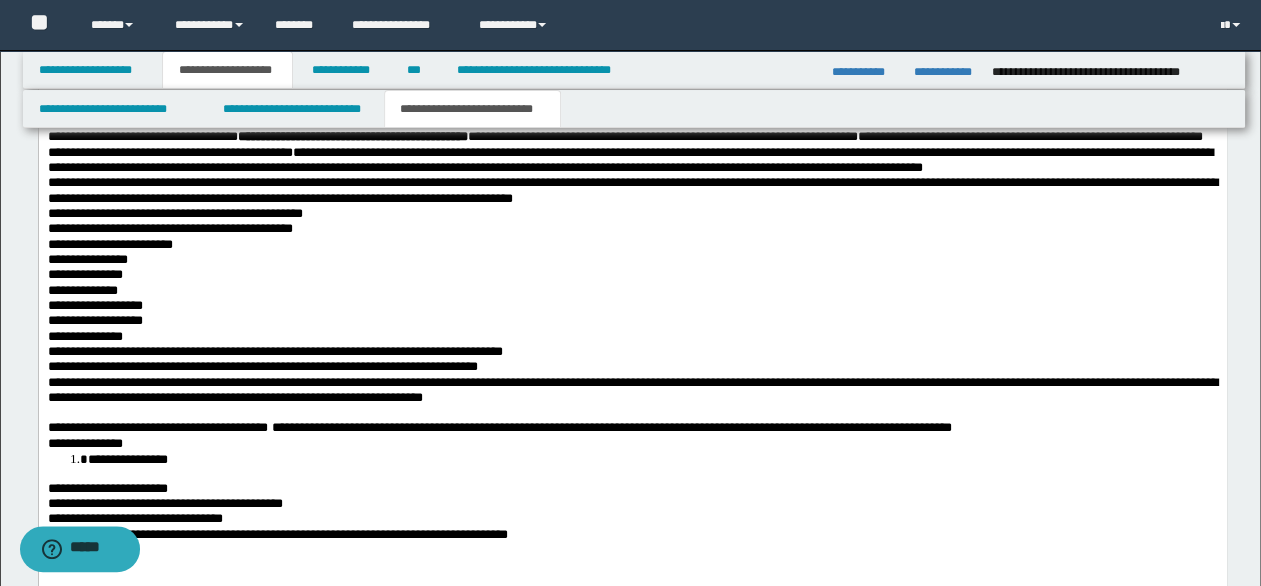 scroll, scrollTop: 1300, scrollLeft: 0, axis: vertical 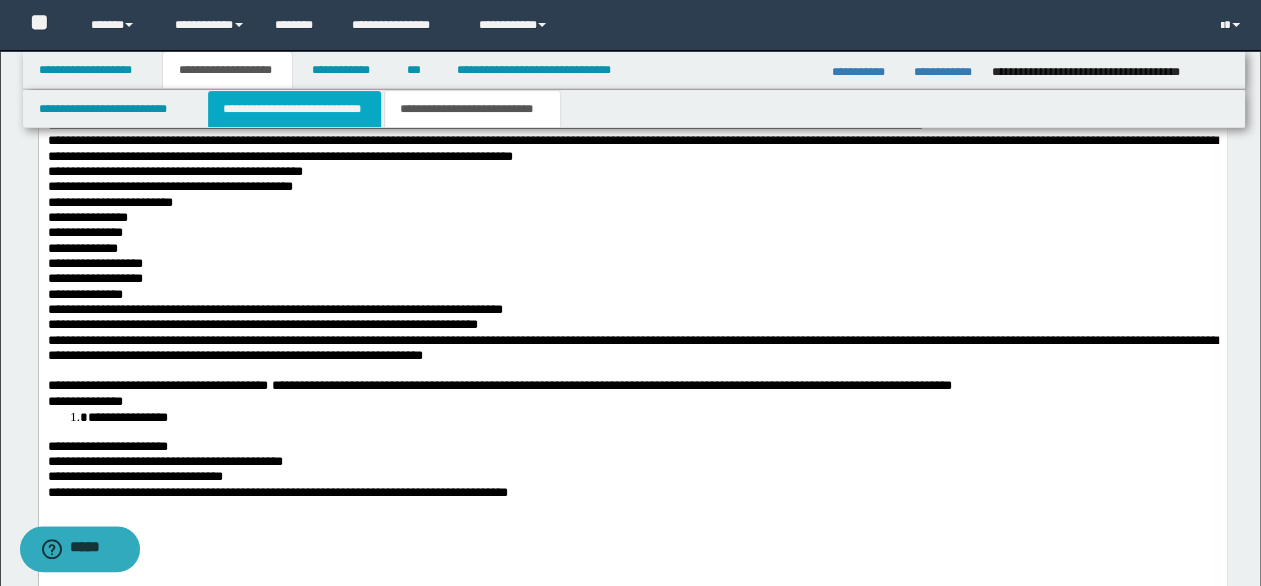 click on "**********" at bounding box center [294, 109] 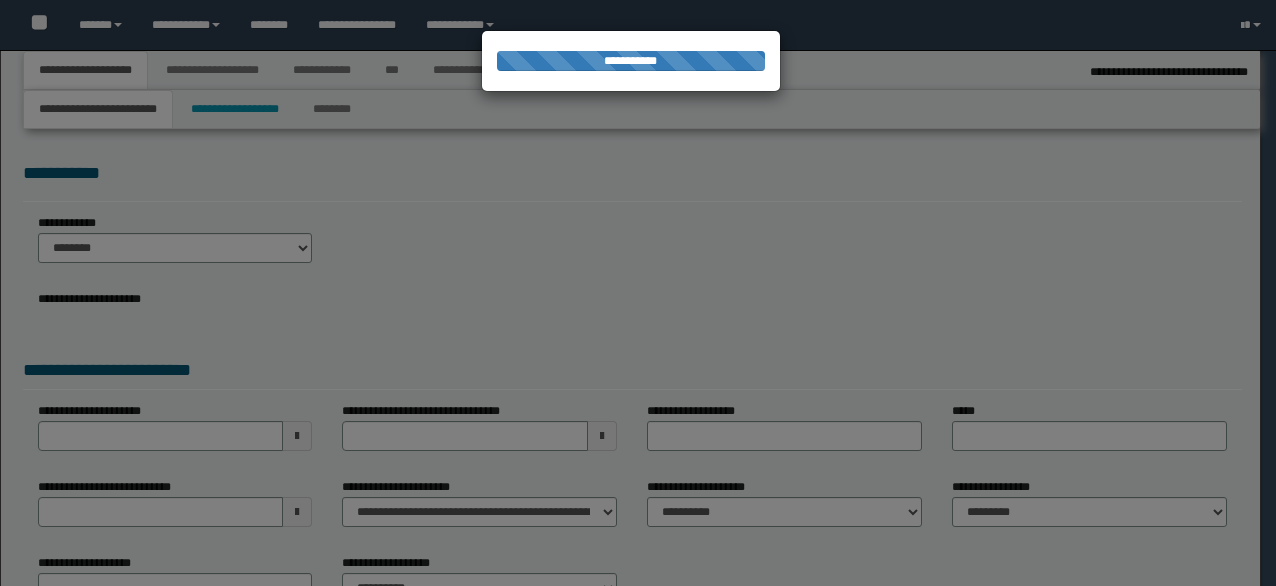 select on "**" 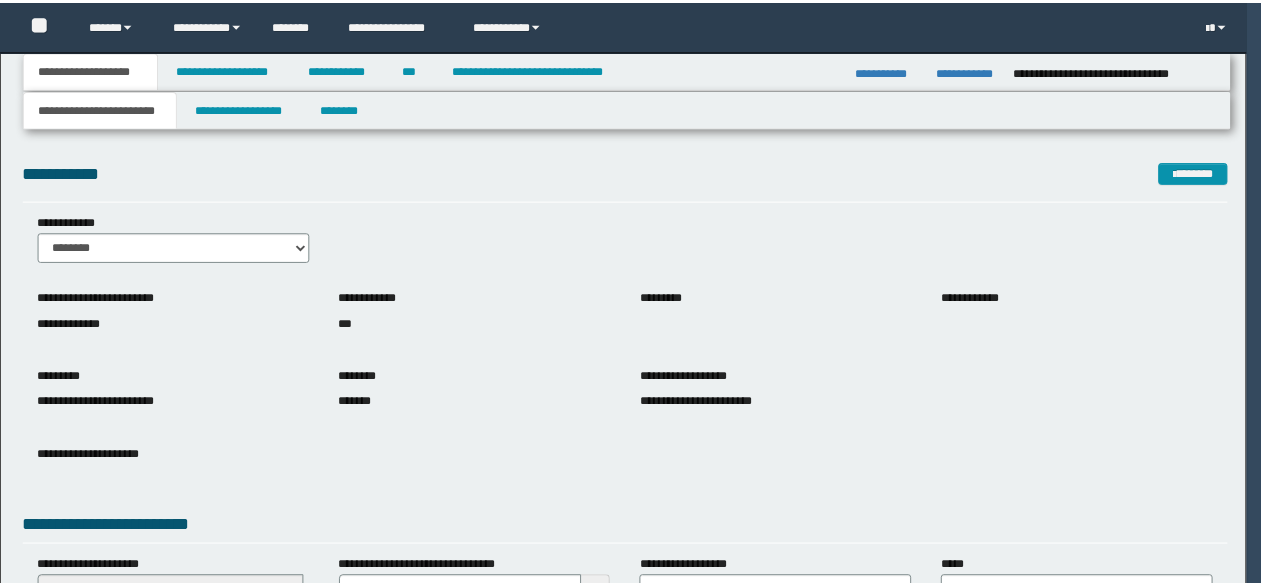 scroll, scrollTop: 0, scrollLeft: 0, axis: both 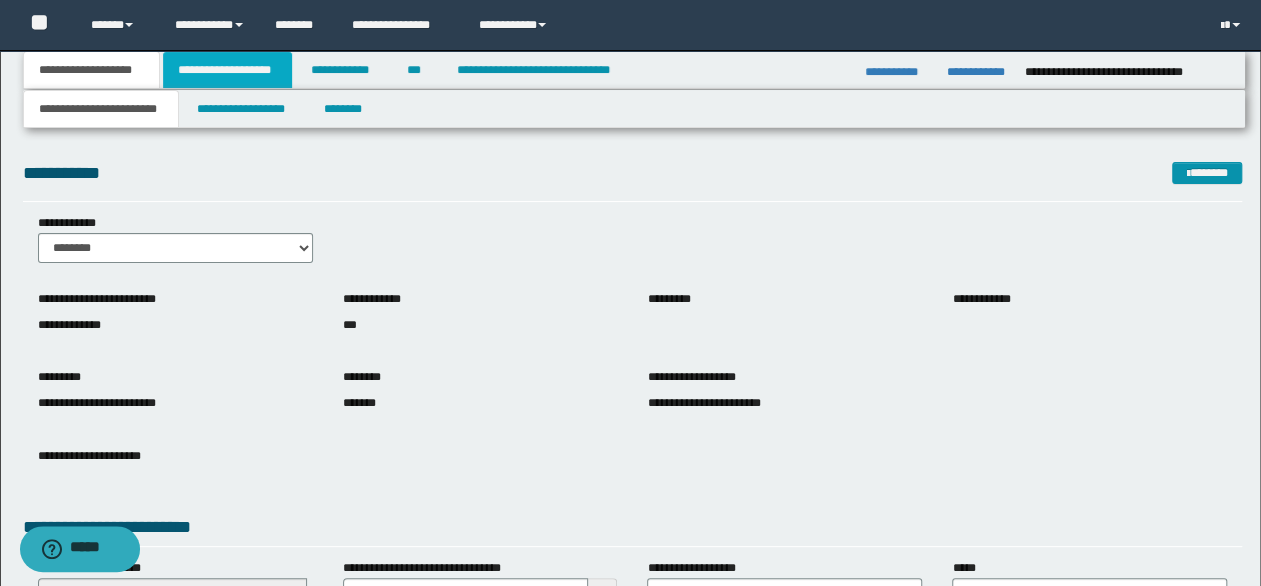 click on "**********" at bounding box center [227, 70] 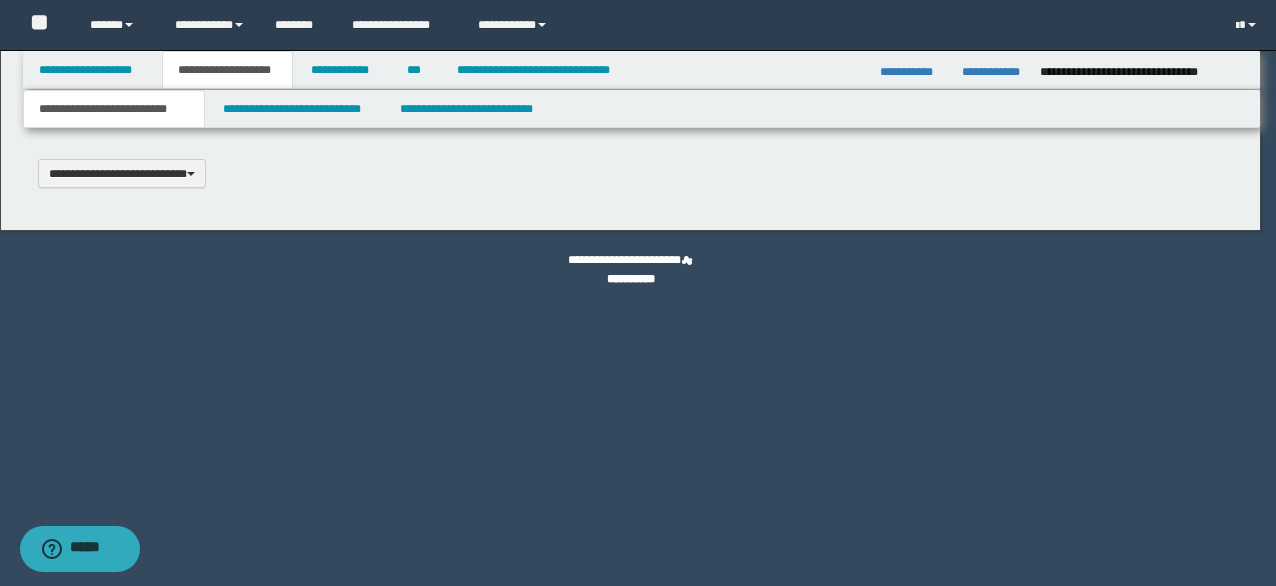 type 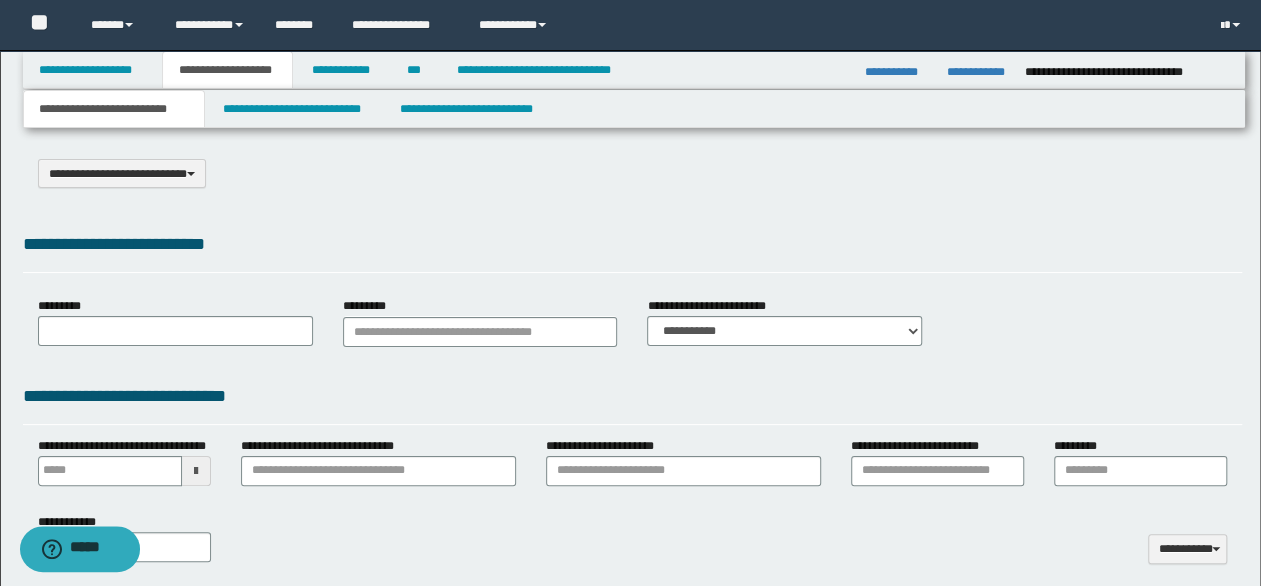 type on "**********" 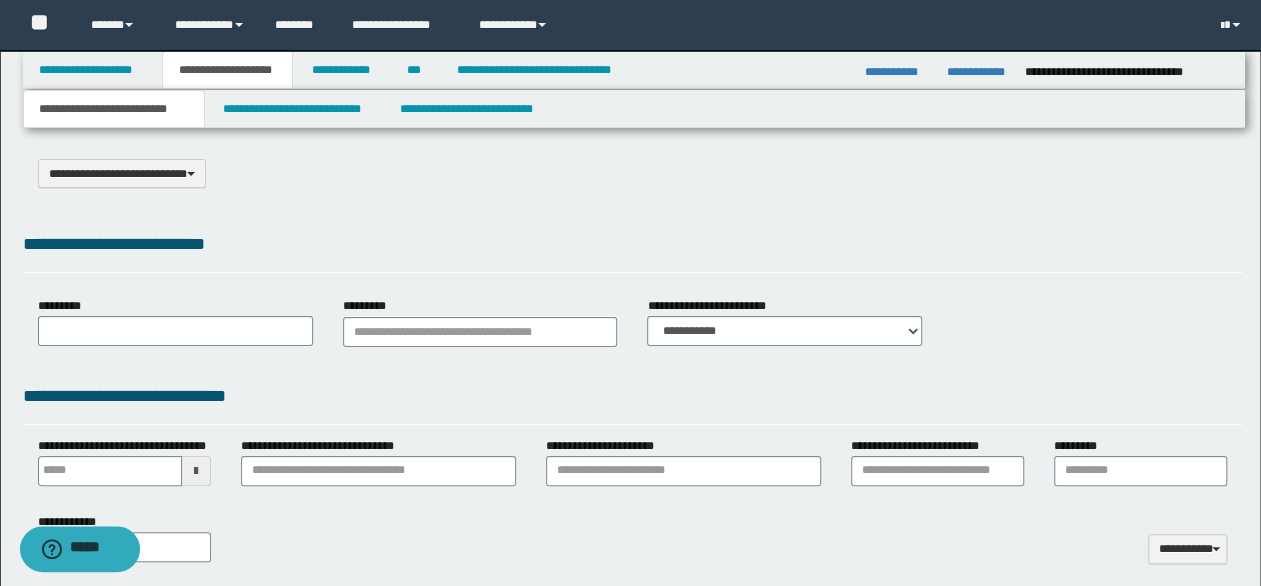 select on "*" 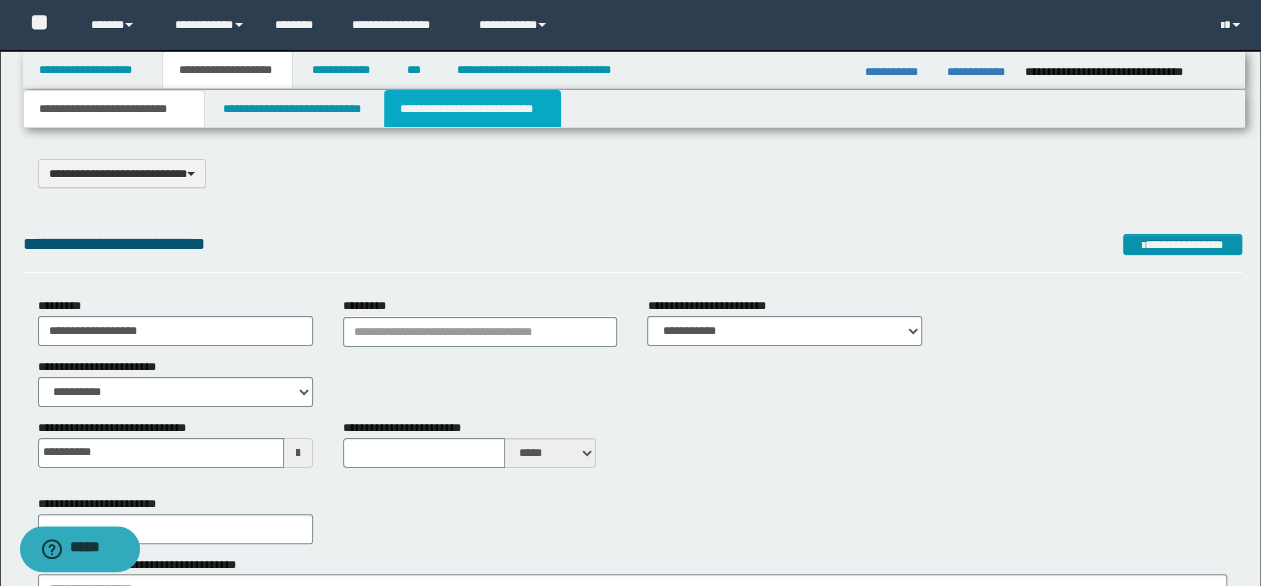 click on "**********" at bounding box center [472, 109] 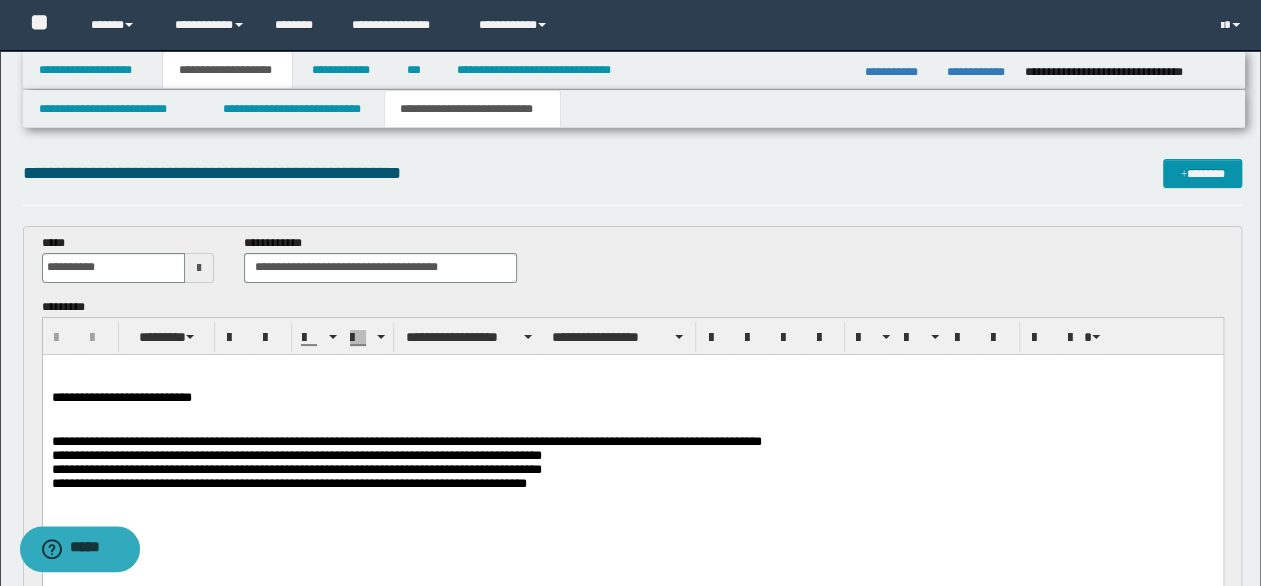scroll, scrollTop: 0, scrollLeft: 0, axis: both 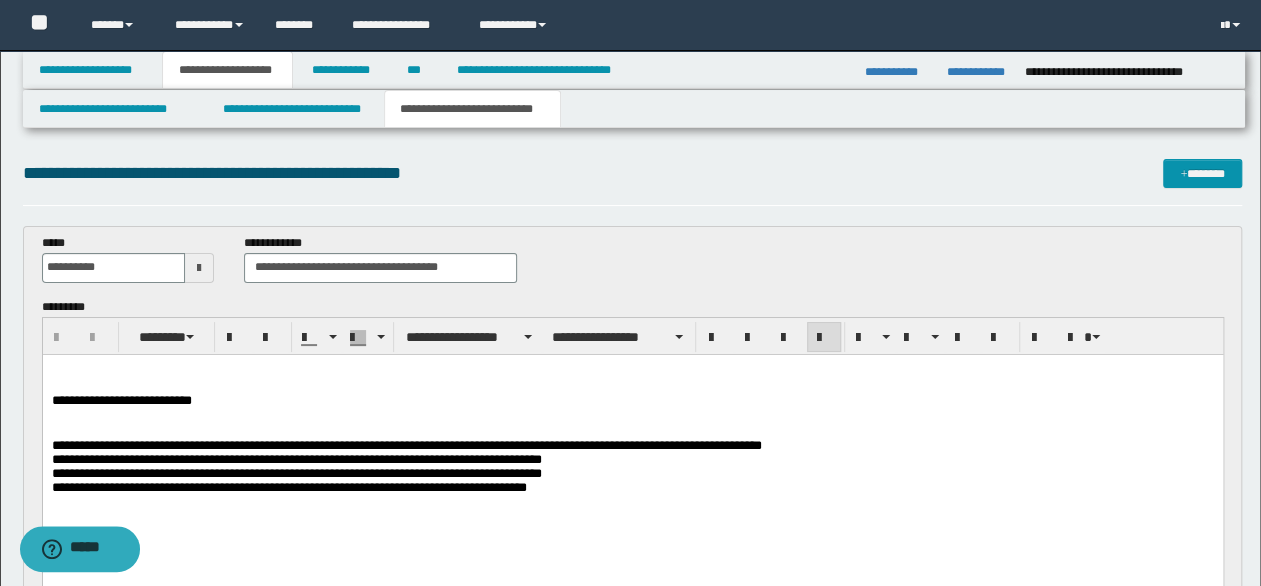 click on "**********" at bounding box center [632, 468] 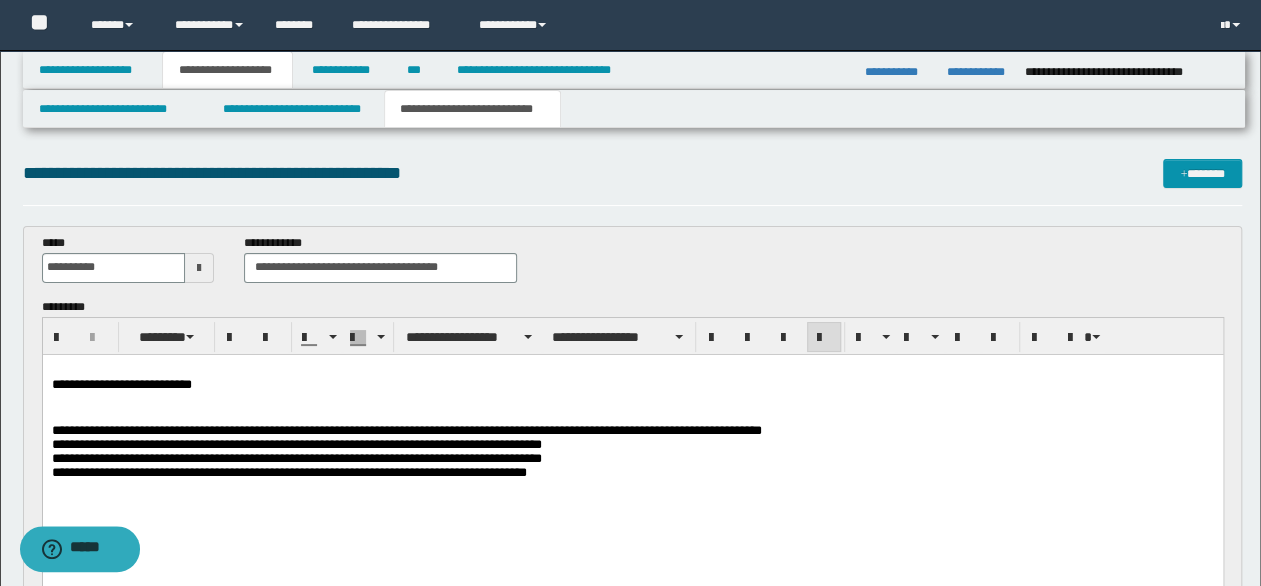 type 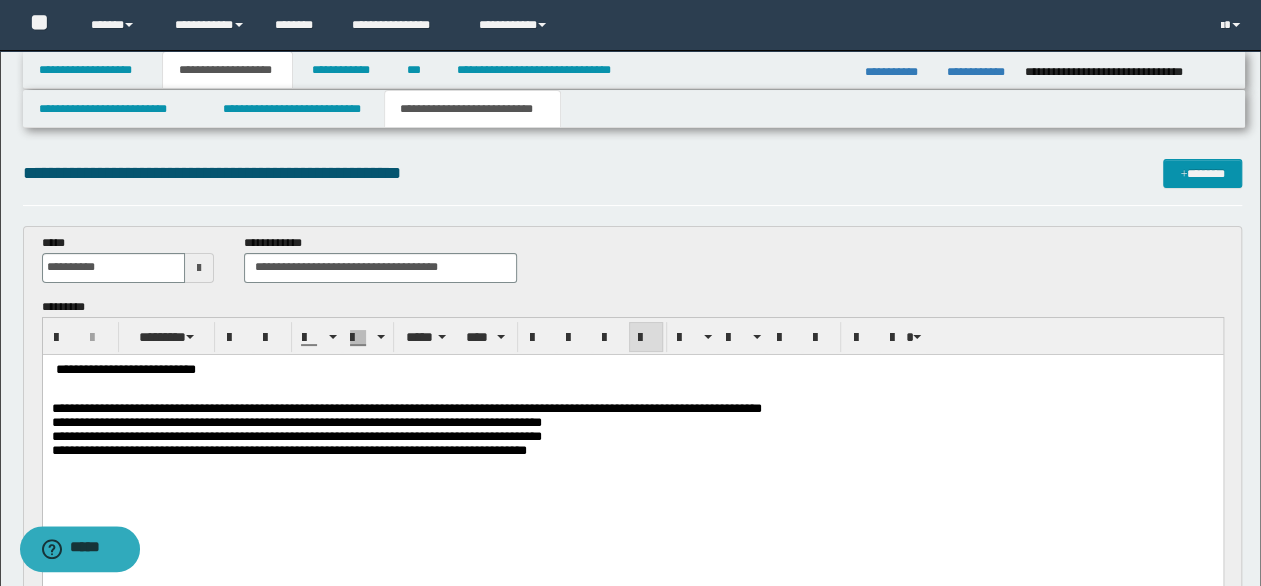 click on "**********" at bounding box center (632, 429) 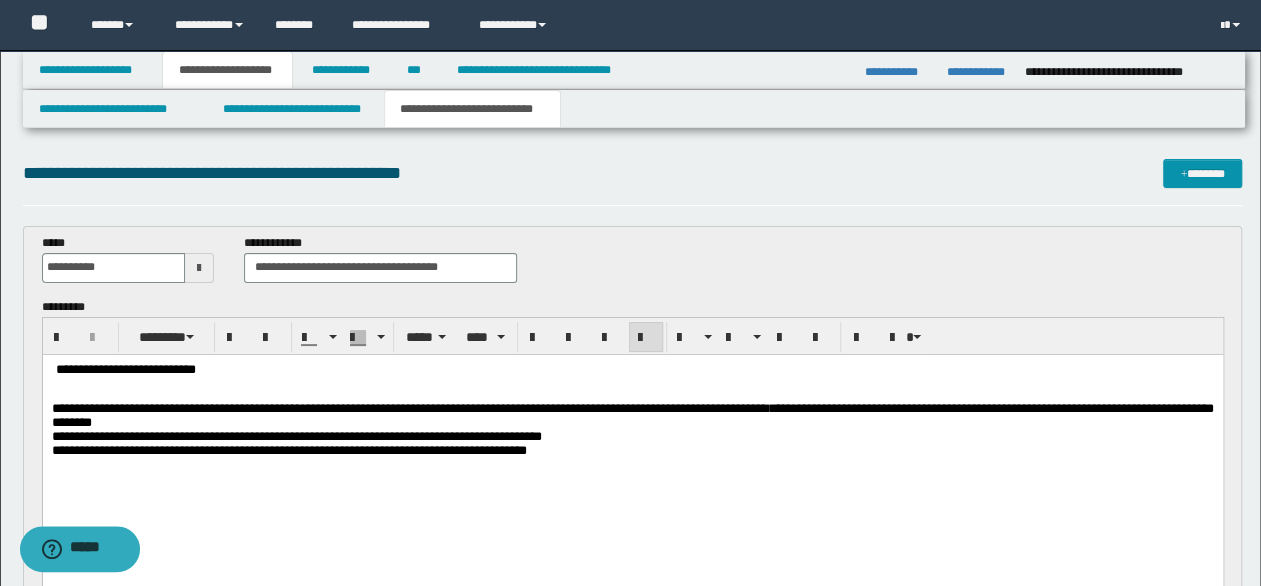 click on "**********" at bounding box center [632, 428] 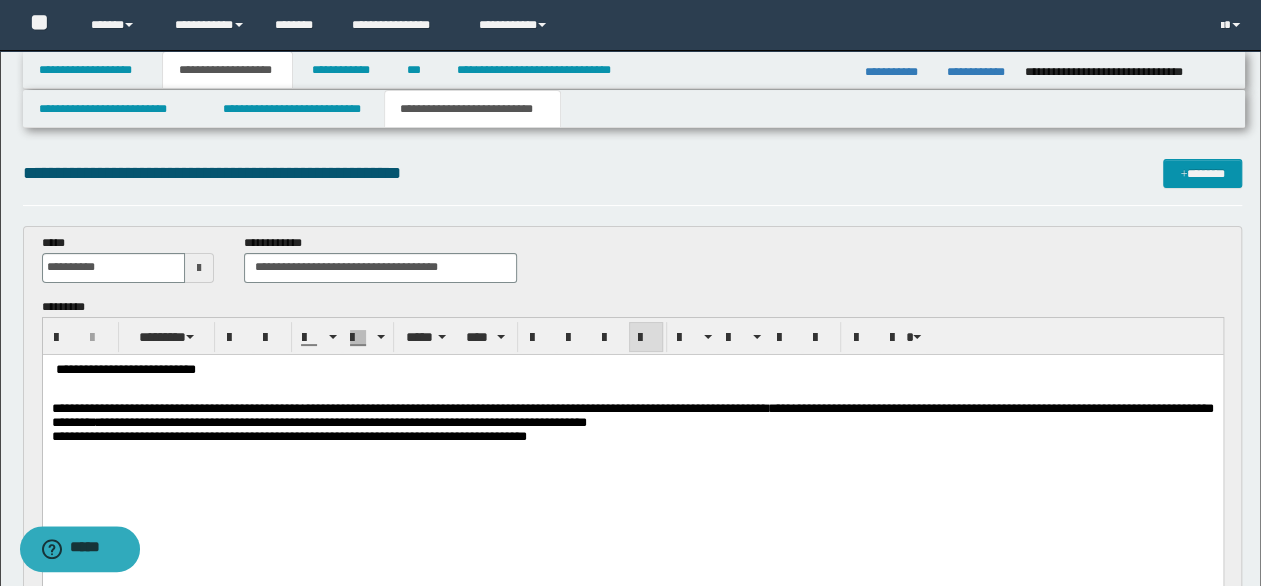 click on "**********" at bounding box center (632, 422) 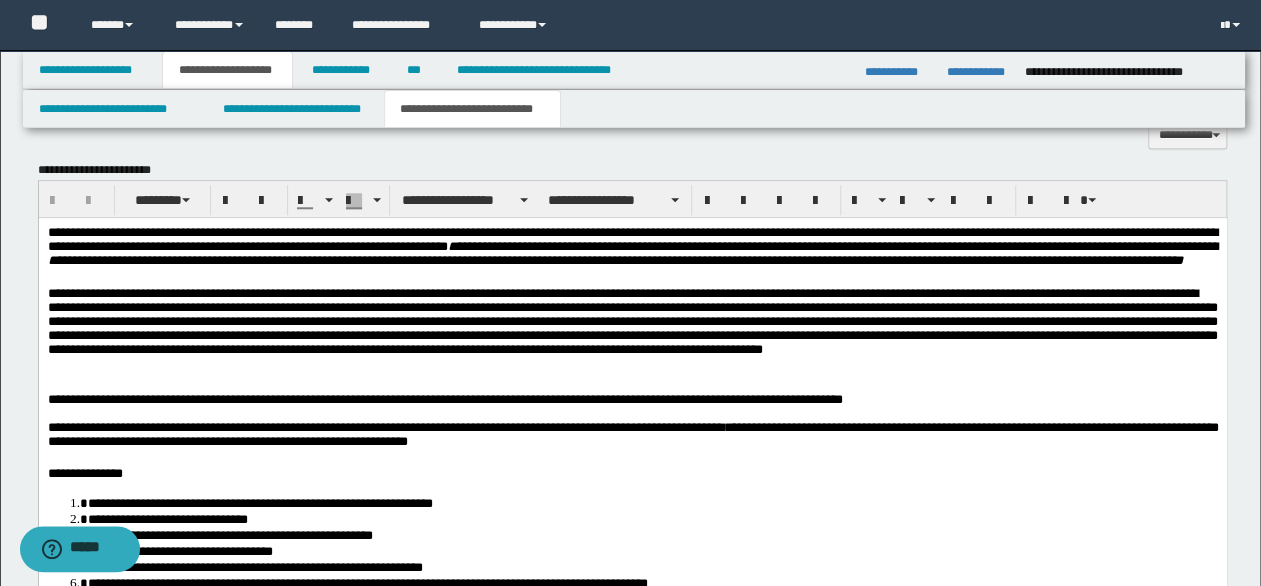 scroll, scrollTop: 900, scrollLeft: 0, axis: vertical 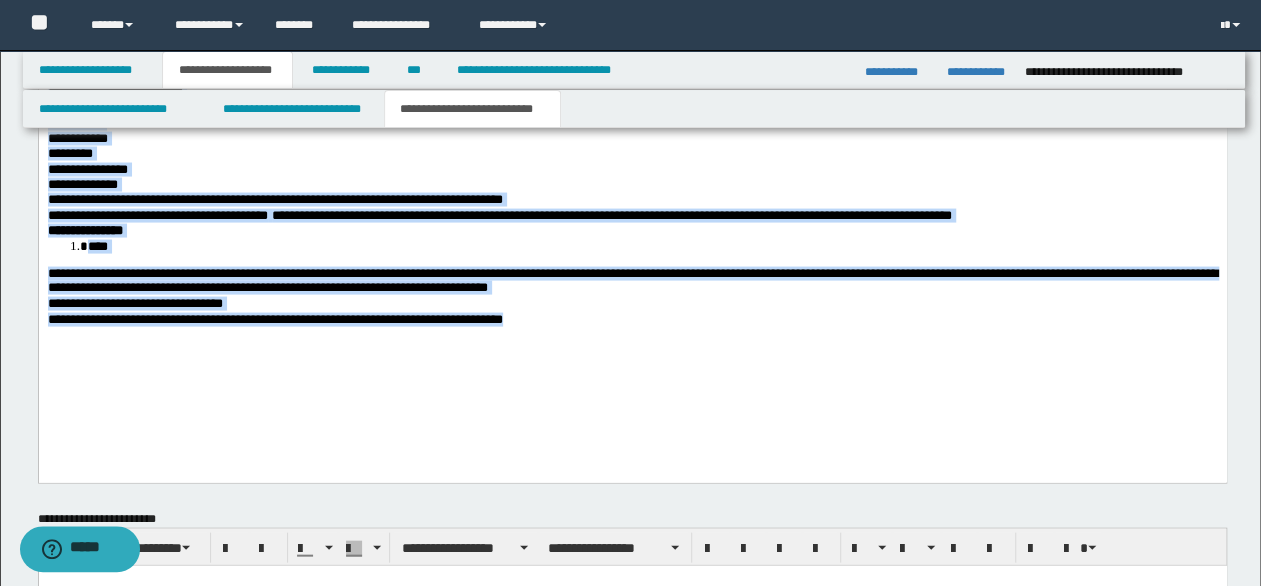 drag, startPoint x: 48, startPoint y: -789, endPoint x: 899, endPoint y: 428, distance: 1485.0219 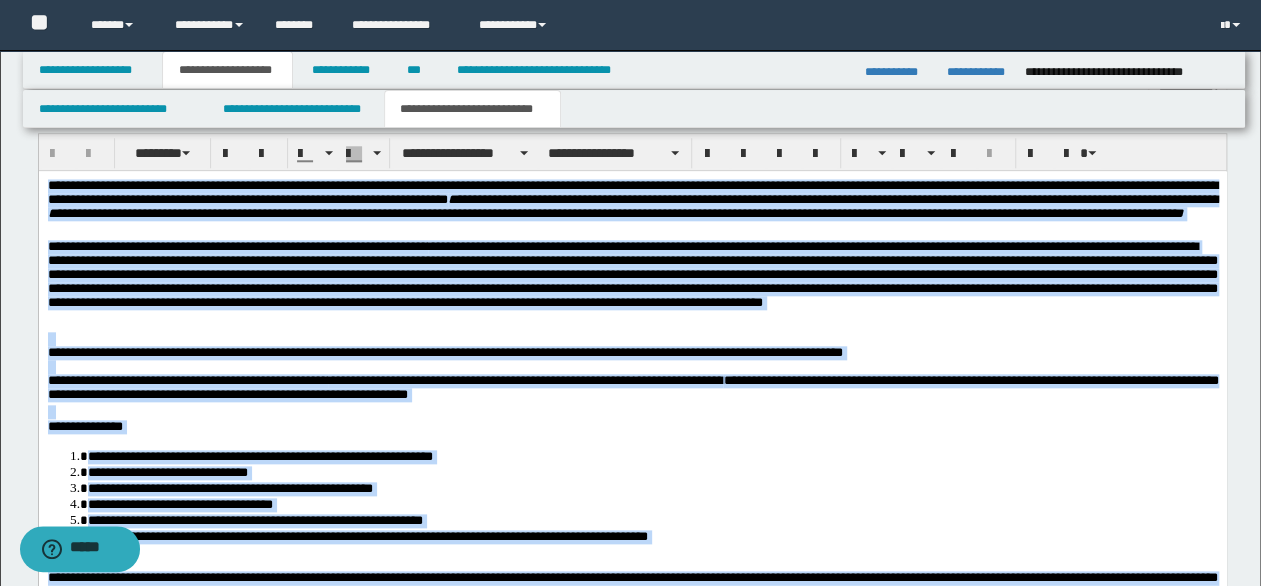 scroll, scrollTop: 700, scrollLeft: 0, axis: vertical 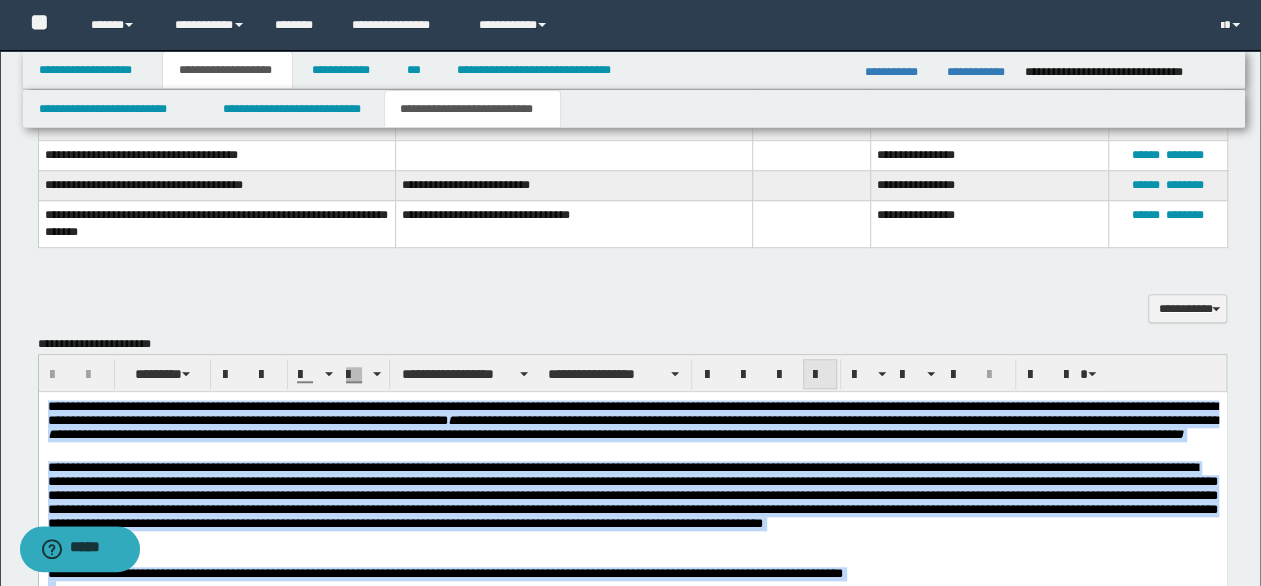 click at bounding box center (820, 375) 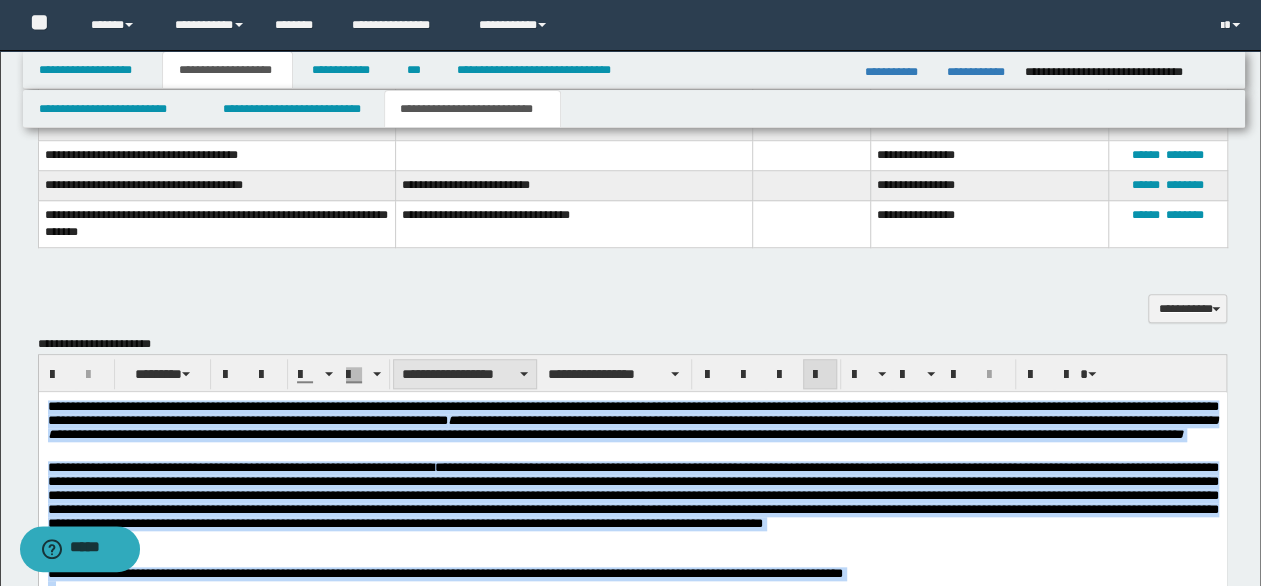 click on "**********" at bounding box center [465, 374] 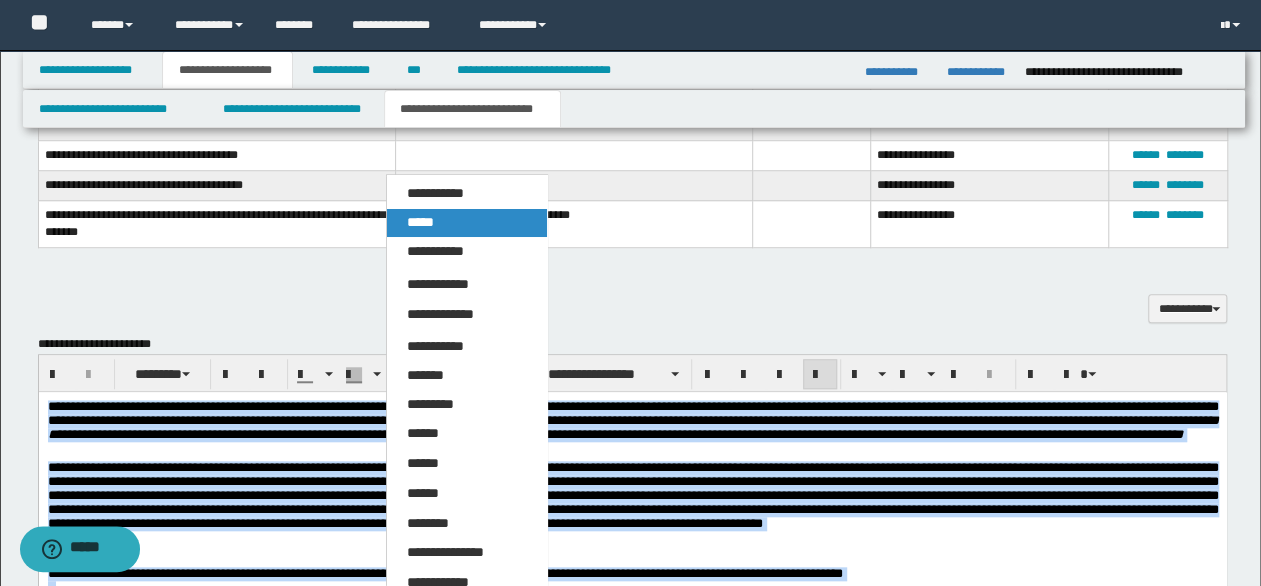 click on "*****" at bounding box center (420, 222) 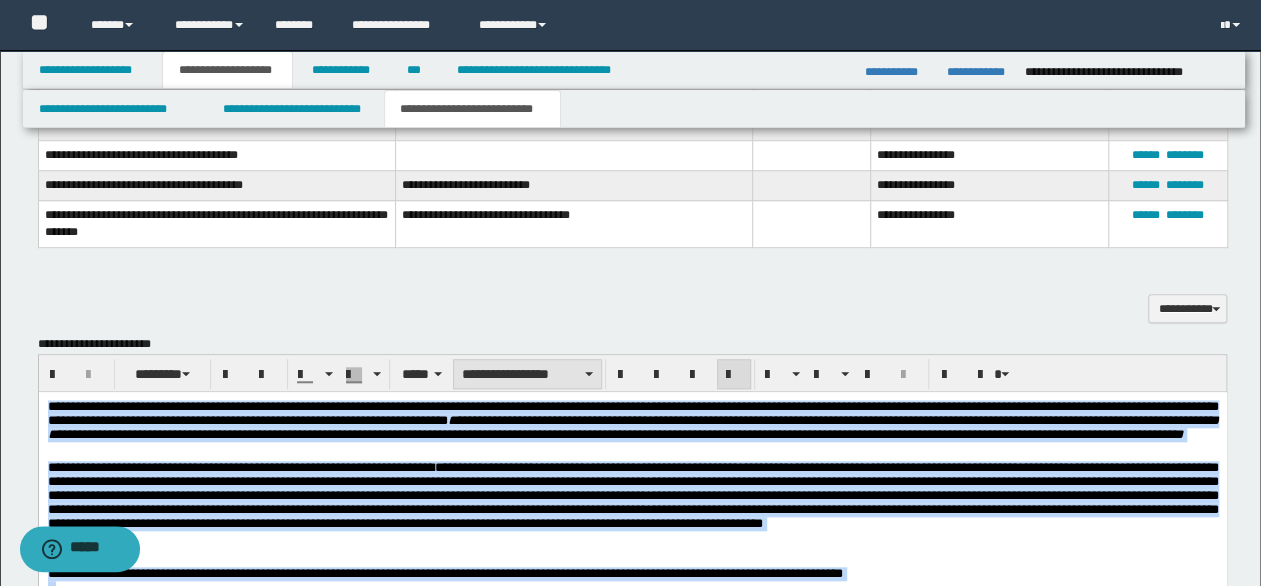 click on "**********" at bounding box center [527, 374] 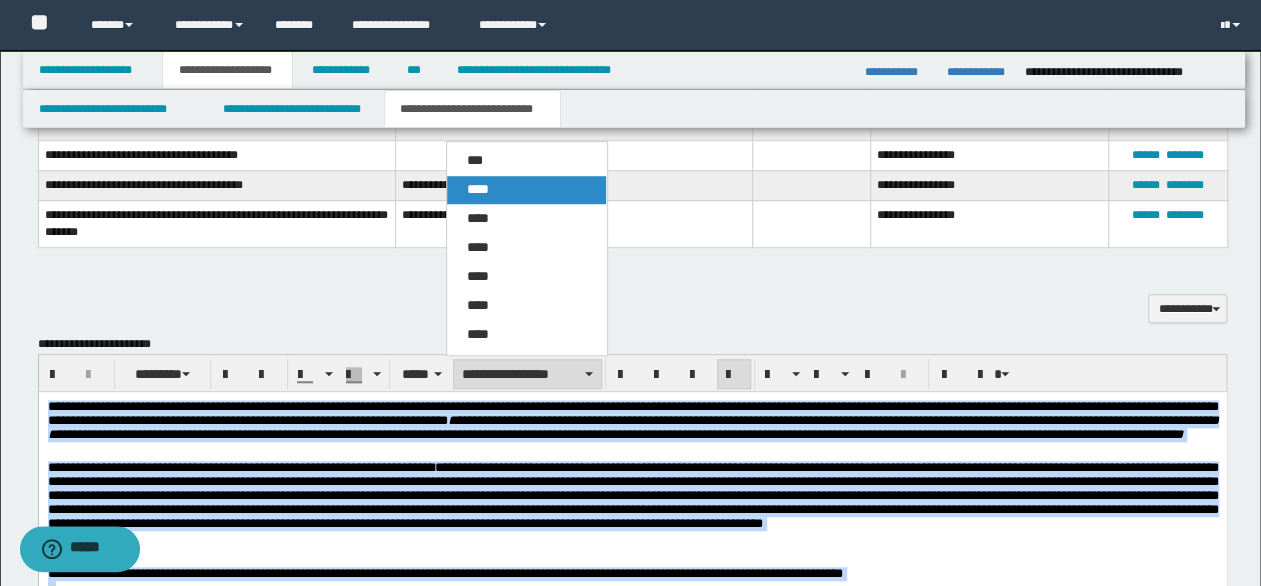click on "****" at bounding box center (478, 189) 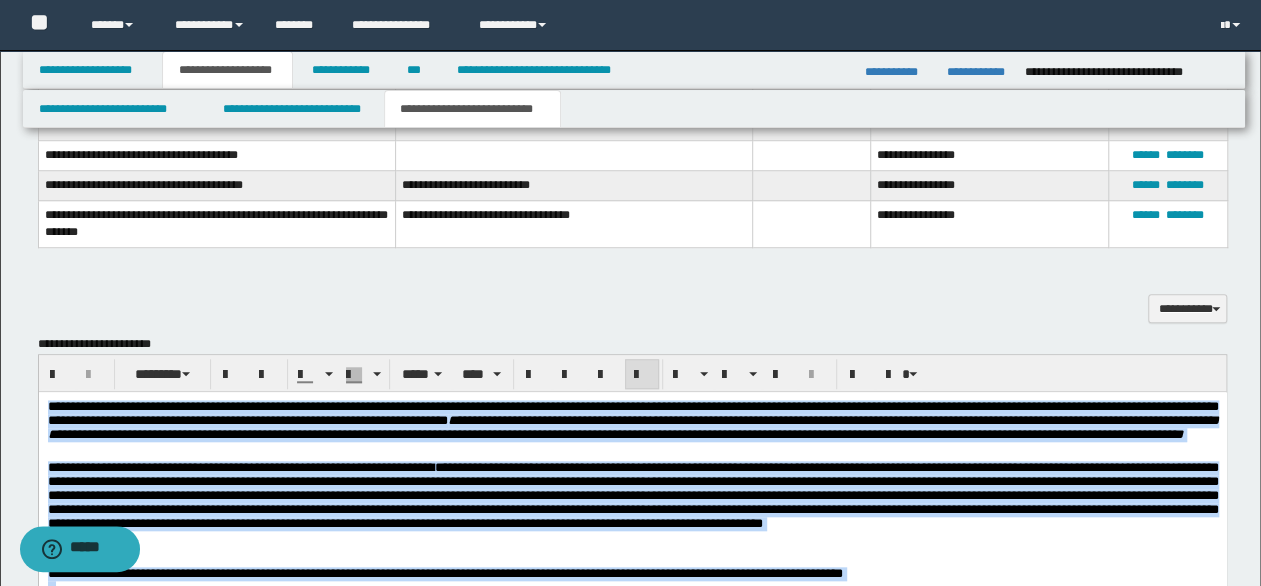 click on "**********" at bounding box center [632, 427] 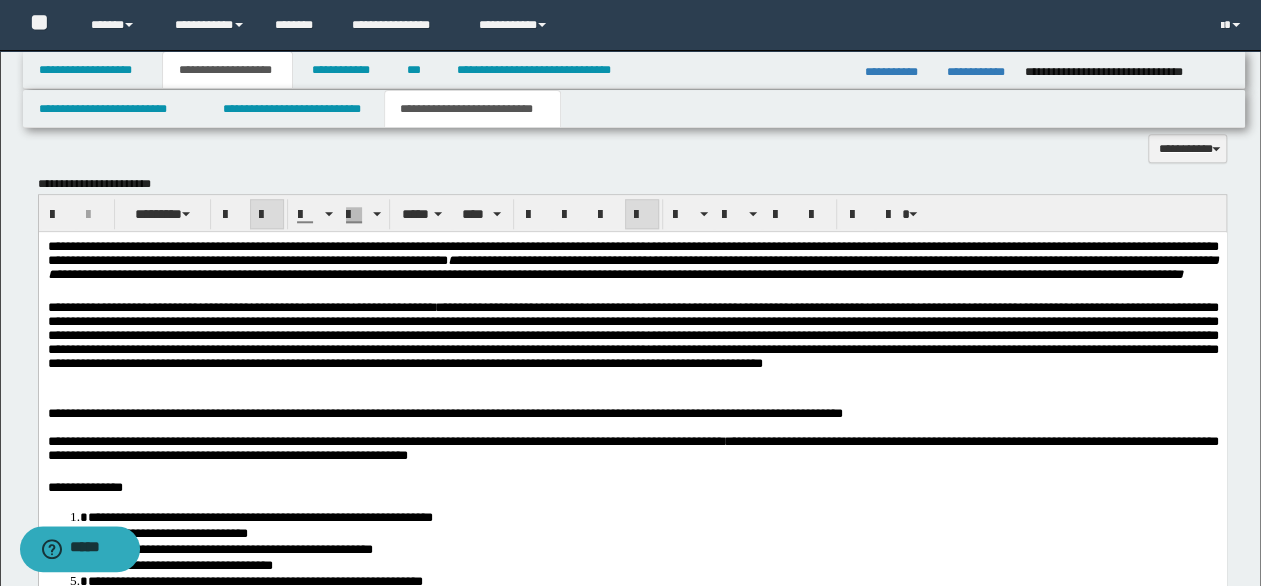 scroll, scrollTop: 900, scrollLeft: 0, axis: vertical 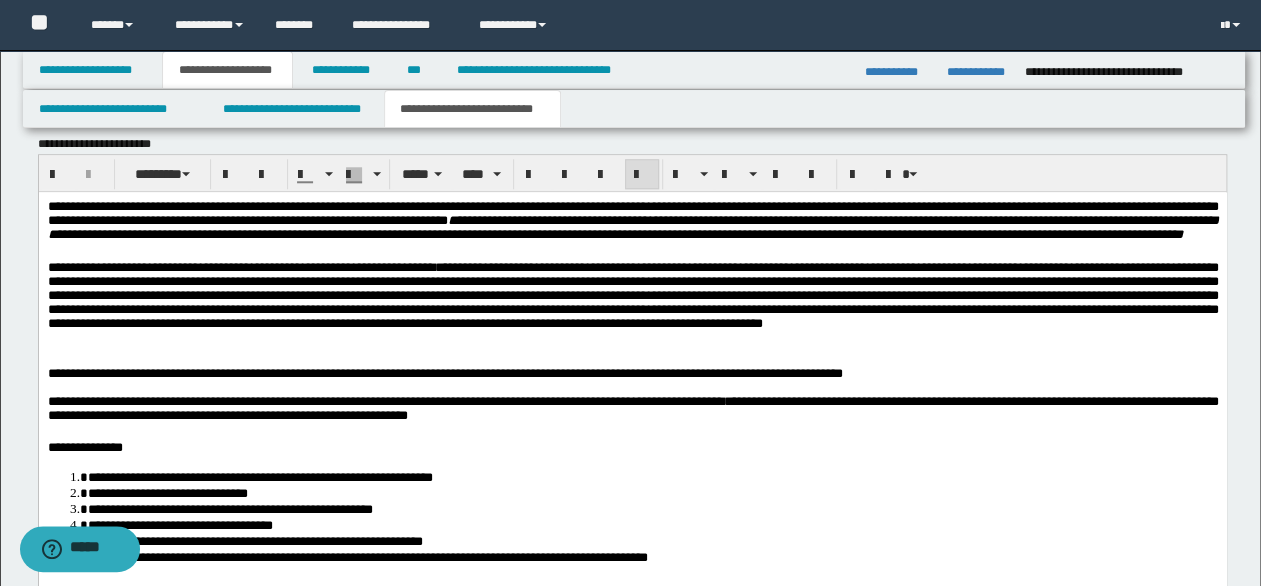 drag, startPoint x: 329, startPoint y: 268, endPoint x: 480, endPoint y: 292, distance: 152.89539 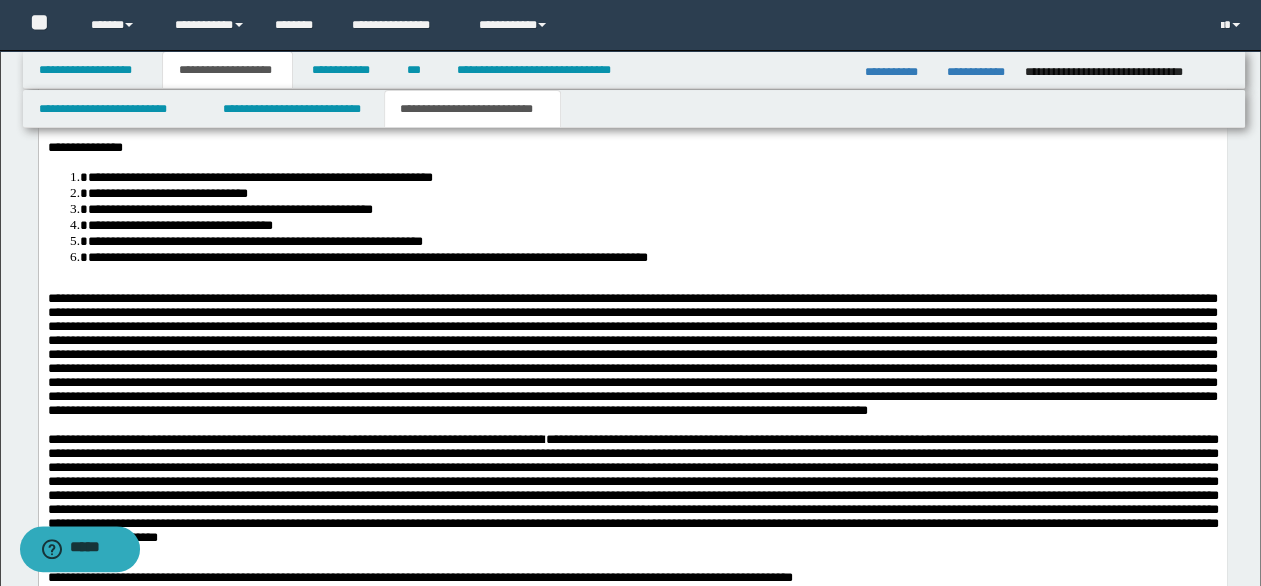 scroll, scrollTop: 1300, scrollLeft: 0, axis: vertical 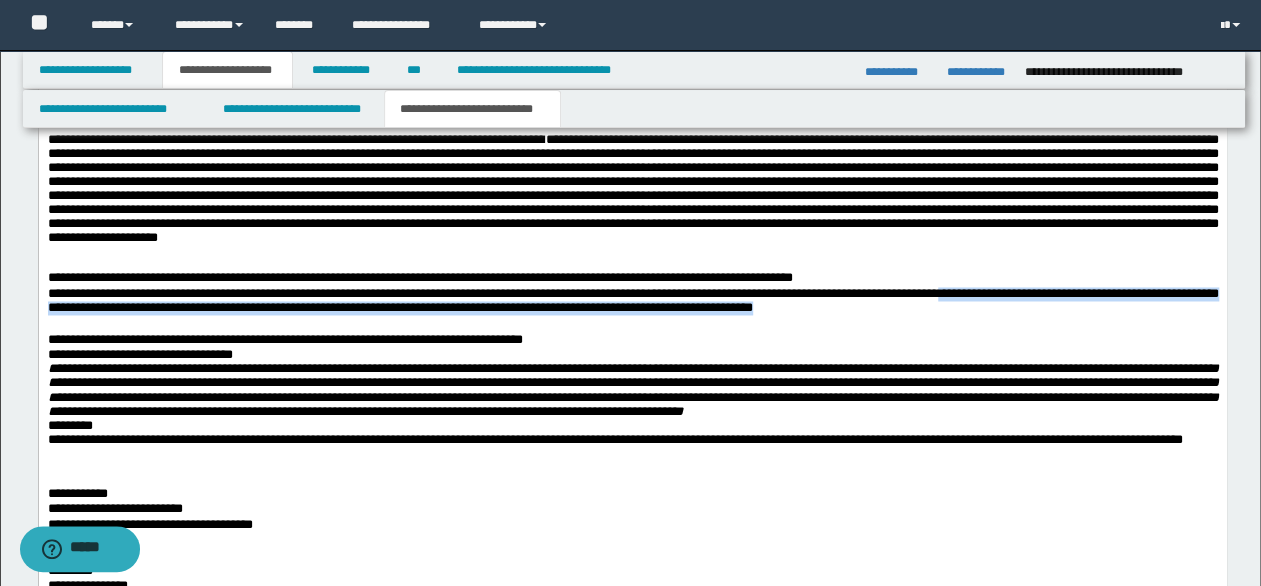 drag, startPoint x: 1152, startPoint y: 342, endPoint x: 1182, endPoint y: 372, distance: 42.426407 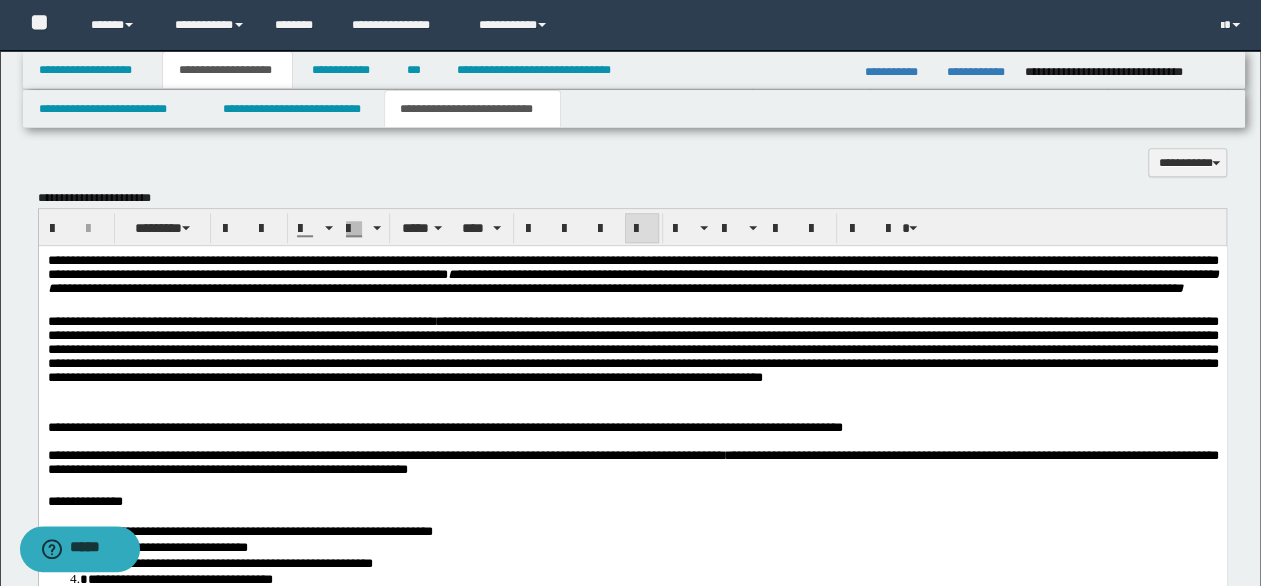 scroll, scrollTop: 800, scrollLeft: 0, axis: vertical 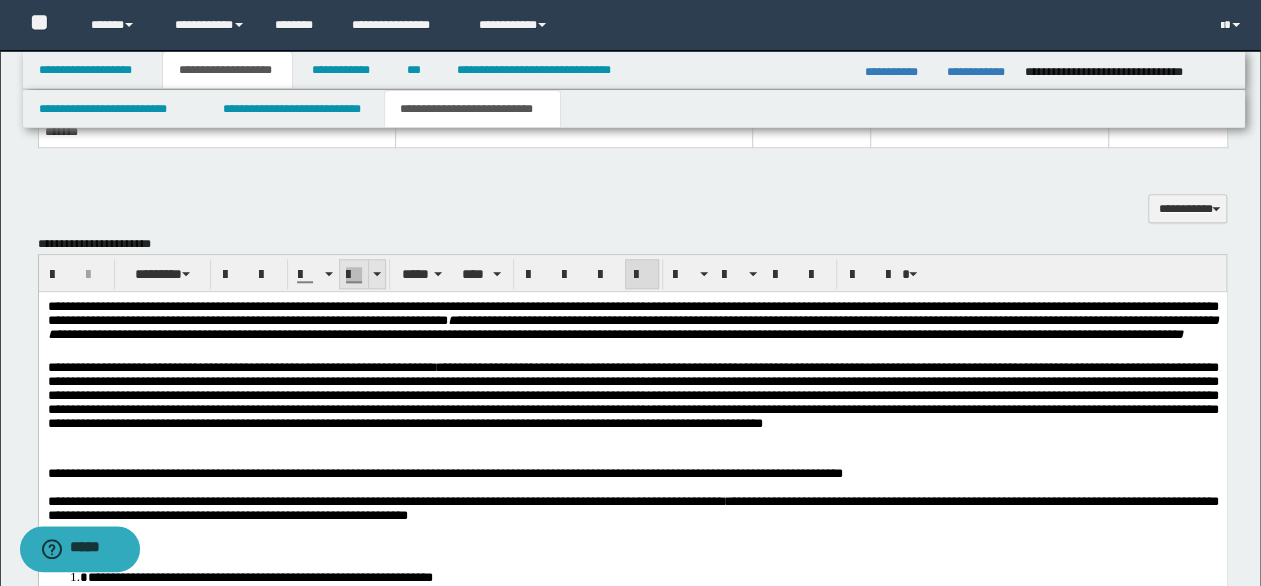 click at bounding box center [376, 274] 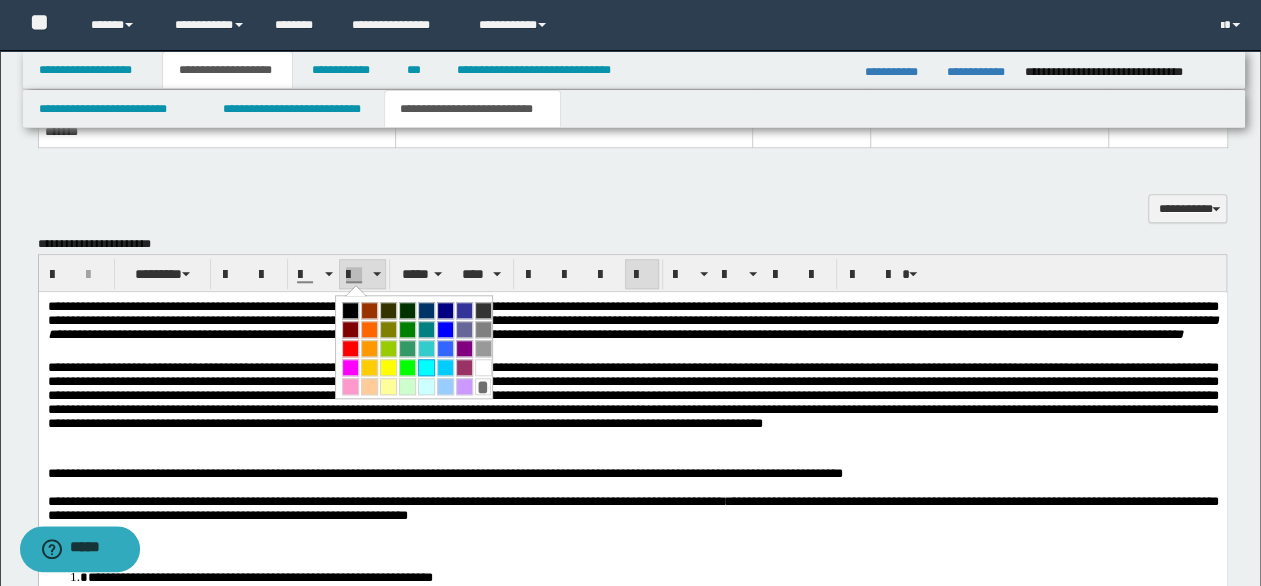 click at bounding box center (426, 367) 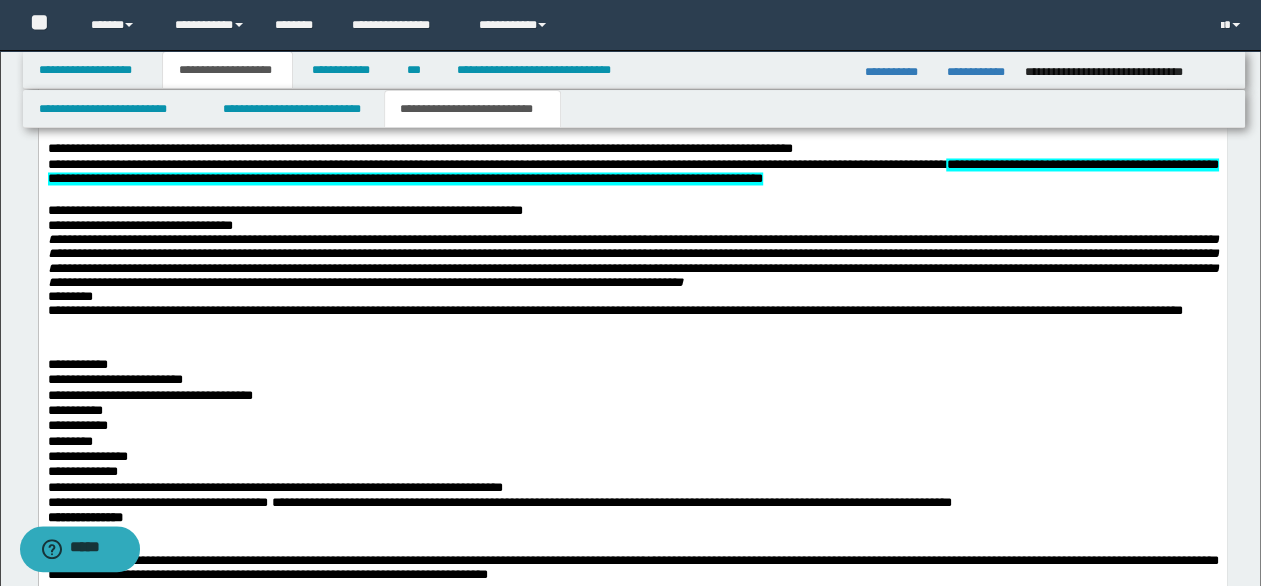 scroll, scrollTop: 1700, scrollLeft: 0, axis: vertical 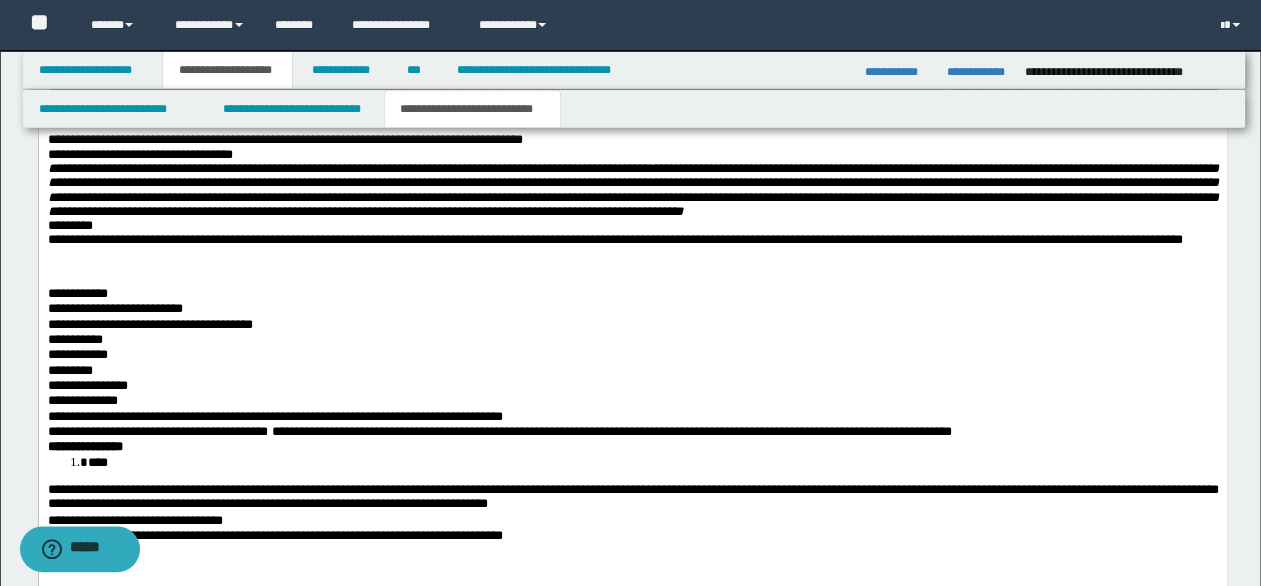 click on "**********" at bounding box center (632, 340) 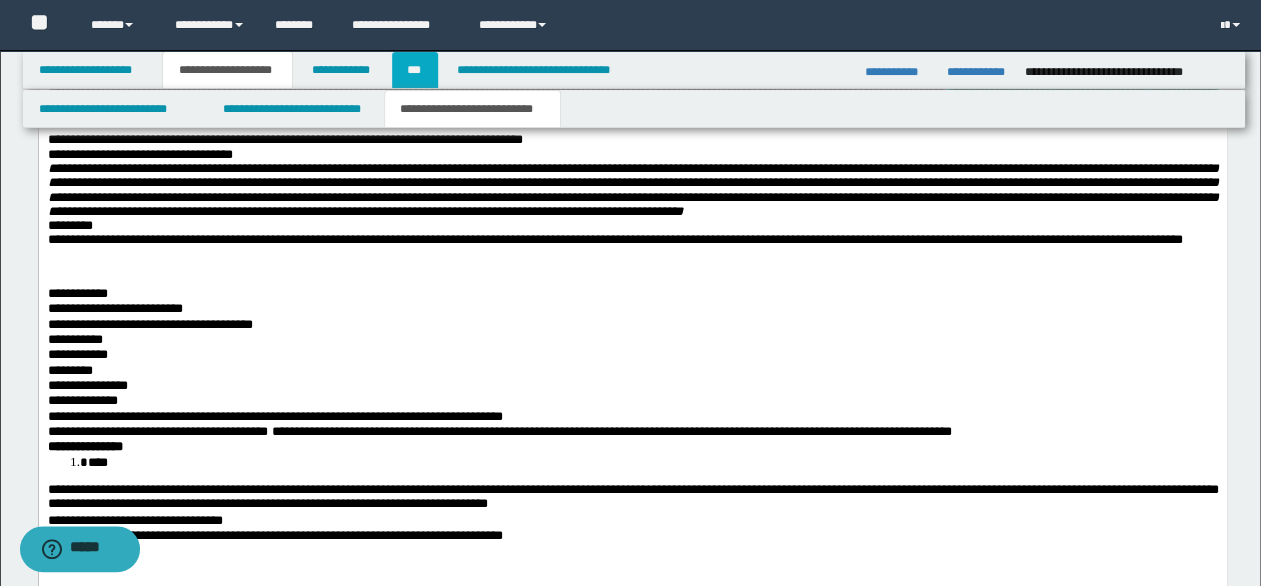 click on "***" at bounding box center (415, 70) 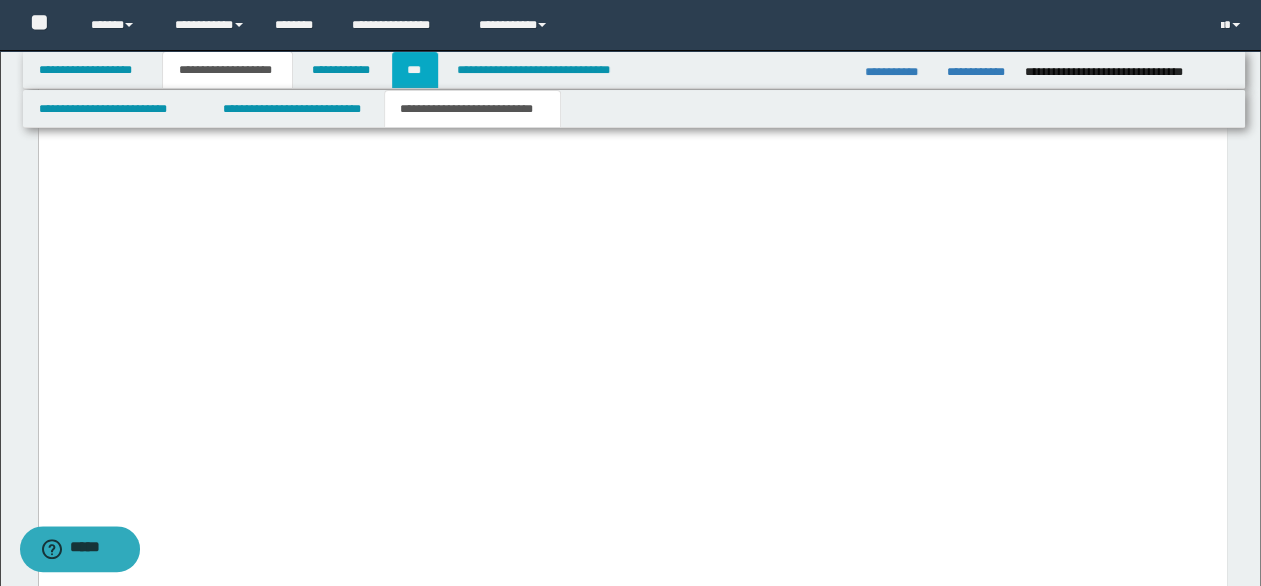 scroll, scrollTop: 0, scrollLeft: 0, axis: both 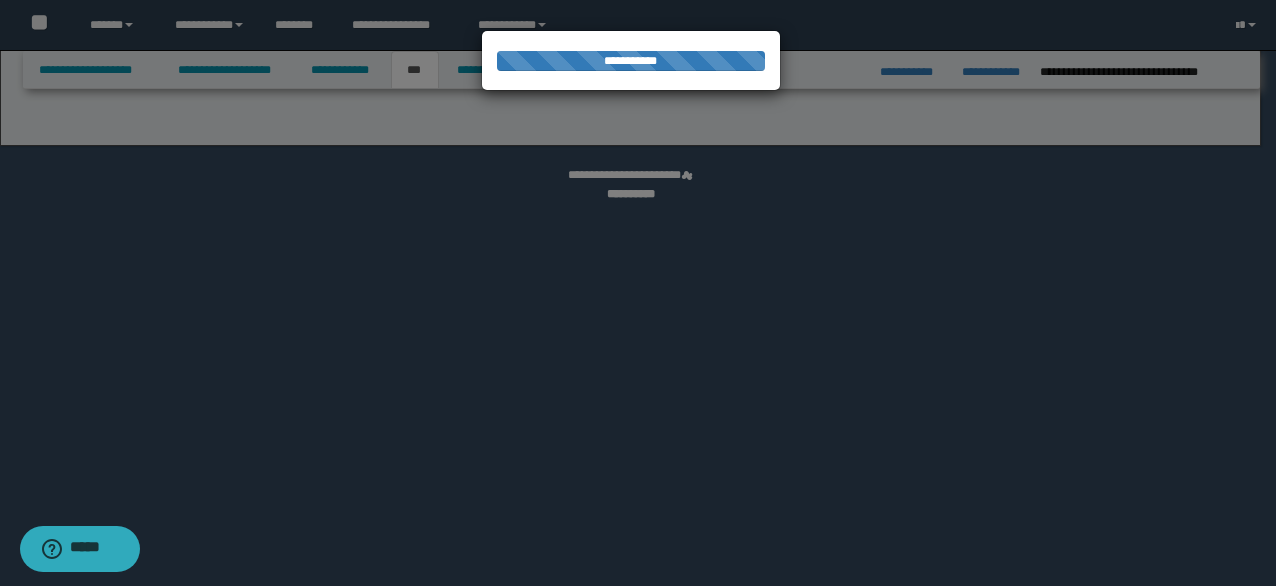 select on "**" 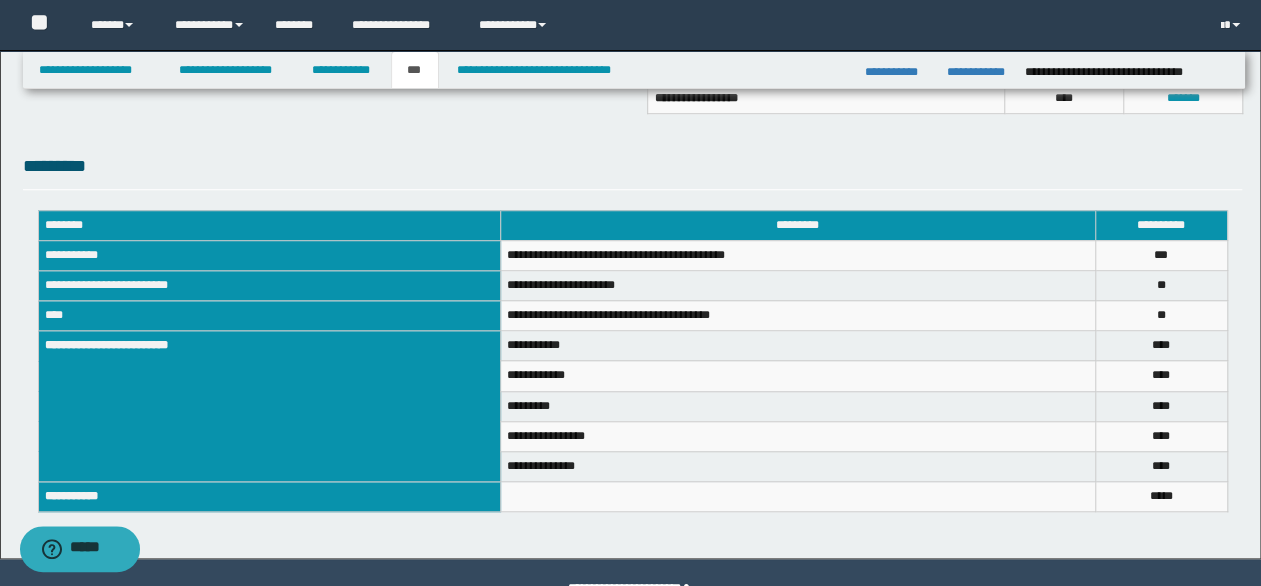 scroll, scrollTop: 712, scrollLeft: 0, axis: vertical 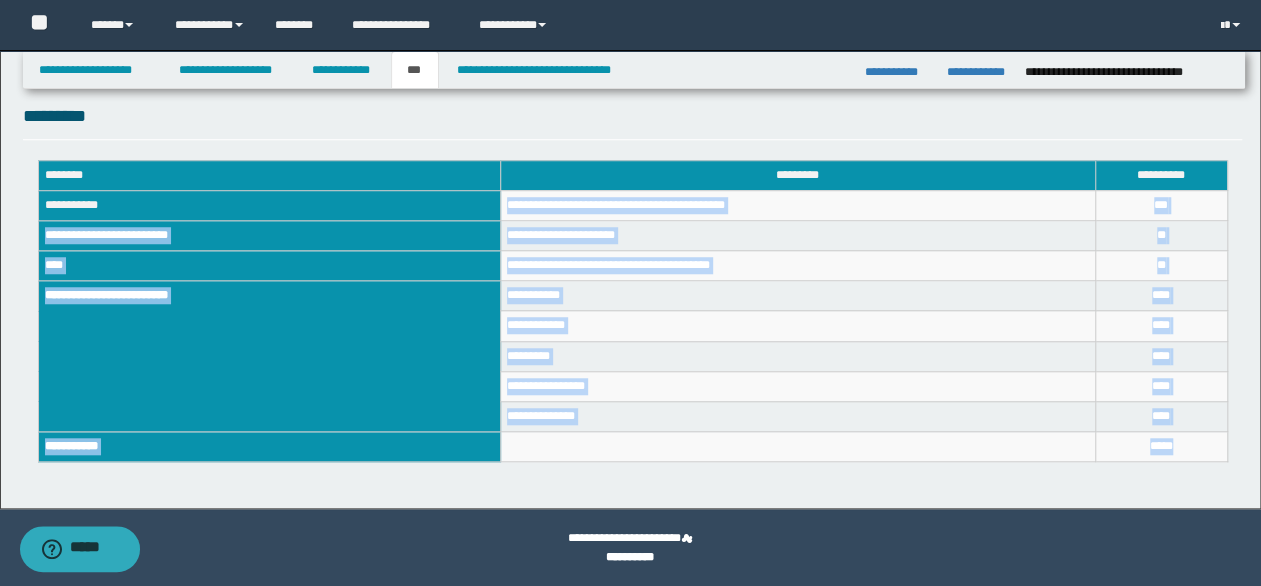 drag, startPoint x: 506, startPoint y: 205, endPoint x: 1210, endPoint y: 454, distance: 746.73755 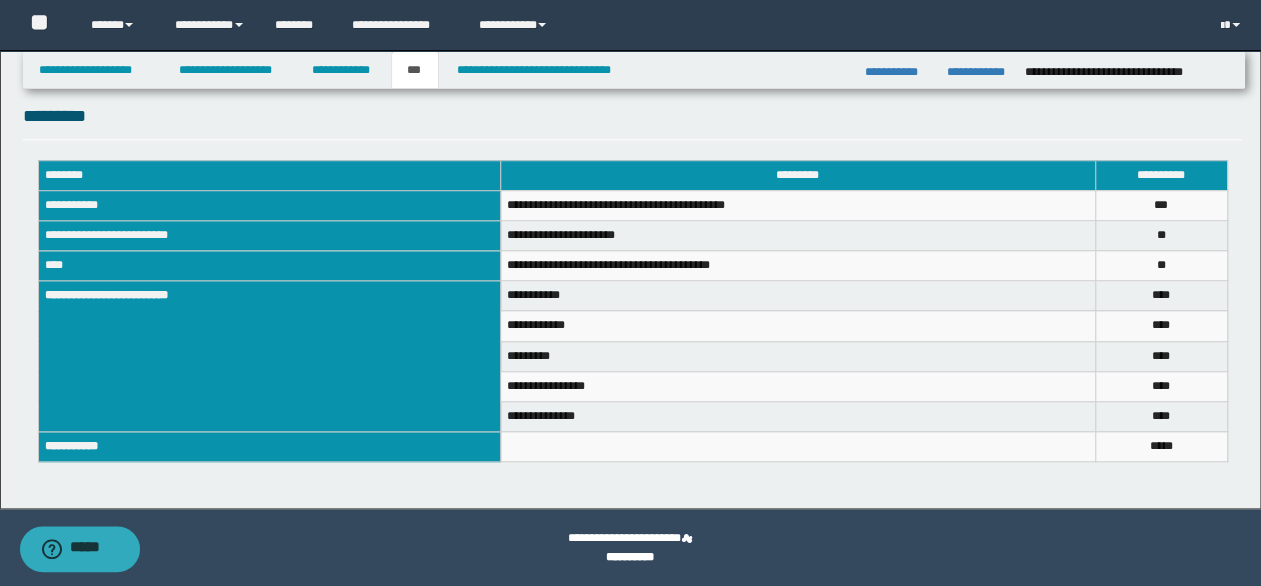 click on "**********" at bounding box center (630, -77) 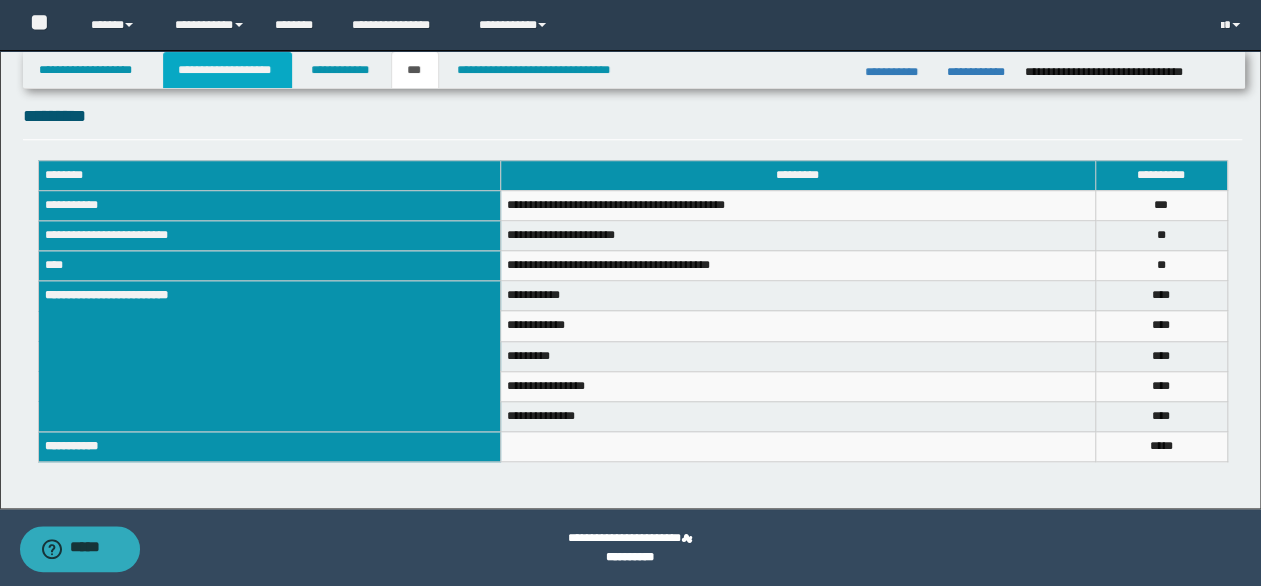 click on "**********" at bounding box center [227, 70] 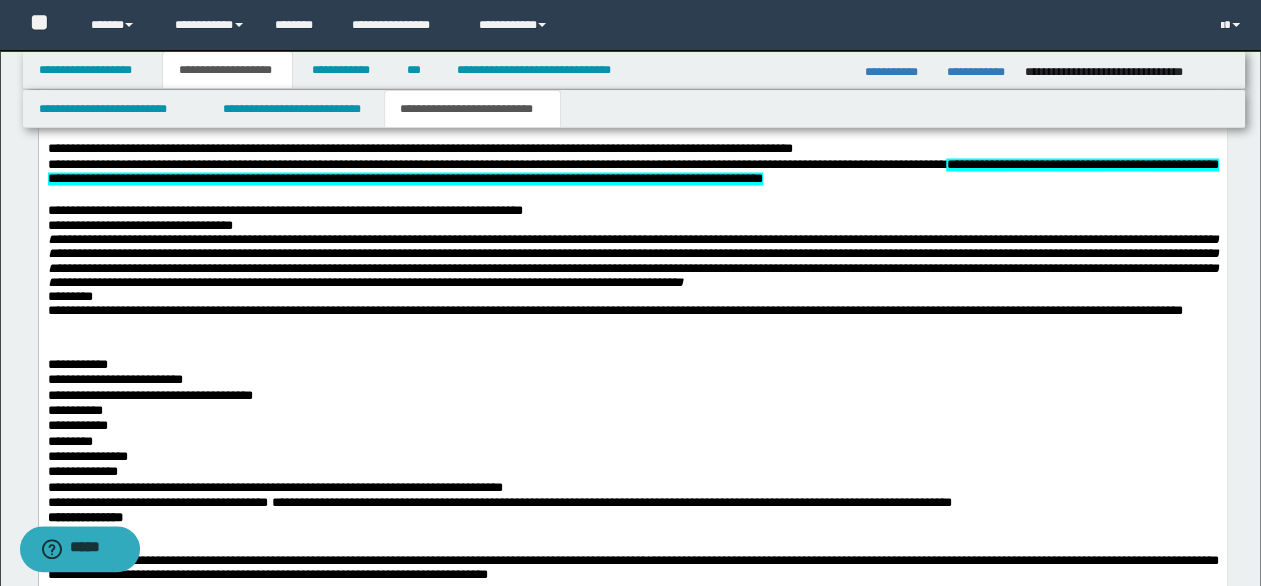 scroll, scrollTop: 1743, scrollLeft: 0, axis: vertical 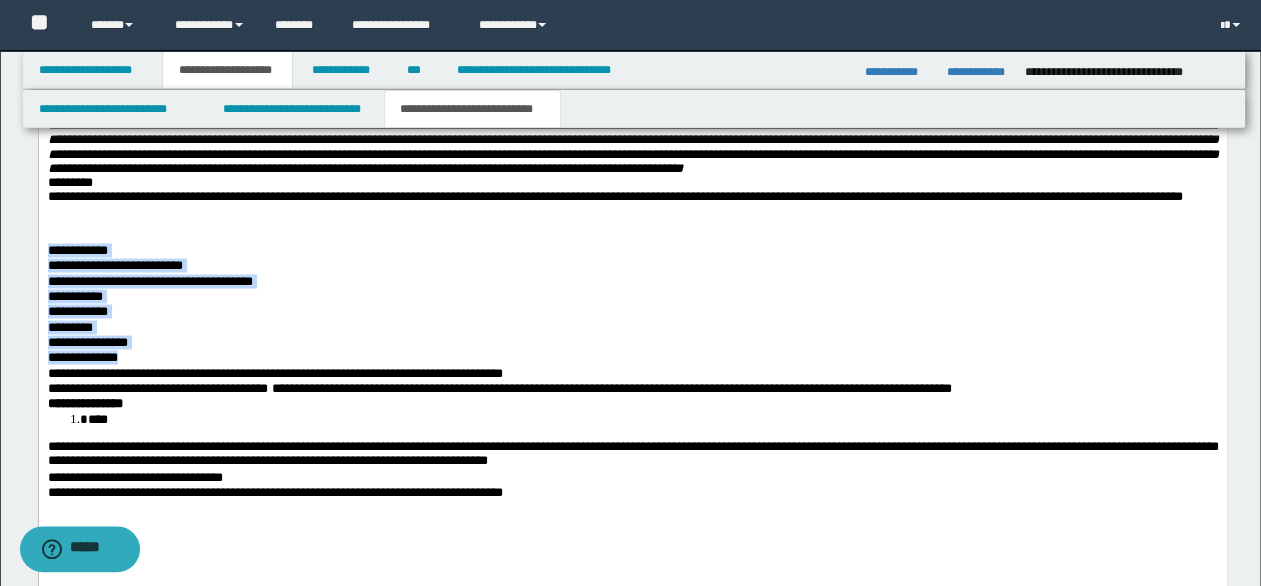 drag, startPoint x: 48, startPoint y: 297, endPoint x: 167, endPoint y: 402, distance: 158.70097 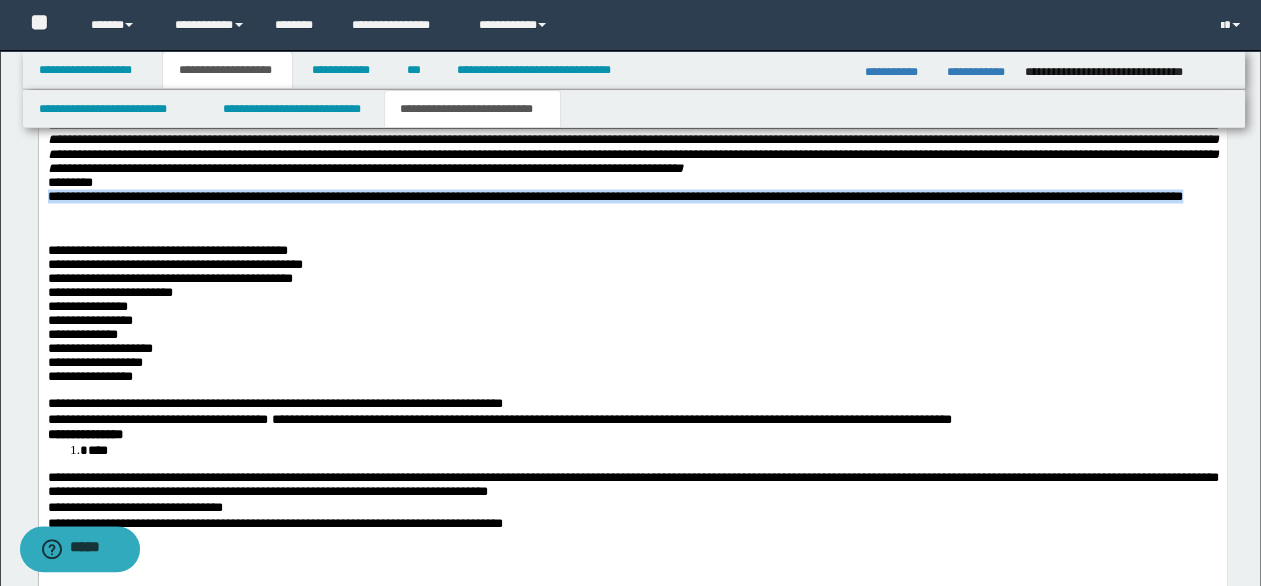 drag, startPoint x: 223, startPoint y: 286, endPoint x: 103, endPoint y: 266, distance: 121.65525 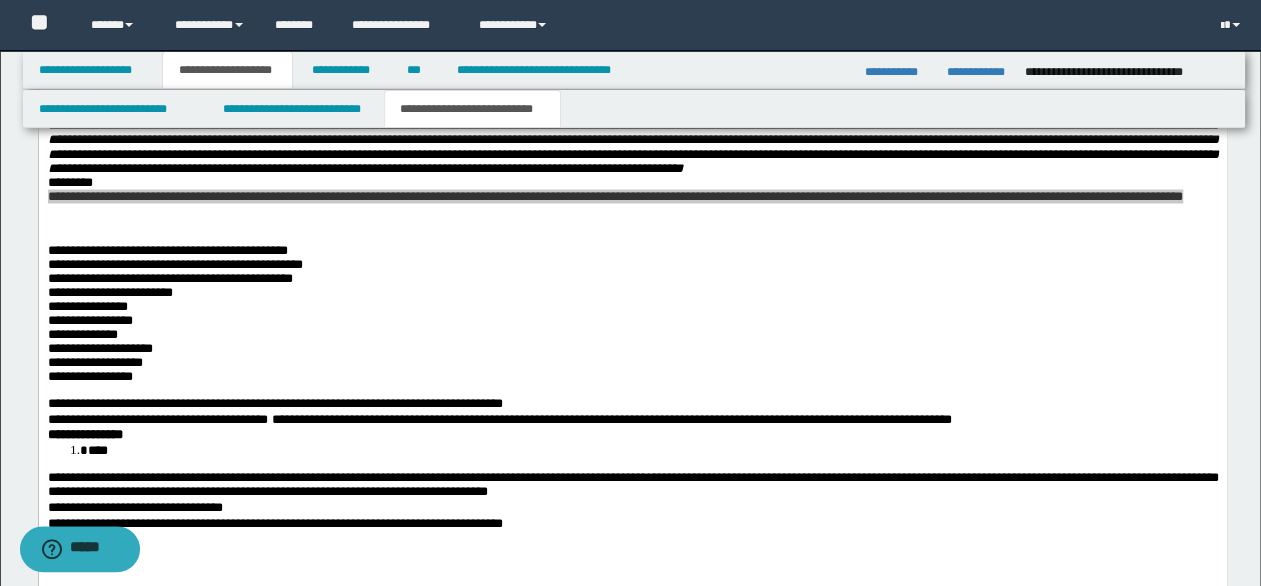 click on "**********" at bounding box center [630, 5] 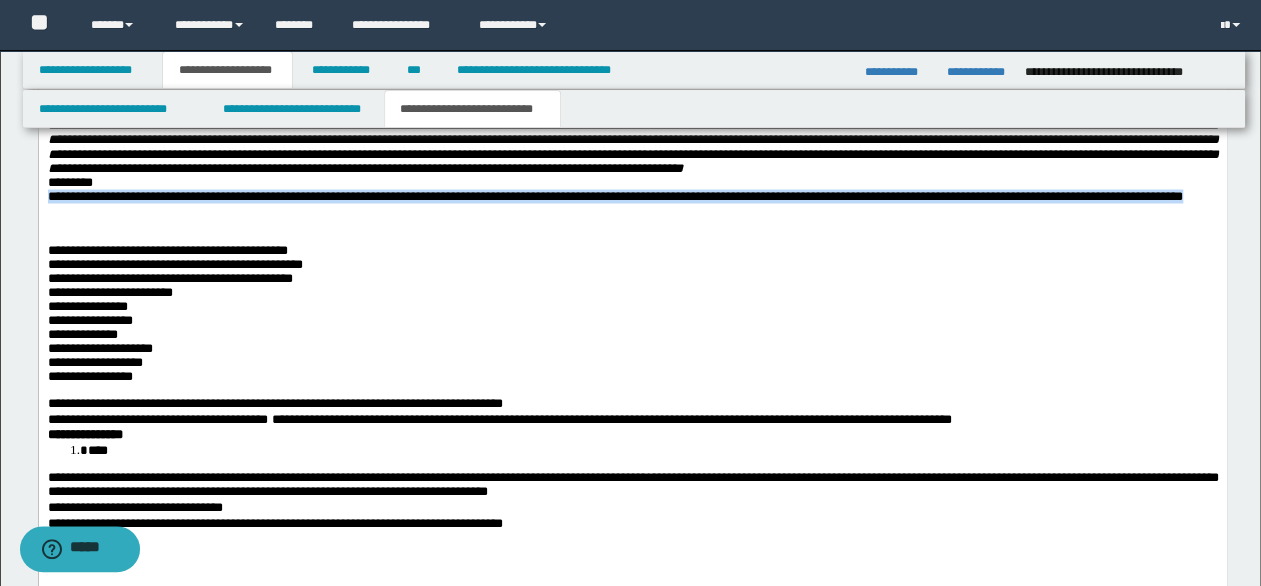 click on "**********" at bounding box center [632, 320] 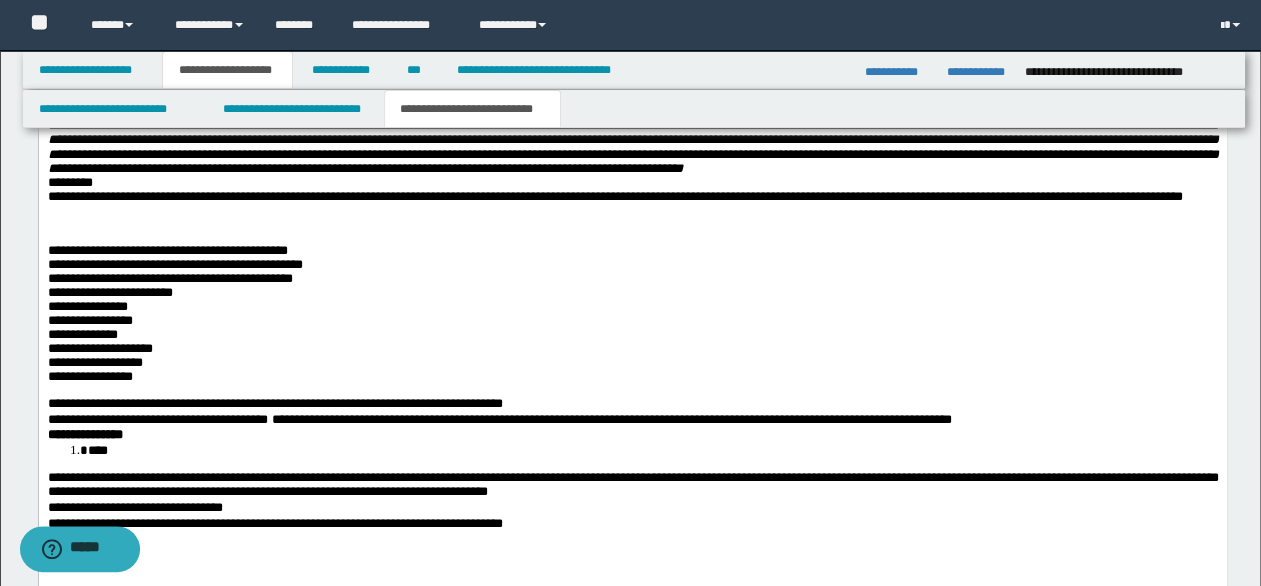 click on "**********" at bounding box center [632, 320] 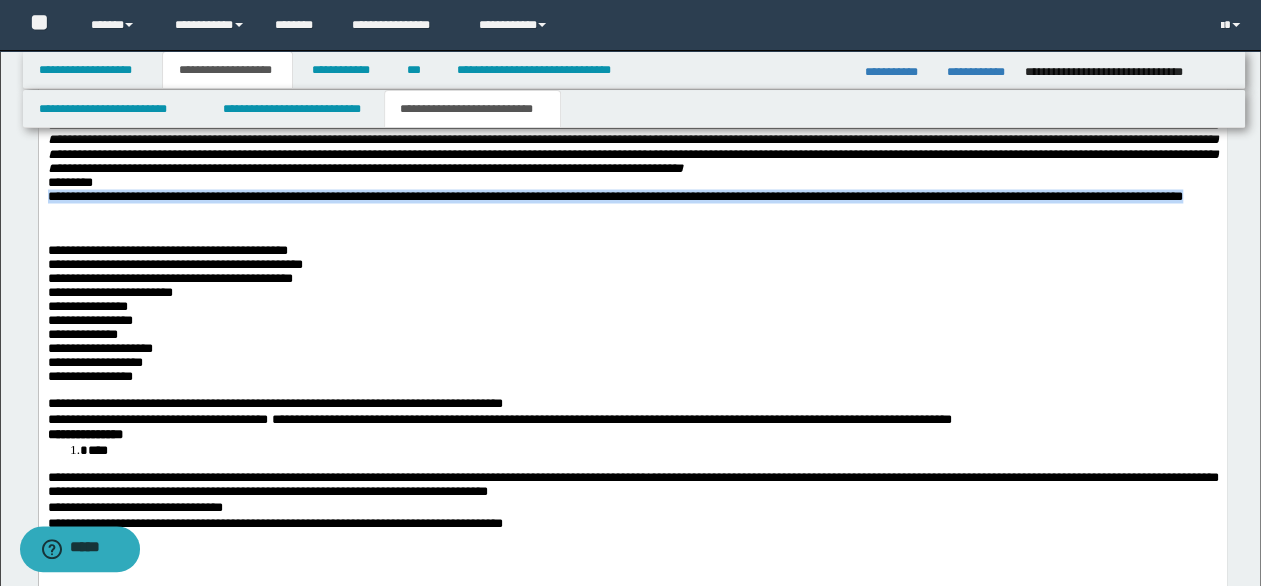 drag, startPoint x: 212, startPoint y: 279, endPoint x: 43, endPoint y: 269, distance: 169.2956 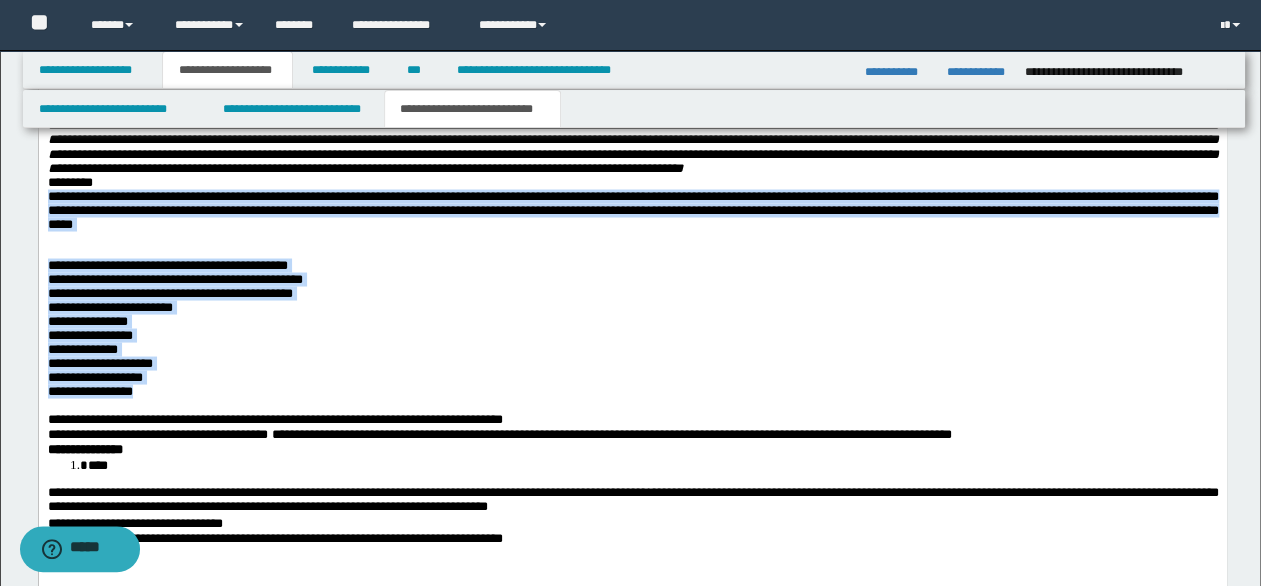 drag, startPoint x: 162, startPoint y: 451, endPoint x: -17, endPoint y: 267, distance: 256.7041 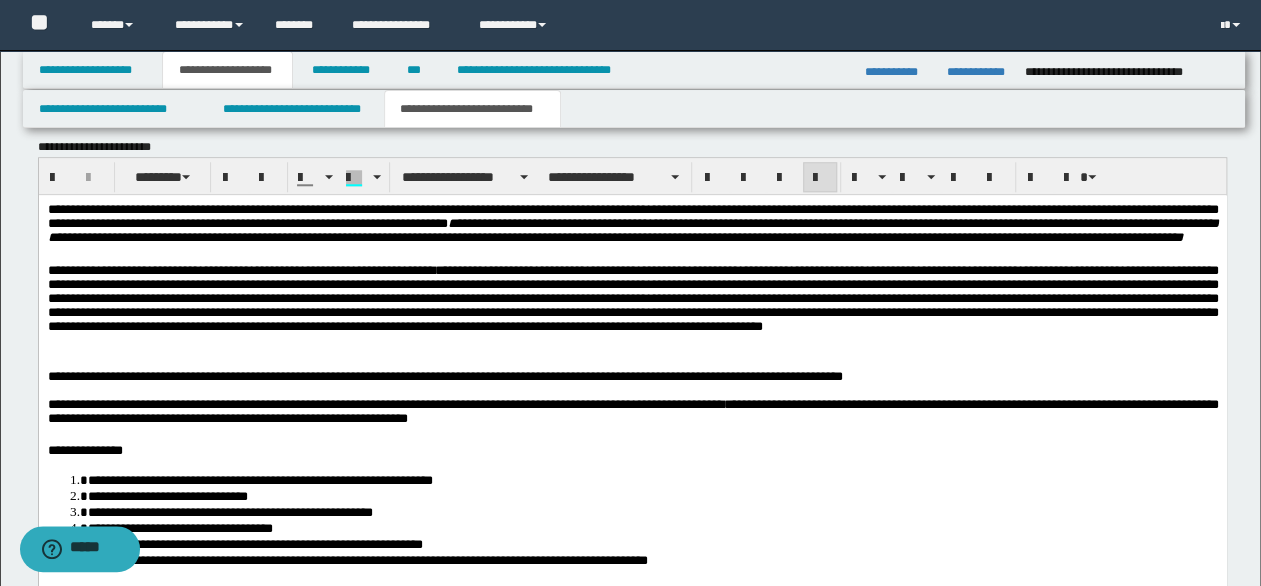scroll, scrollTop: 843, scrollLeft: 0, axis: vertical 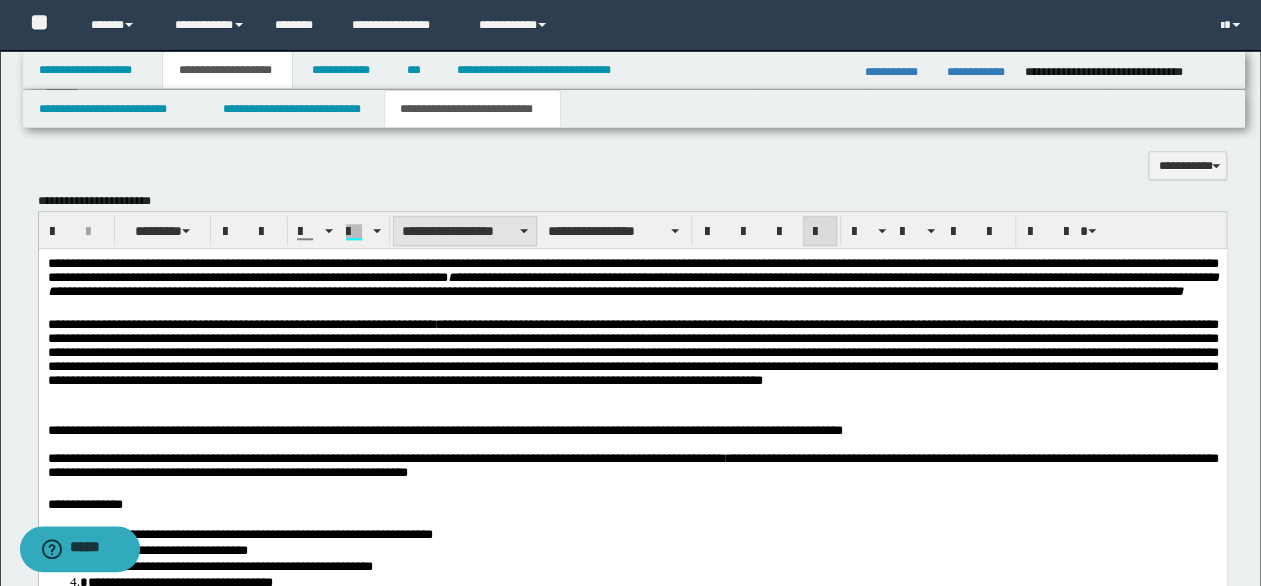 click on "**********" at bounding box center [465, 231] 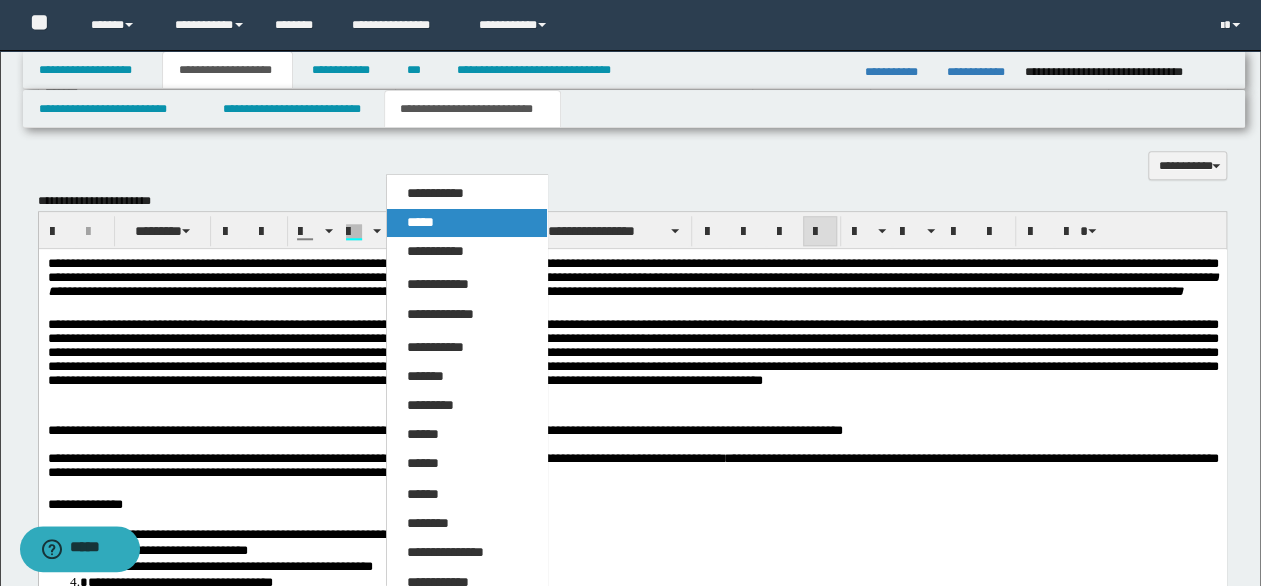 click on "*****" at bounding box center [420, 222] 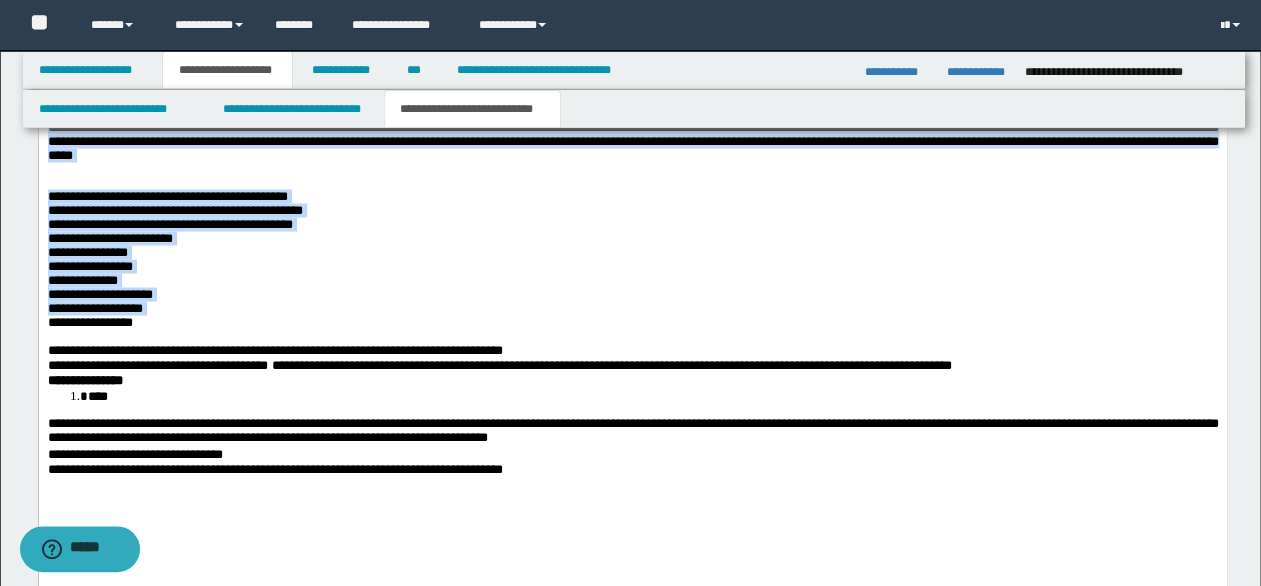 scroll, scrollTop: 1843, scrollLeft: 0, axis: vertical 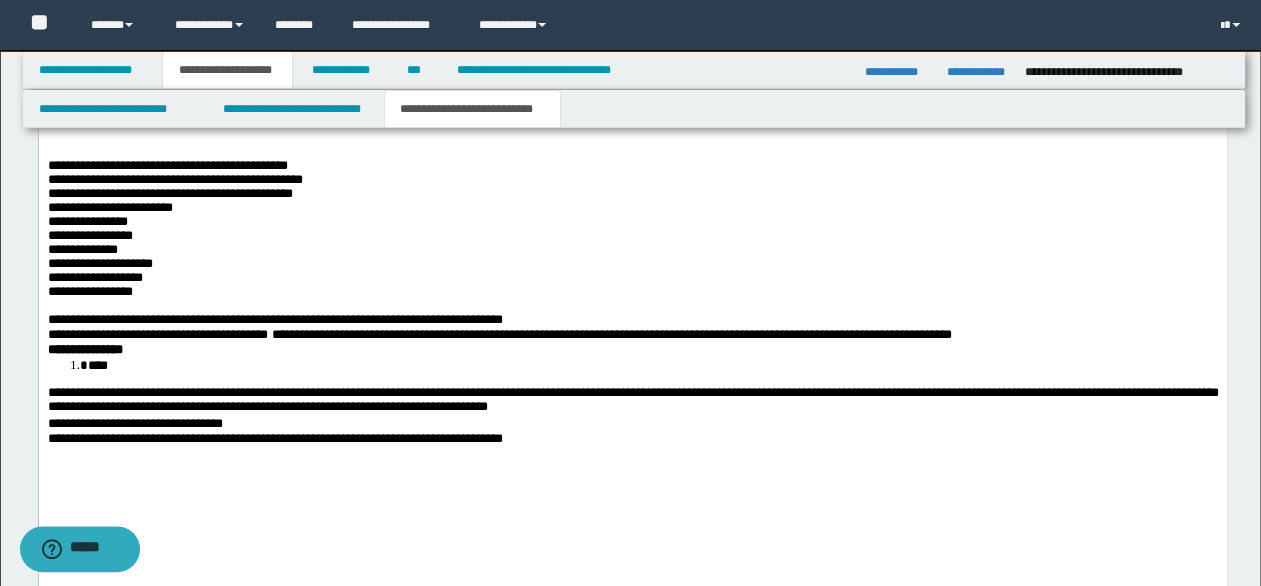 click on "**********" at bounding box center (632, 349) 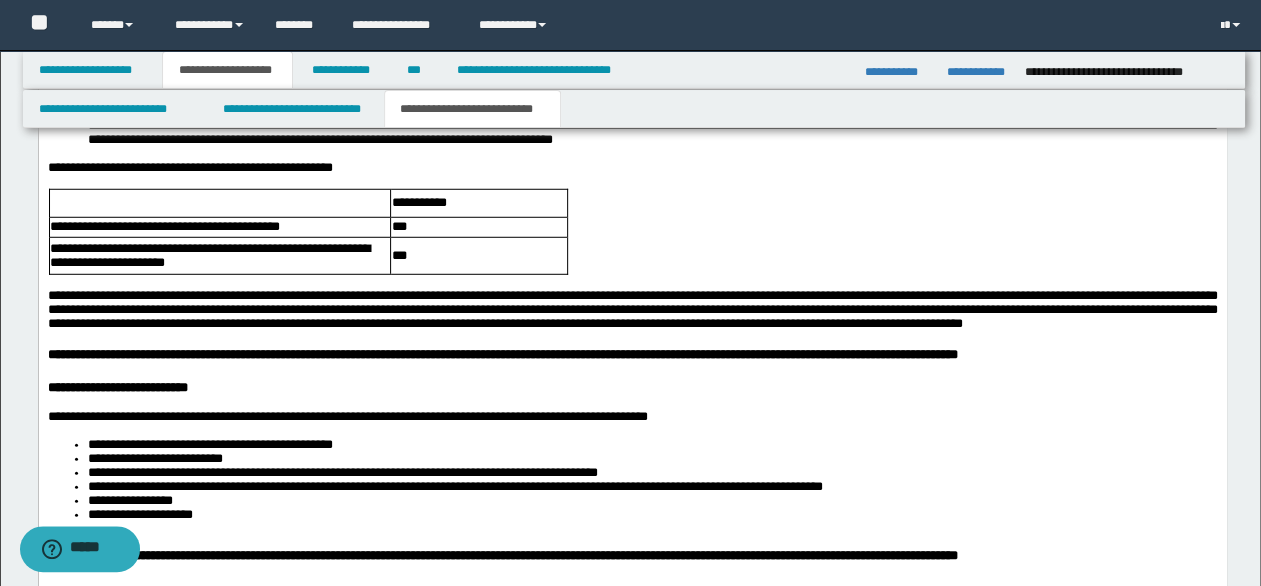 scroll, scrollTop: 2843, scrollLeft: 0, axis: vertical 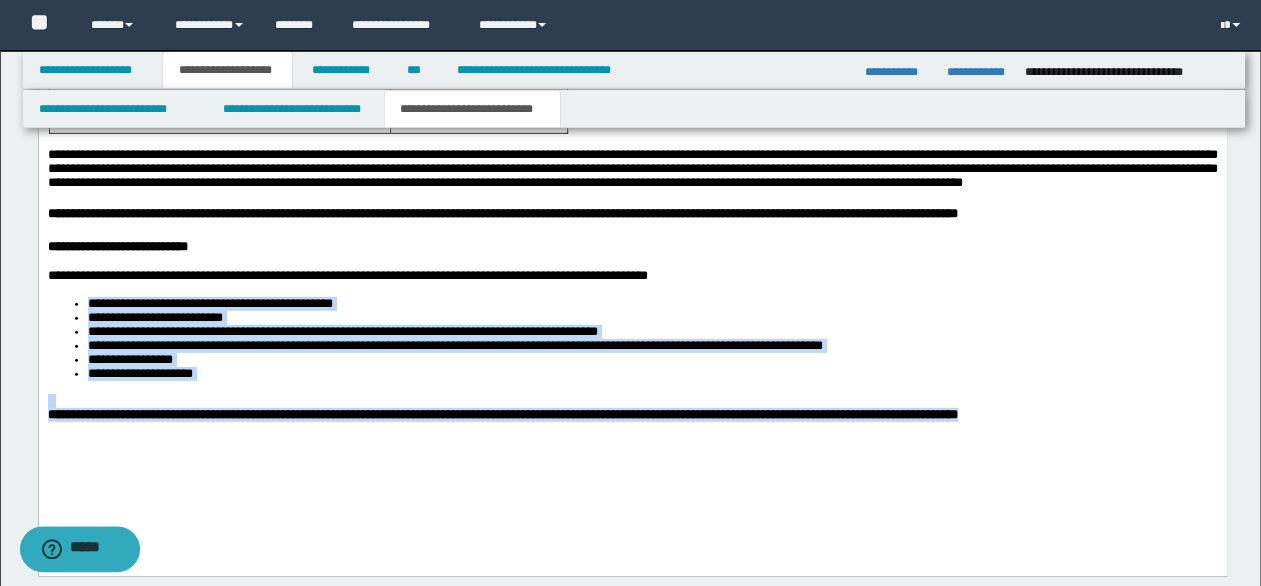 drag, startPoint x: 795, startPoint y: 308, endPoint x: 1206, endPoint y: 478, distance: 444.77072 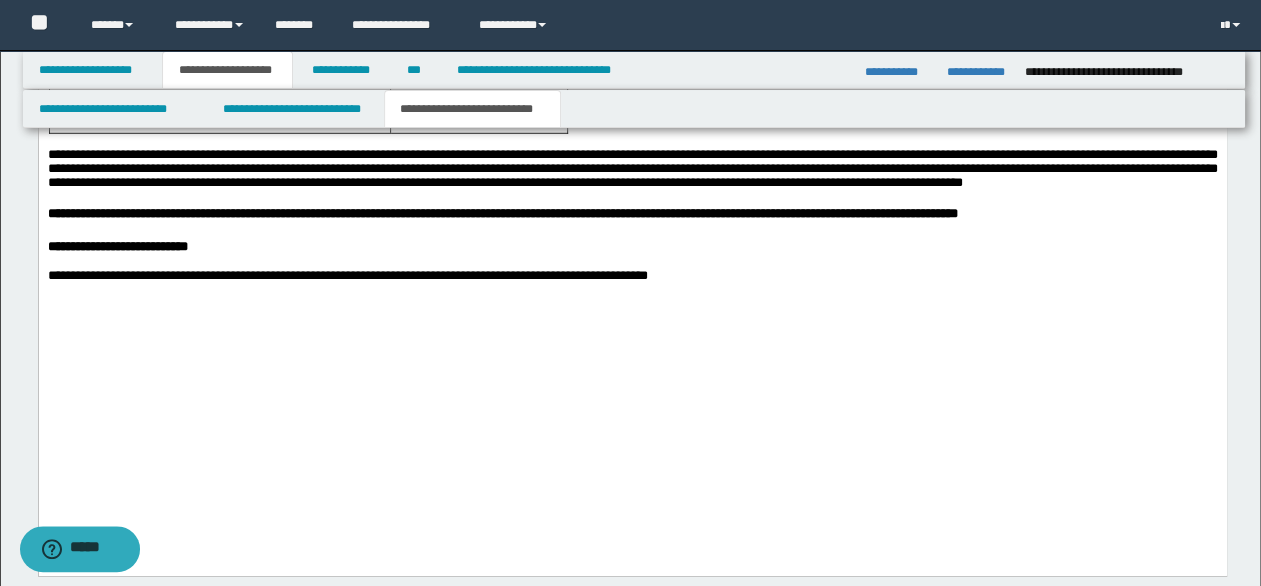 scroll, scrollTop: 2803, scrollLeft: 0, axis: vertical 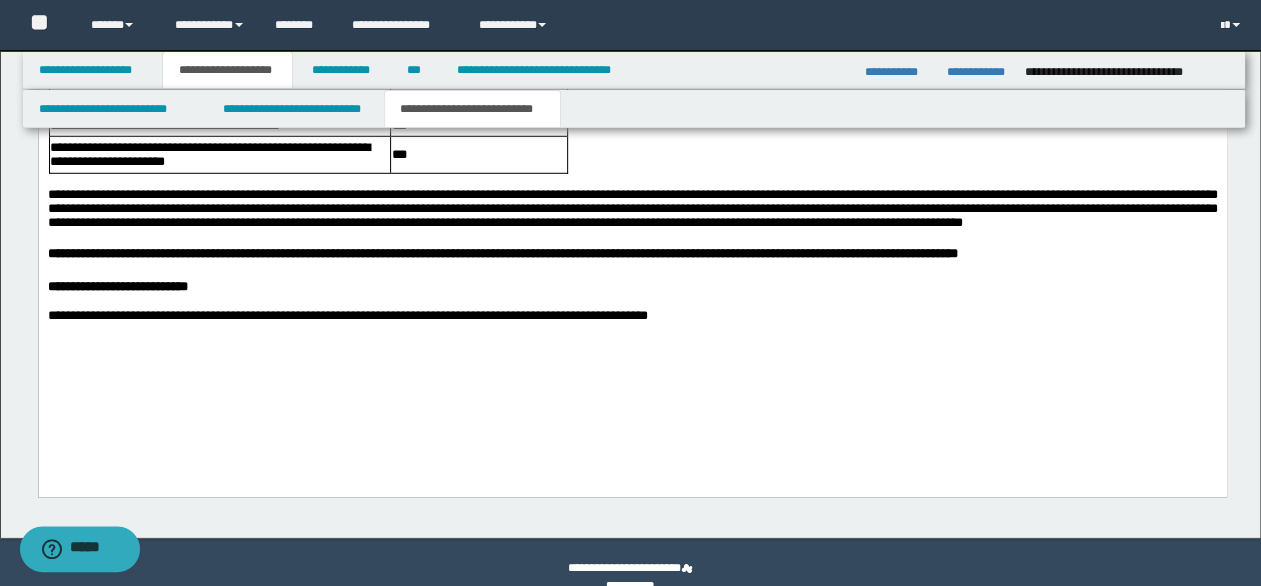 type 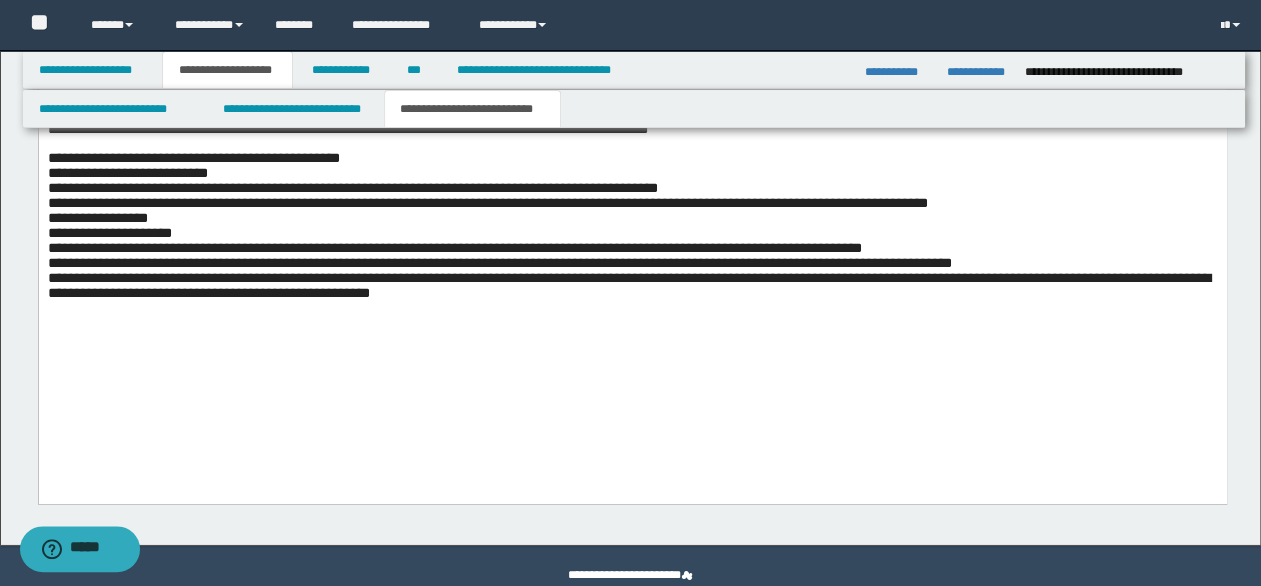 scroll, scrollTop: 3003, scrollLeft: 0, axis: vertical 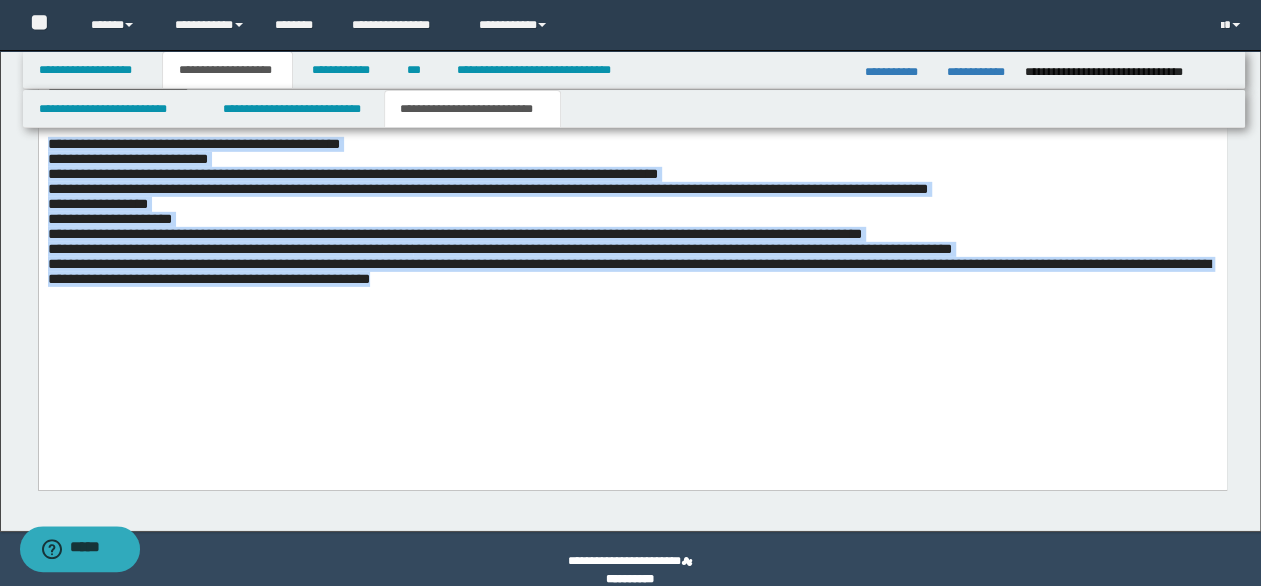 drag, startPoint x: 907, startPoint y: 376, endPoint x: -10, endPoint y: 188, distance: 936.0732 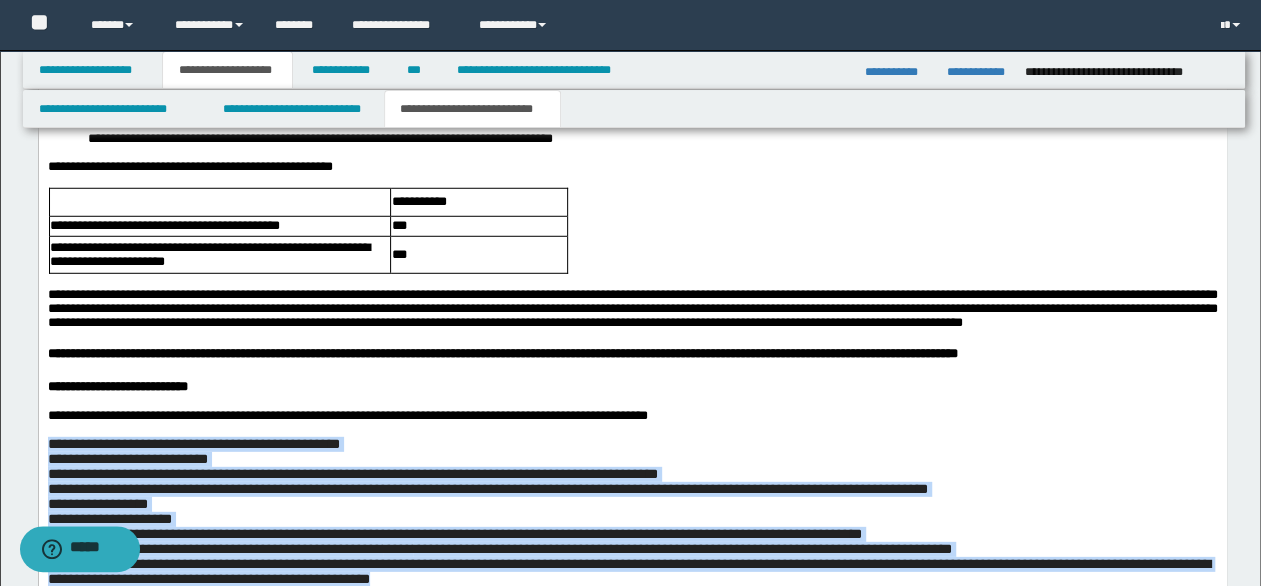 scroll, scrollTop: 2403, scrollLeft: 0, axis: vertical 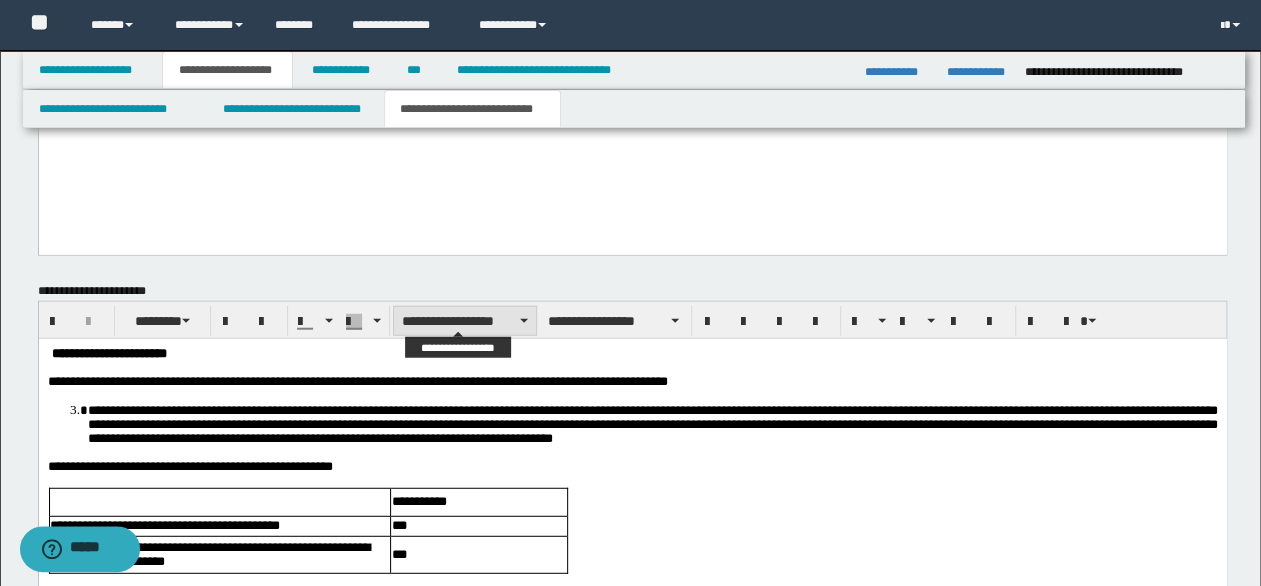 click on "**********" at bounding box center (465, 321) 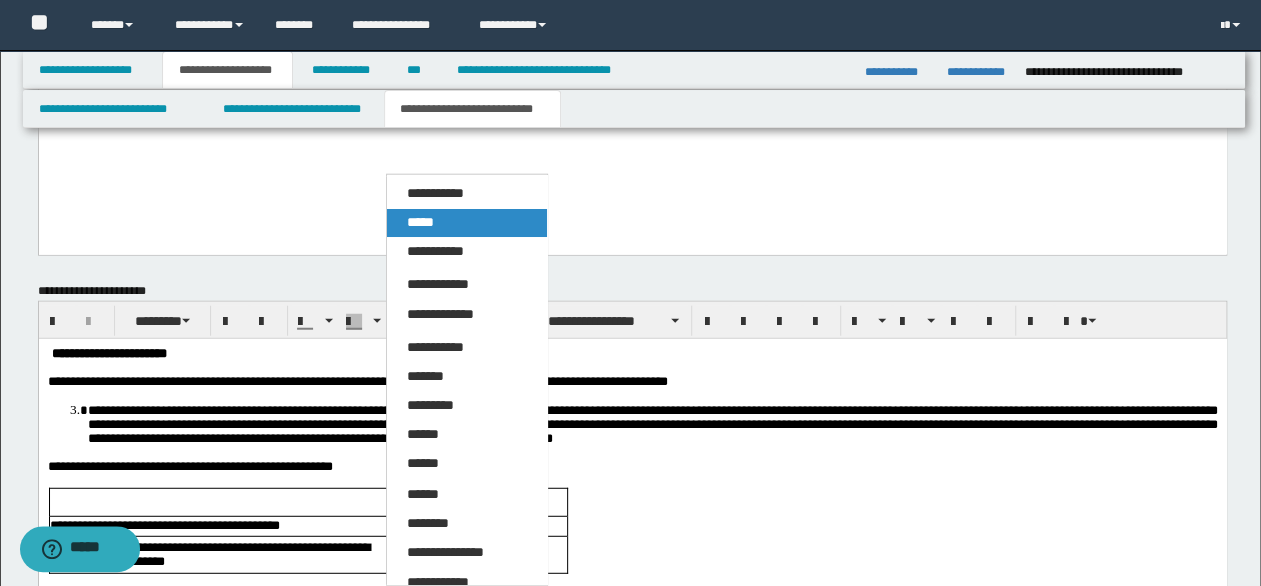 click on "*****" at bounding box center (420, 222) 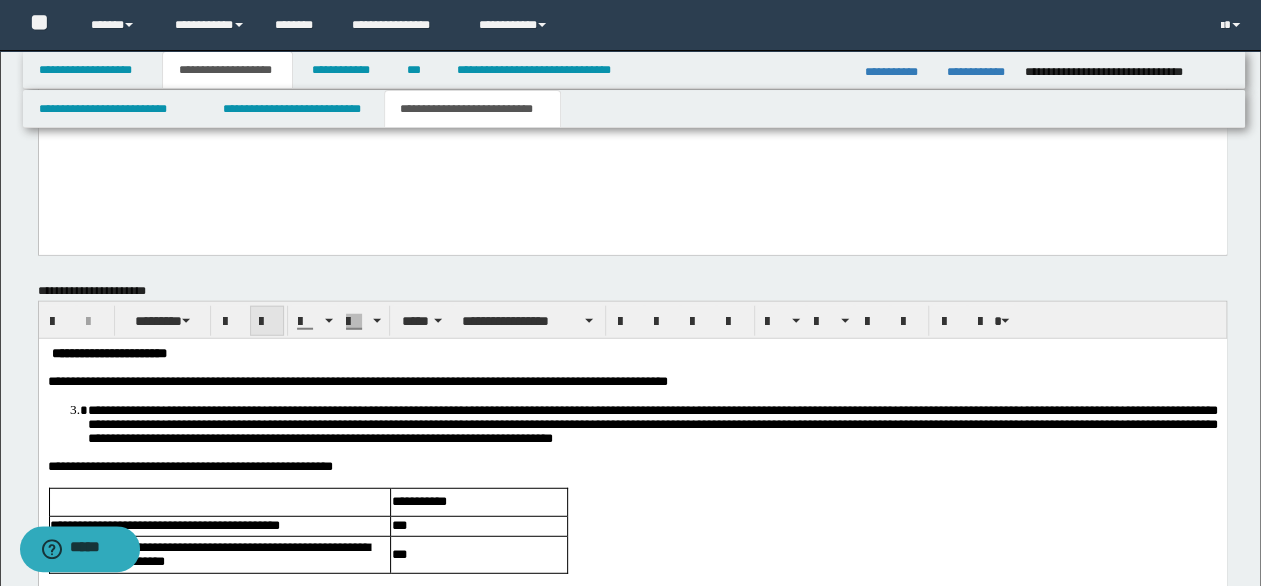 click at bounding box center [267, 322] 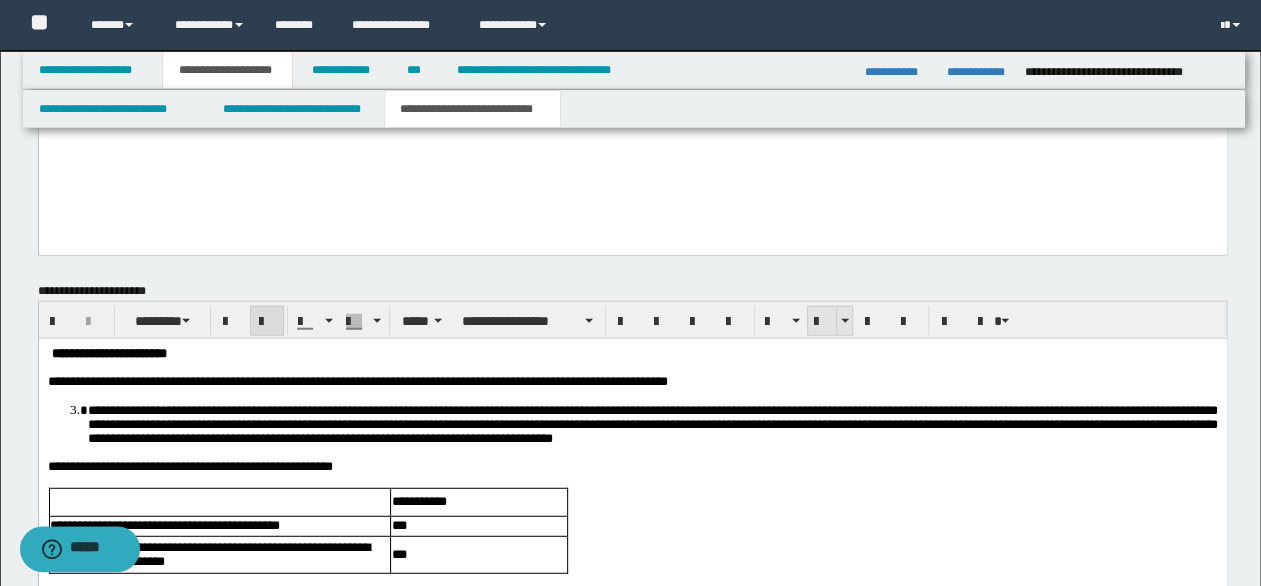 click at bounding box center [822, 322] 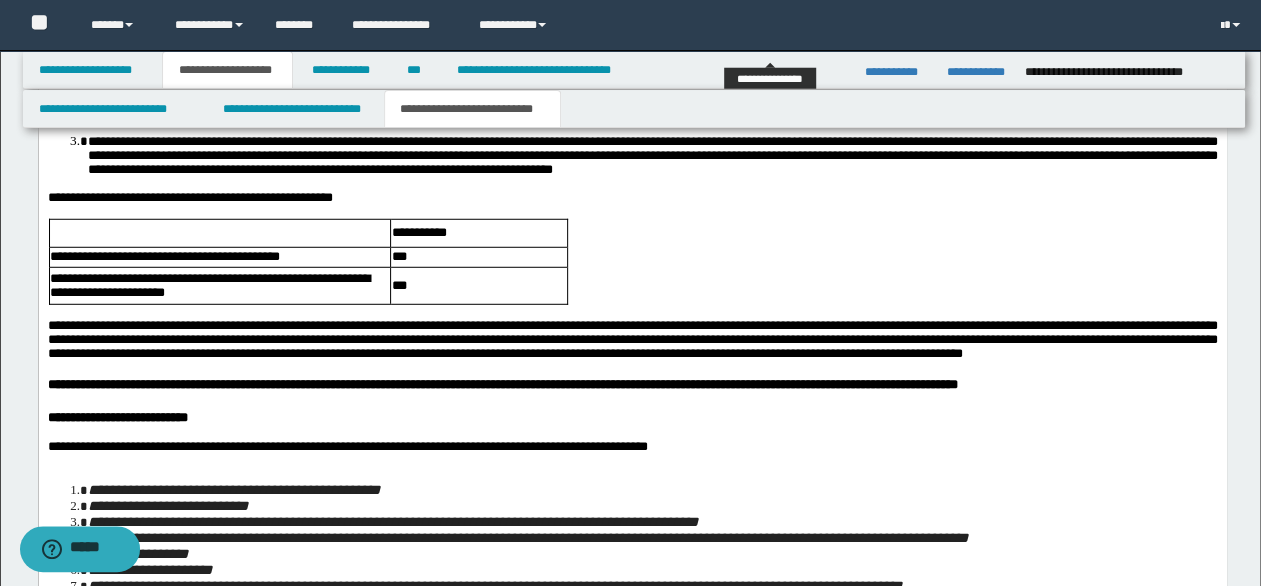 scroll, scrollTop: 2903, scrollLeft: 0, axis: vertical 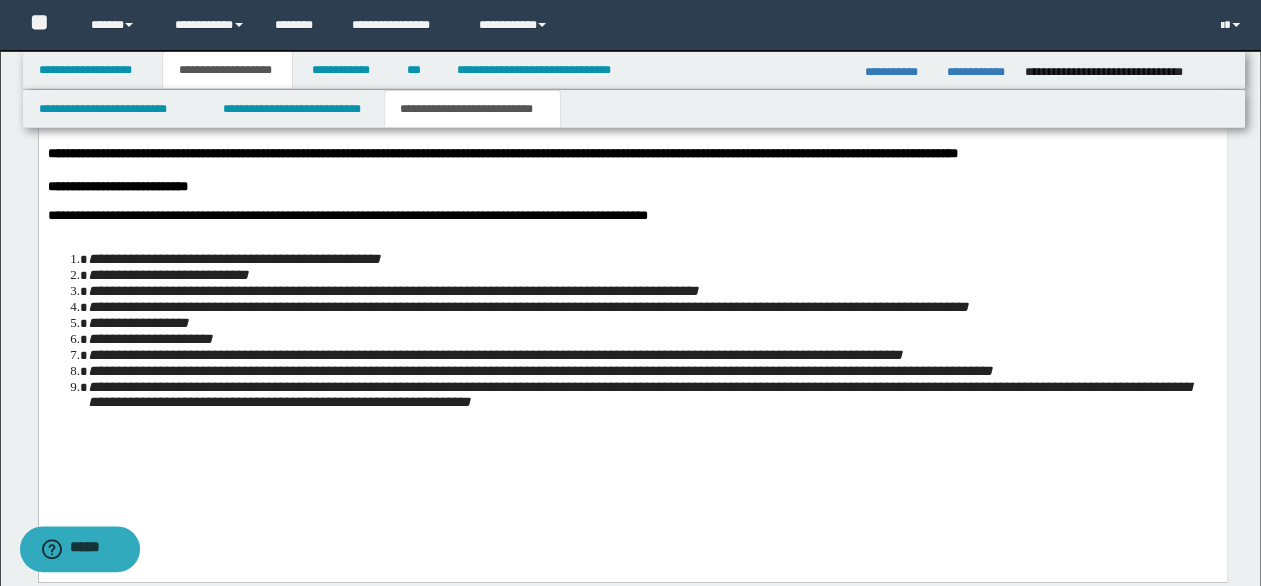 click on "**********" at bounding box center [652, 339] 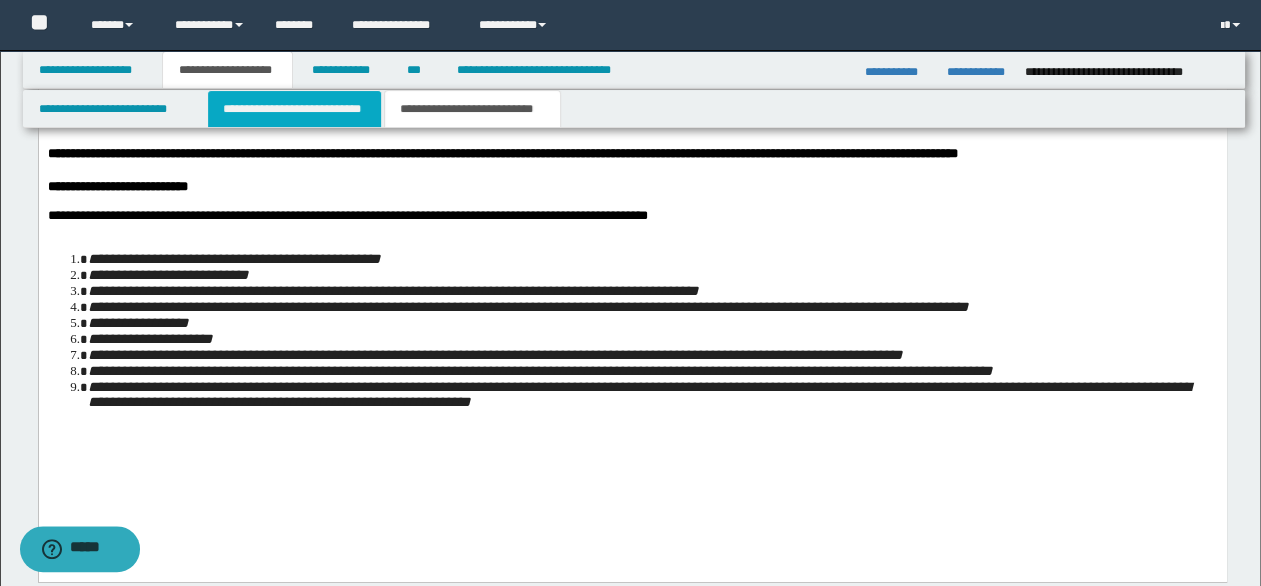 click on "**********" at bounding box center [294, 109] 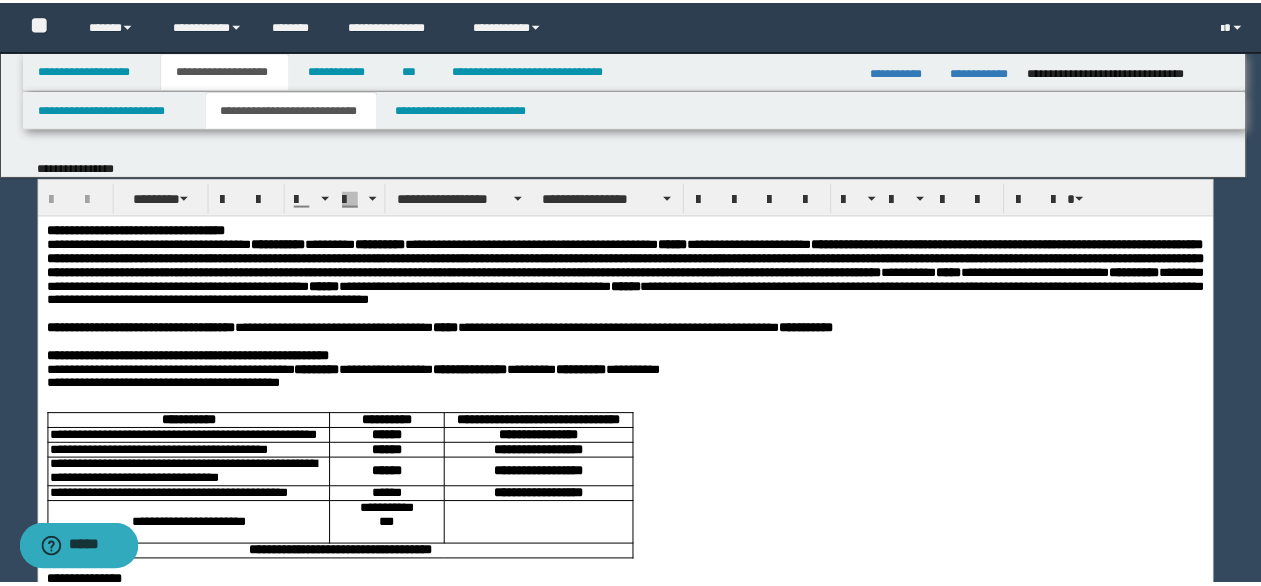 scroll, scrollTop: 0, scrollLeft: 0, axis: both 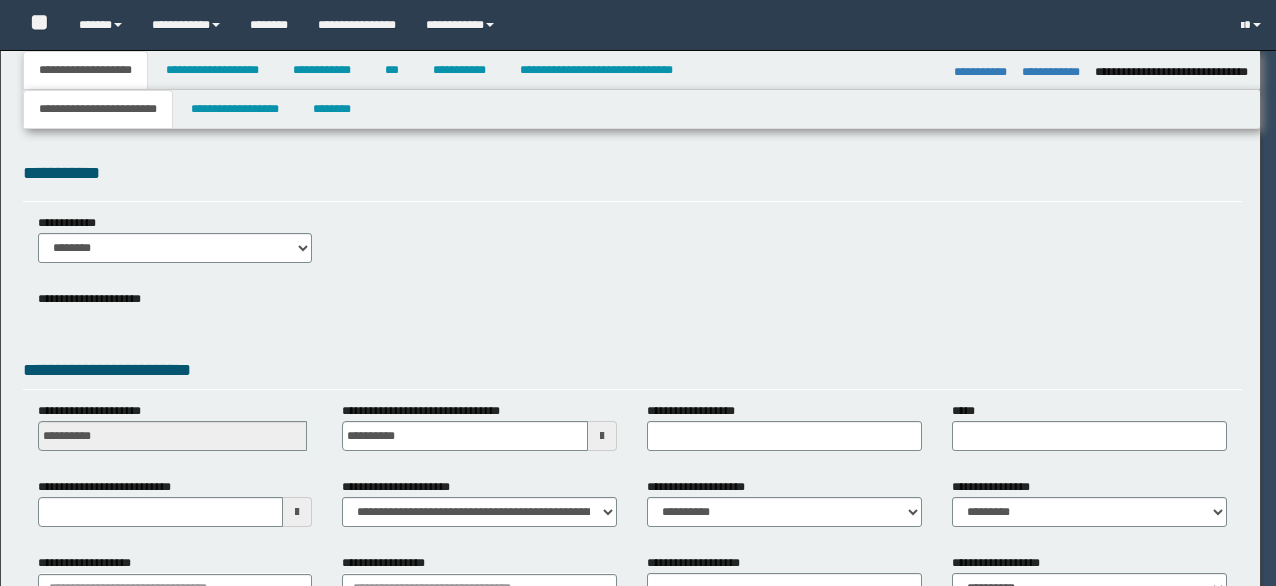 select on "*" 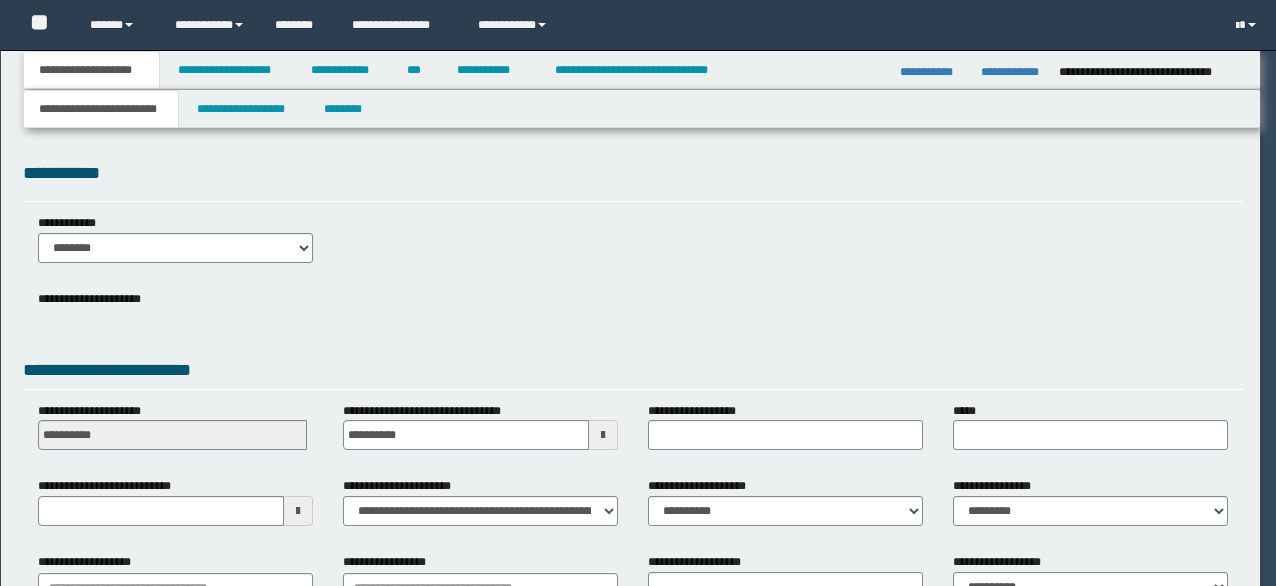 scroll, scrollTop: 0, scrollLeft: 0, axis: both 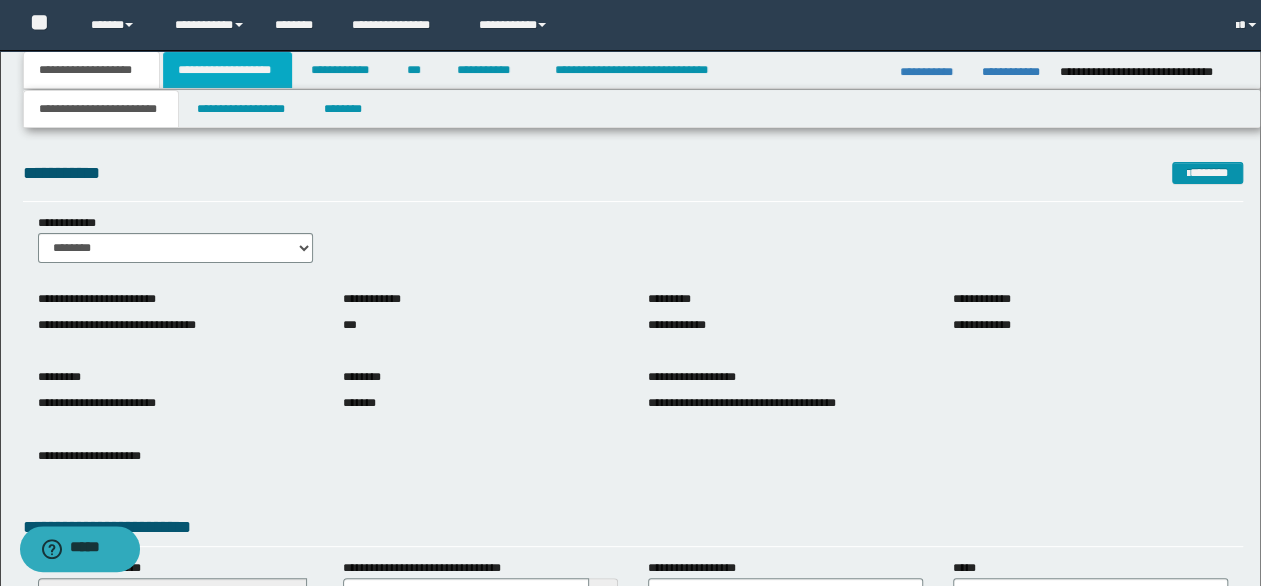 click on "**********" at bounding box center [227, 70] 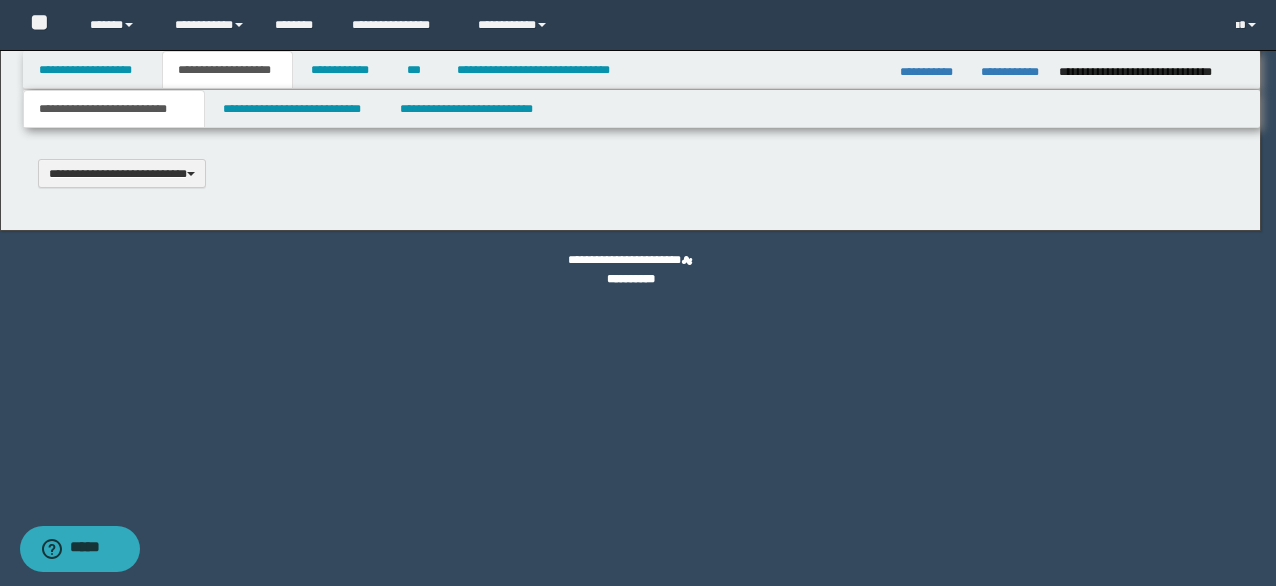 type 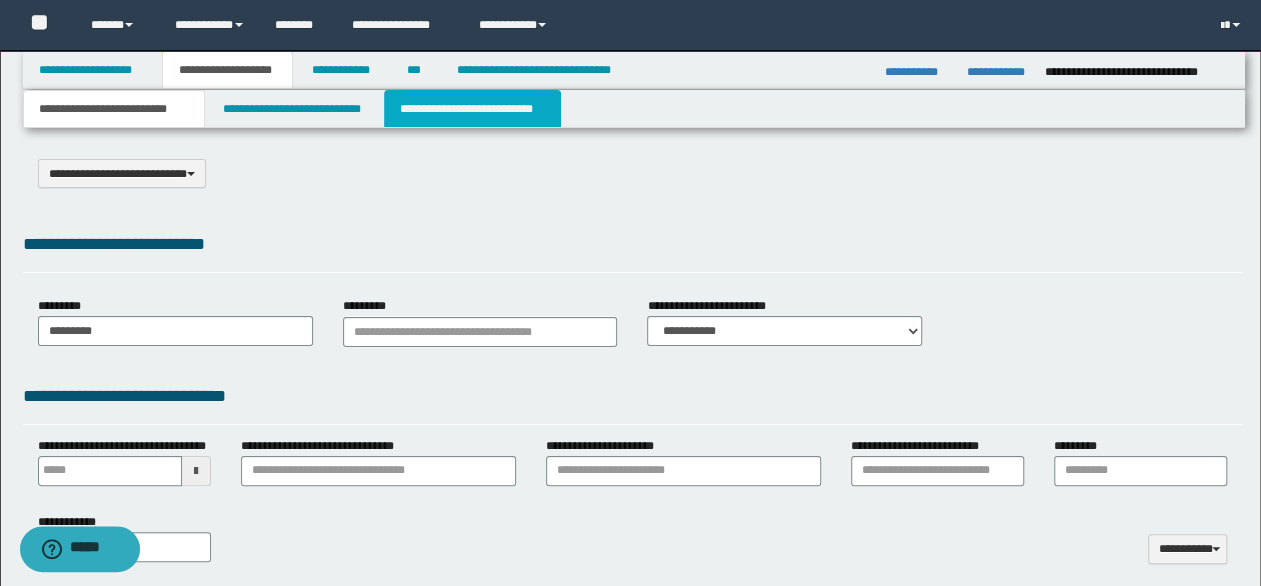click on "**********" at bounding box center [472, 109] 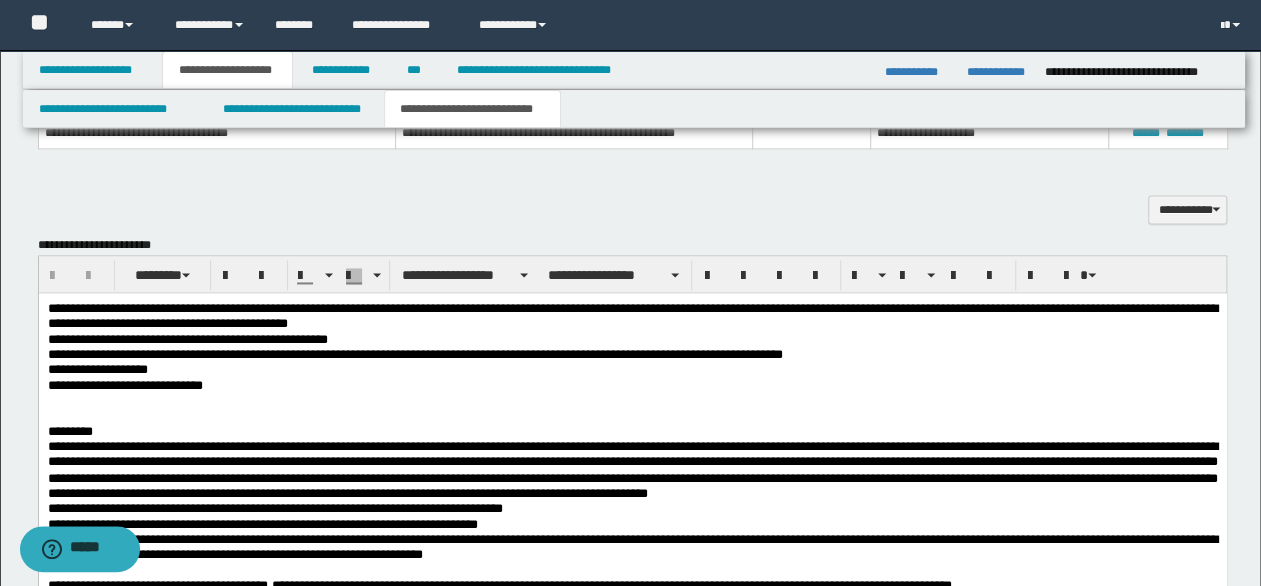 scroll, scrollTop: 1400, scrollLeft: 0, axis: vertical 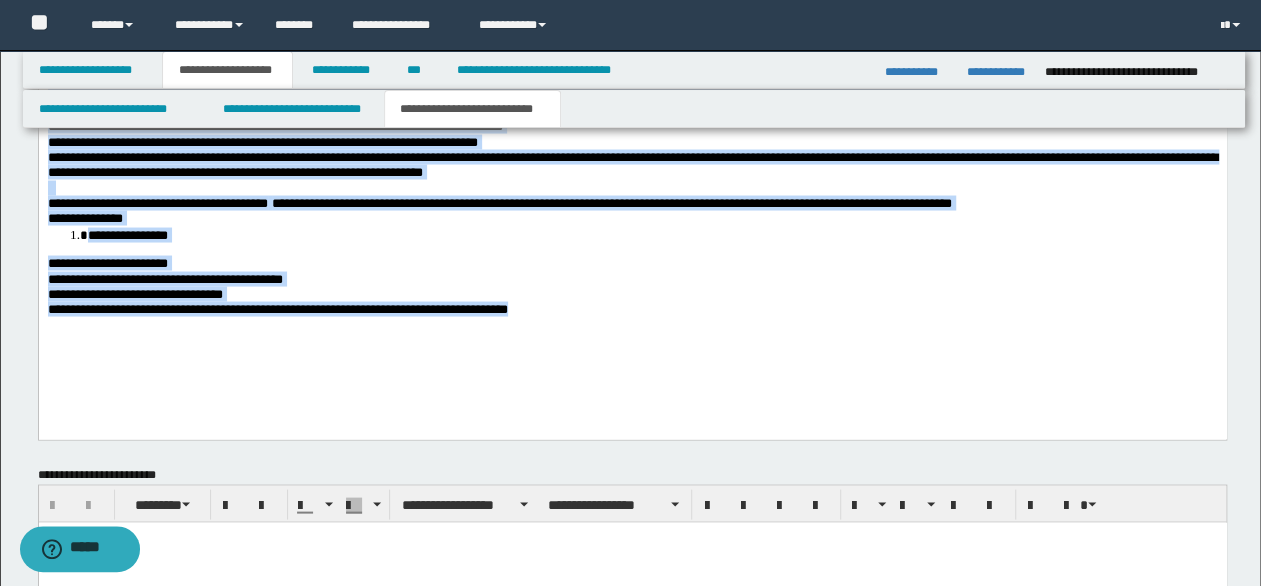 drag, startPoint x: 48, startPoint y: -70, endPoint x: 734, endPoint y: 438, distance: 853.61584 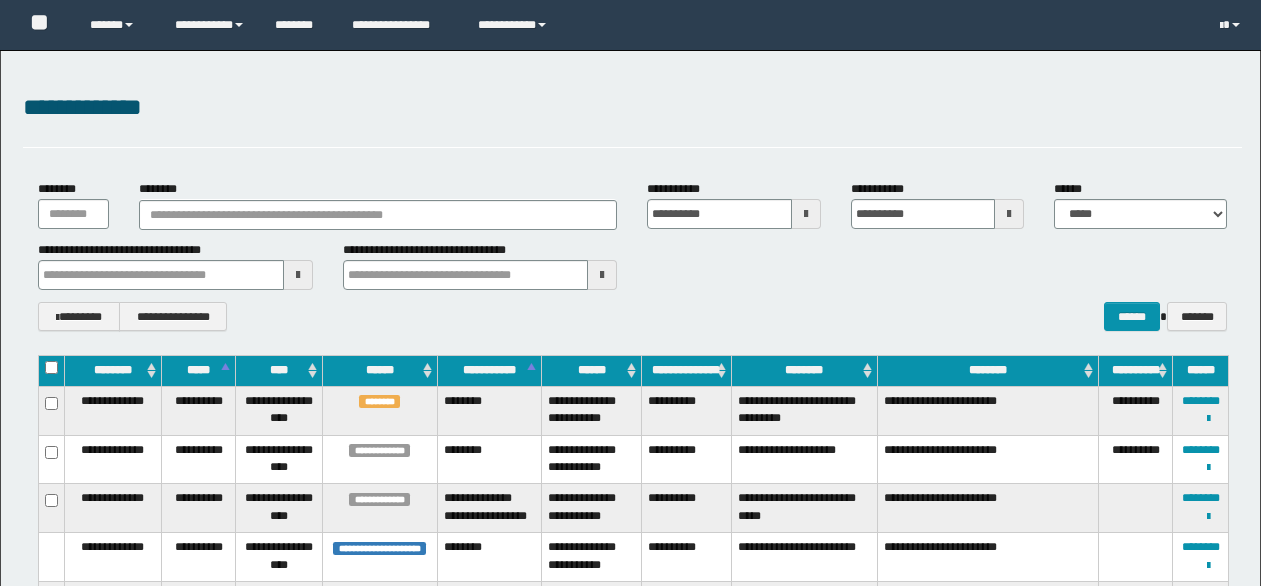 scroll, scrollTop: 794, scrollLeft: 0, axis: vertical 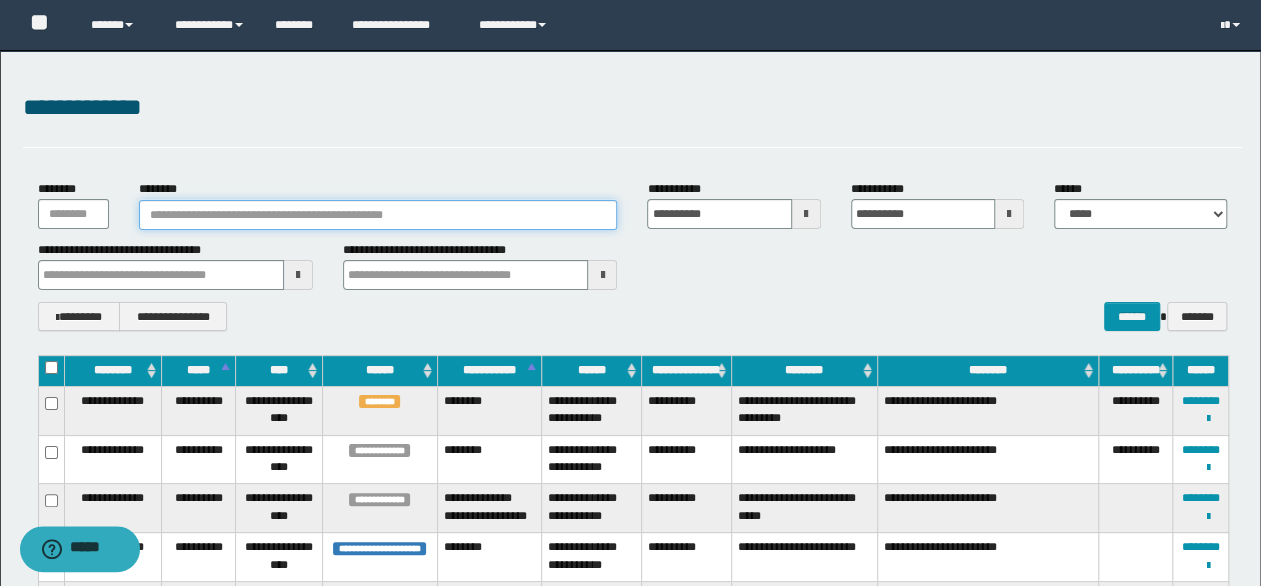 click on "********" at bounding box center [378, 215] 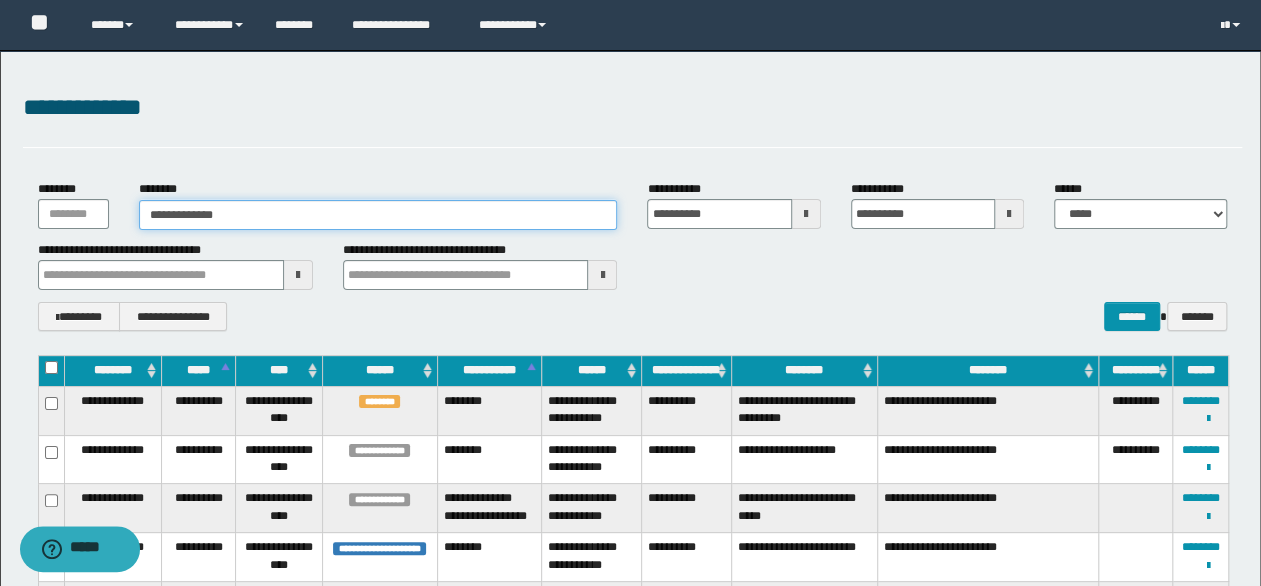 type on "**********" 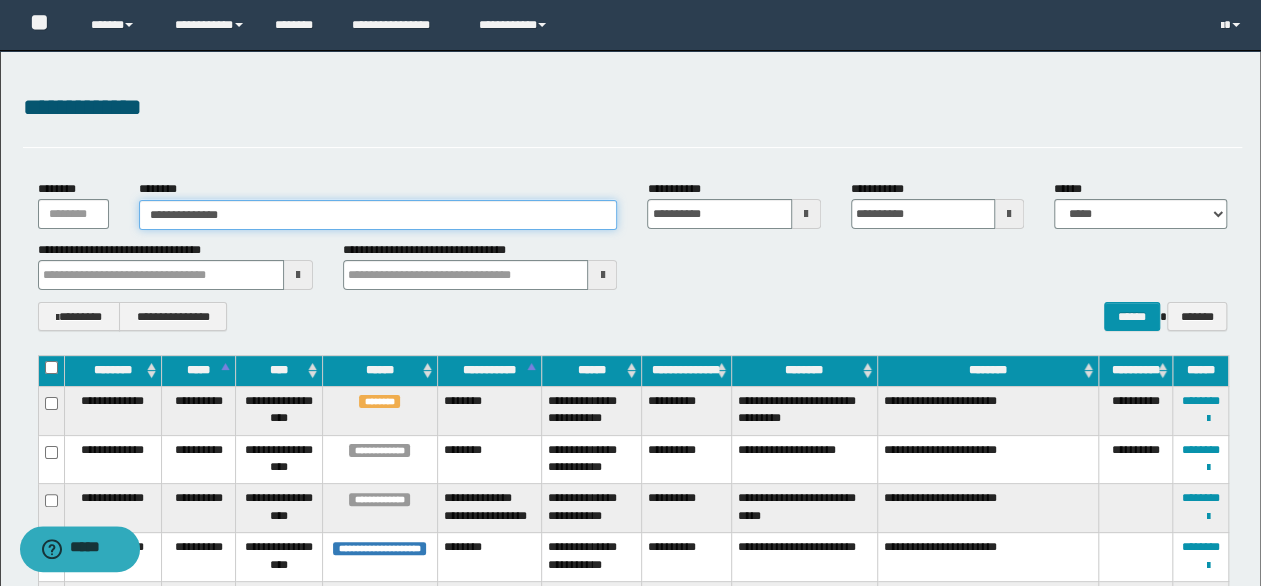 type on "**********" 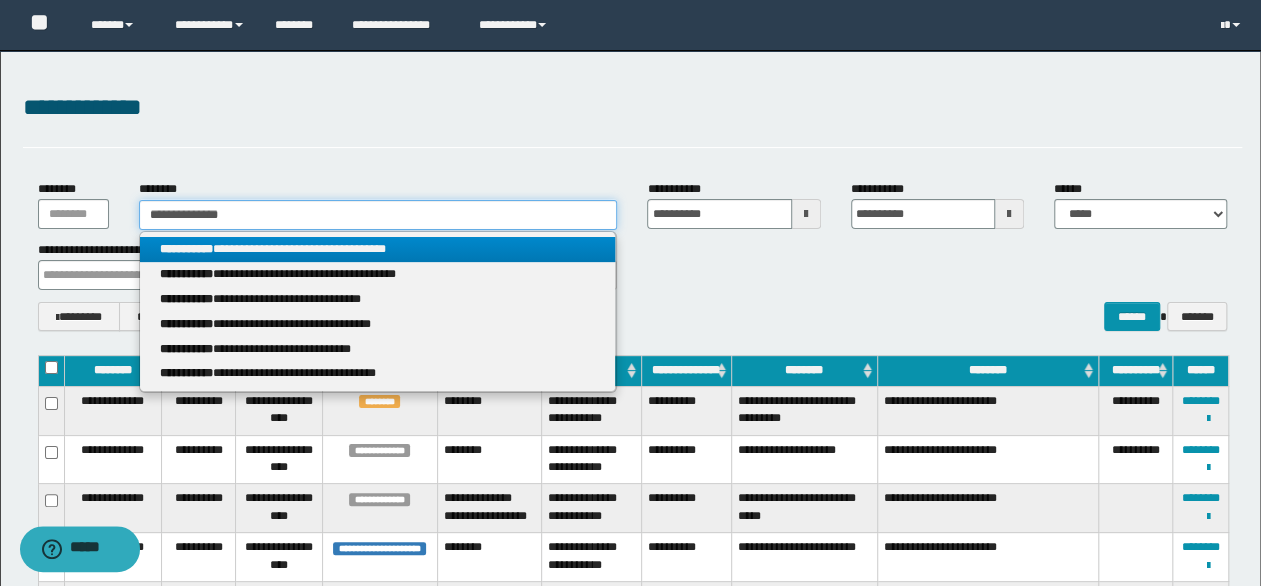 type on "**********" 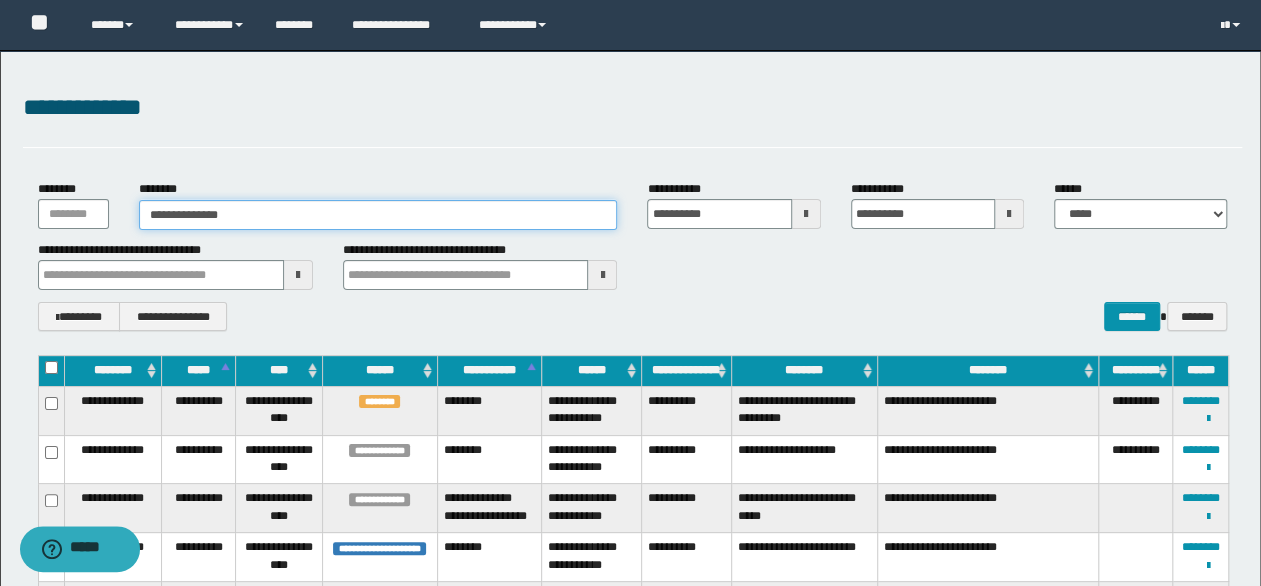 type on "**********" 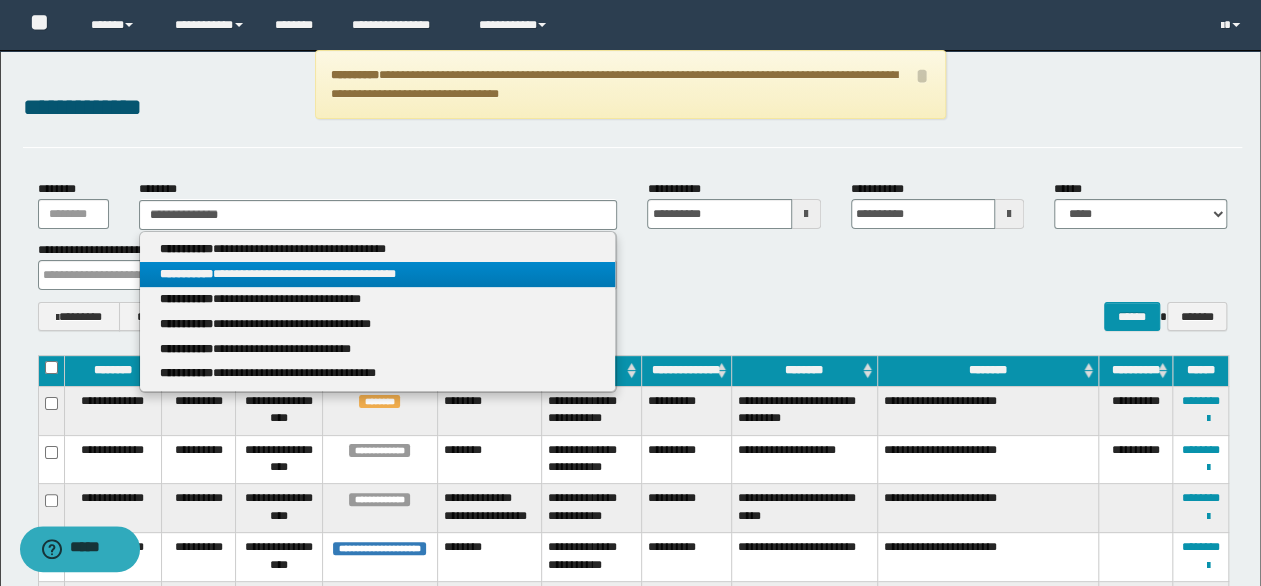click on "**********" at bounding box center [378, 274] 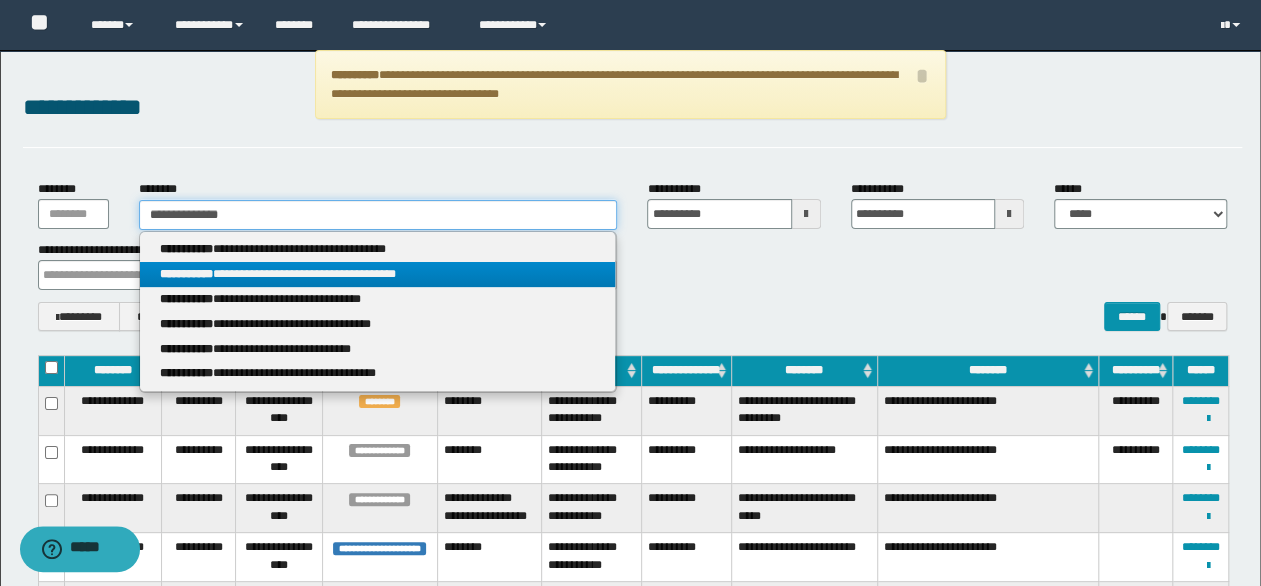 type 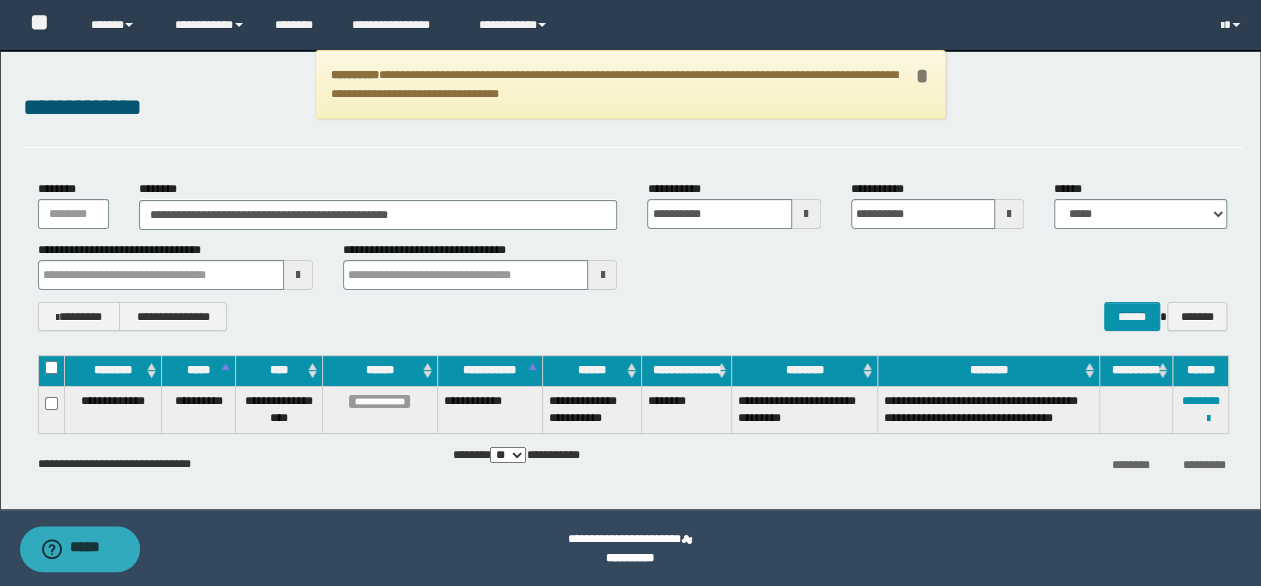 click on "*" at bounding box center [922, 76] 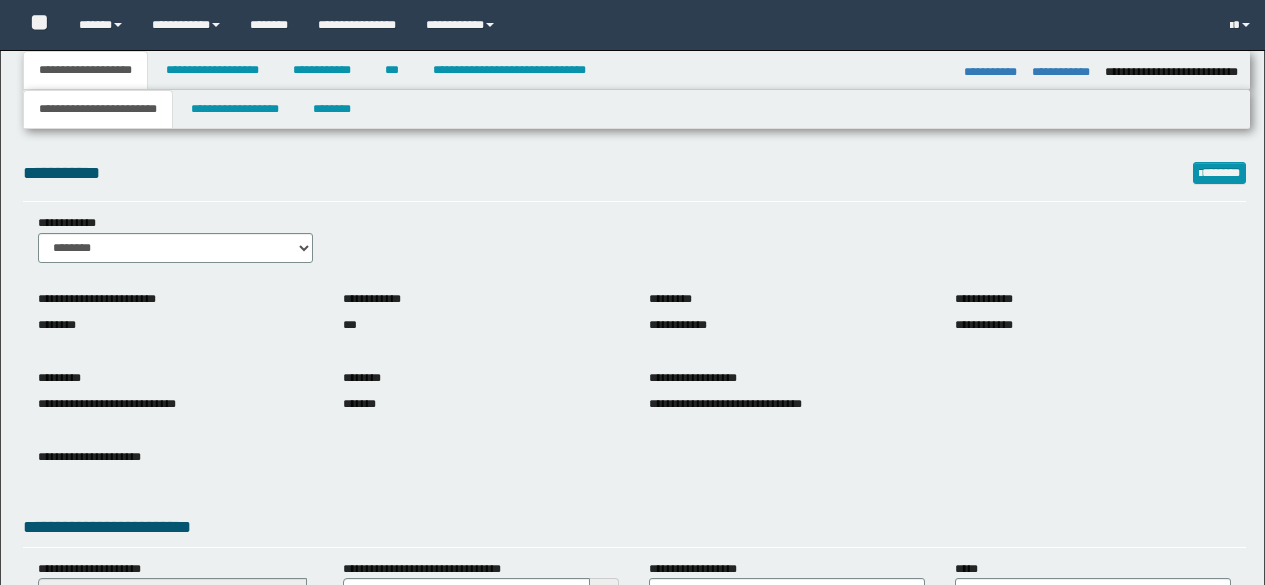select on "*" 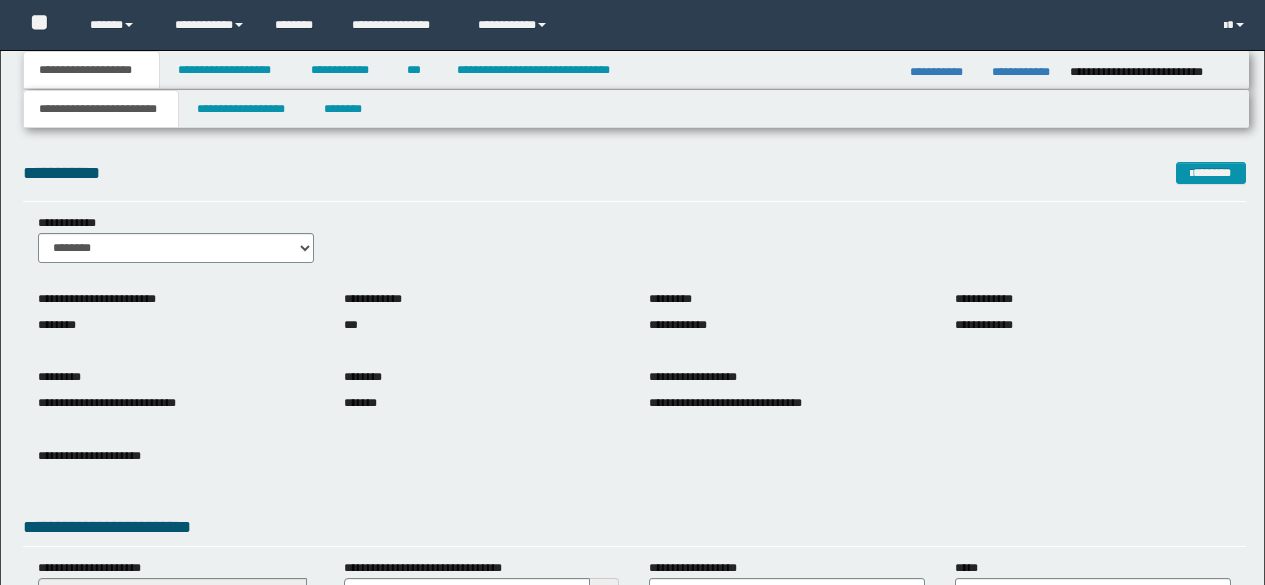 scroll, scrollTop: 0, scrollLeft: 0, axis: both 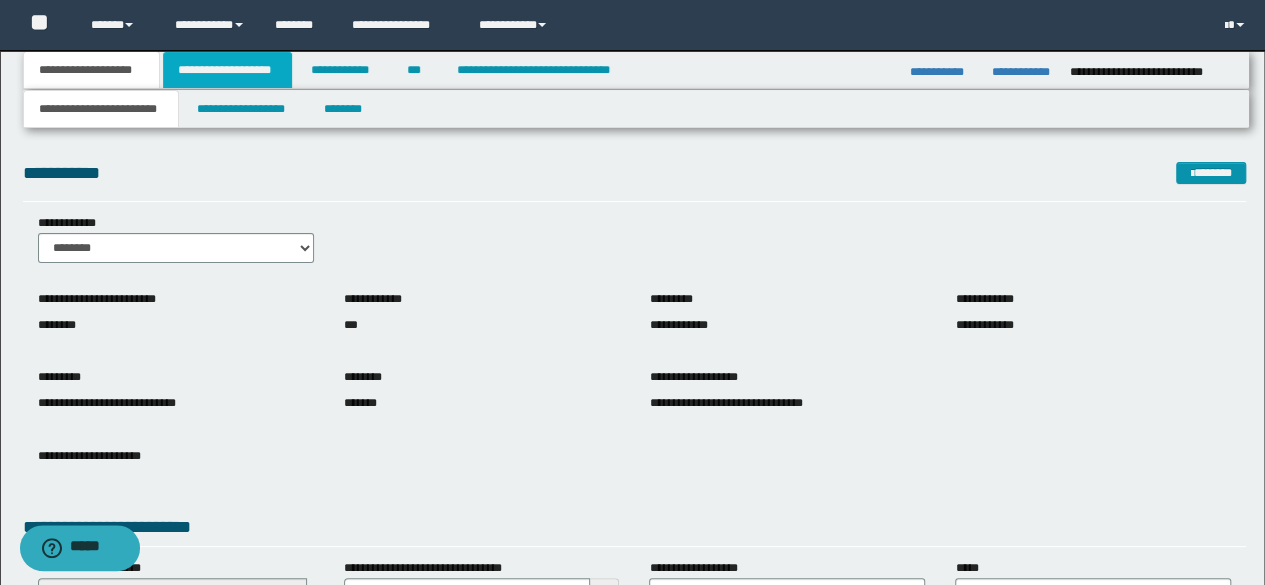 click on "**********" at bounding box center [227, 70] 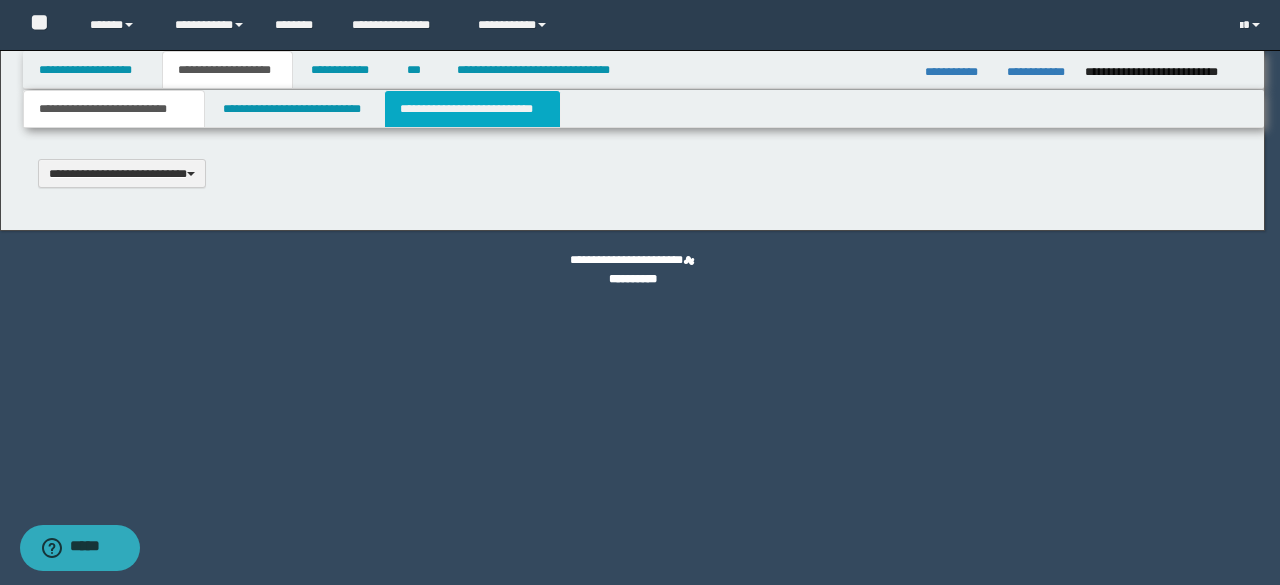 type 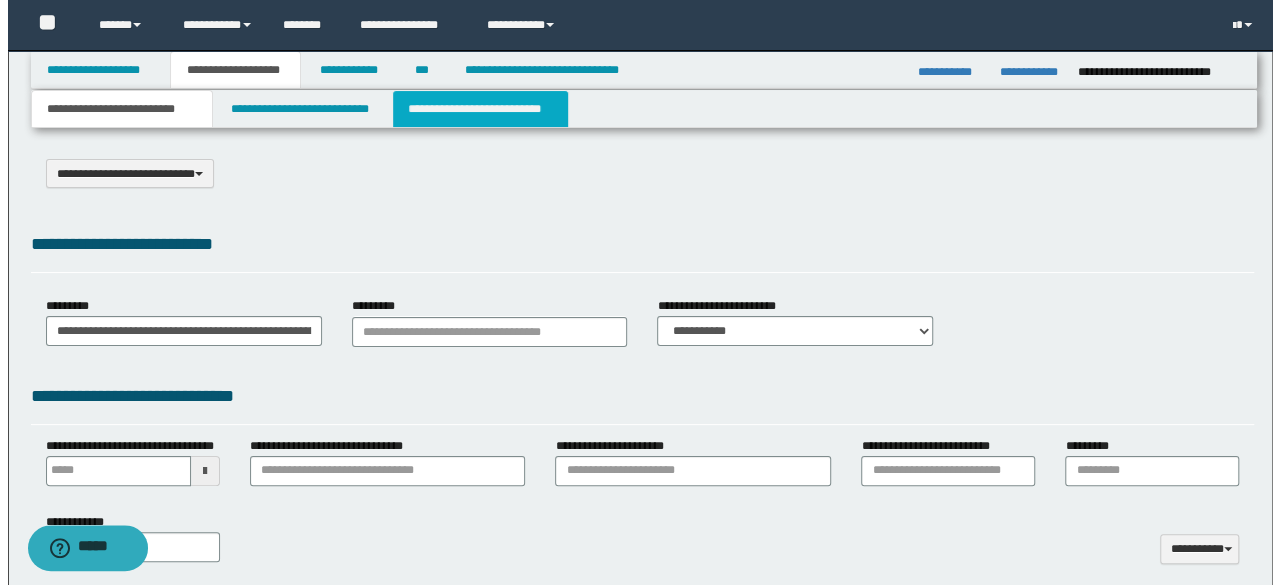 scroll, scrollTop: 0, scrollLeft: 0, axis: both 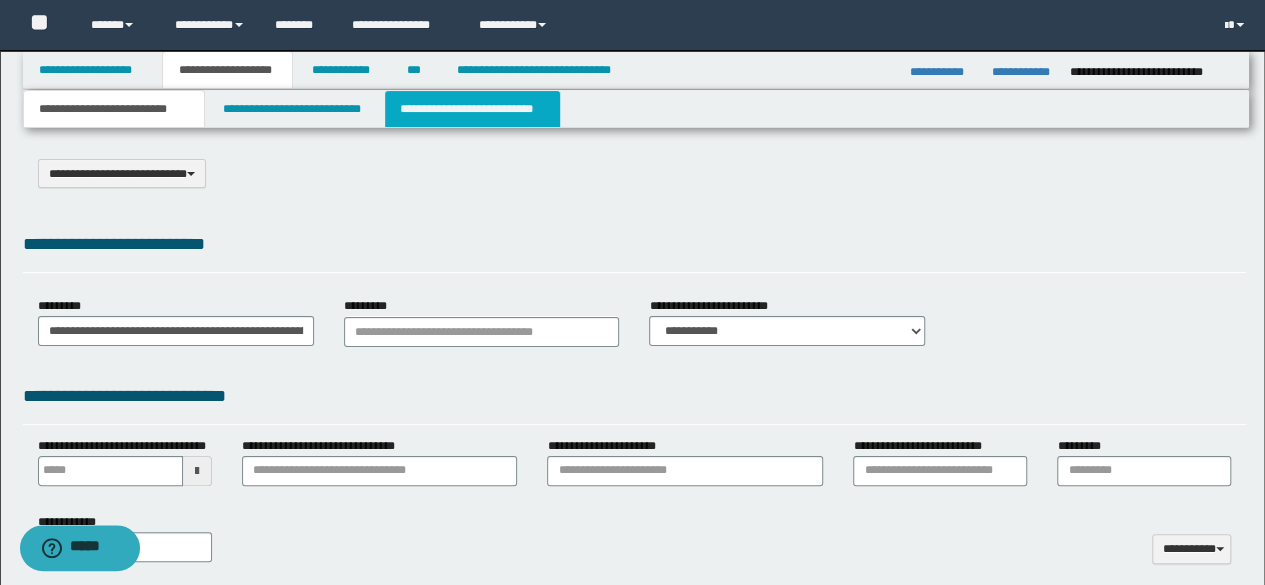 click on "**********" at bounding box center [472, 109] 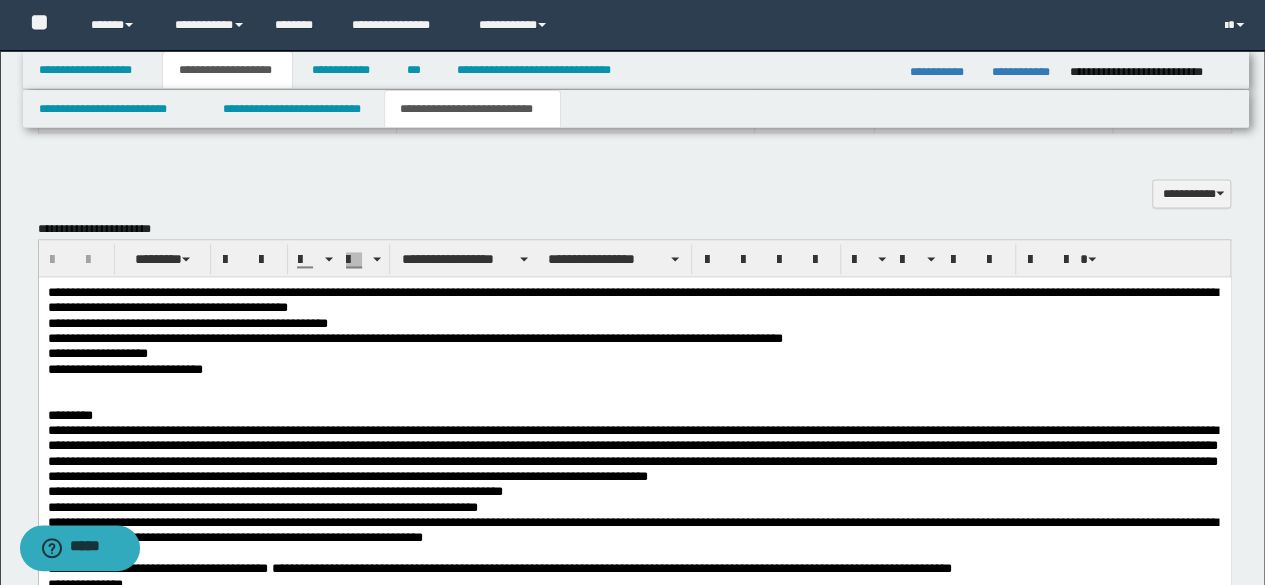 scroll, scrollTop: 1300, scrollLeft: 0, axis: vertical 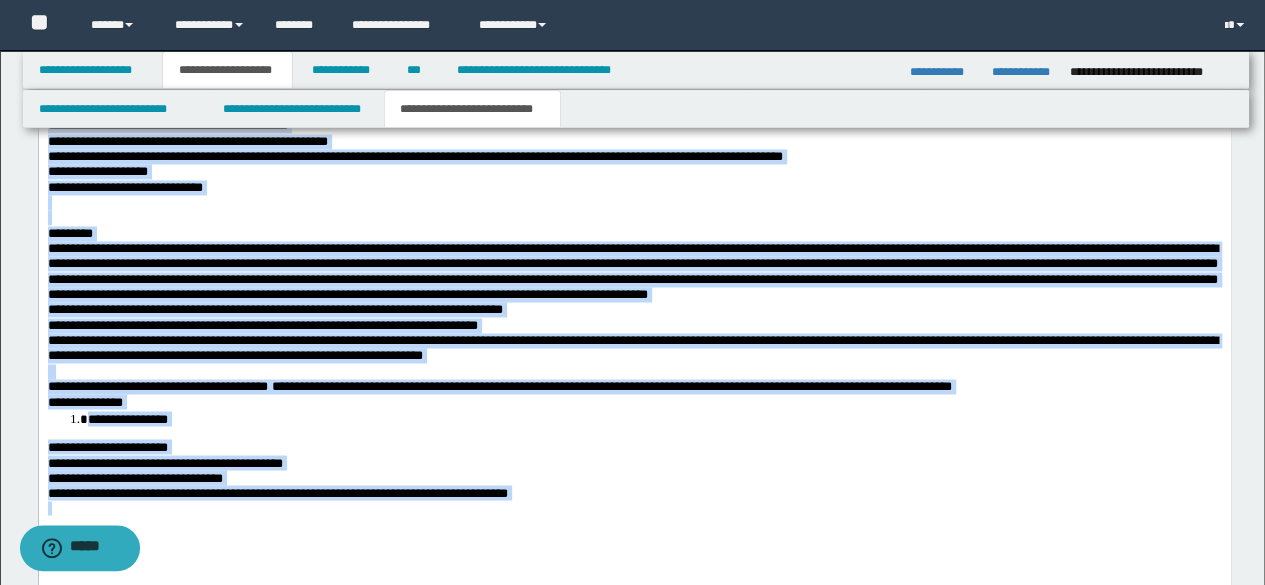 drag, startPoint x: 48, startPoint y: 113, endPoint x: 577, endPoint y: 473, distance: 639.8758 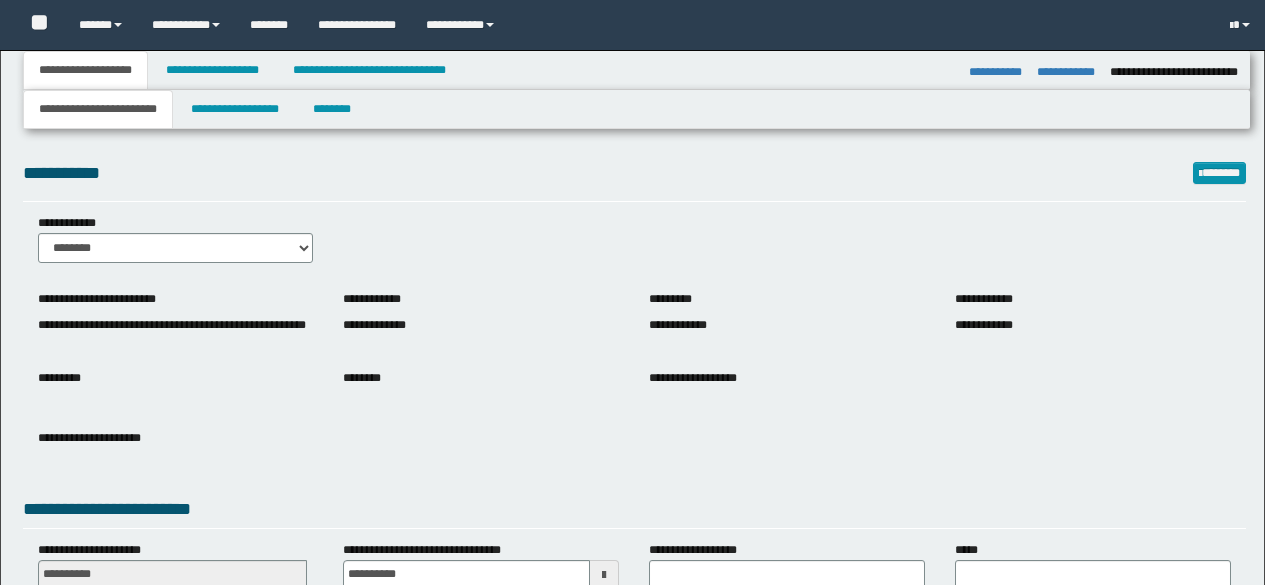 select on "**" 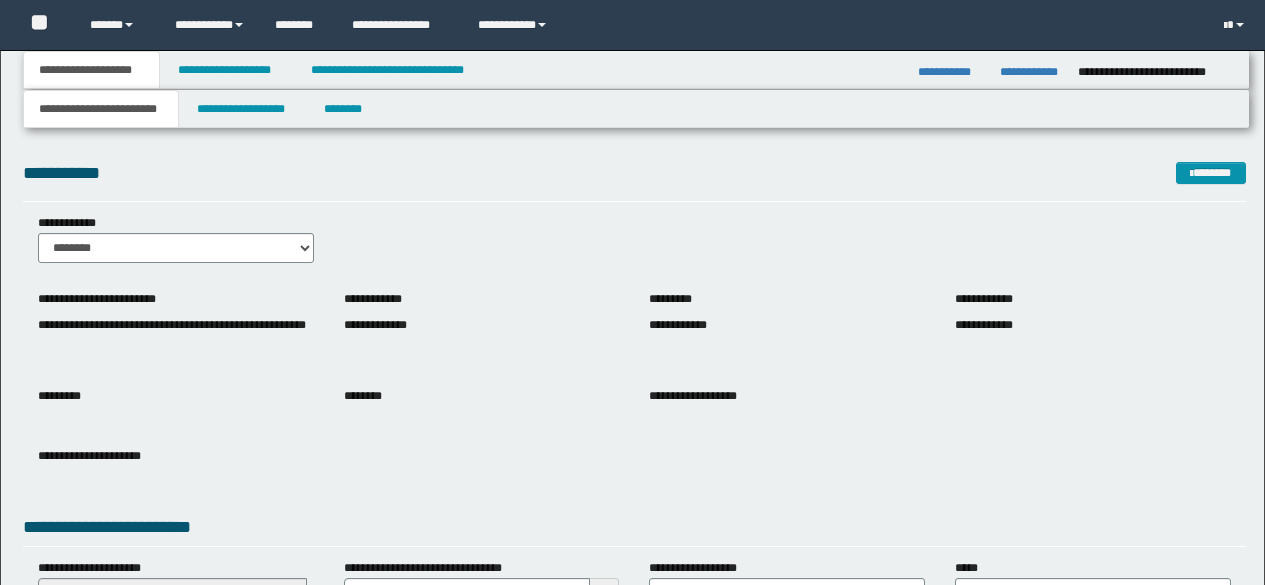 scroll, scrollTop: 0, scrollLeft: 0, axis: both 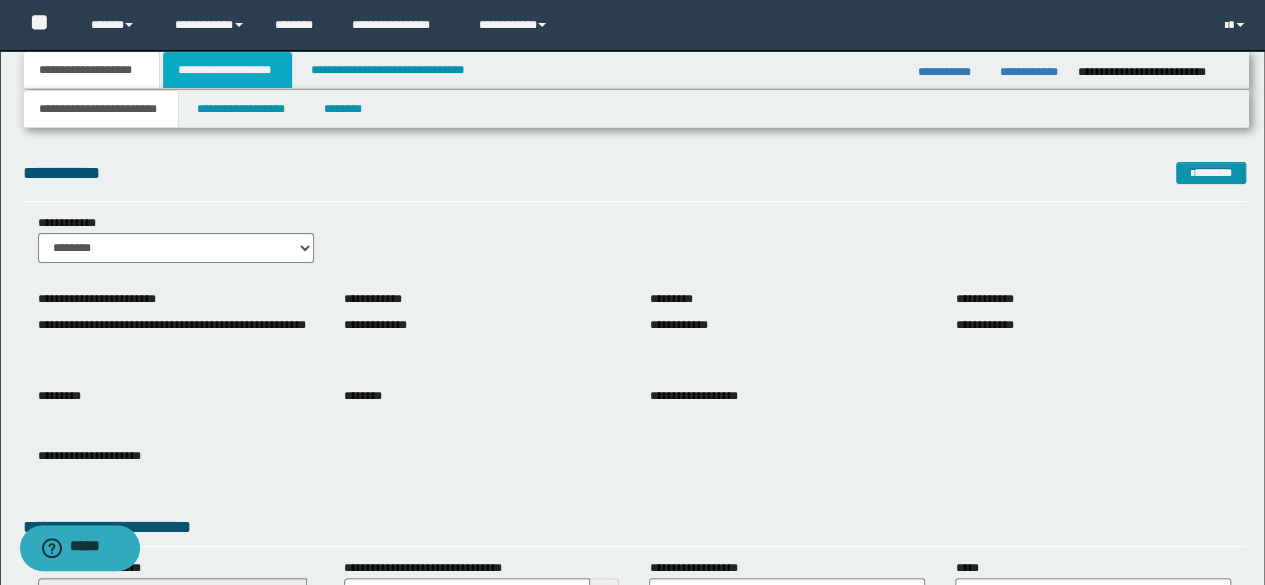 click on "**********" at bounding box center (227, 70) 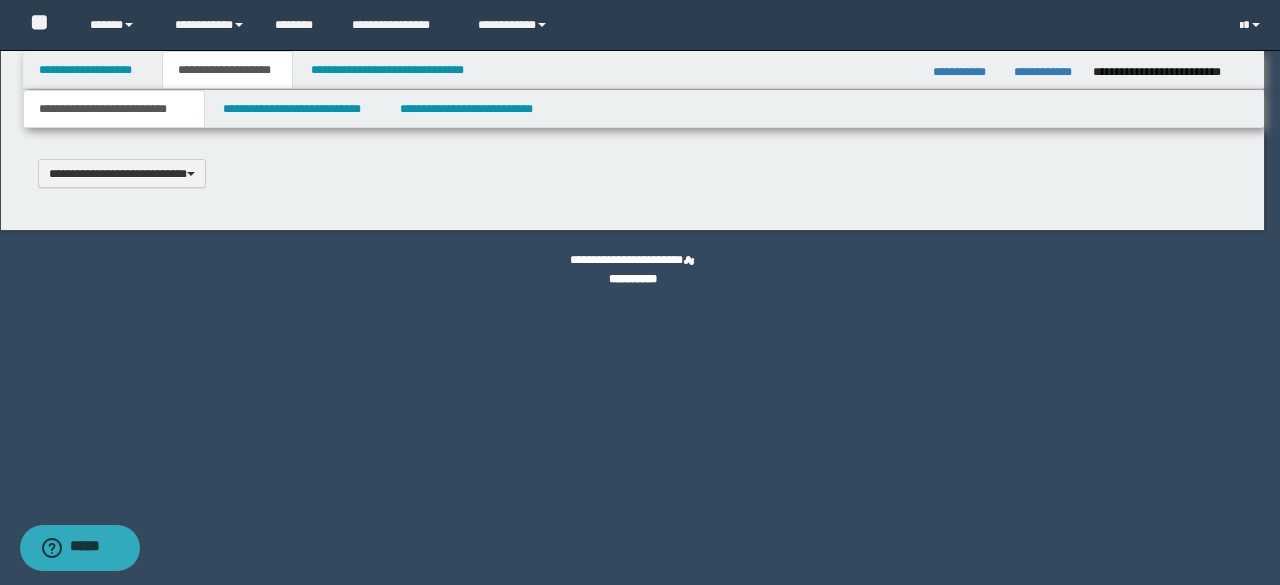 scroll, scrollTop: 0, scrollLeft: 0, axis: both 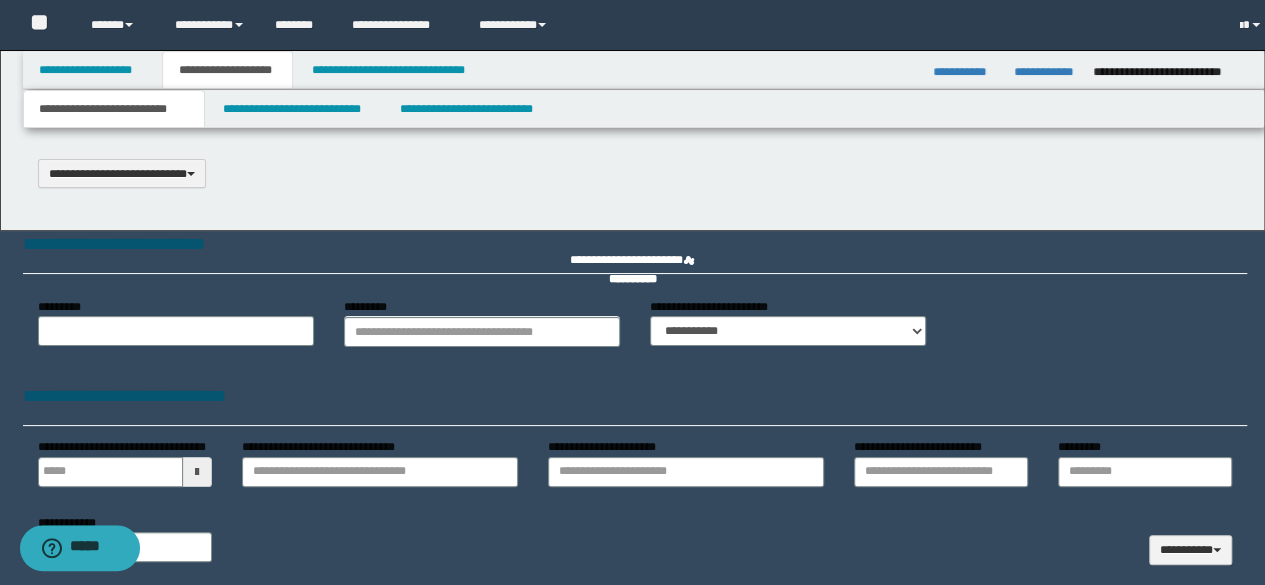 type on "**********" 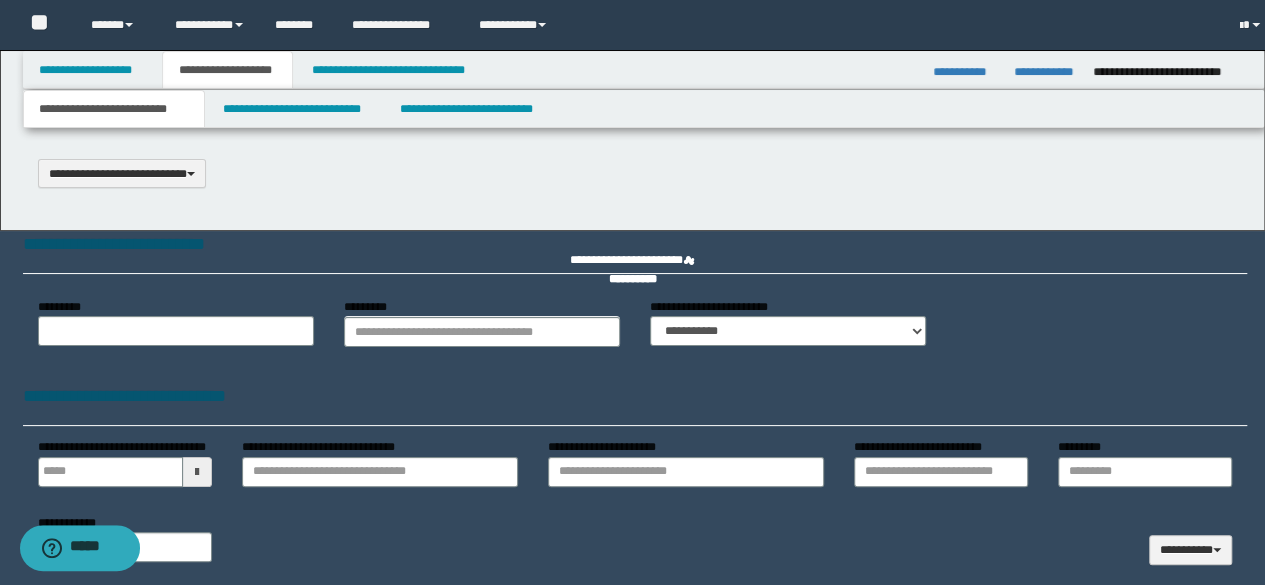 select on "*" 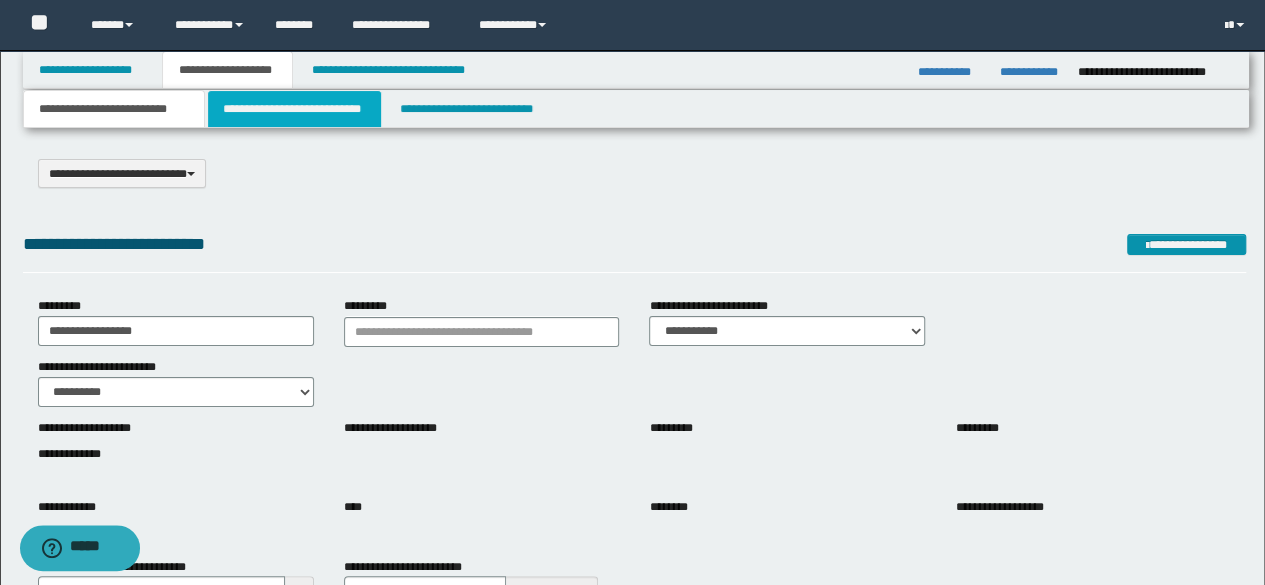 click on "**********" at bounding box center (294, 109) 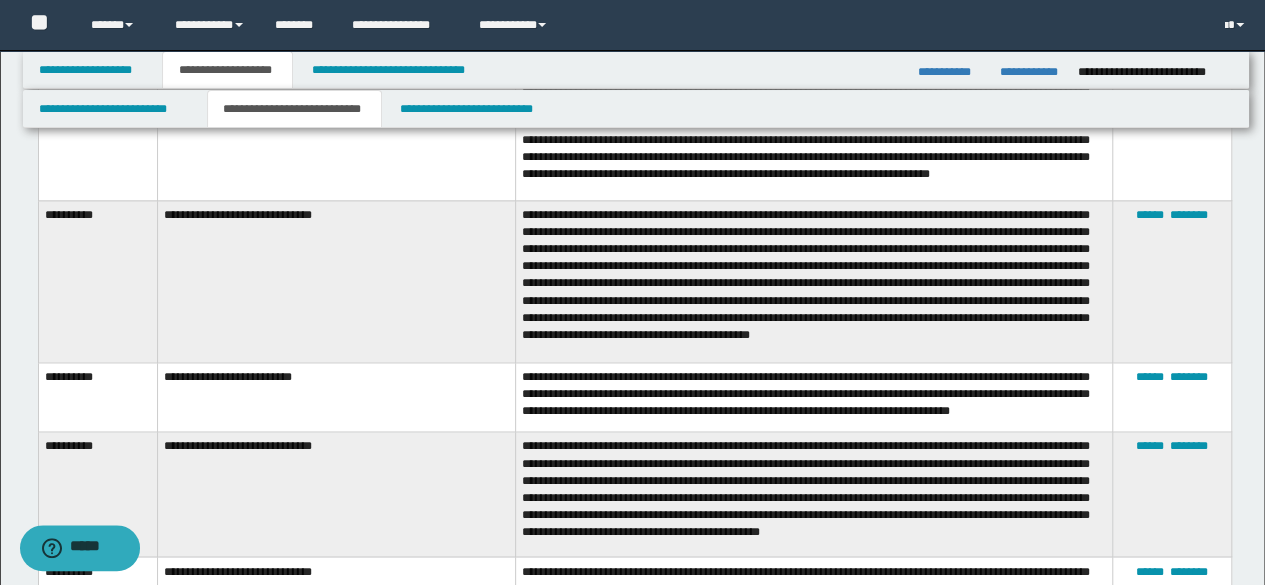 scroll, scrollTop: 1500, scrollLeft: 0, axis: vertical 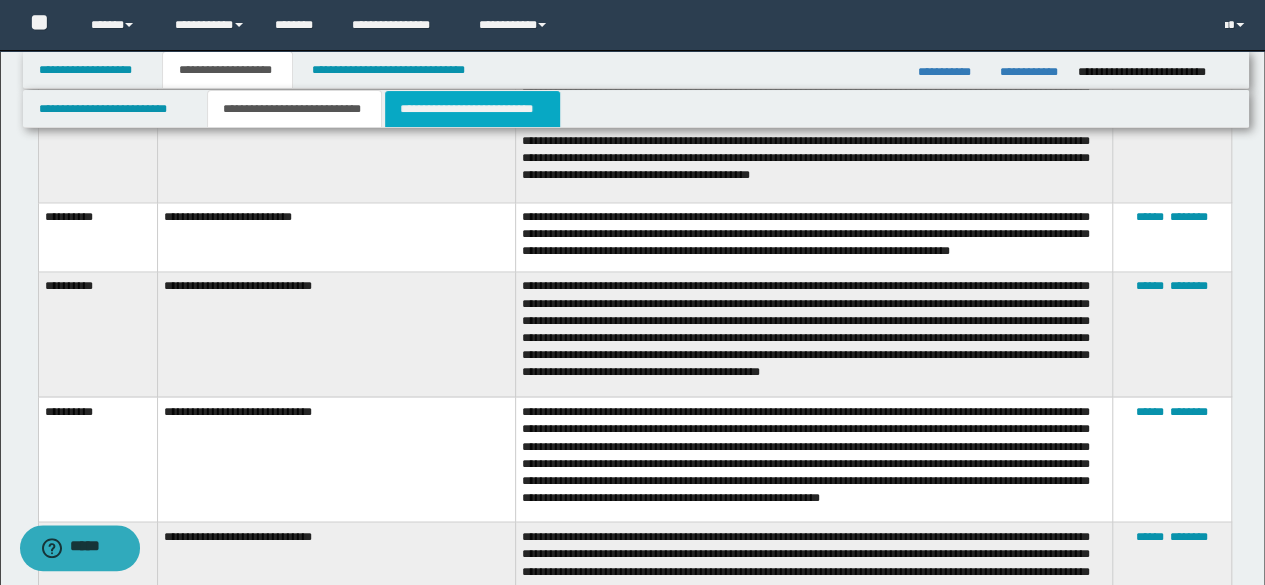 click on "**********" at bounding box center (472, 109) 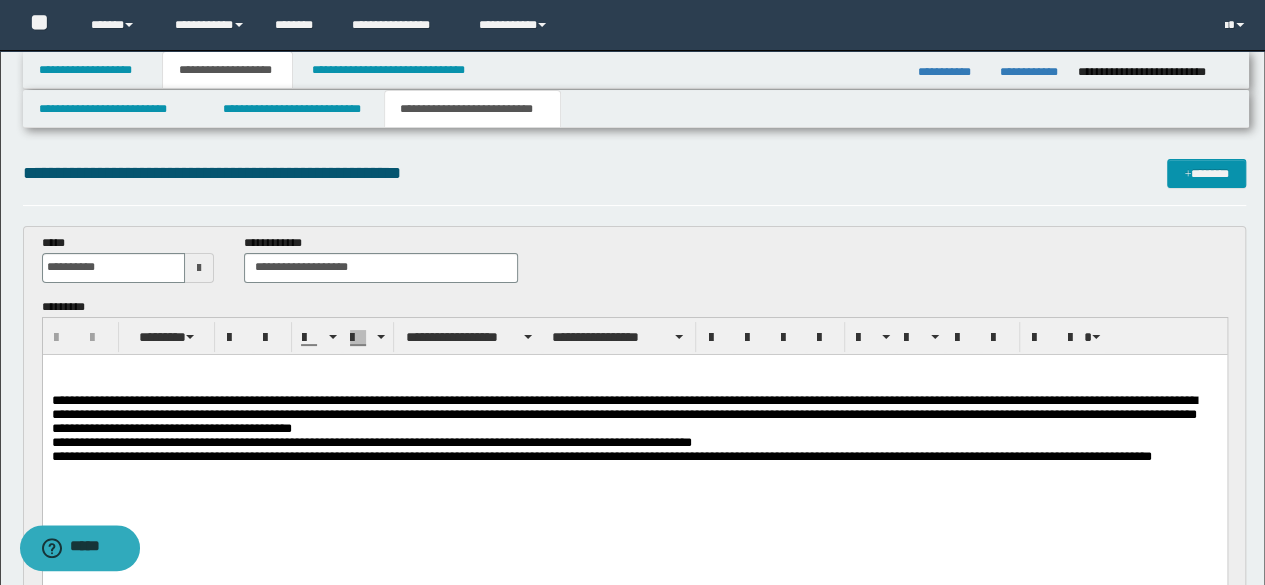 scroll, scrollTop: 0, scrollLeft: 0, axis: both 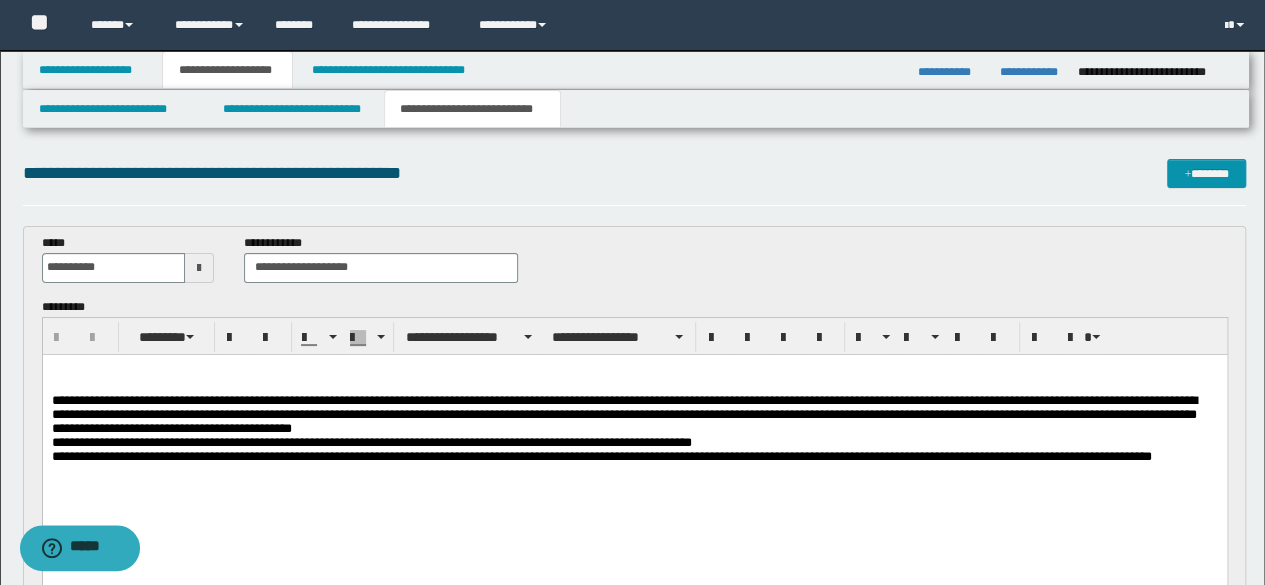 click at bounding box center [634, 369] 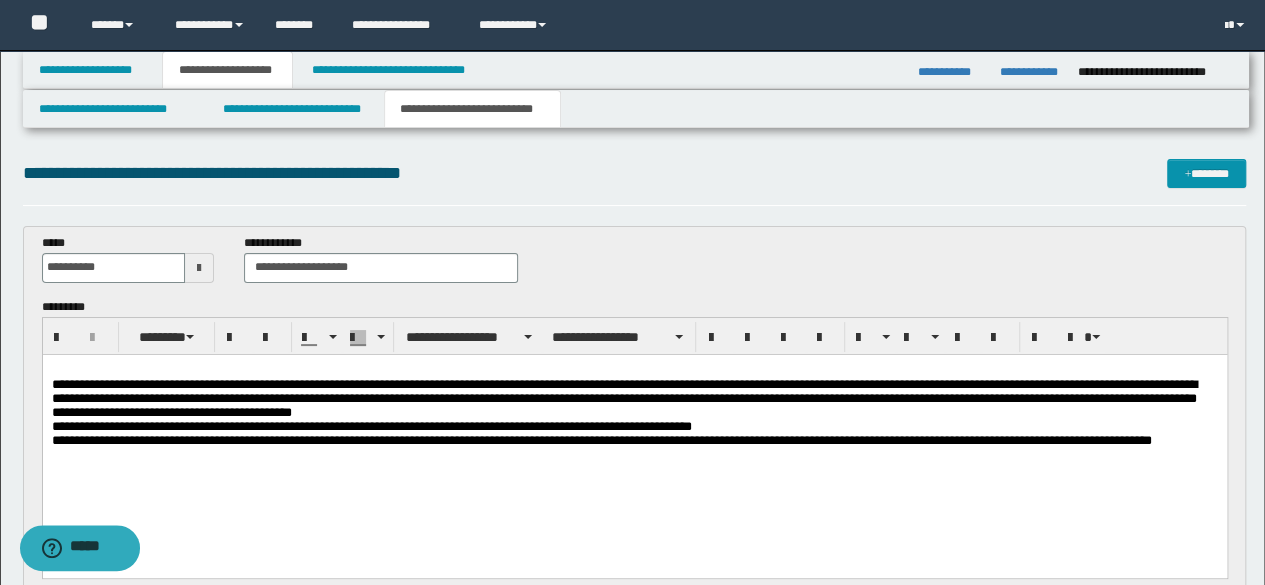 type 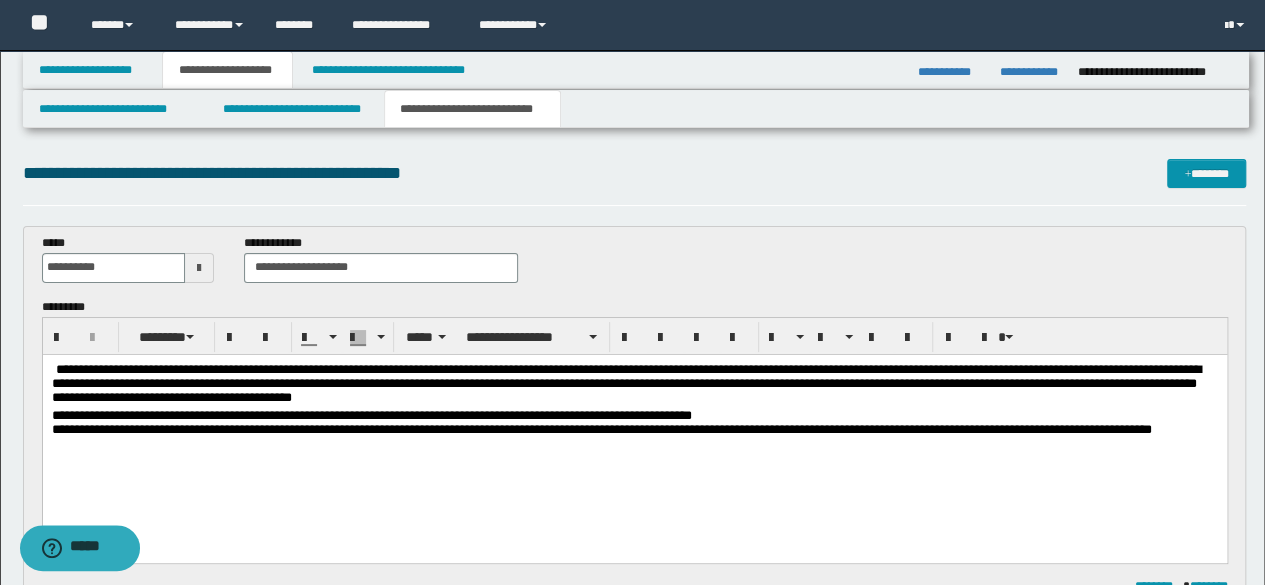 click on "**********" at bounding box center (634, 385) 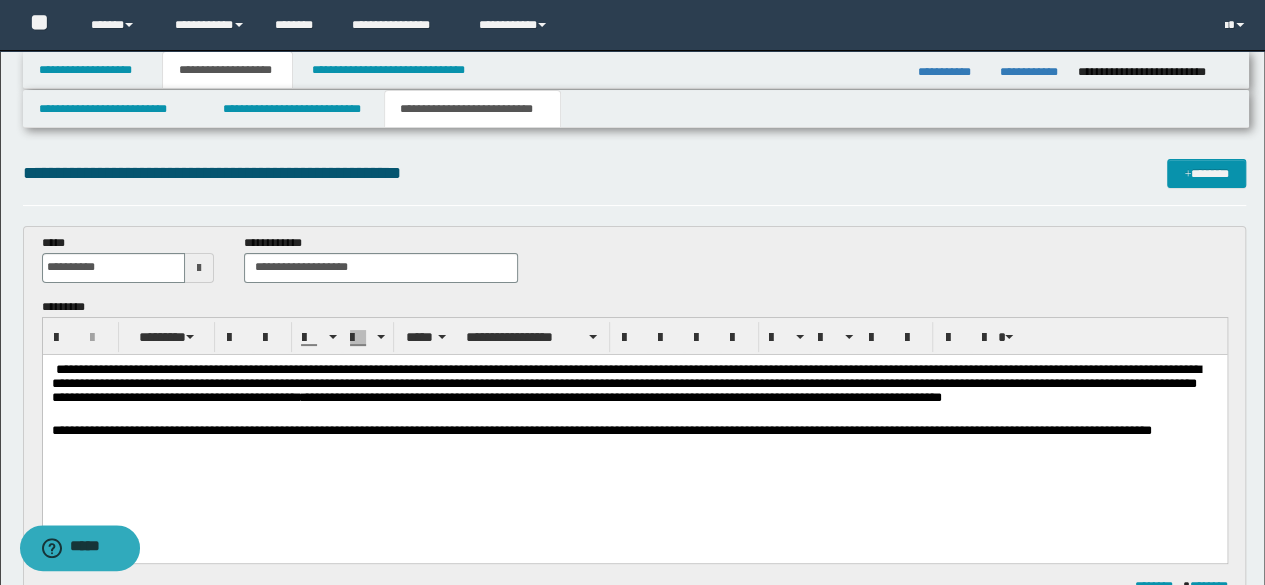 click on "**********" at bounding box center (634, 392) 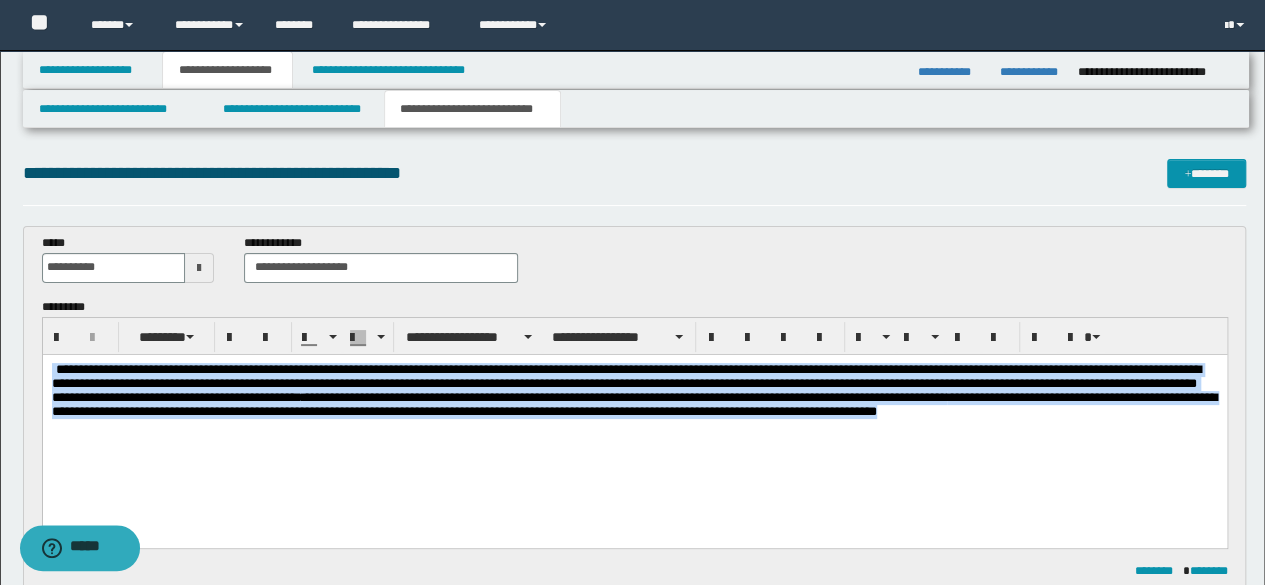 drag, startPoint x: 678, startPoint y: 431, endPoint x: 0, endPoint y: 344, distance: 683.5591 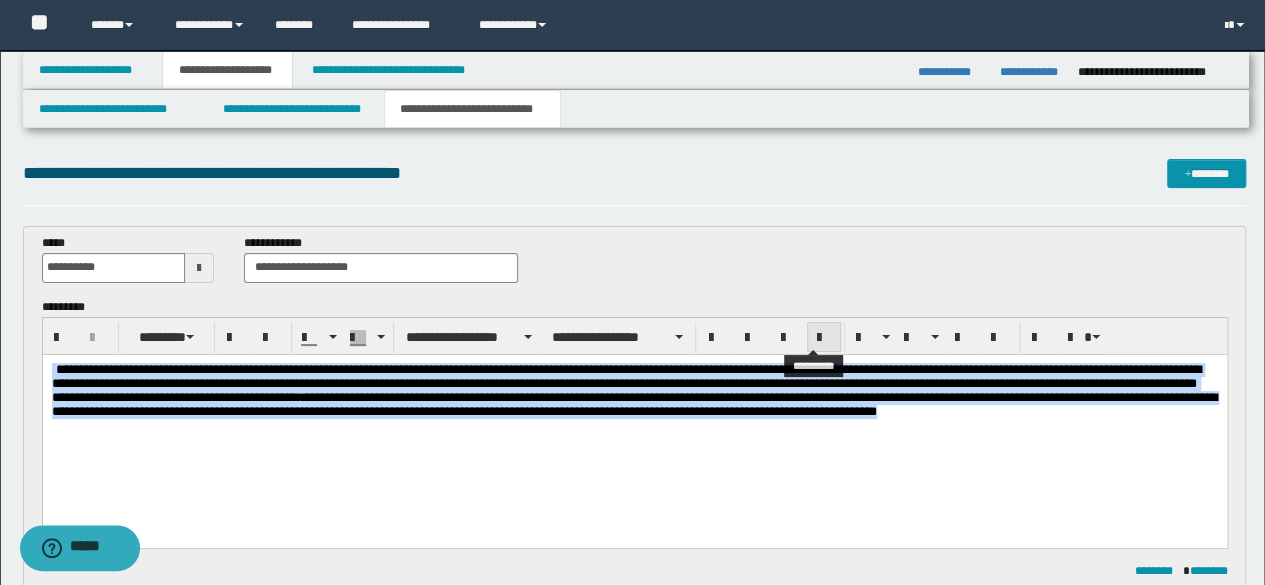 click at bounding box center [824, 338] 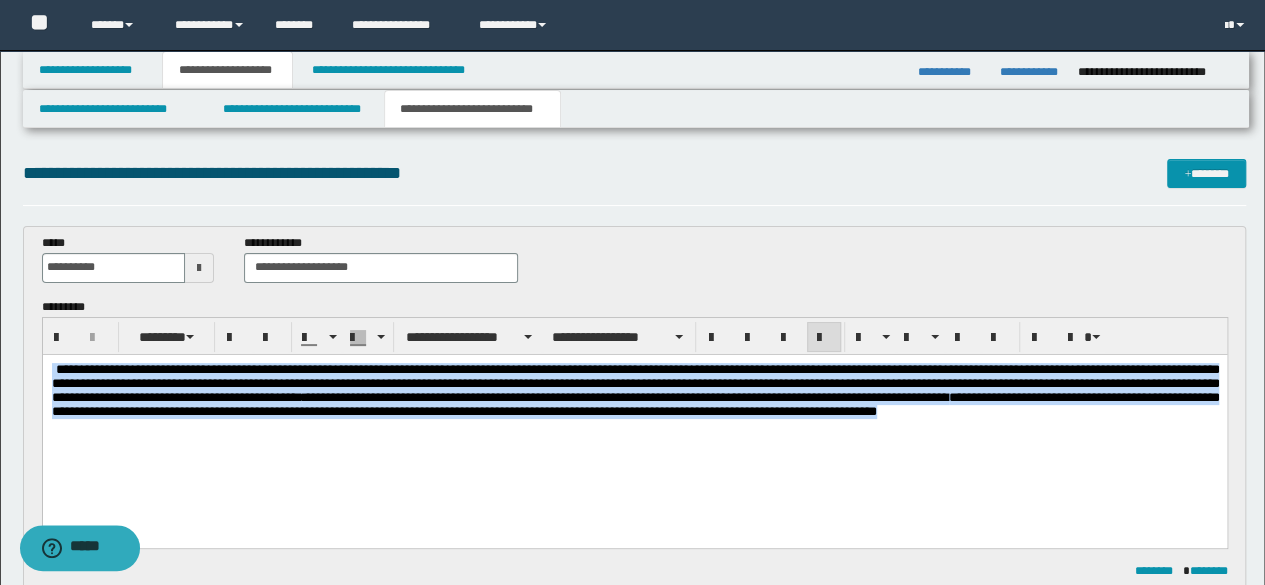 click on "**********" at bounding box center (634, 425) 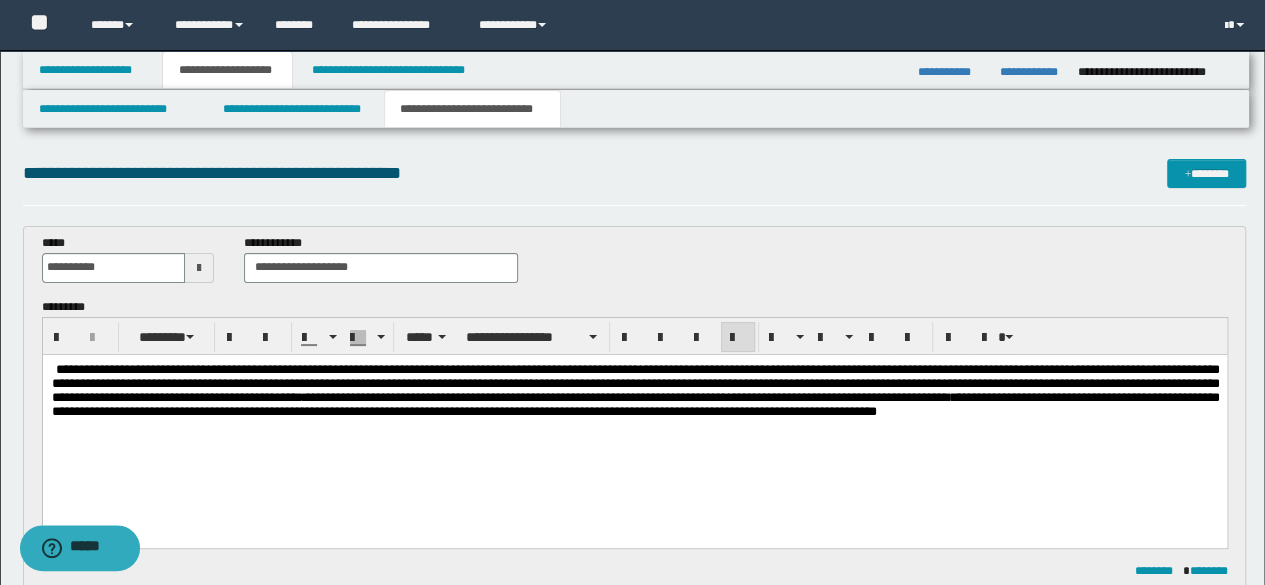 click on "**********" at bounding box center [634, 400] 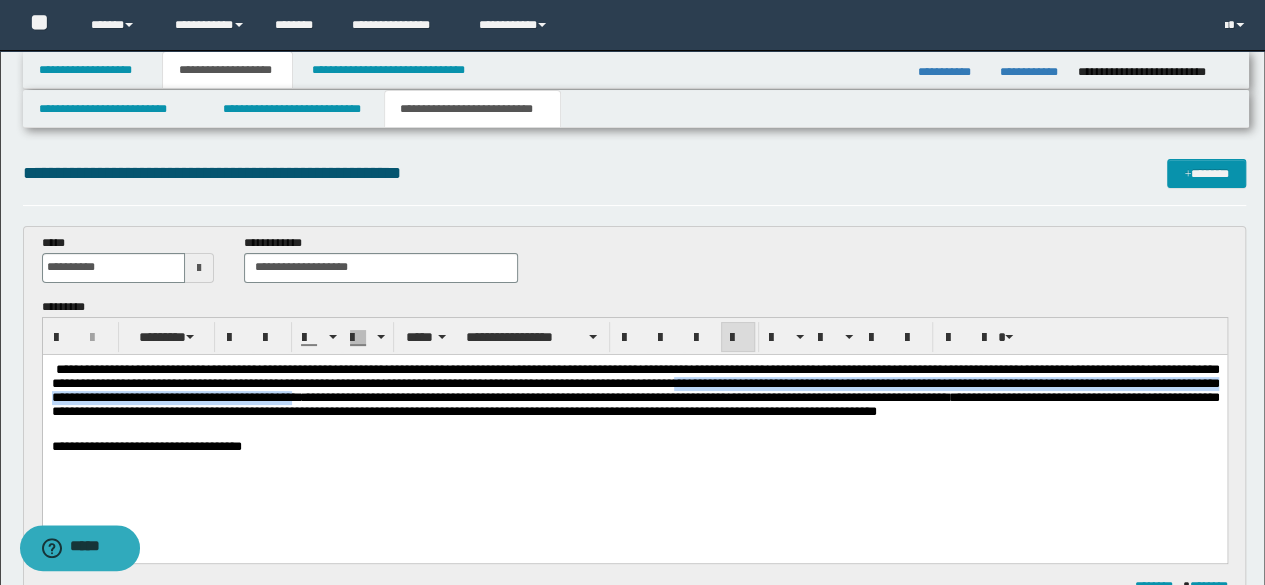 drag, startPoint x: 1044, startPoint y: 387, endPoint x: 853, endPoint y: 396, distance: 191.21193 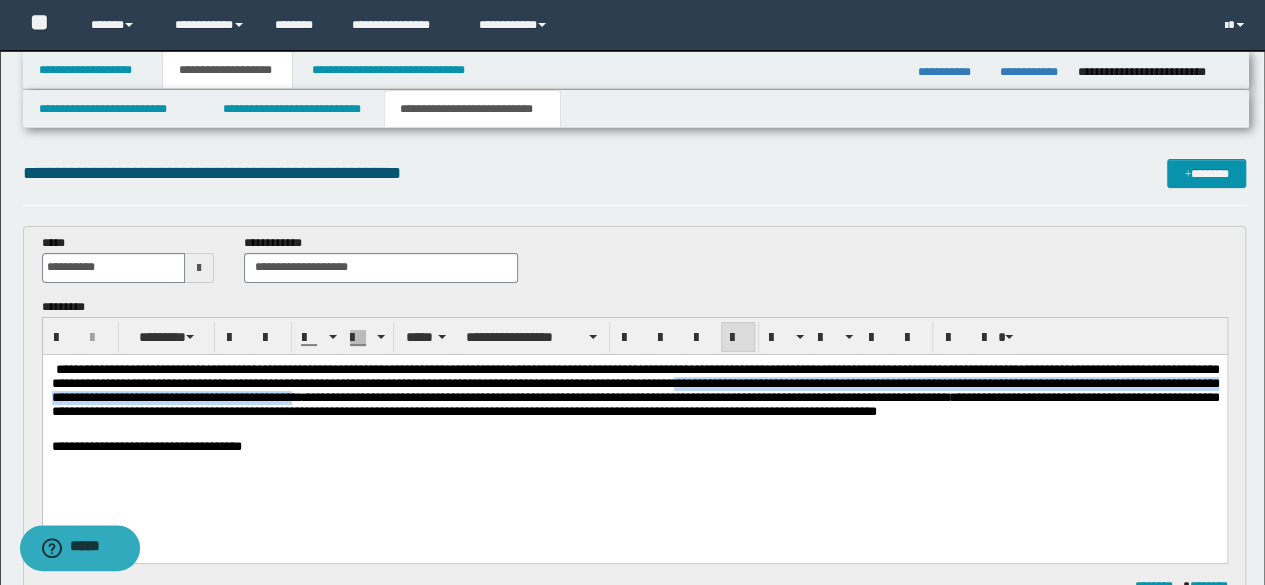 click on "**********" at bounding box center [634, 382] 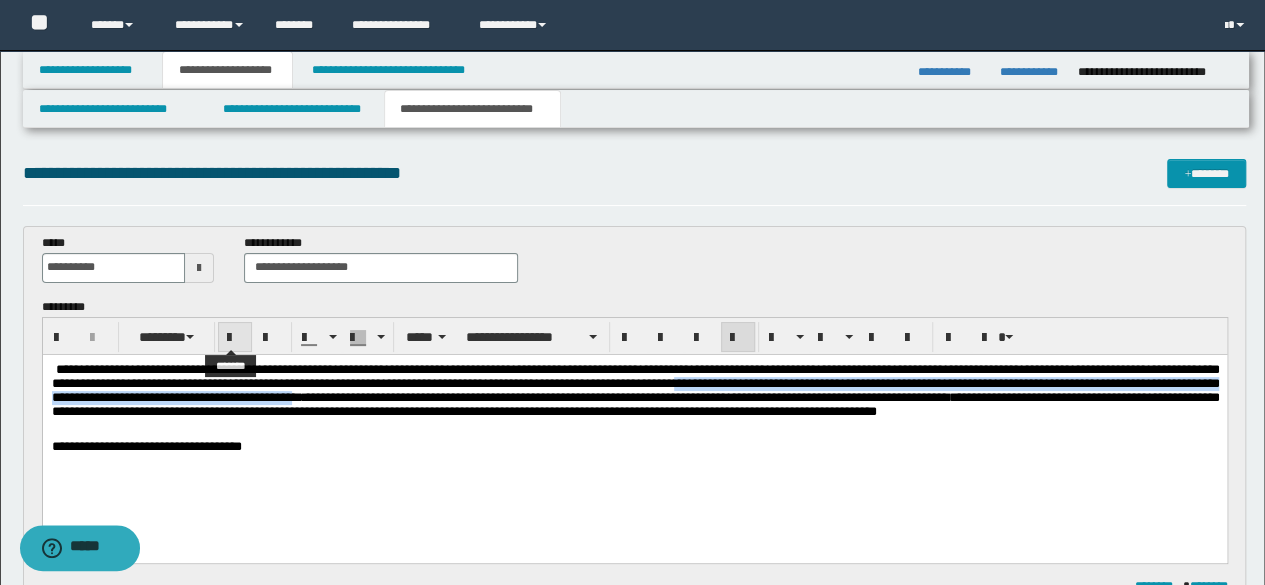 click at bounding box center (235, 338) 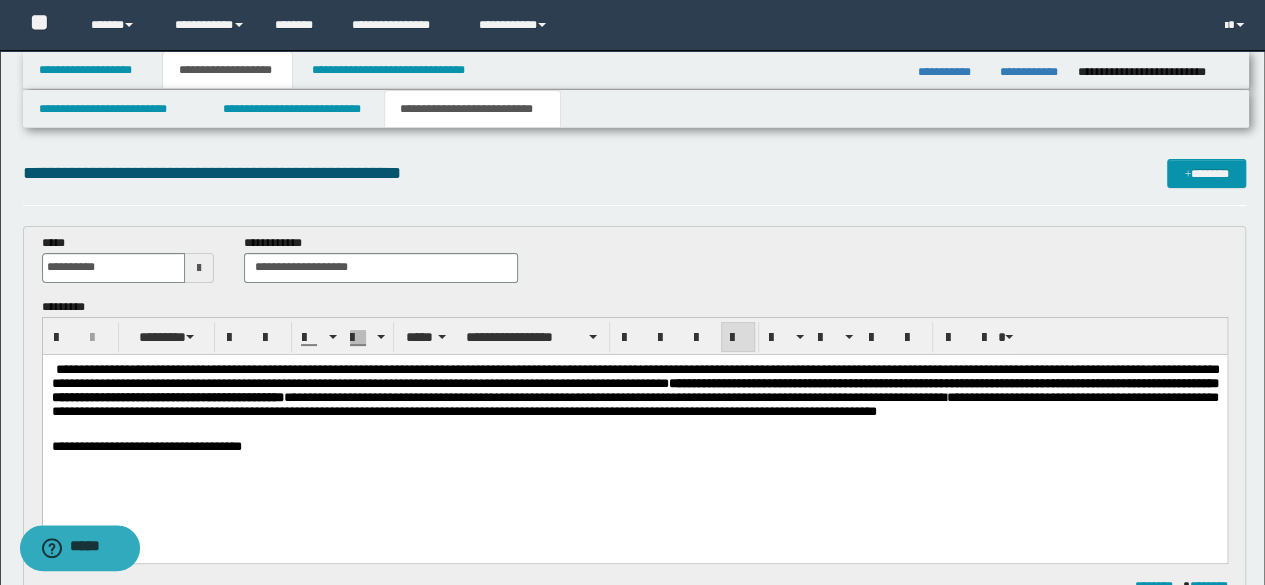 drag, startPoint x: 497, startPoint y: 518, endPoint x: 509, endPoint y: 518, distance: 12 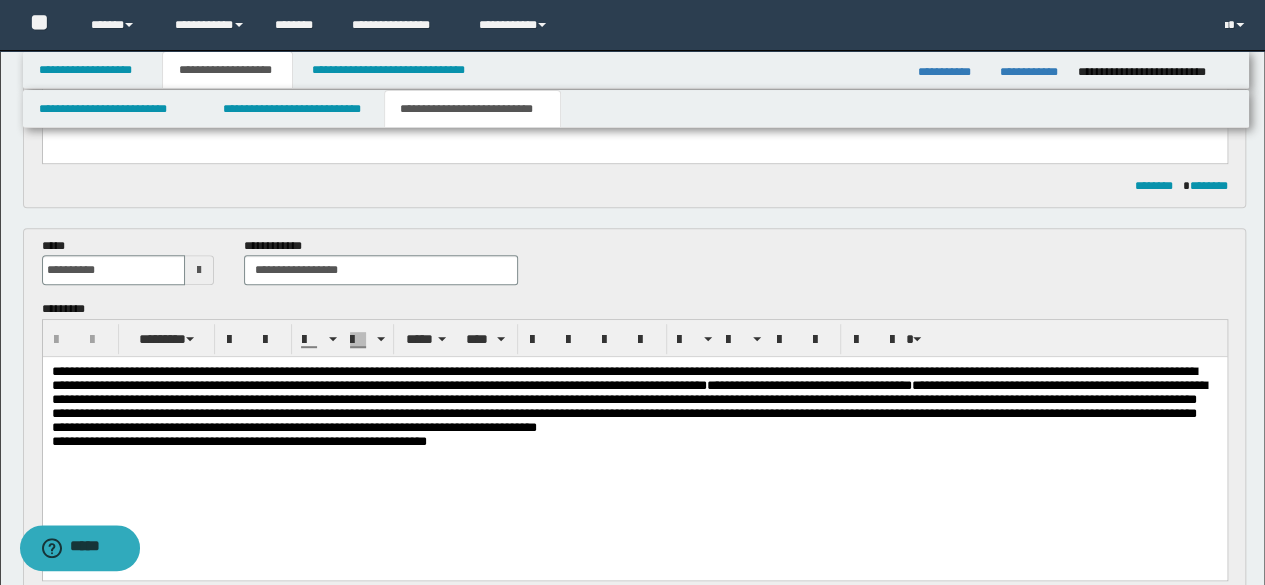 click on "**********" at bounding box center (634, 400) 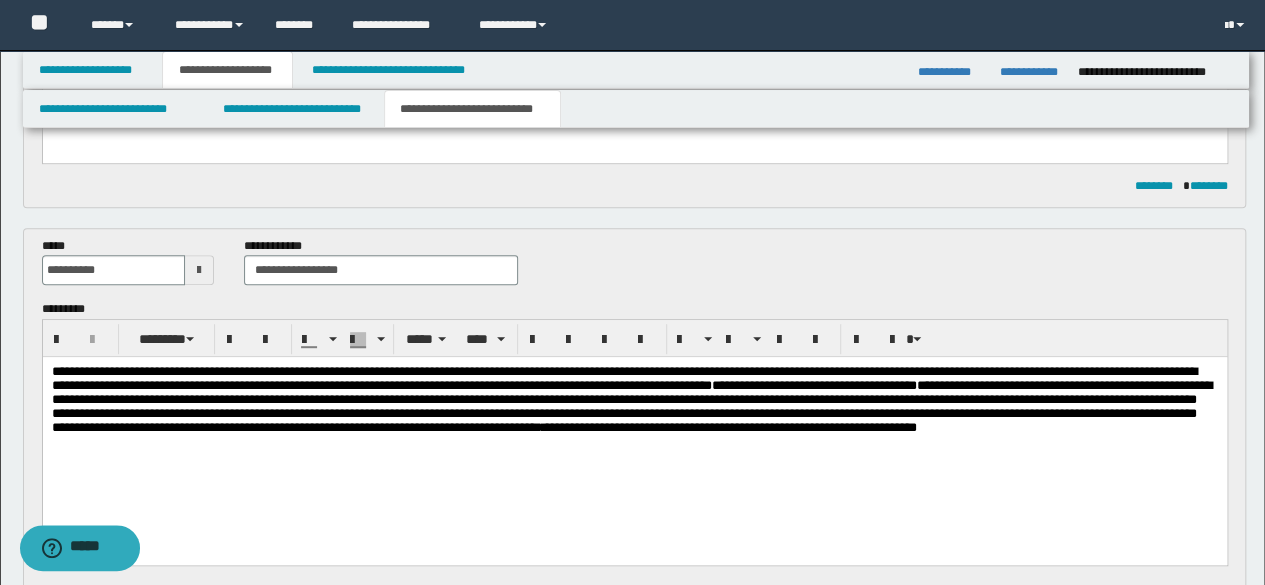 drag, startPoint x: 607, startPoint y: 446, endPoint x: 639, endPoint y: 487, distance: 52.009613 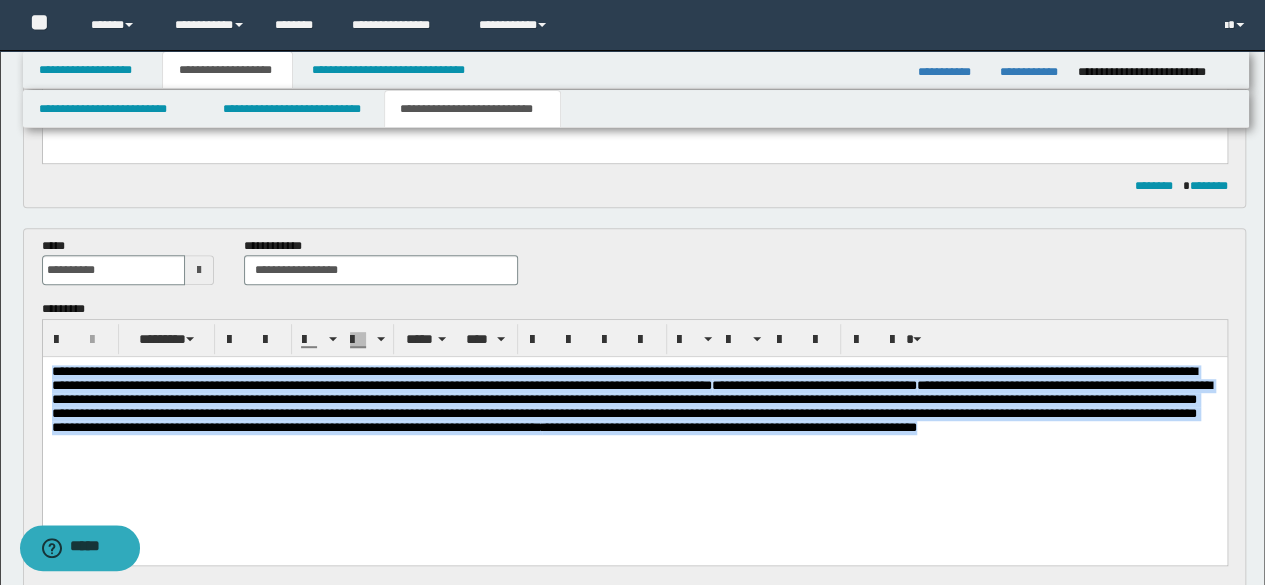 drag, startPoint x: 793, startPoint y: 449, endPoint x: 548, endPoint y: 709, distance: 357.2464 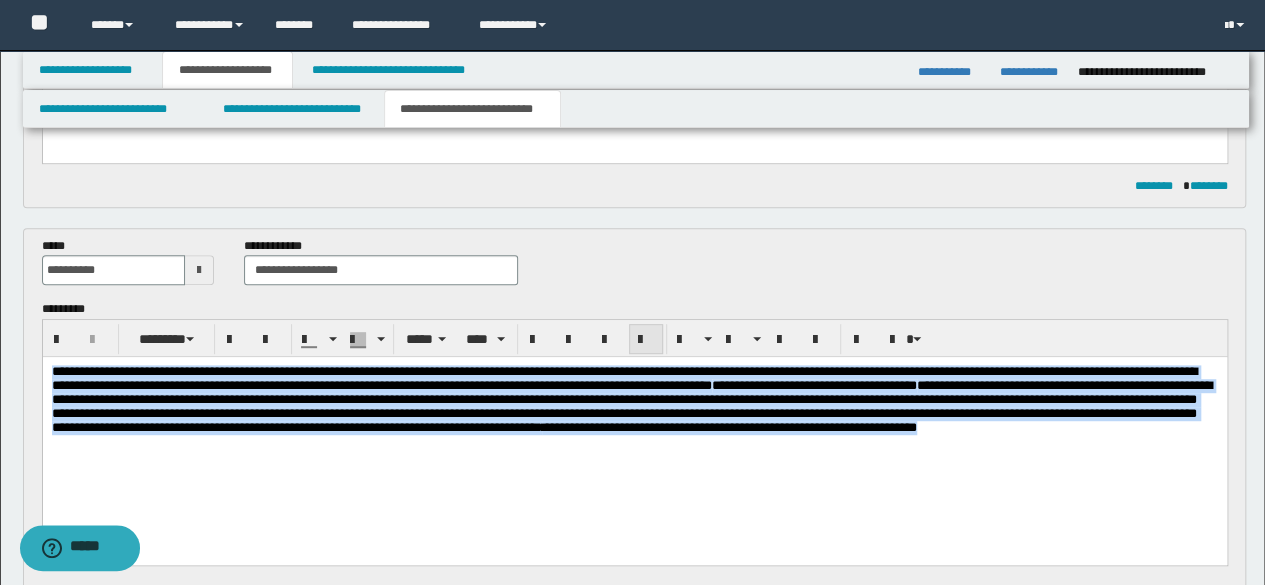 click at bounding box center [646, 340] 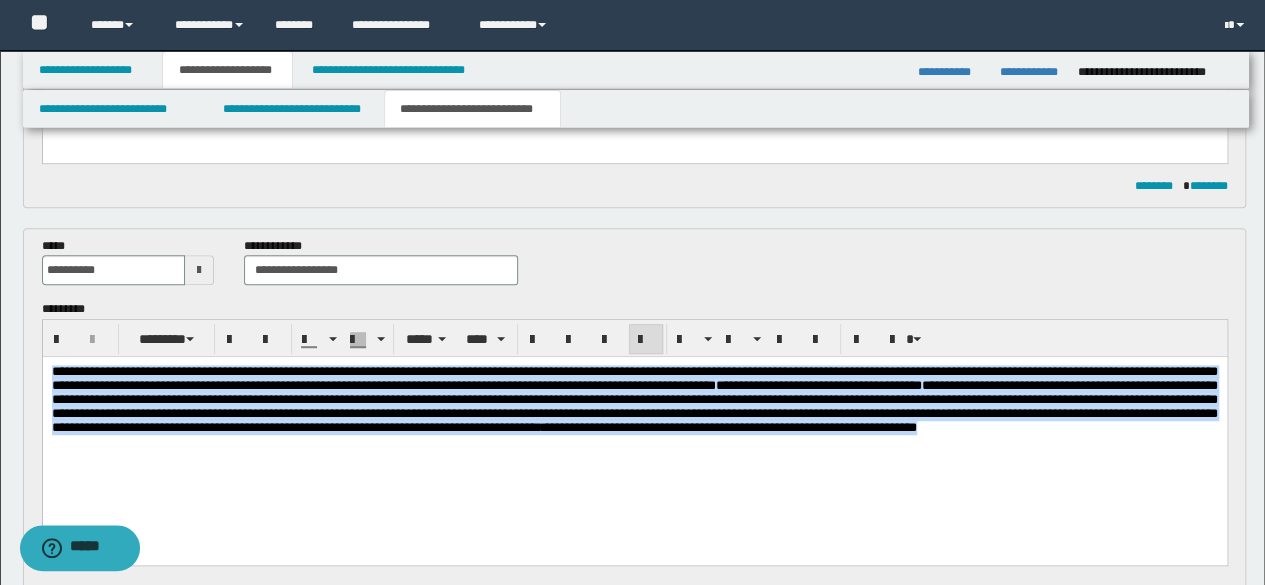 click on "**********" at bounding box center [634, 399] 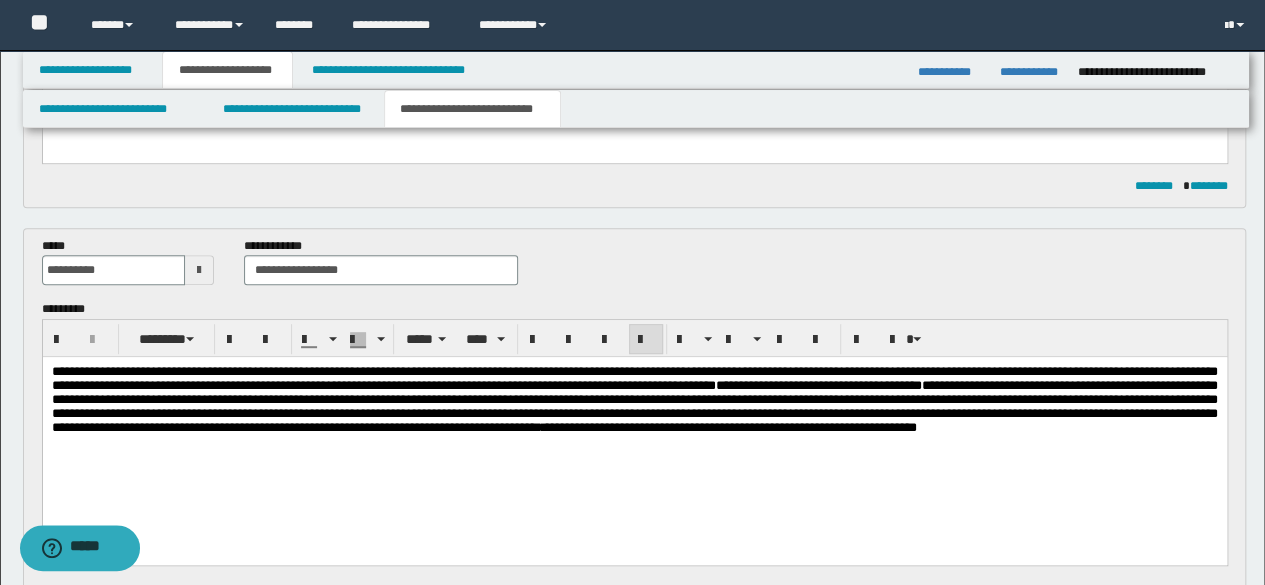 click on "**********" at bounding box center [634, 399] 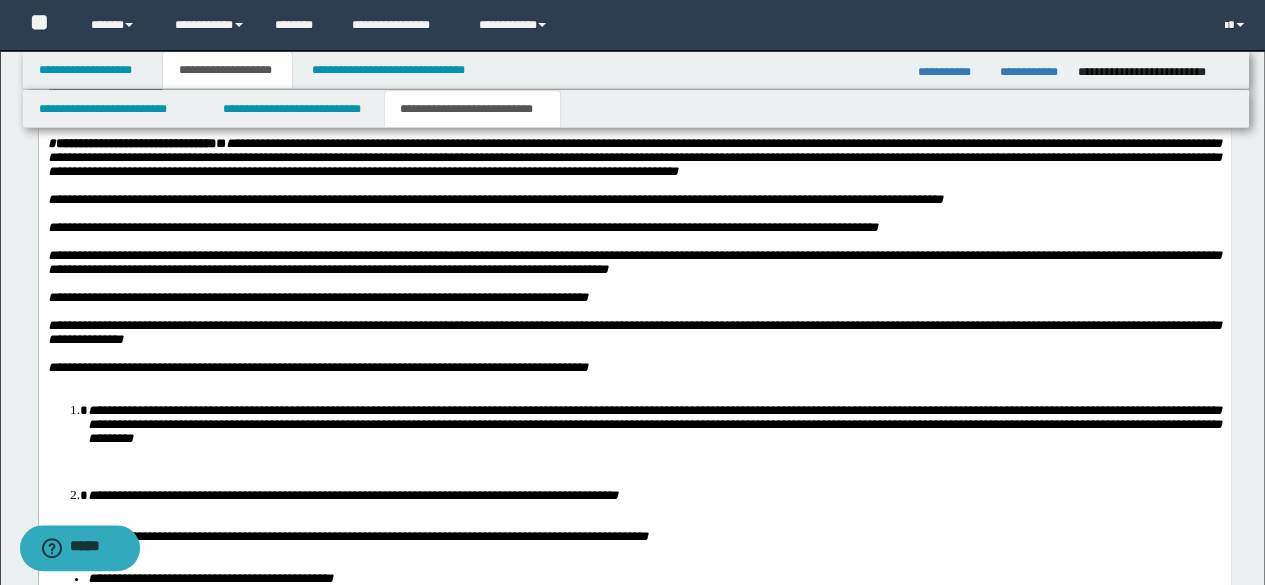 scroll, scrollTop: 3400, scrollLeft: 0, axis: vertical 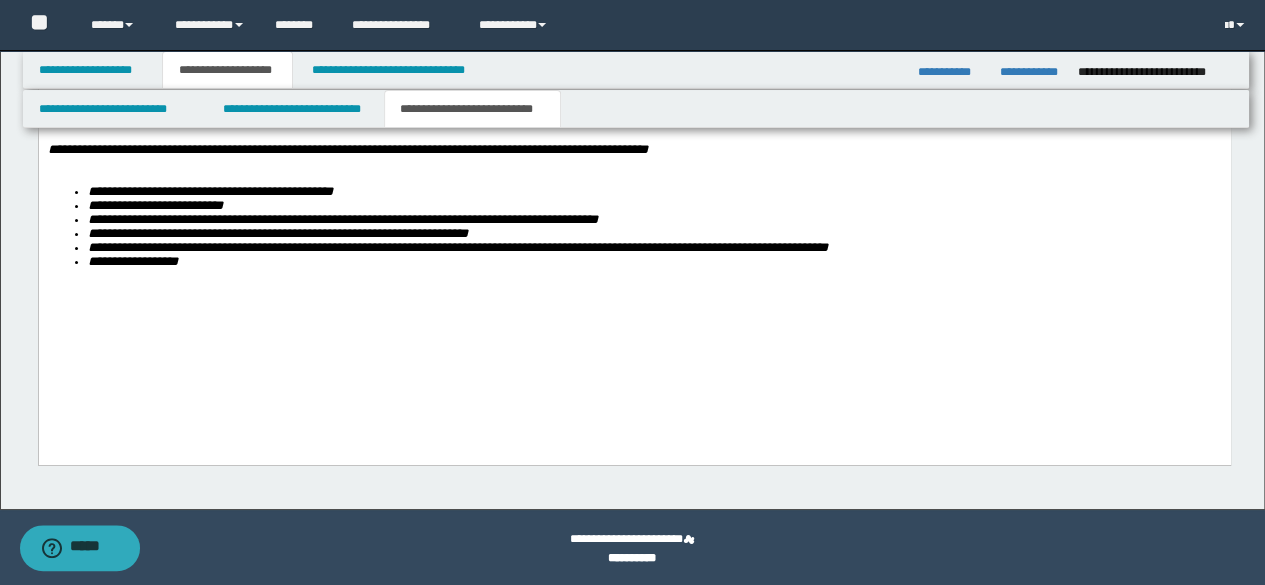 click on "**********" at bounding box center (632, -1420) 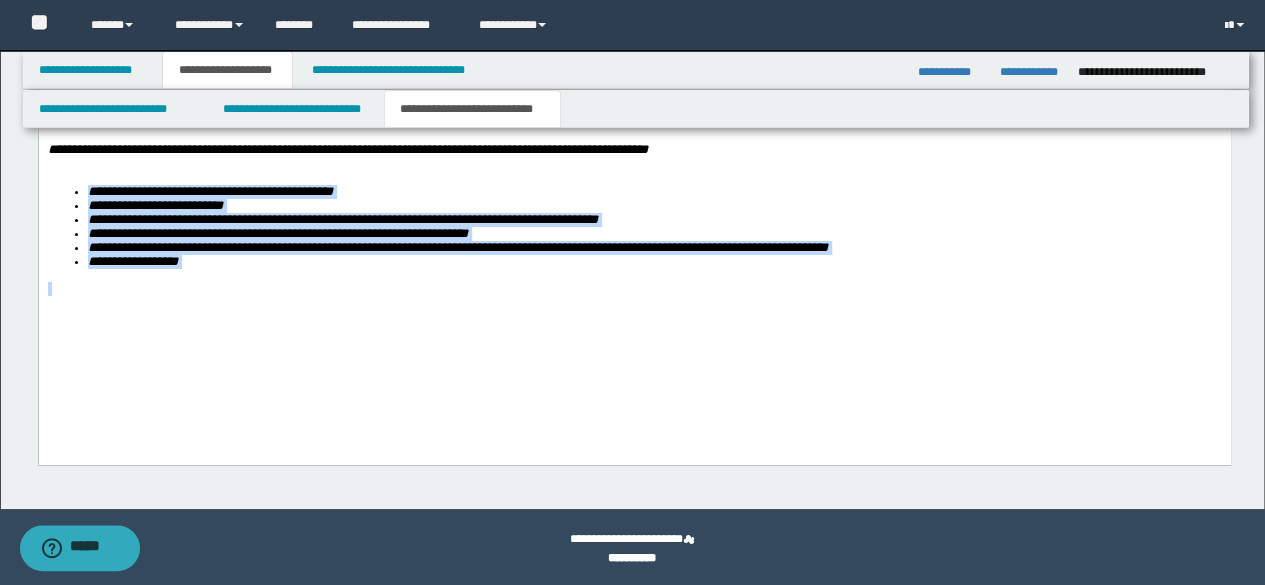 drag, startPoint x: 230, startPoint y: 334, endPoint x: 45, endPoint y: -72, distance: 446.16254 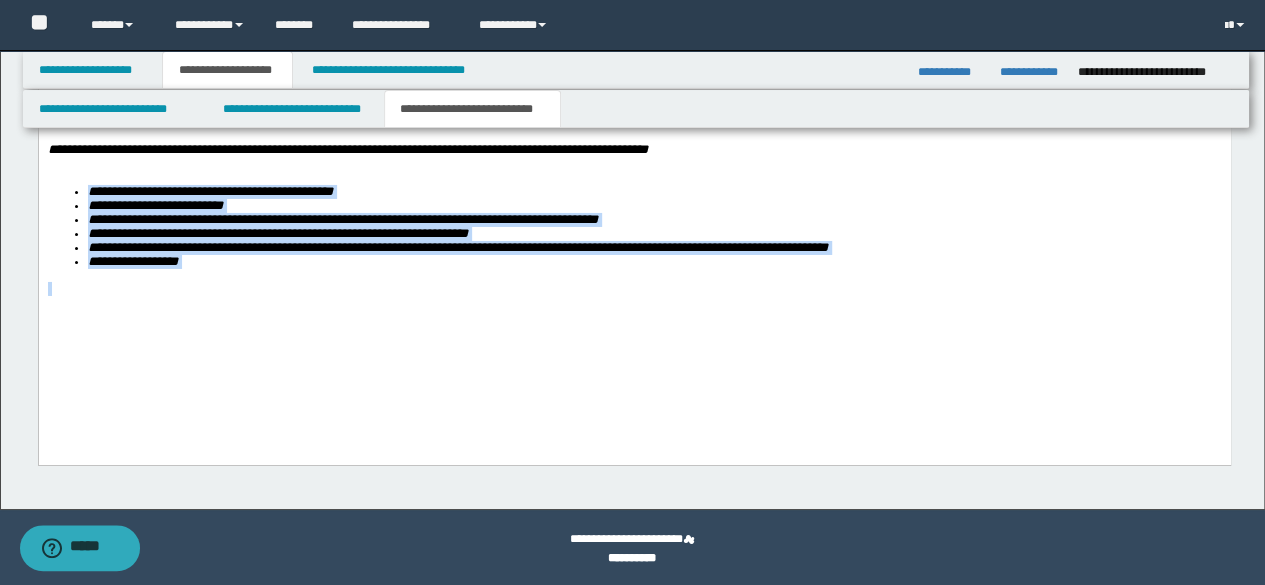 click on "**********" at bounding box center [634, 21] 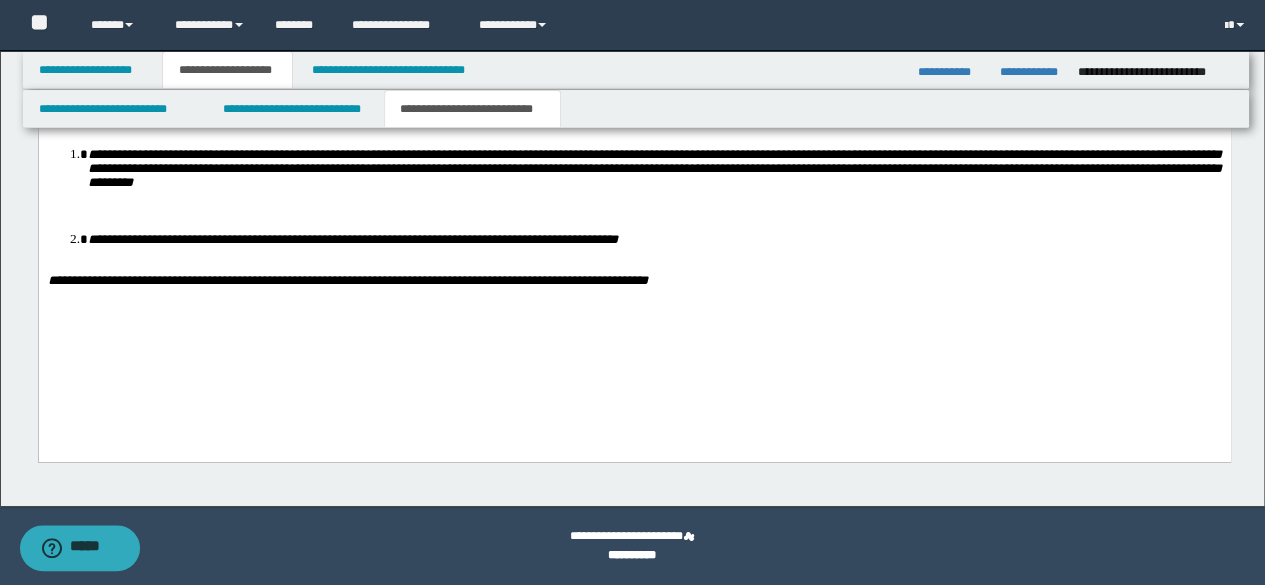 scroll, scrollTop: 3268, scrollLeft: 0, axis: vertical 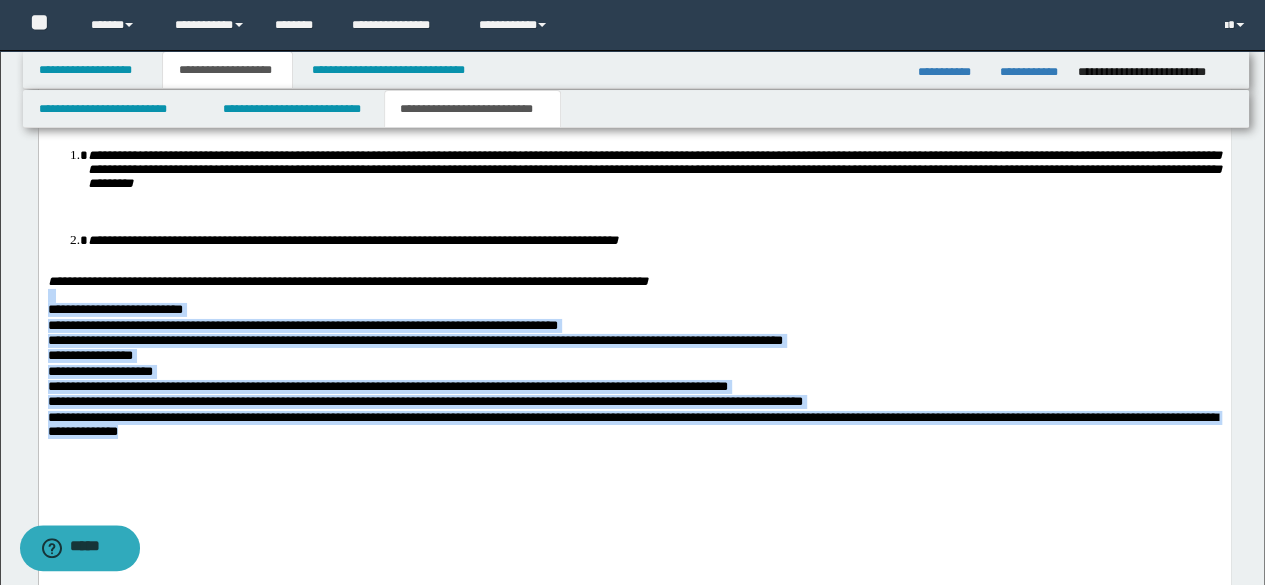 drag, startPoint x: 274, startPoint y: 485, endPoint x: 68, endPoint y: 187, distance: 362.27063 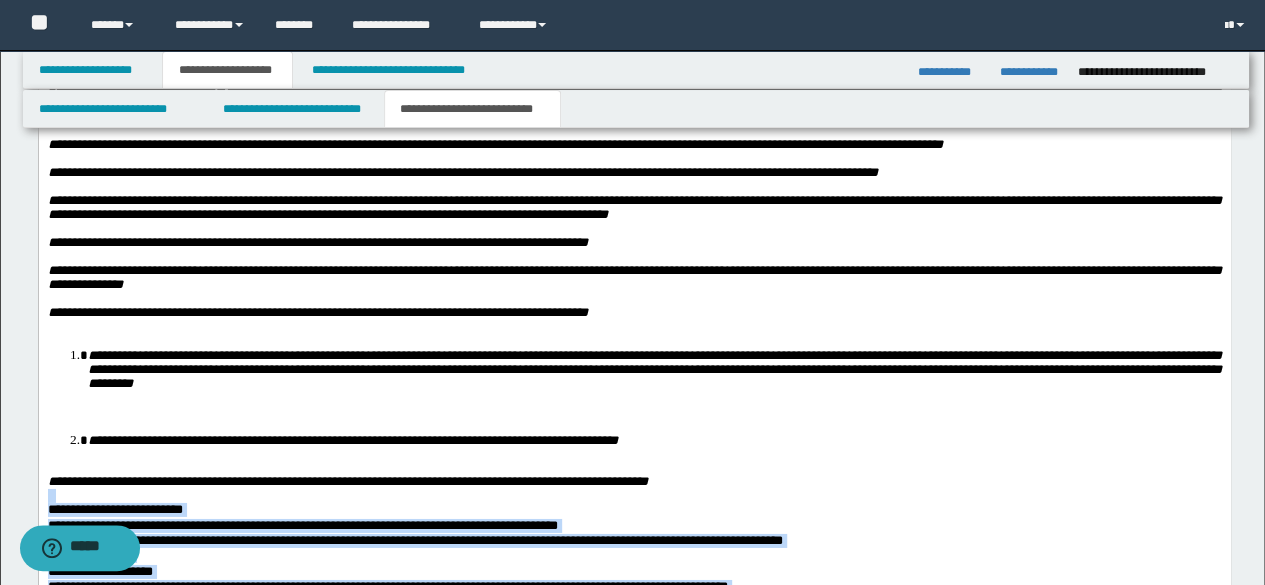 scroll, scrollTop: 2868, scrollLeft: 0, axis: vertical 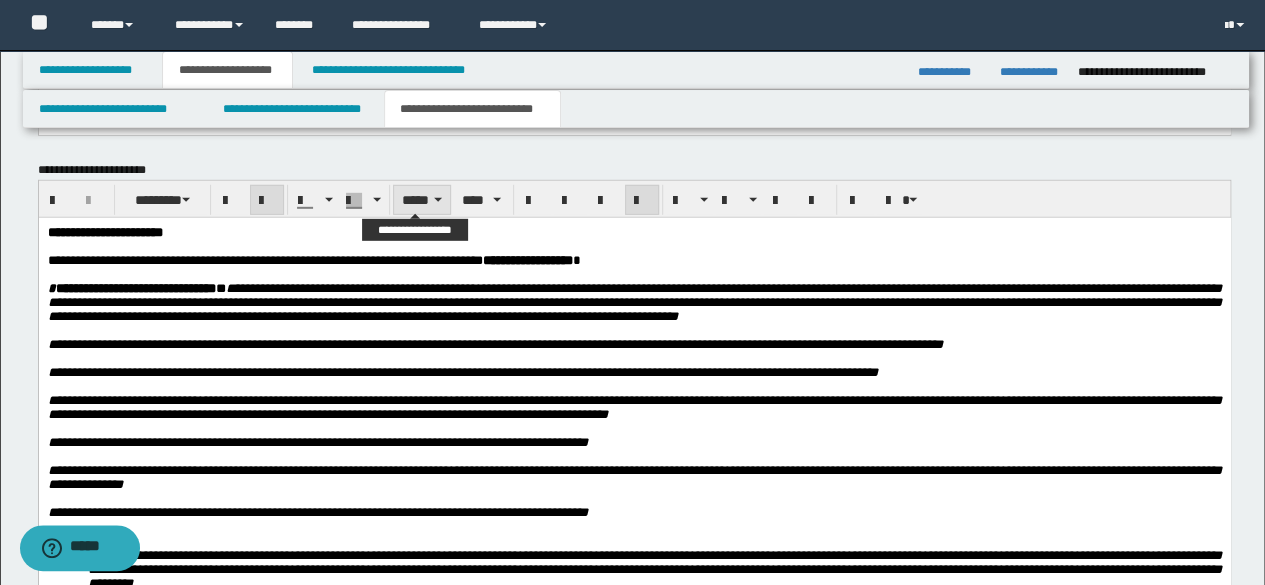 click on "*****" at bounding box center (422, 200) 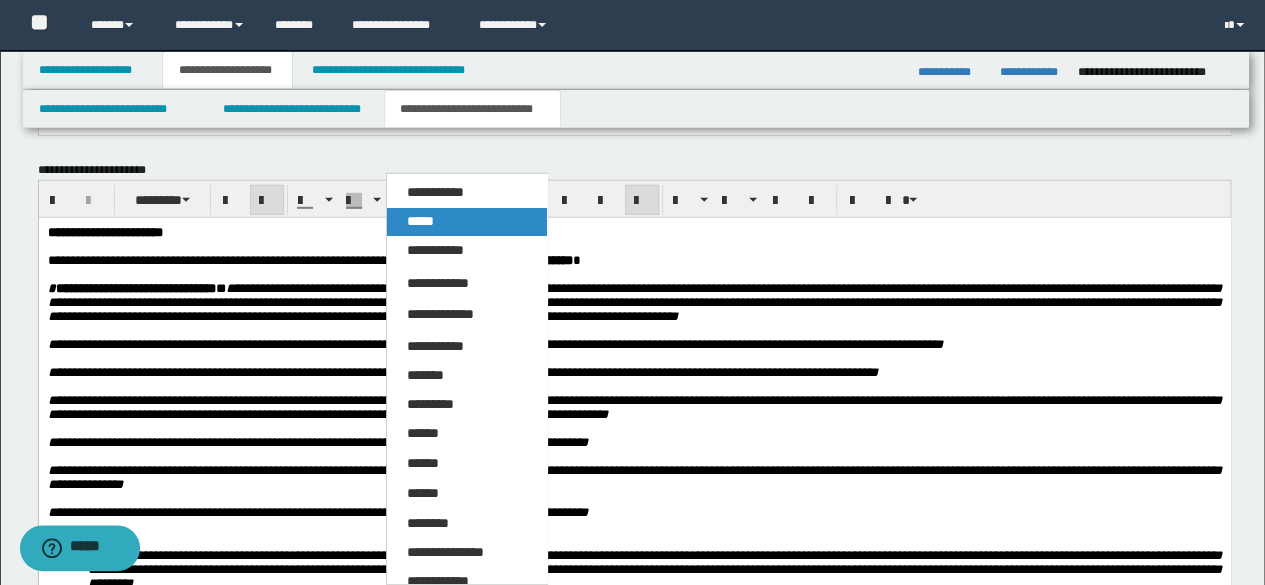 click on "*****" at bounding box center (420, 221) 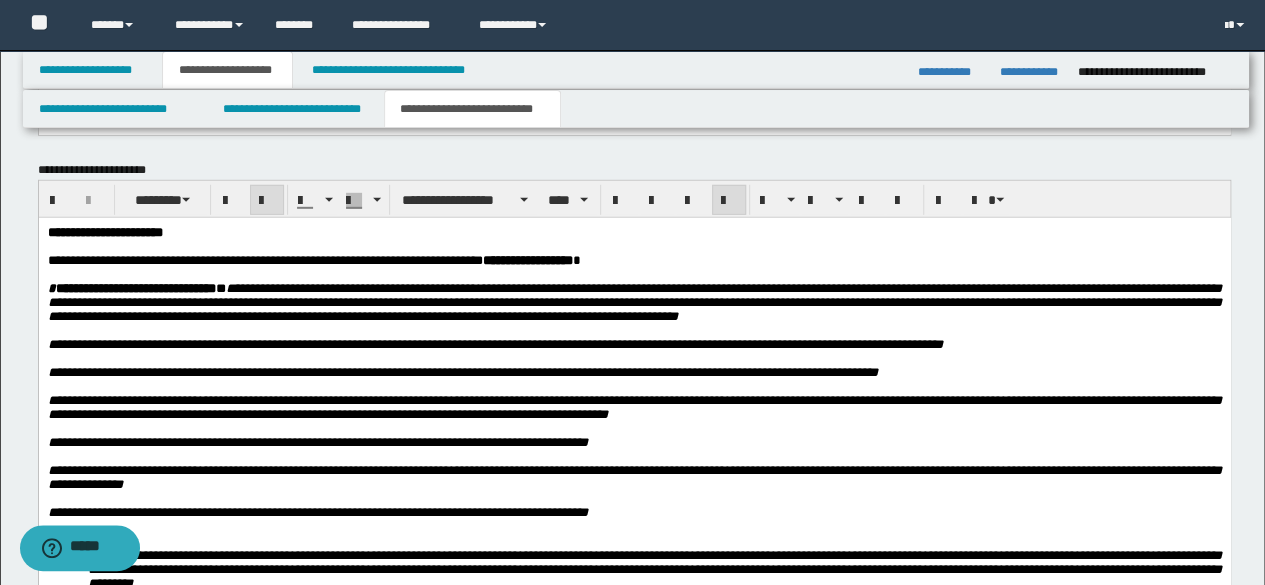 click at bounding box center [267, 201] 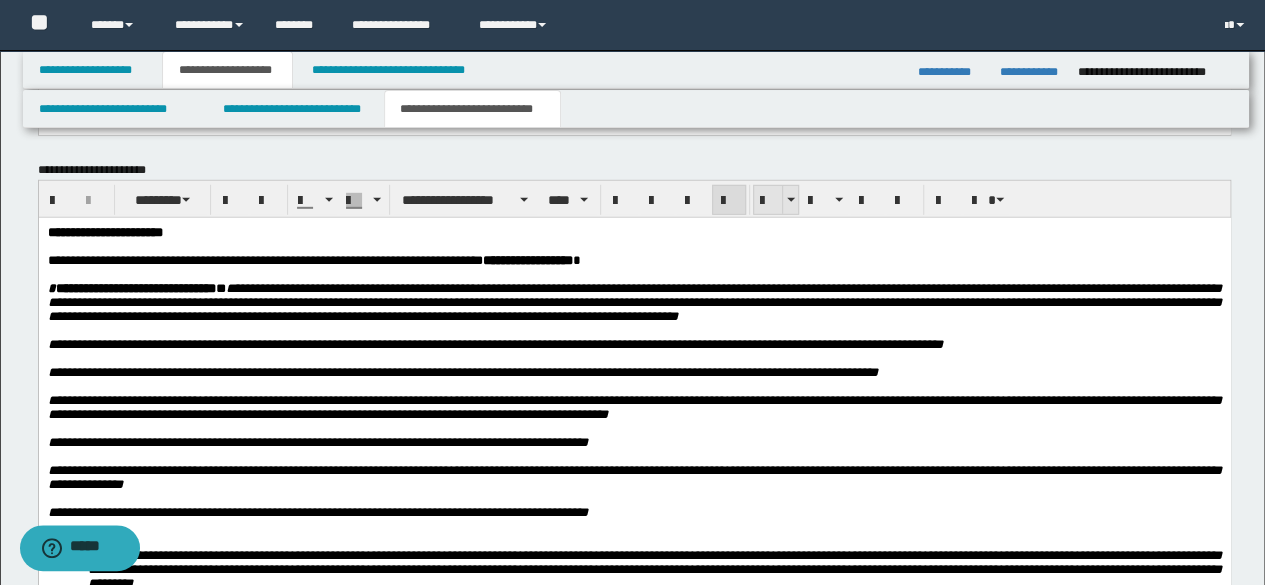 drag, startPoint x: 751, startPoint y: 193, endPoint x: 671, endPoint y: 93, distance: 128.06248 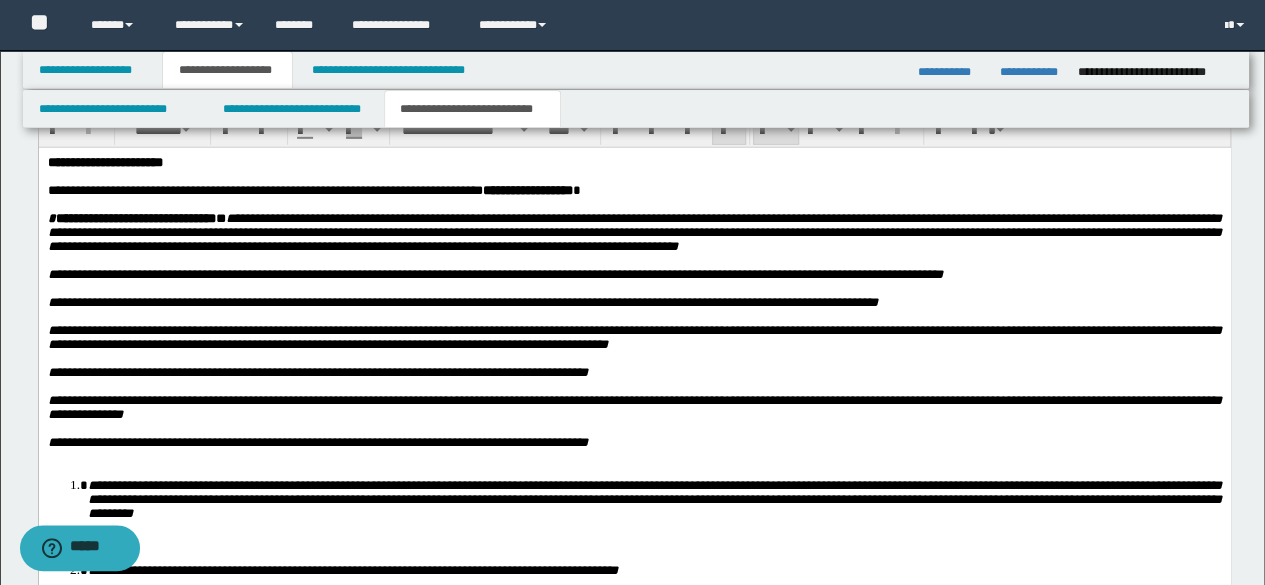 scroll, scrollTop: 2768, scrollLeft: 0, axis: vertical 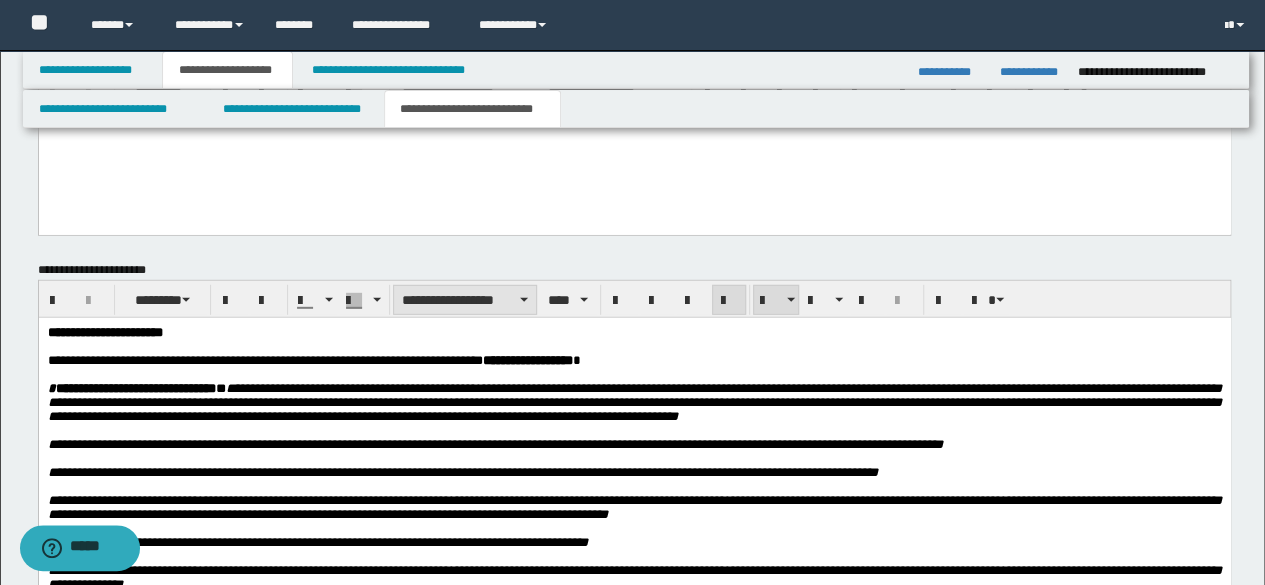 click on "**********" at bounding box center (465, 300) 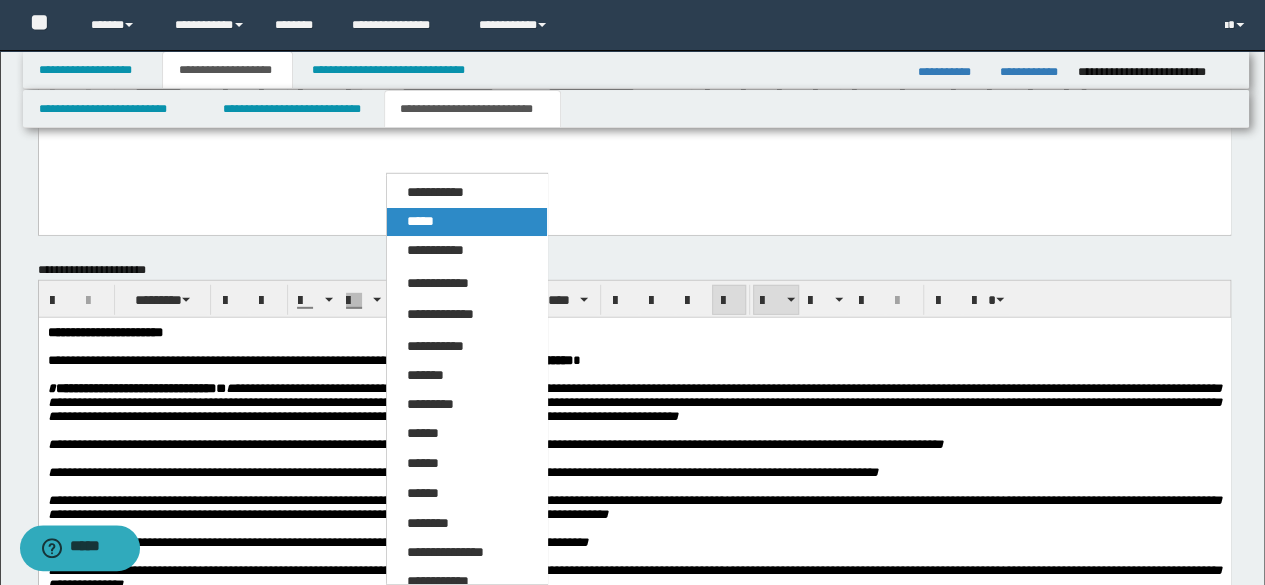 click on "*****" at bounding box center [420, 221] 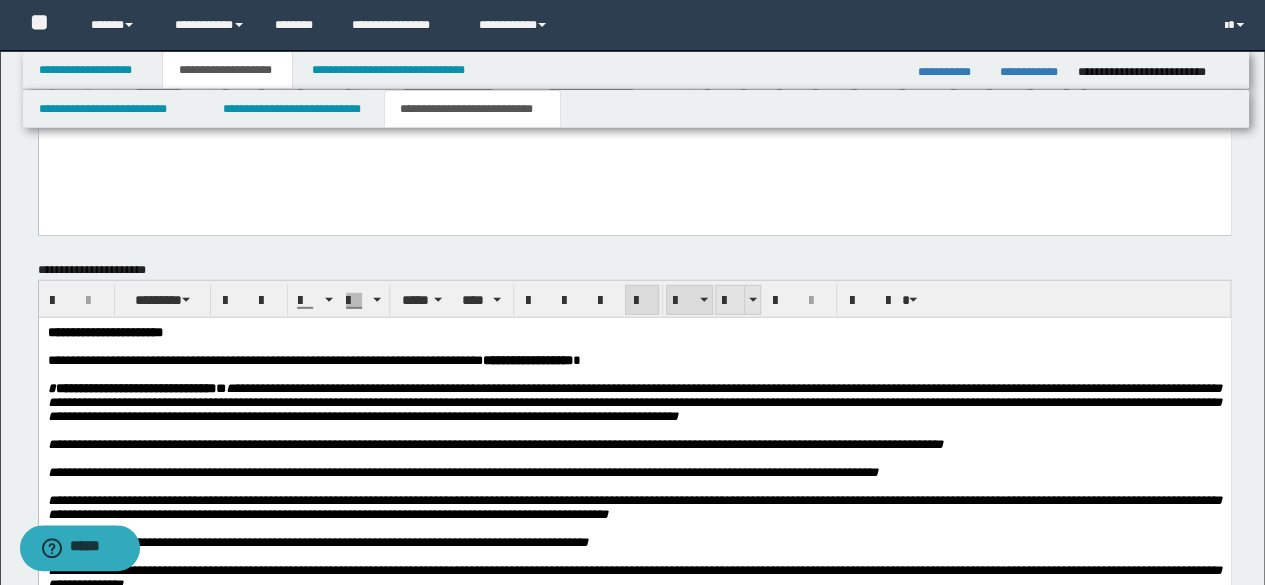click at bounding box center [730, 301] 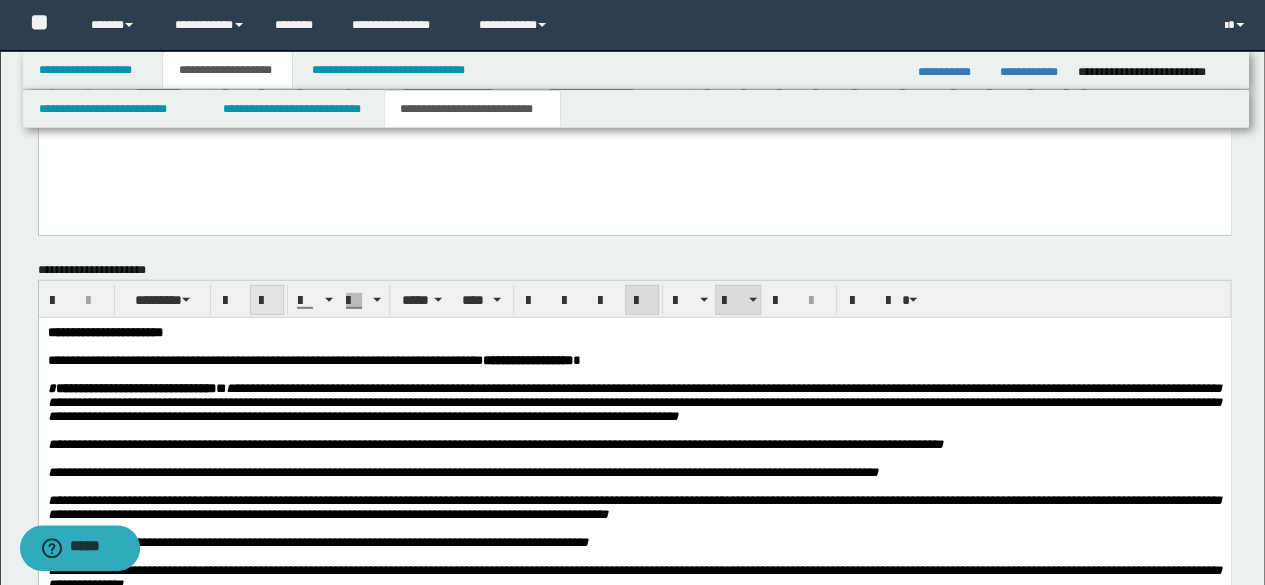 click at bounding box center [267, 301] 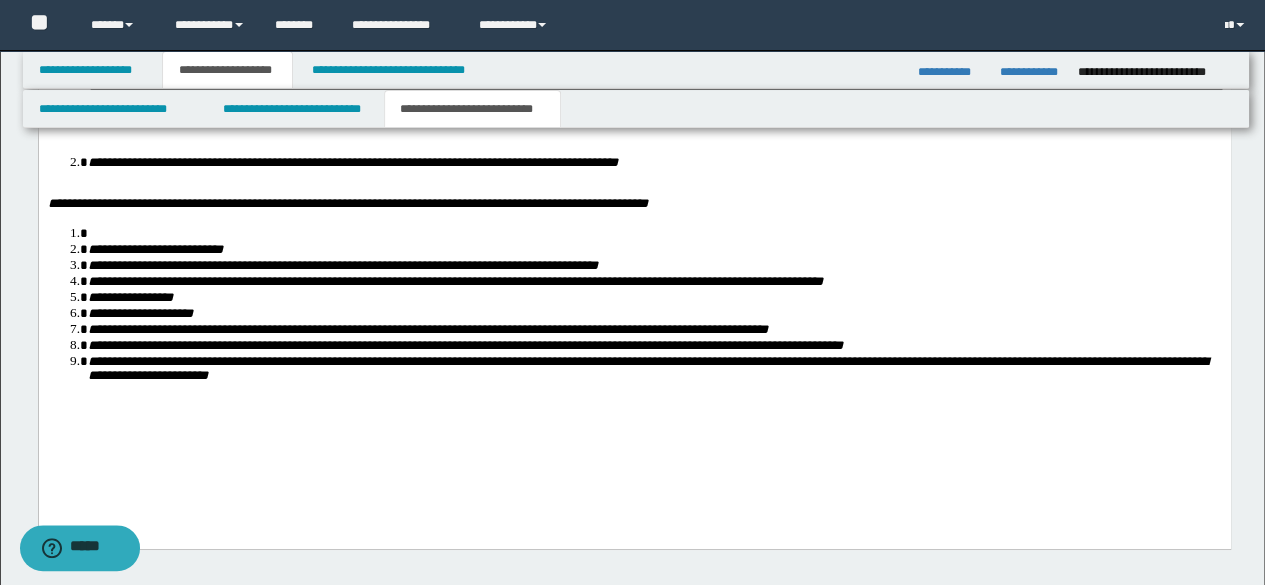 scroll, scrollTop: 3432, scrollLeft: 0, axis: vertical 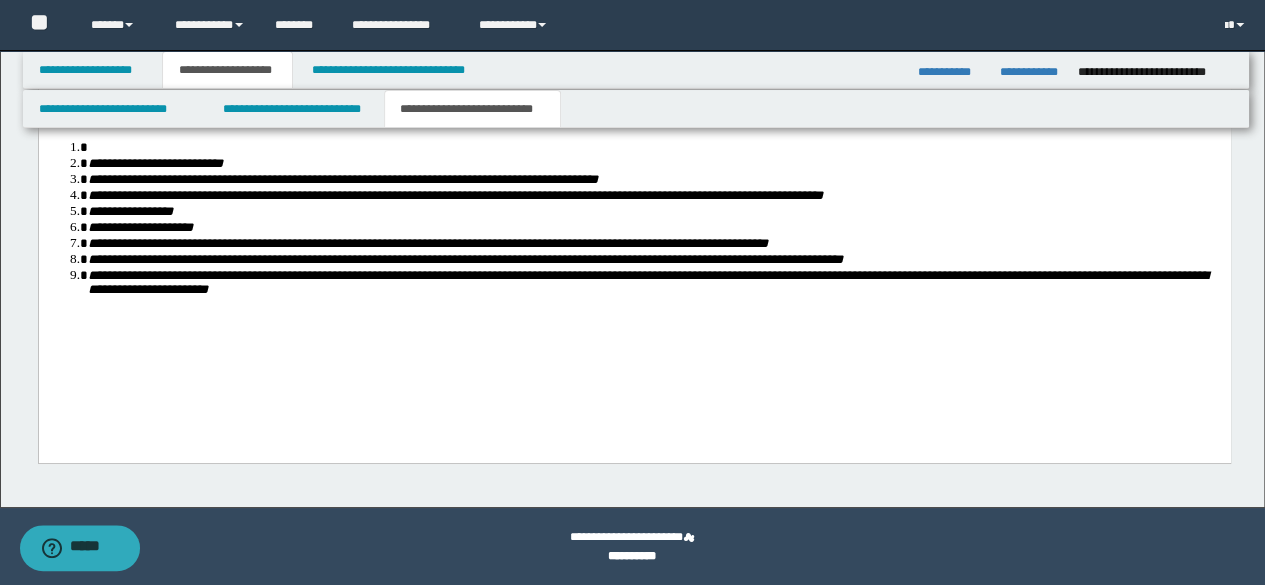 click on "**********" at bounding box center (634, 12) 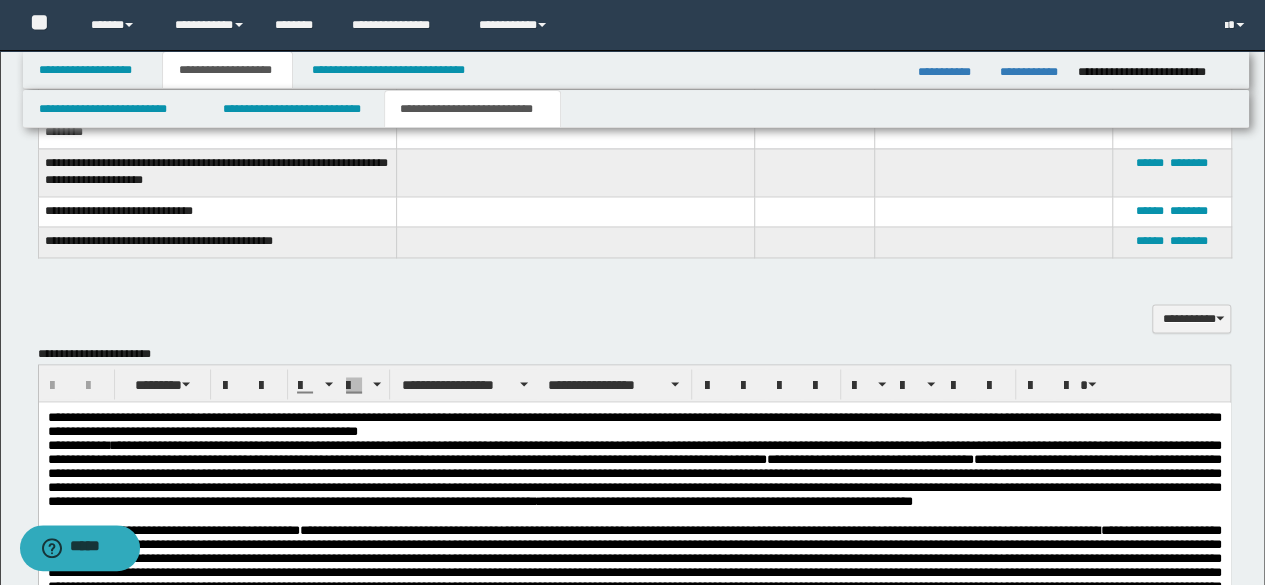 scroll, scrollTop: 1717, scrollLeft: 0, axis: vertical 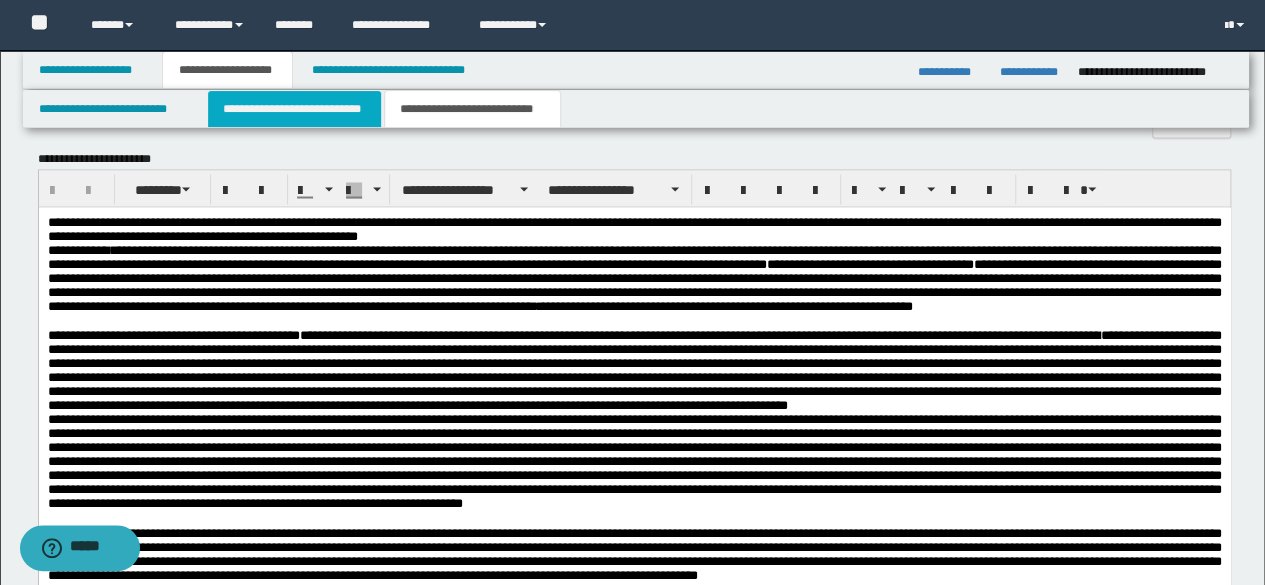 click on "**********" at bounding box center (294, 109) 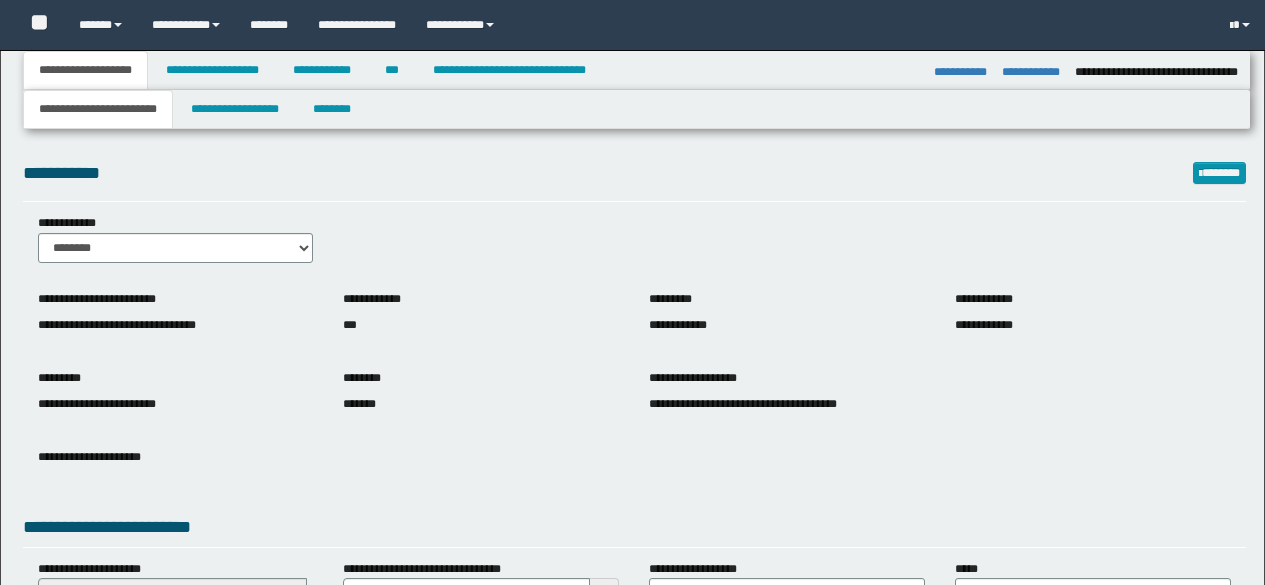select on "**" 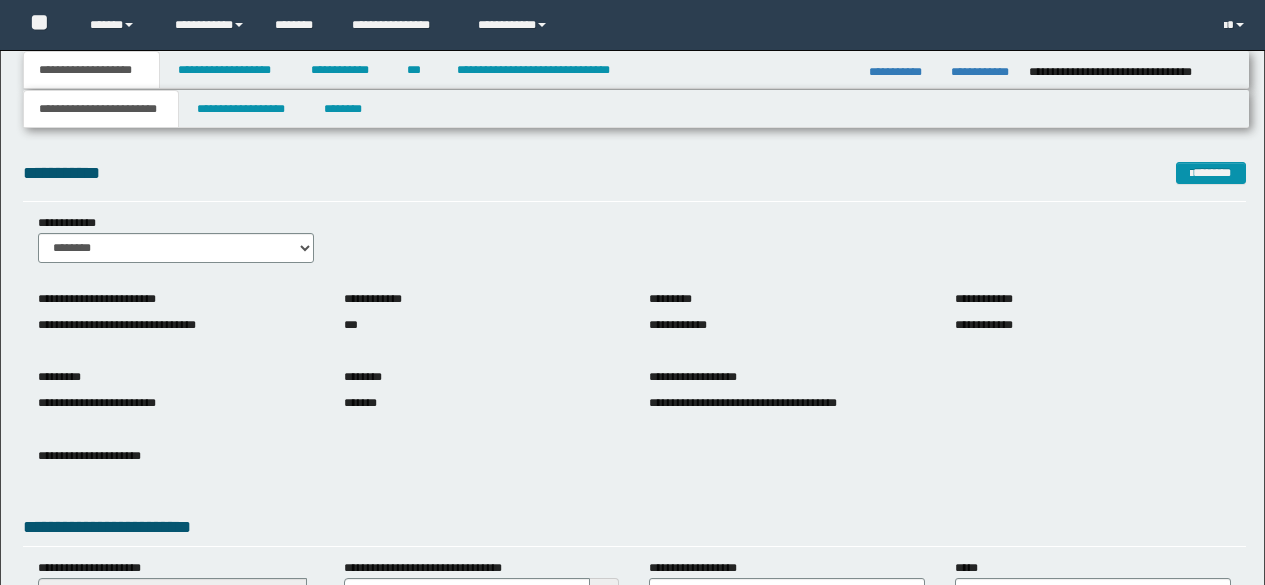 scroll, scrollTop: 0, scrollLeft: 0, axis: both 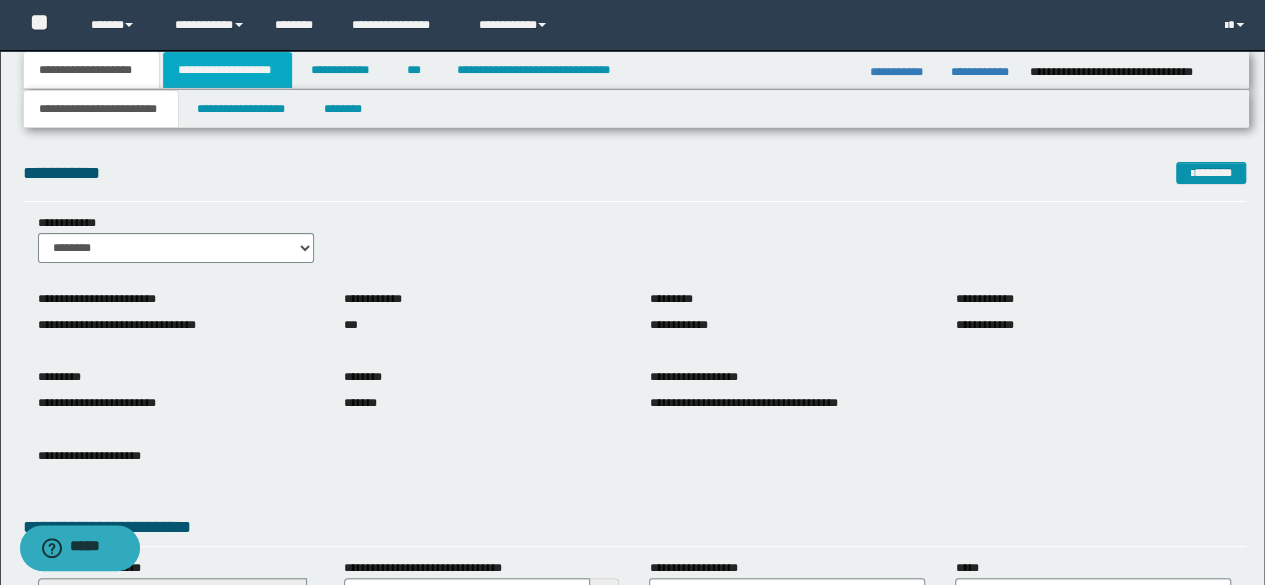 click on "**********" at bounding box center [227, 70] 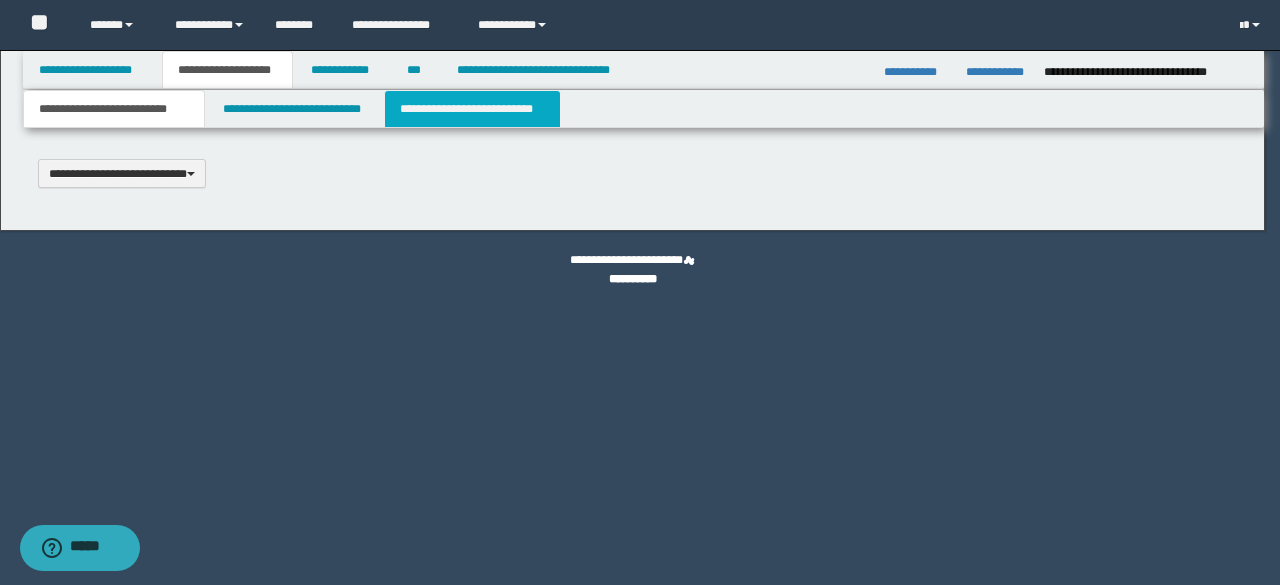 type 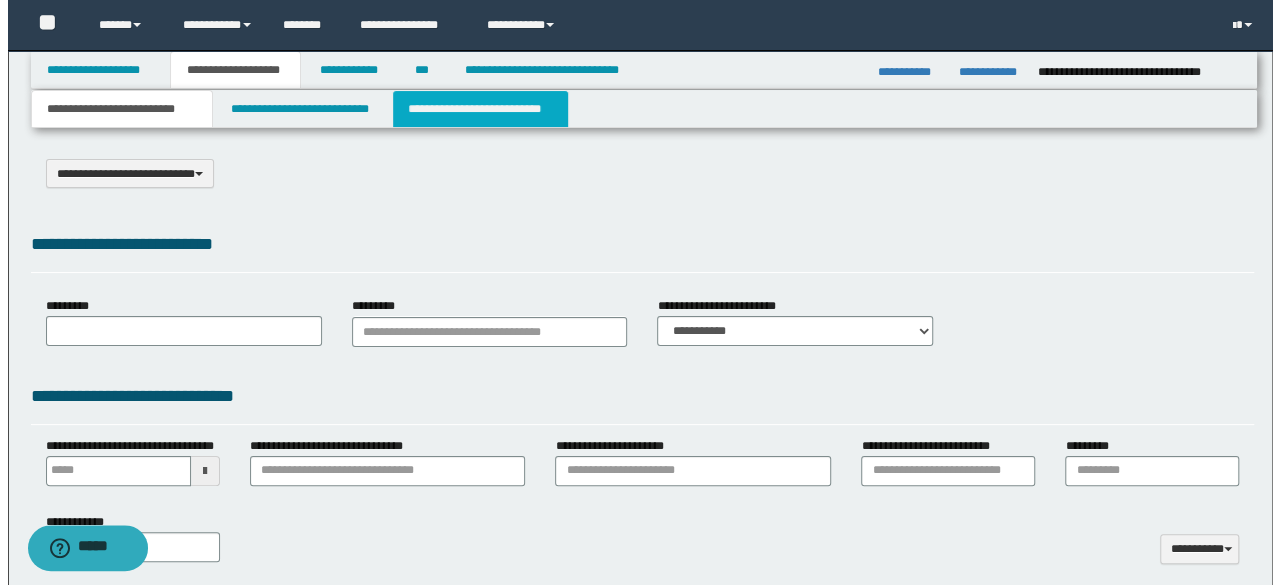 scroll, scrollTop: 0, scrollLeft: 0, axis: both 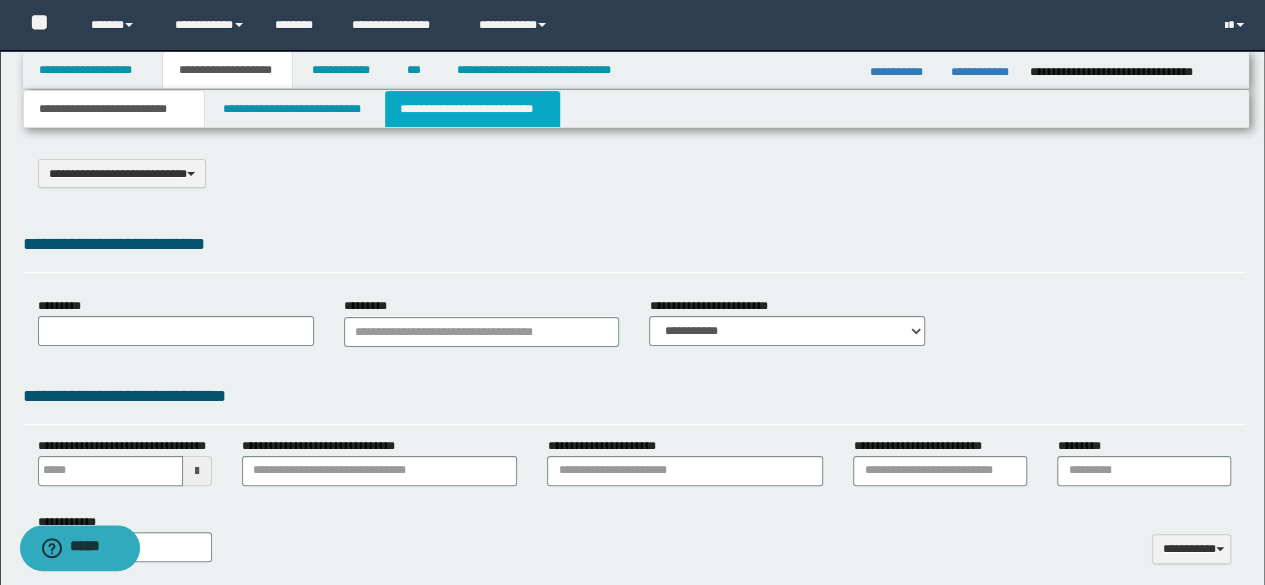 type on "**********" 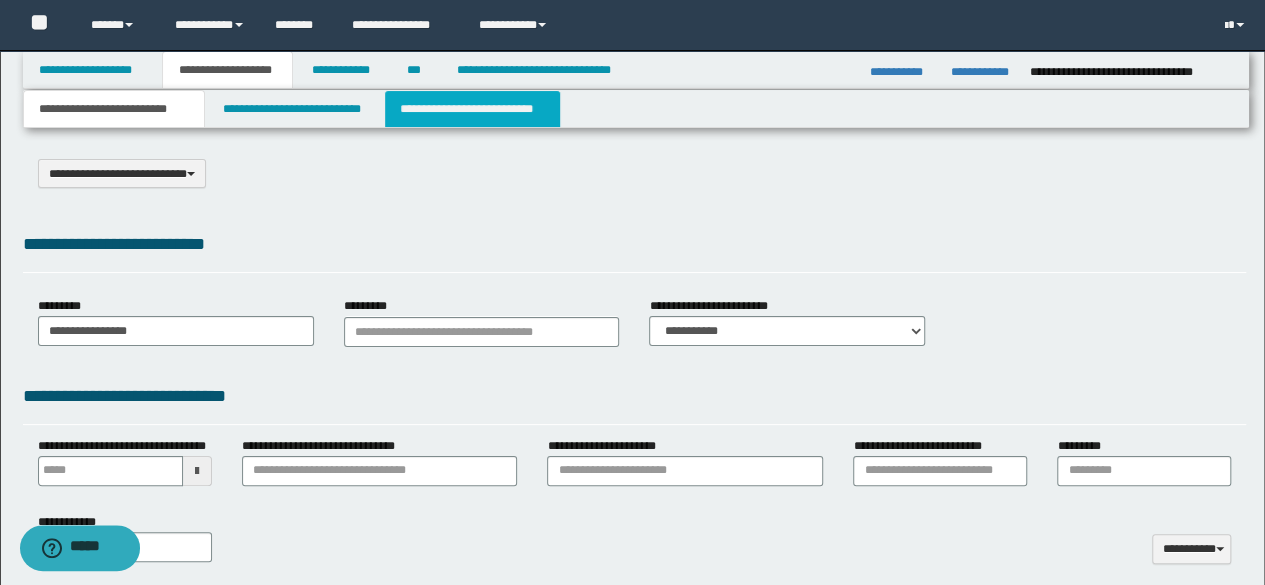 click on "**********" at bounding box center (472, 109) 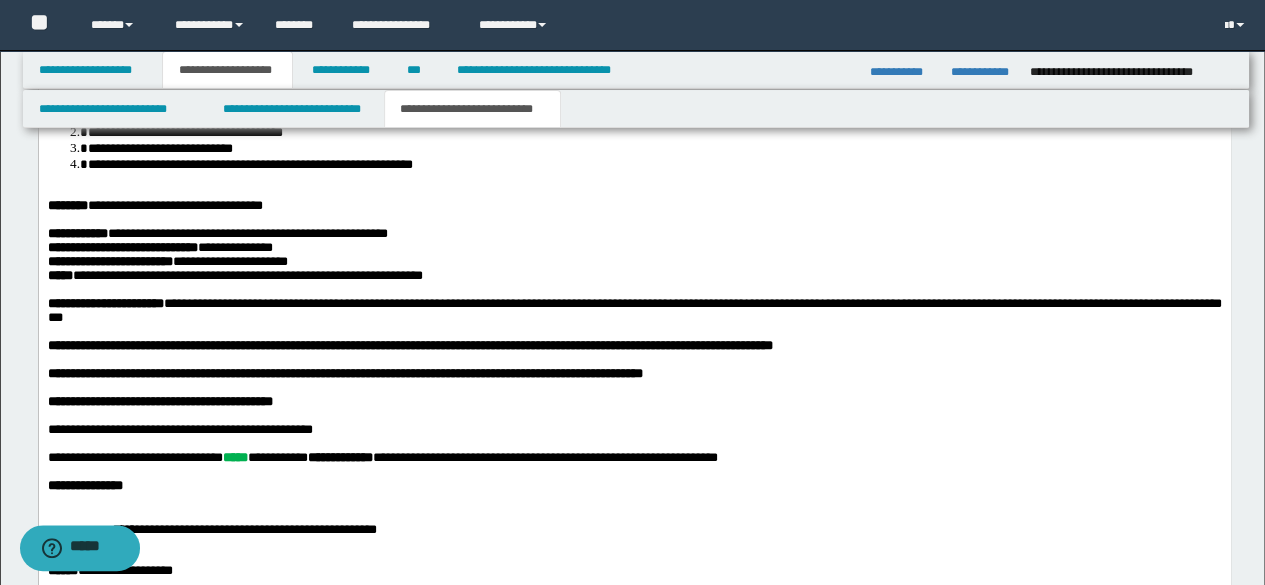 scroll, scrollTop: 2300, scrollLeft: 0, axis: vertical 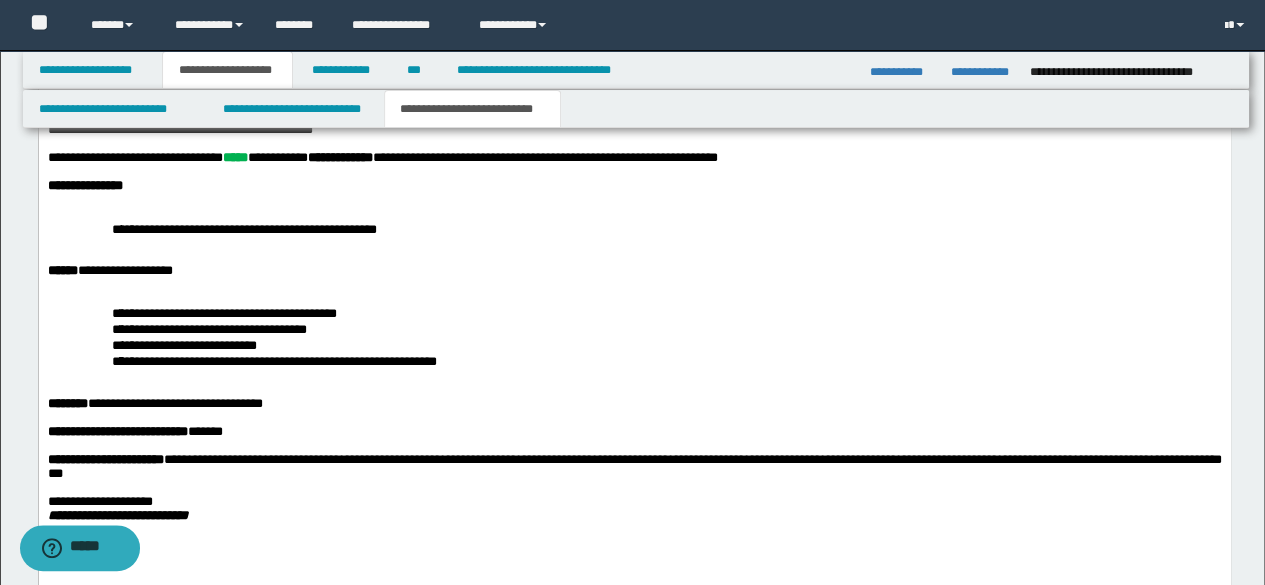 click on "**********" at bounding box center [634, 230] 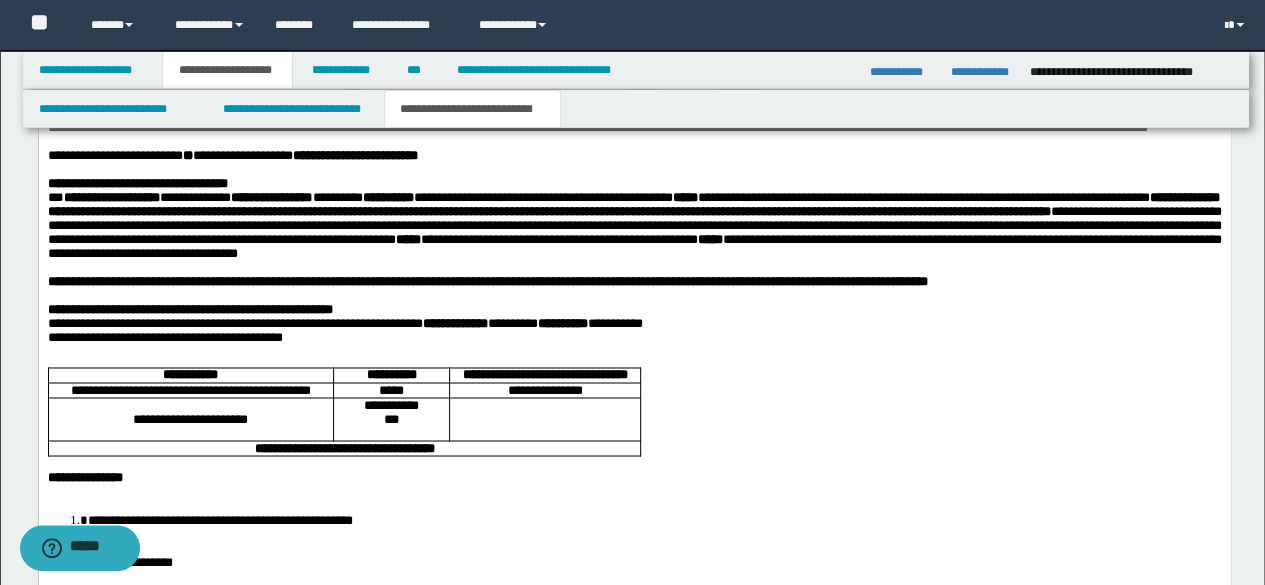 scroll, scrollTop: 1300, scrollLeft: 0, axis: vertical 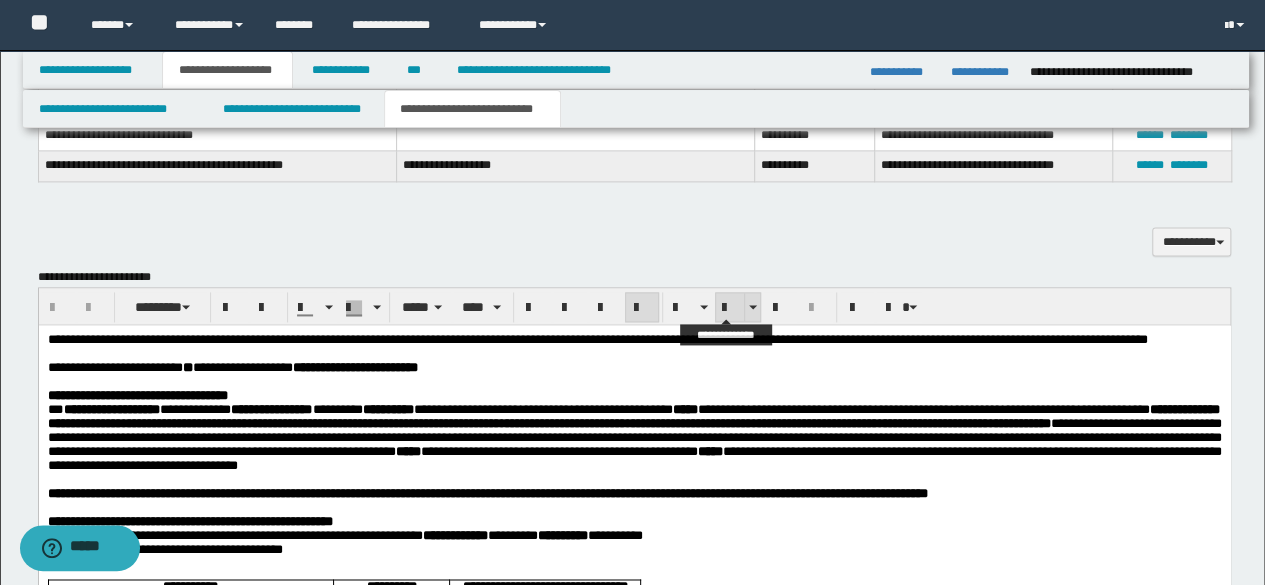 click at bounding box center (730, 308) 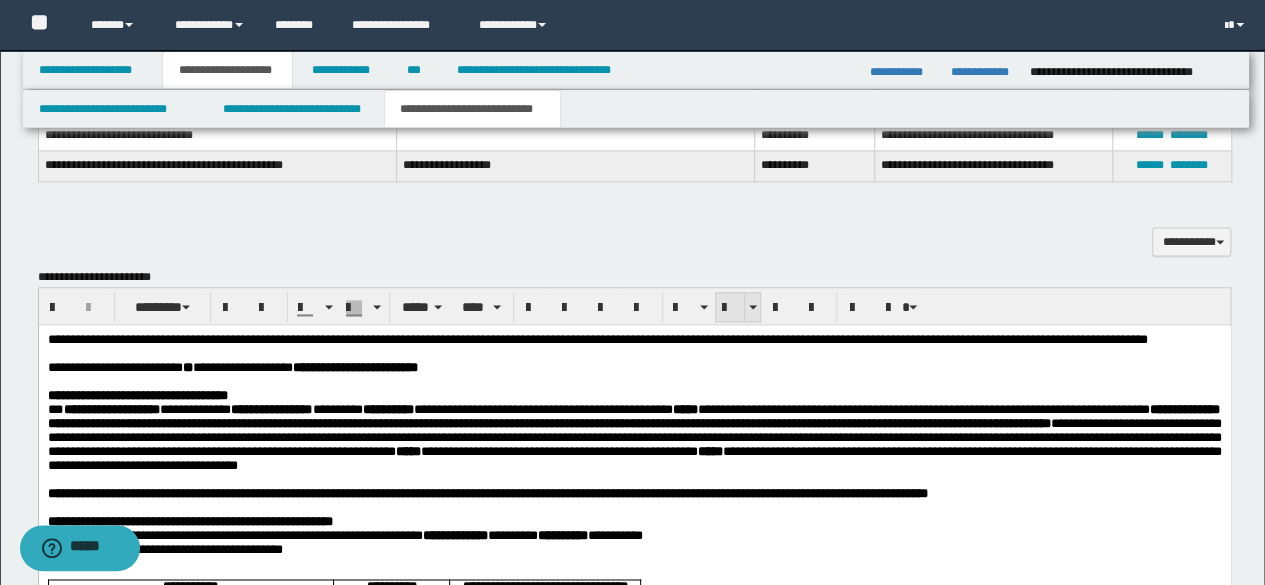 click at bounding box center [730, 308] 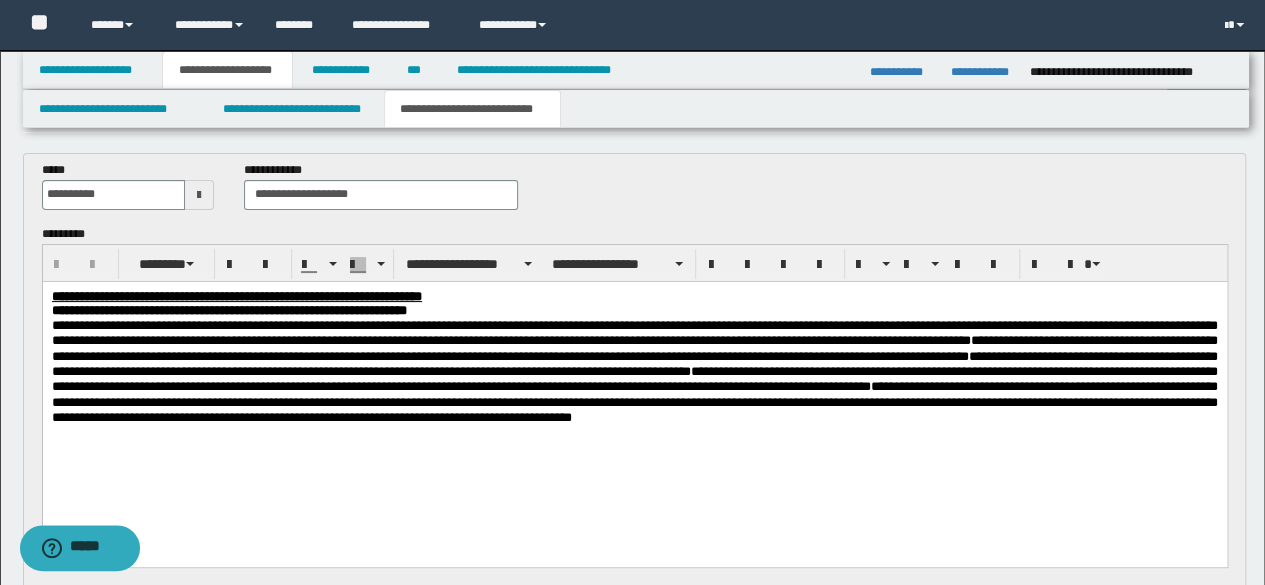 scroll, scrollTop: 100, scrollLeft: 0, axis: vertical 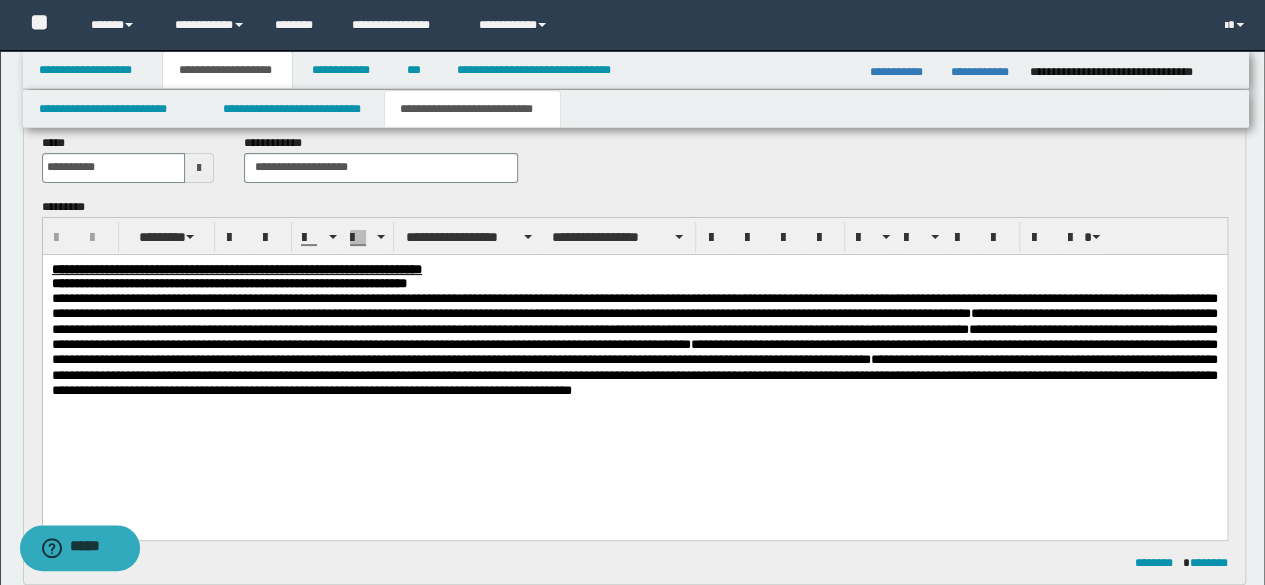 click on "**********" at bounding box center (634, 374) 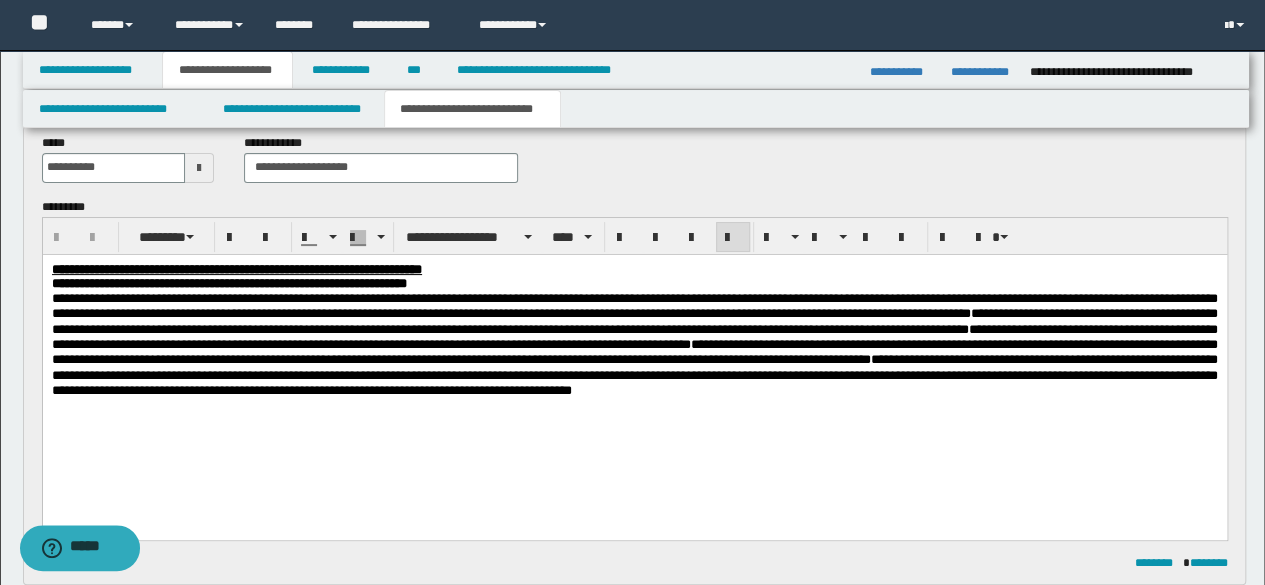 type 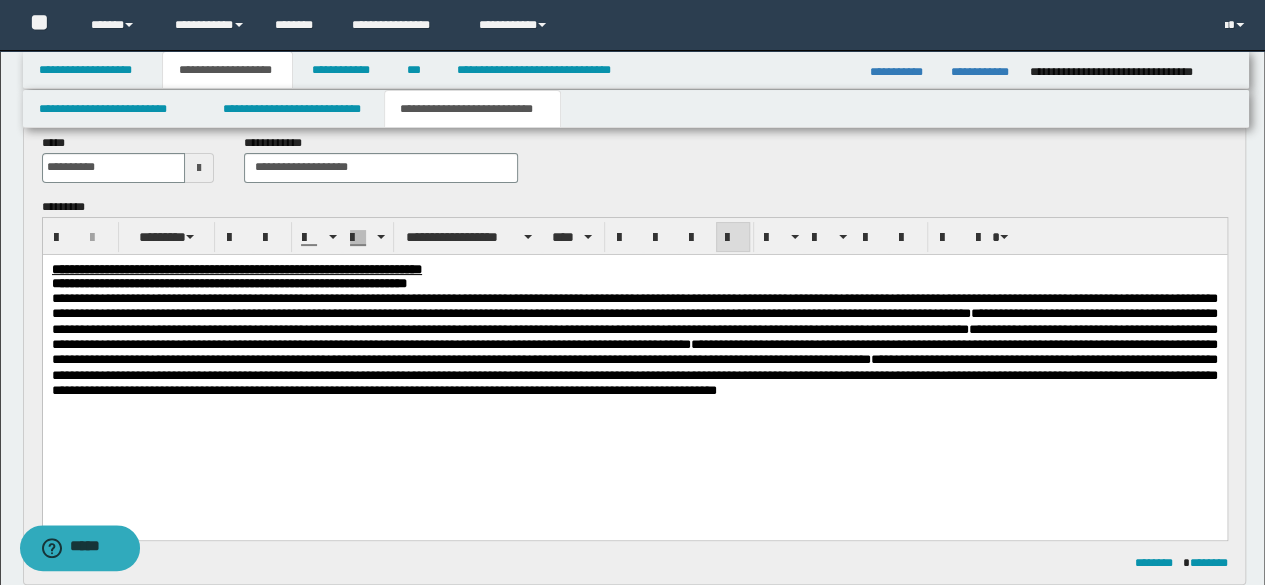 click on "**********" at bounding box center [634, 374] 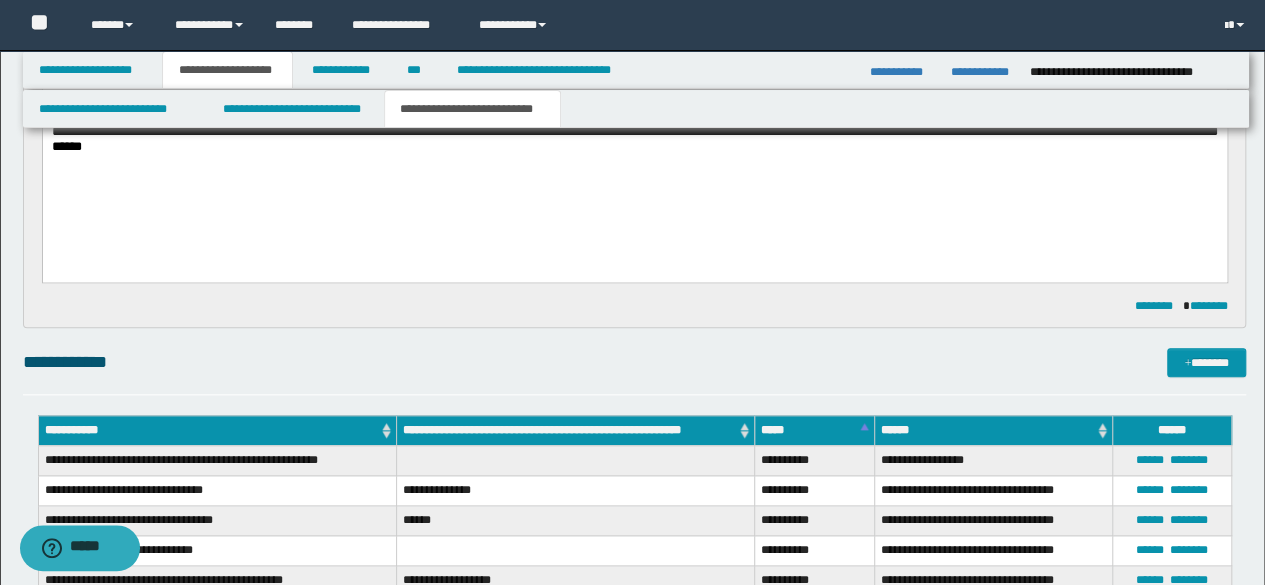 scroll, scrollTop: 600, scrollLeft: 0, axis: vertical 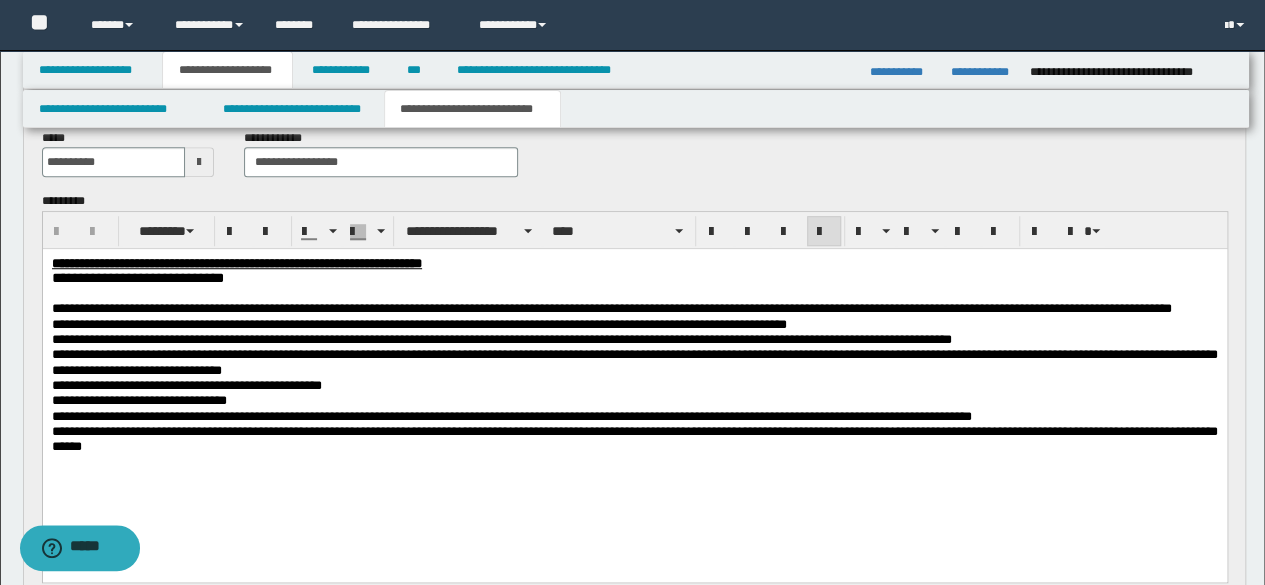 click on "**********" at bounding box center (634, 308) 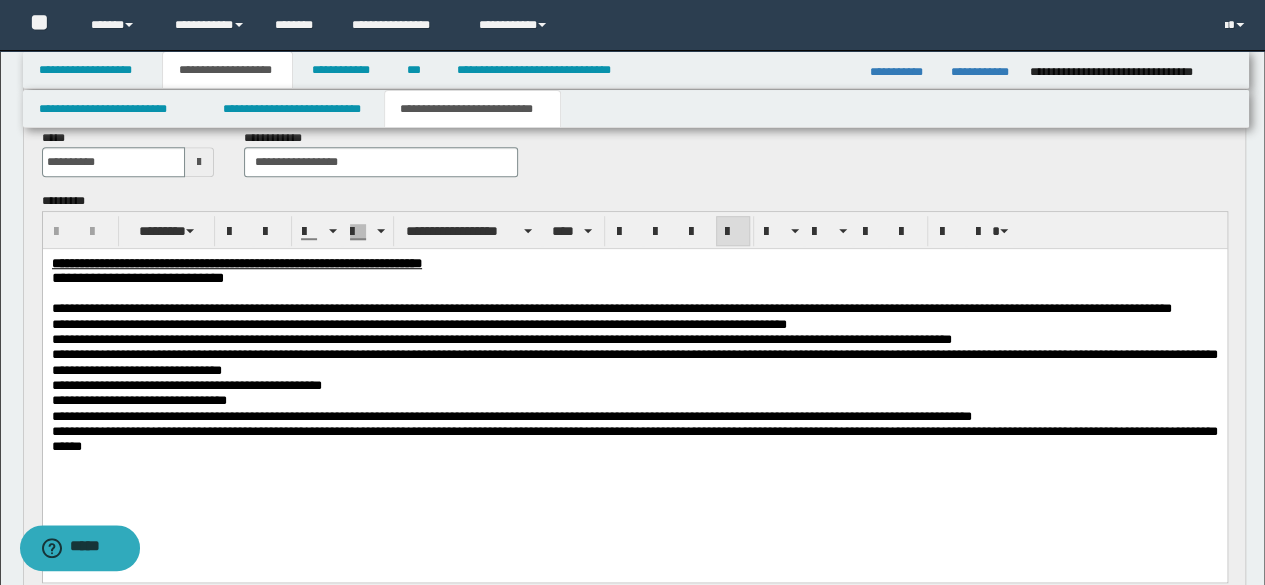 type 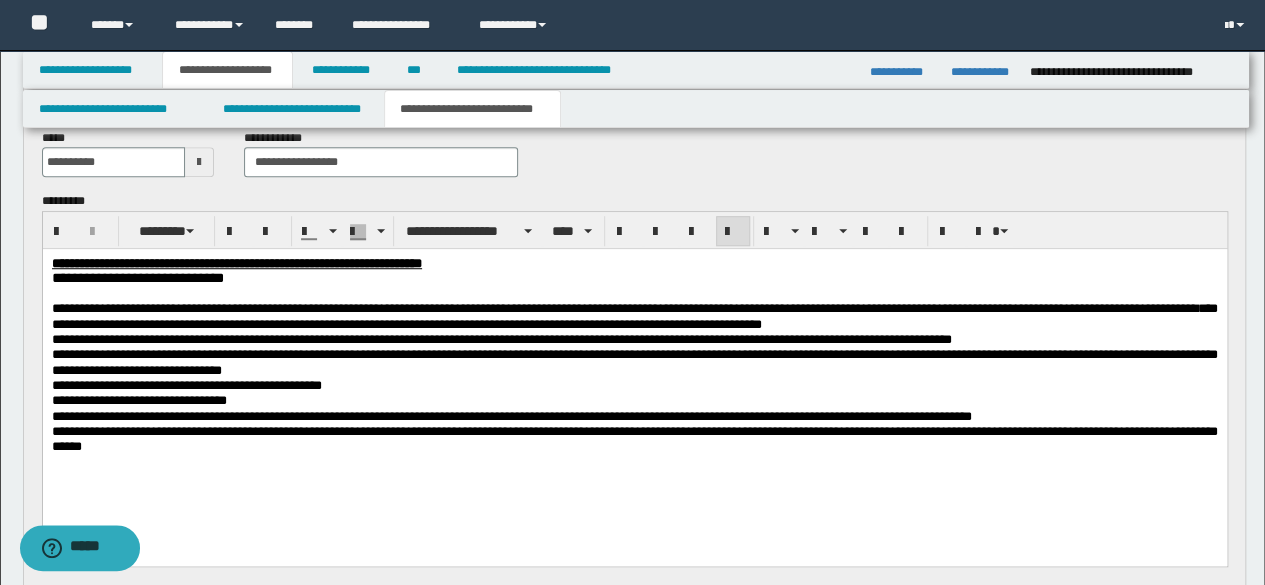 click on "**********" at bounding box center (634, 316) 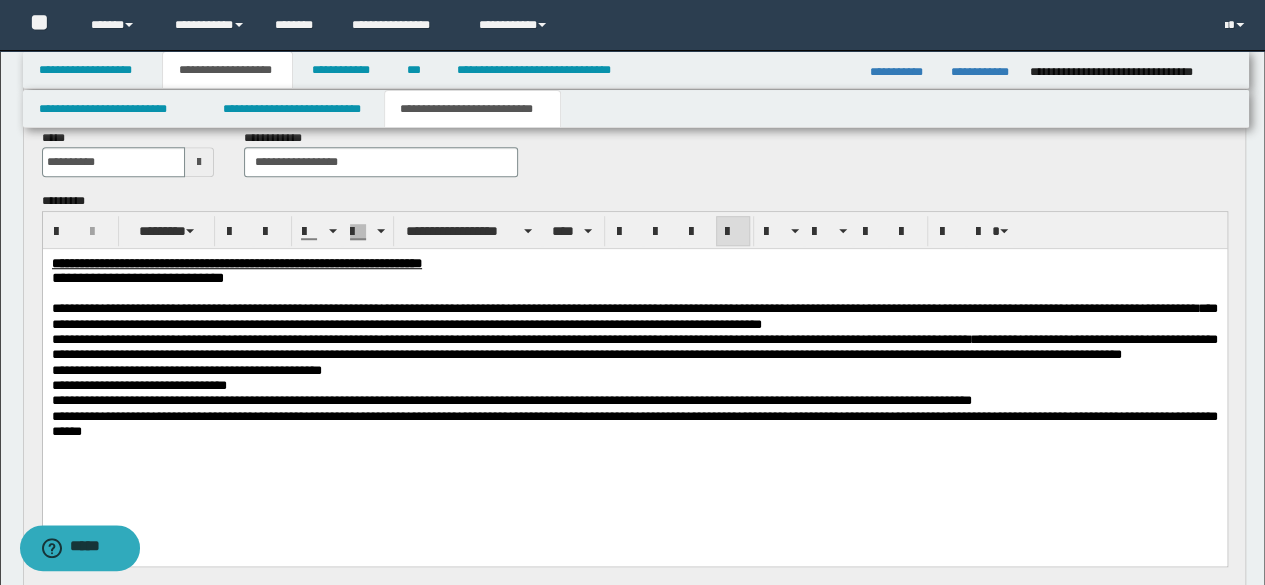 click on "**********" at bounding box center [634, 347] 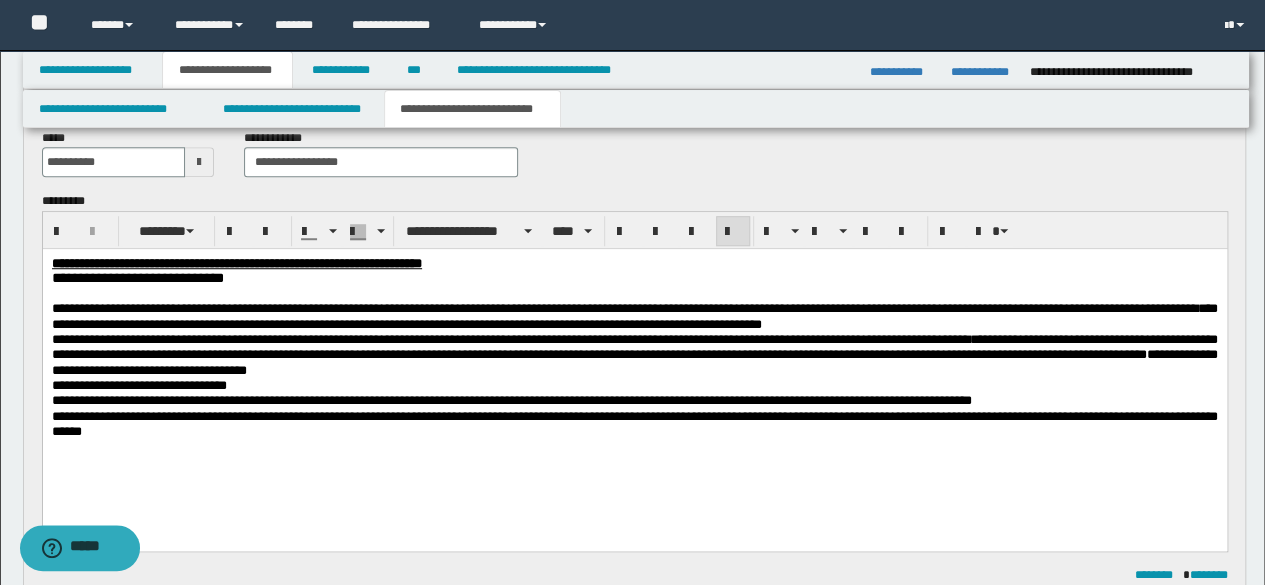 click on "**********" at bounding box center (634, 355) 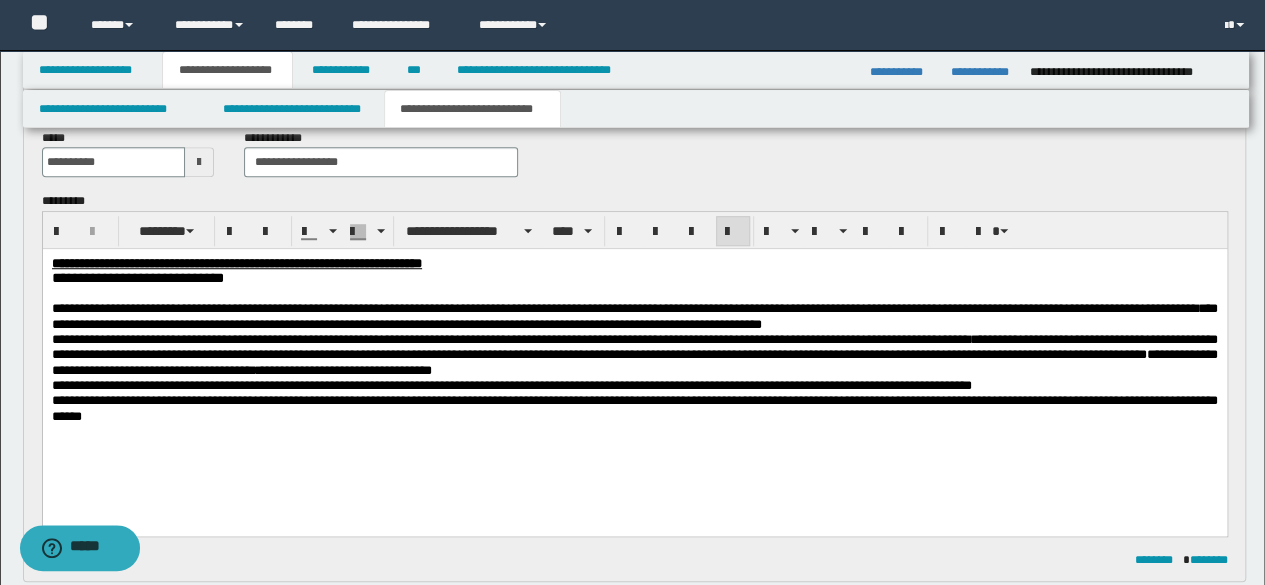 click on "**********" at bounding box center [634, 355] 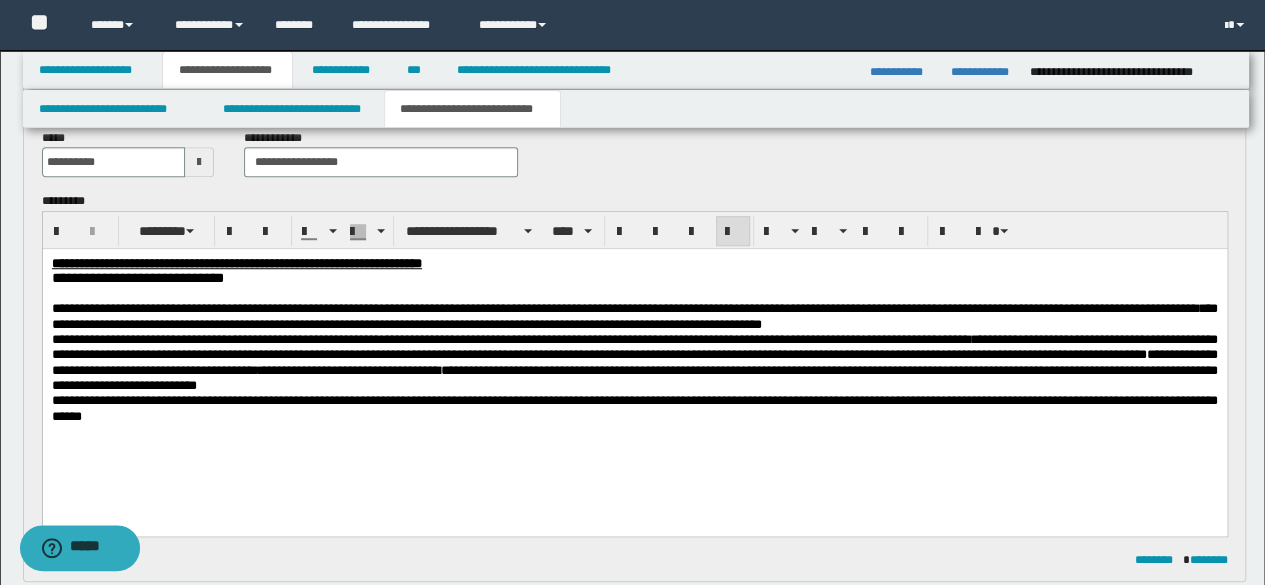 click on "**********" at bounding box center (634, 362) 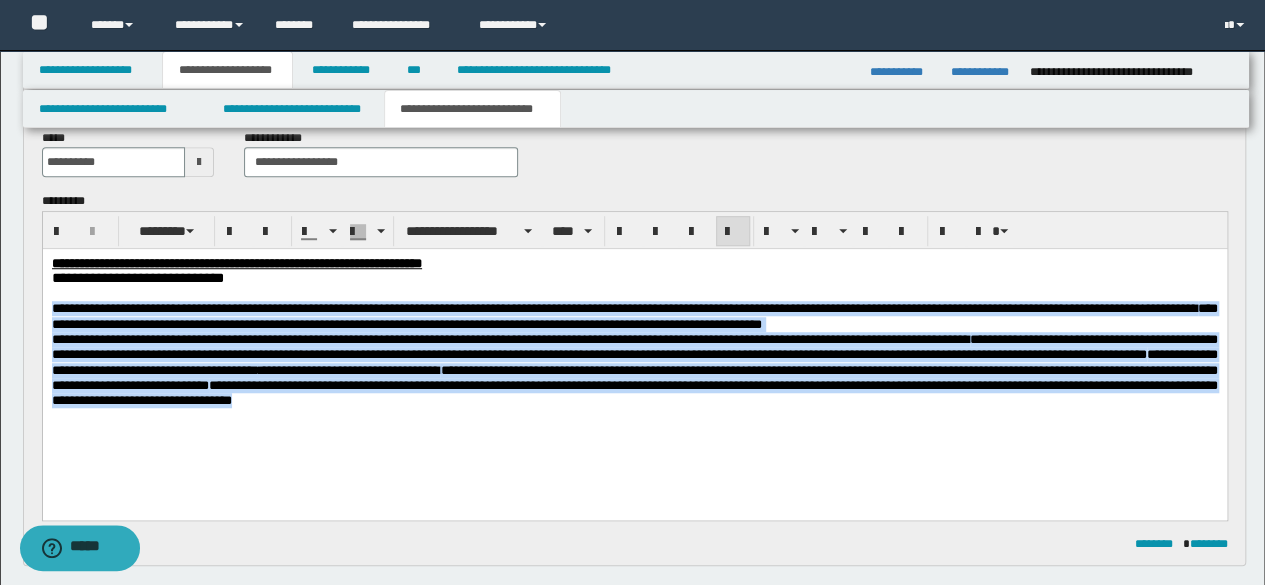 drag, startPoint x: 53, startPoint y: 311, endPoint x: 1279, endPoint y: 455, distance: 1234.4279 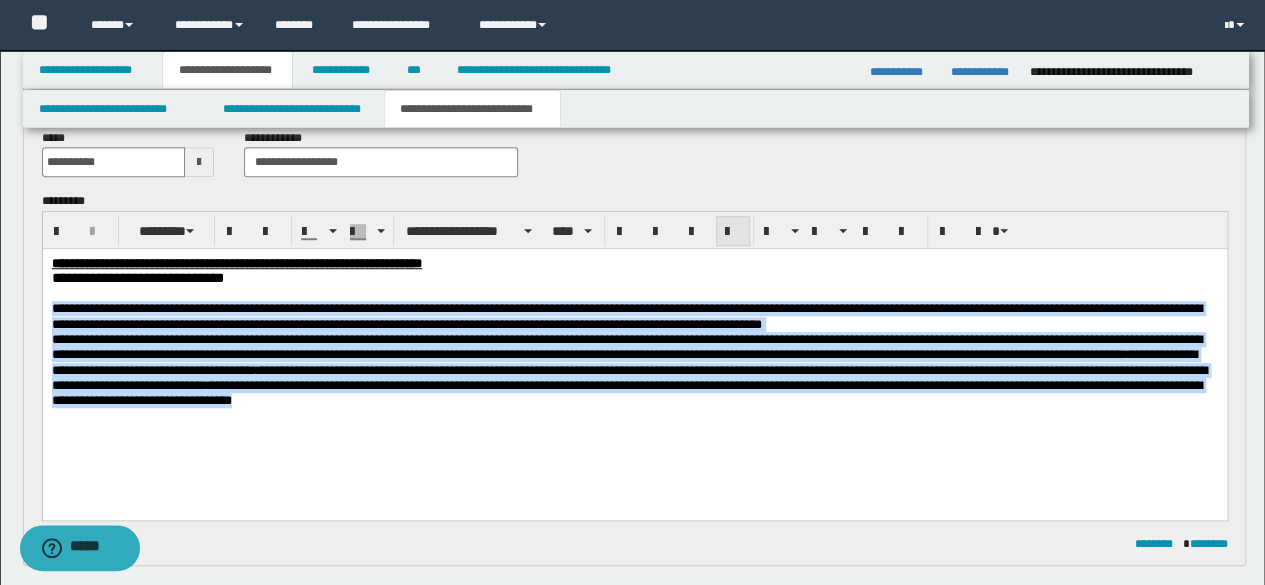click at bounding box center [733, 231] 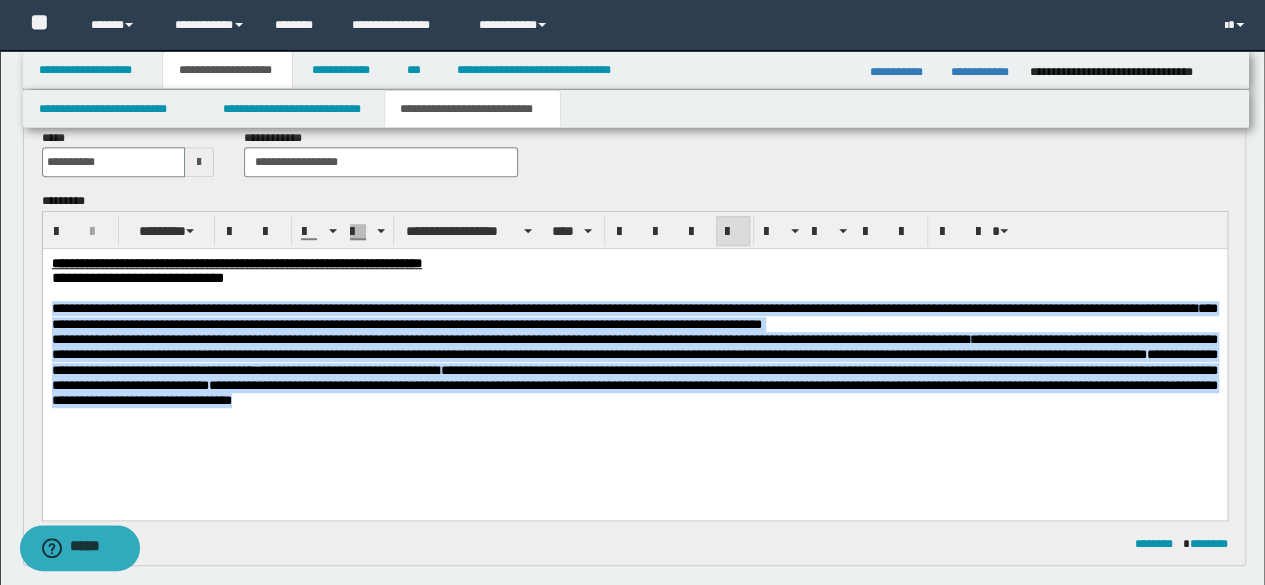 click on "**********" at bounding box center (634, 316) 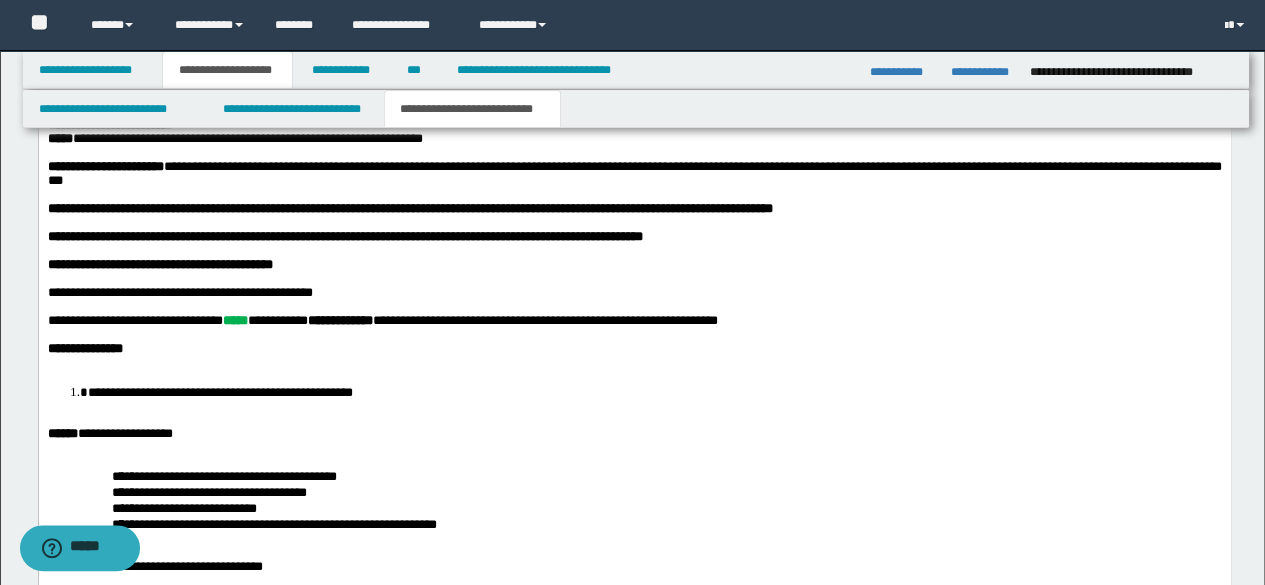 scroll, scrollTop: 2100, scrollLeft: 0, axis: vertical 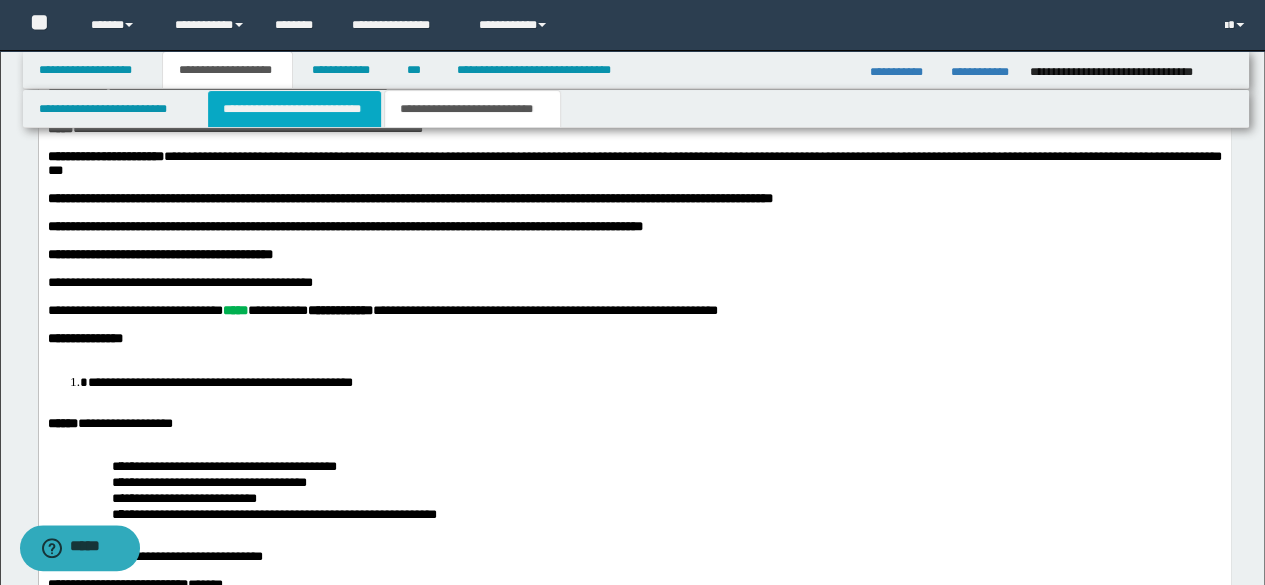 click on "**********" at bounding box center (294, 109) 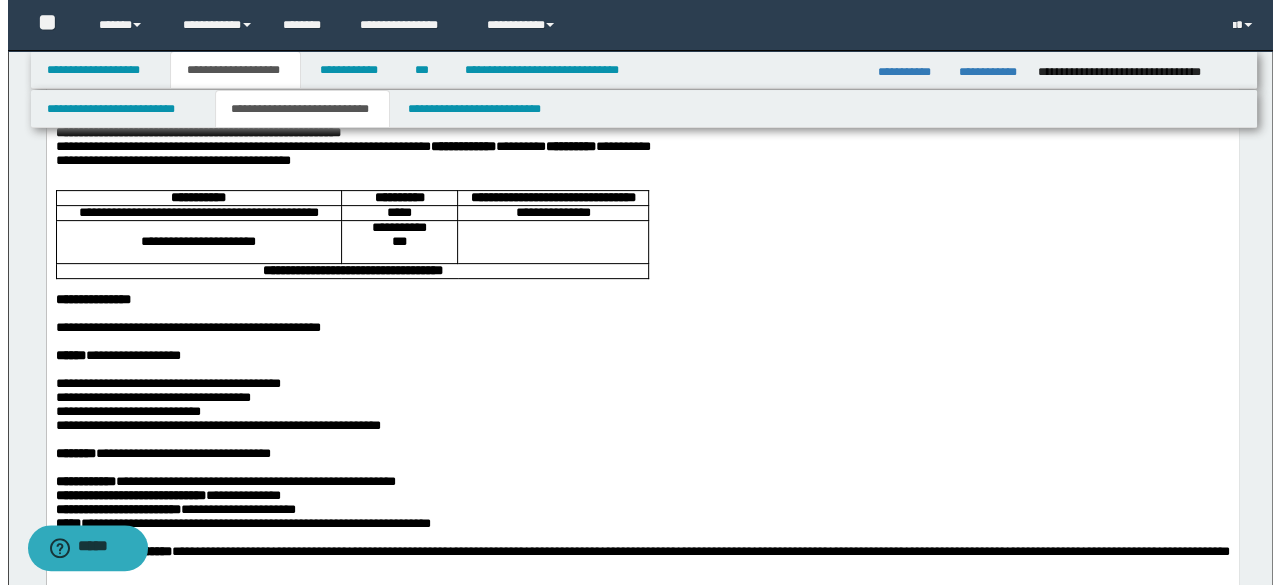 scroll, scrollTop: 0, scrollLeft: 0, axis: both 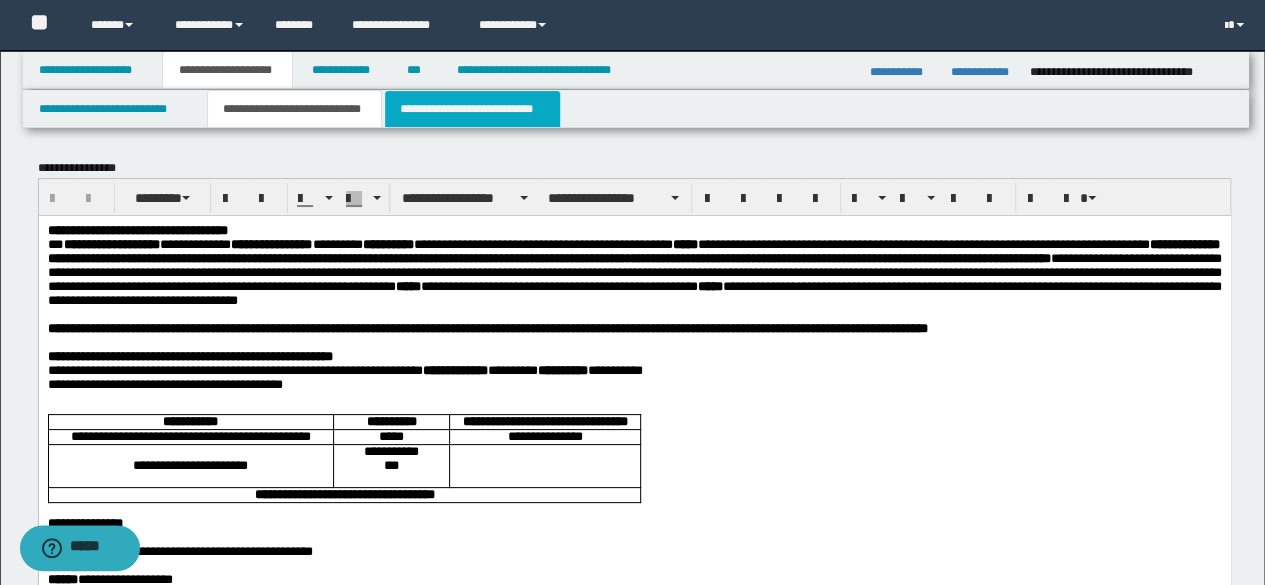 click on "**********" at bounding box center [472, 109] 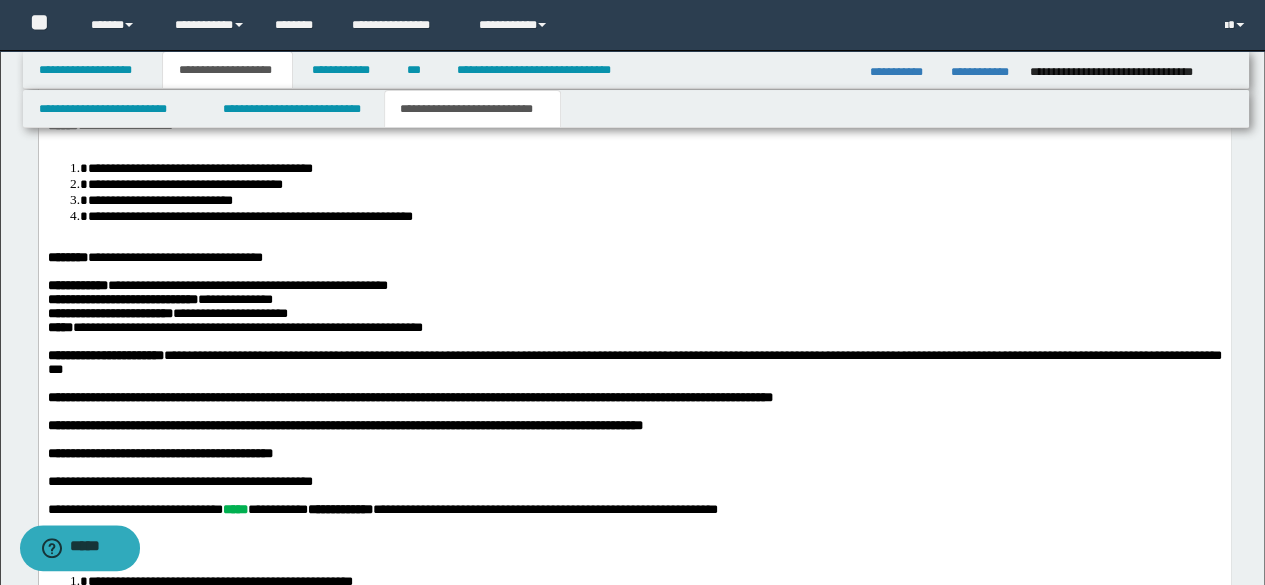 scroll, scrollTop: 2000, scrollLeft: 0, axis: vertical 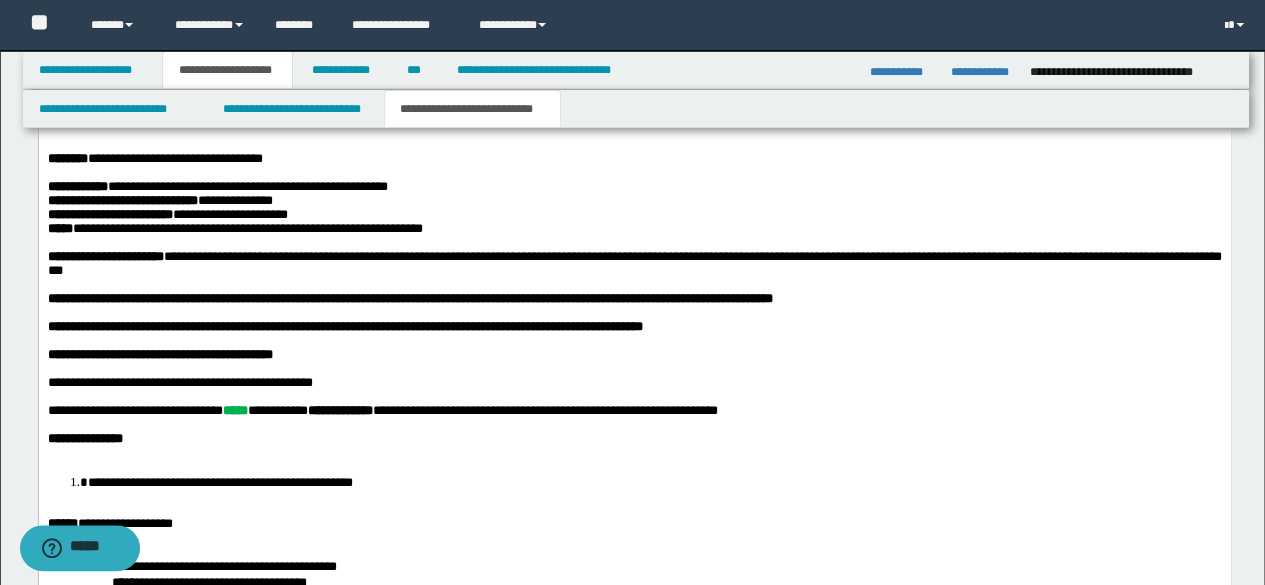 click on "**********" at bounding box center (382, 411) 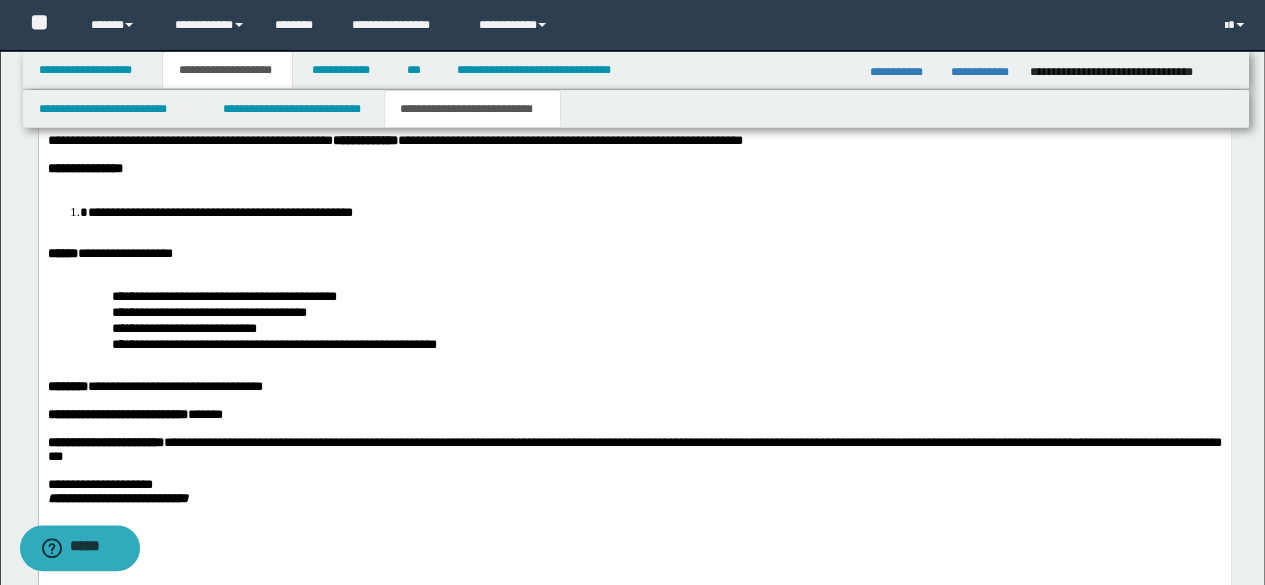 scroll, scrollTop: 2300, scrollLeft: 0, axis: vertical 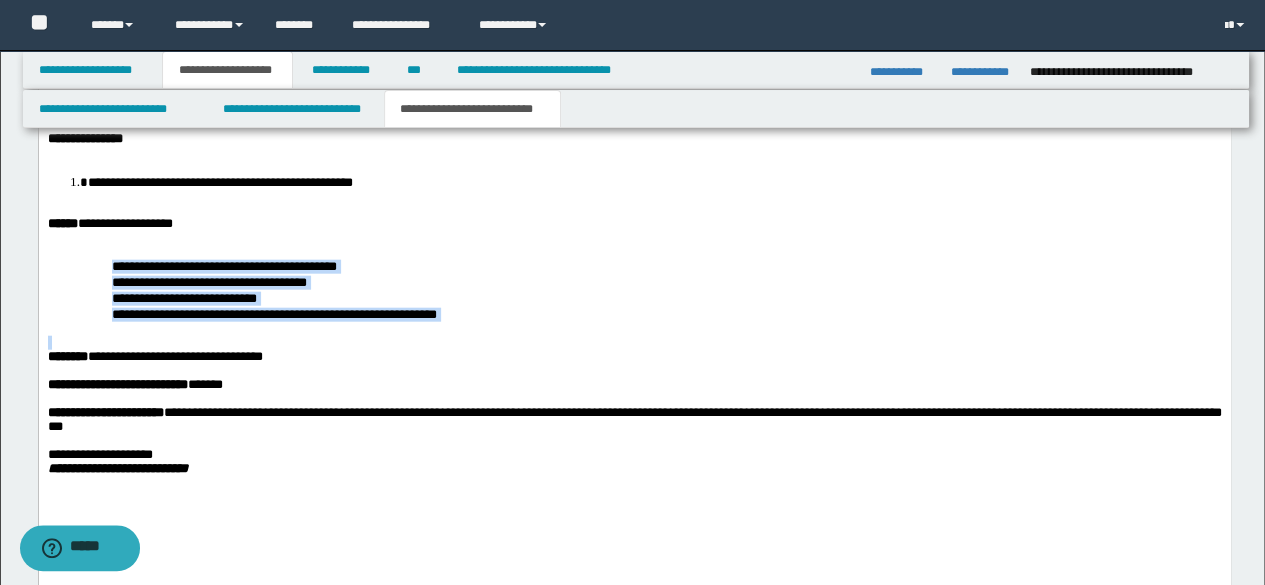 drag, startPoint x: 538, startPoint y: 454, endPoint x: 72, endPoint y: 385, distance: 471.08066 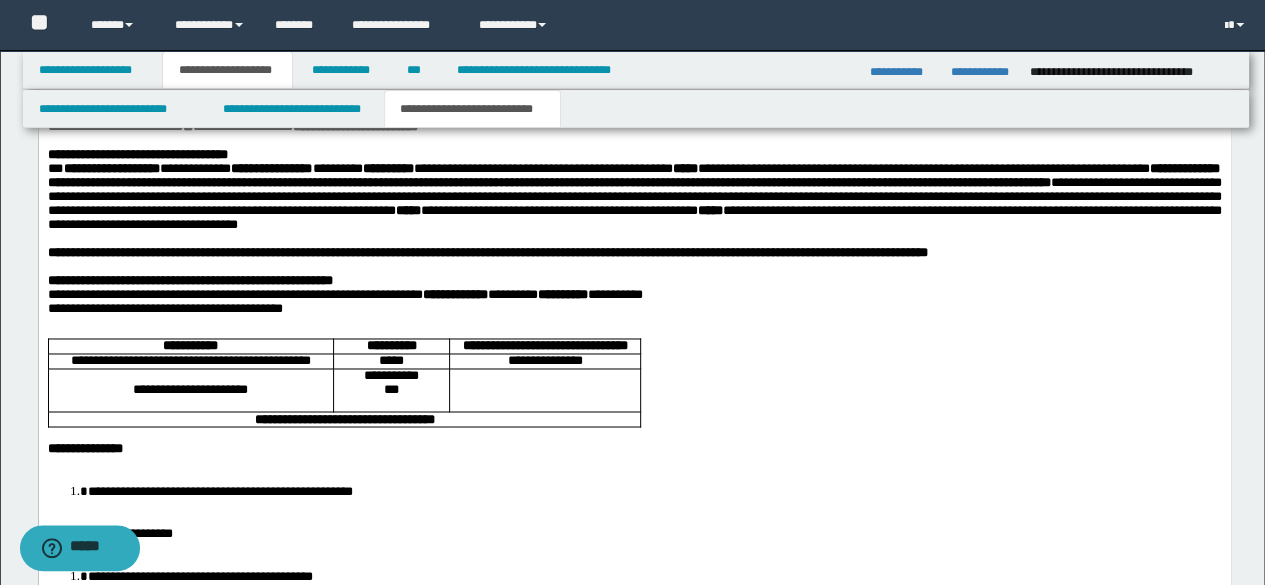 scroll, scrollTop: 1400, scrollLeft: 0, axis: vertical 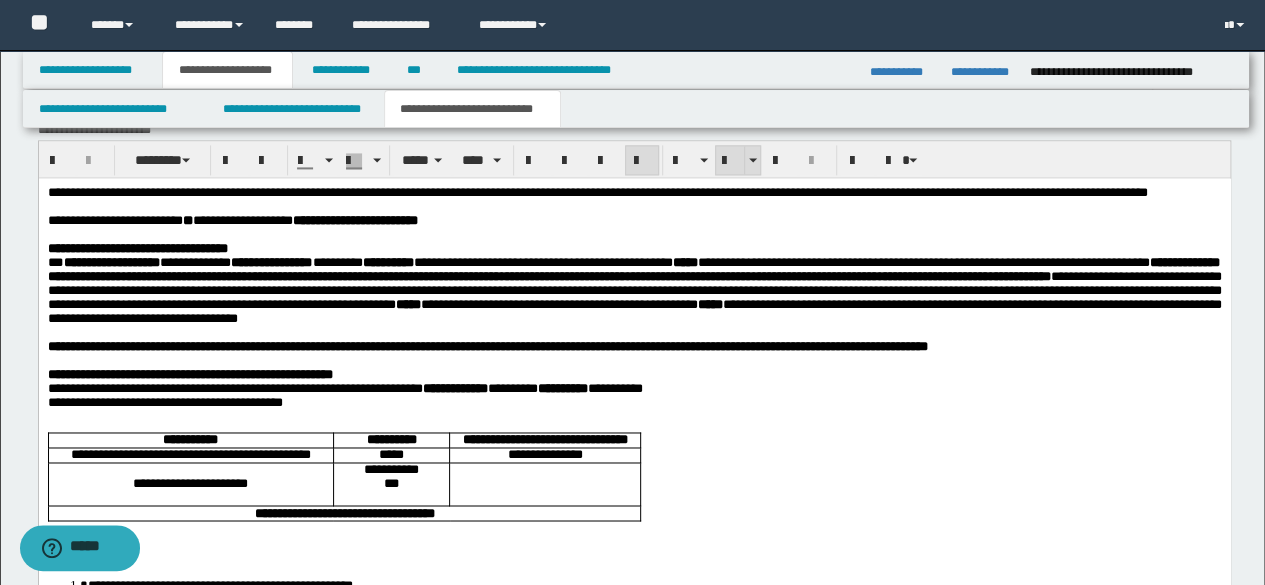 click at bounding box center [730, 161] 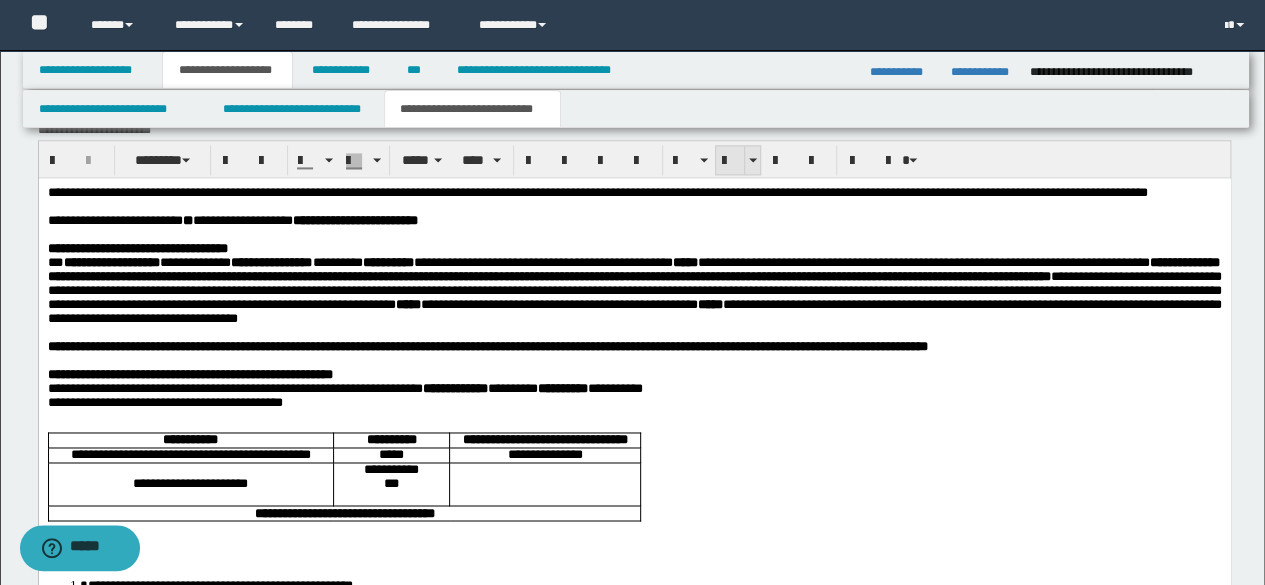 click at bounding box center (730, 161) 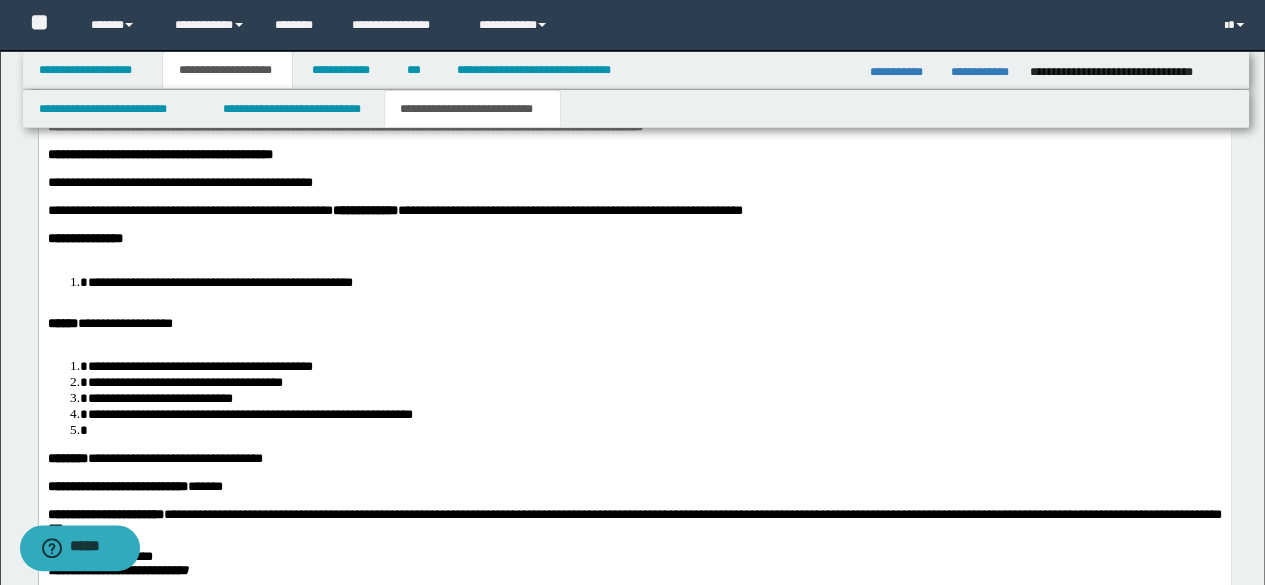 scroll, scrollTop: 2300, scrollLeft: 0, axis: vertical 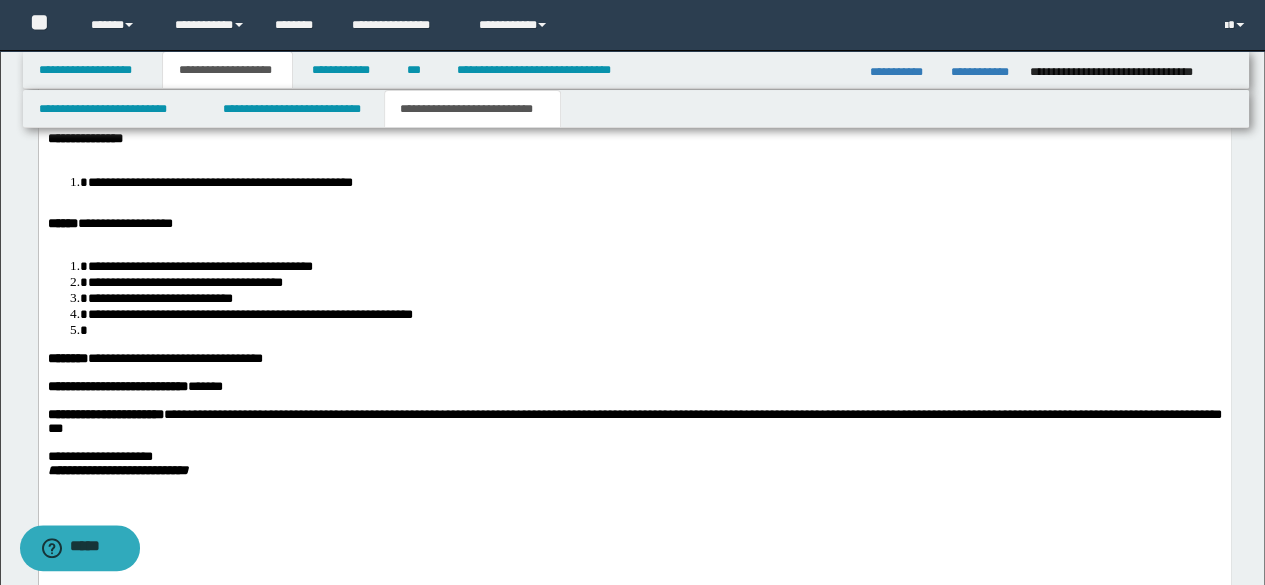 click on "**********" at bounding box center [634, 360] 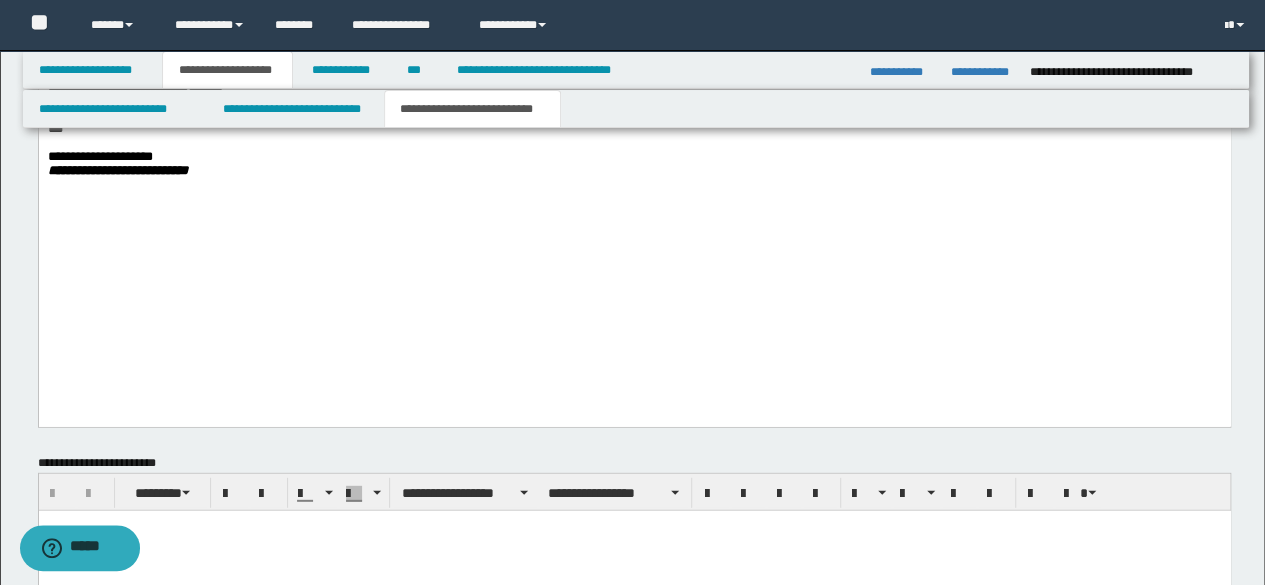 scroll, scrollTop: 2942, scrollLeft: 0, axis: vertical 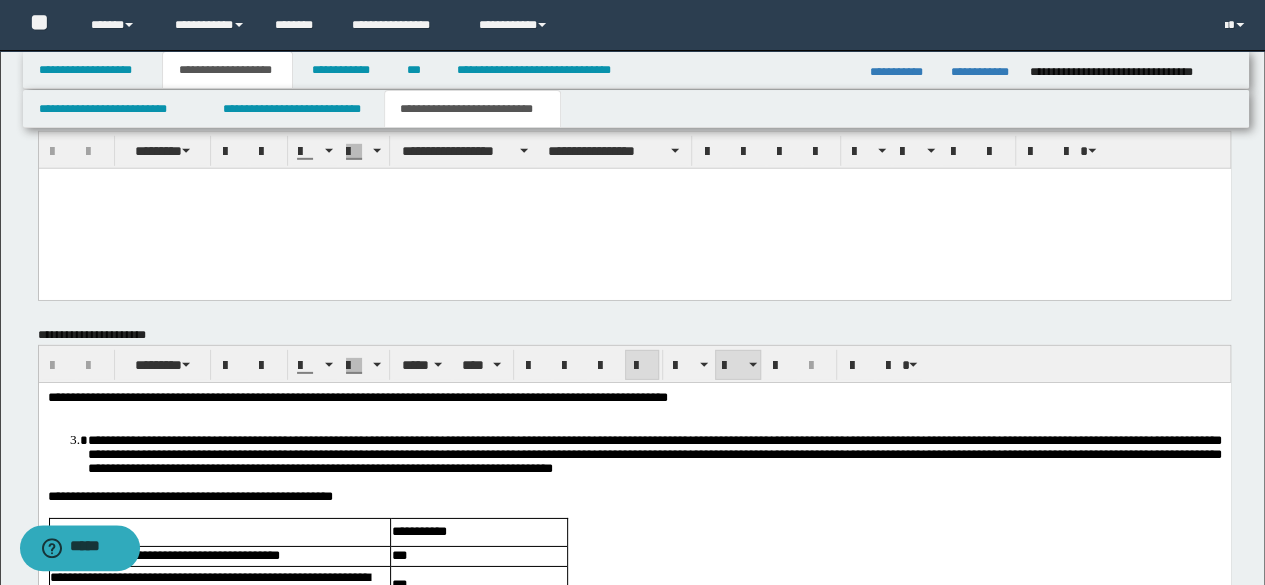 click on "**********" at bounding box center [654, 453] 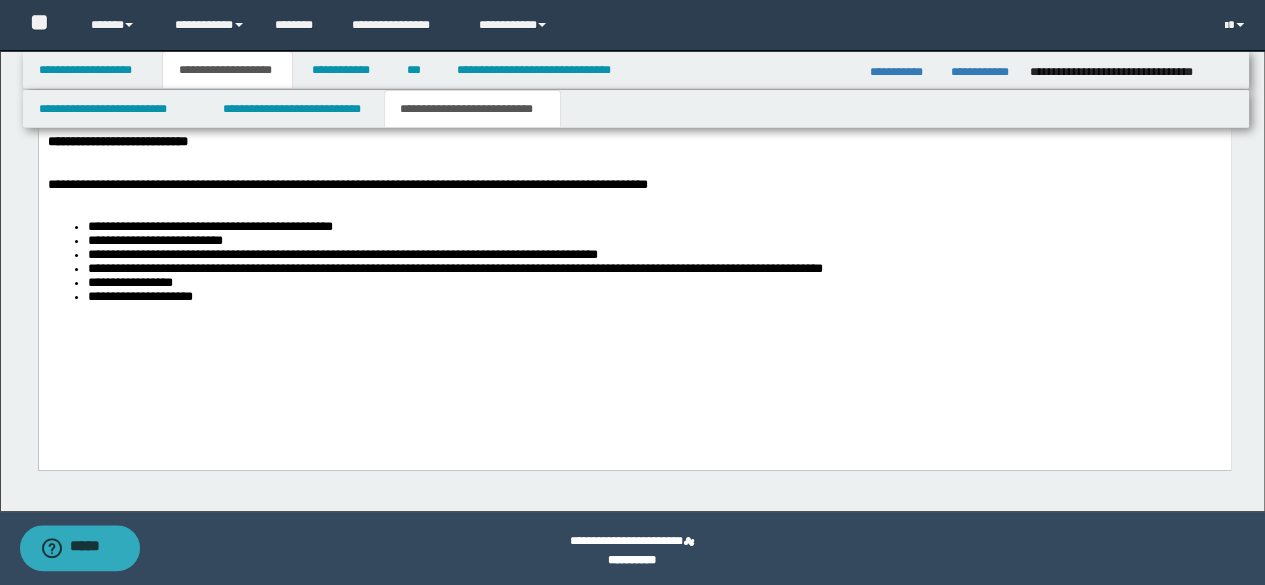 scroll, scrollTop: 3521, scrollLeft: 0, axis: vertical 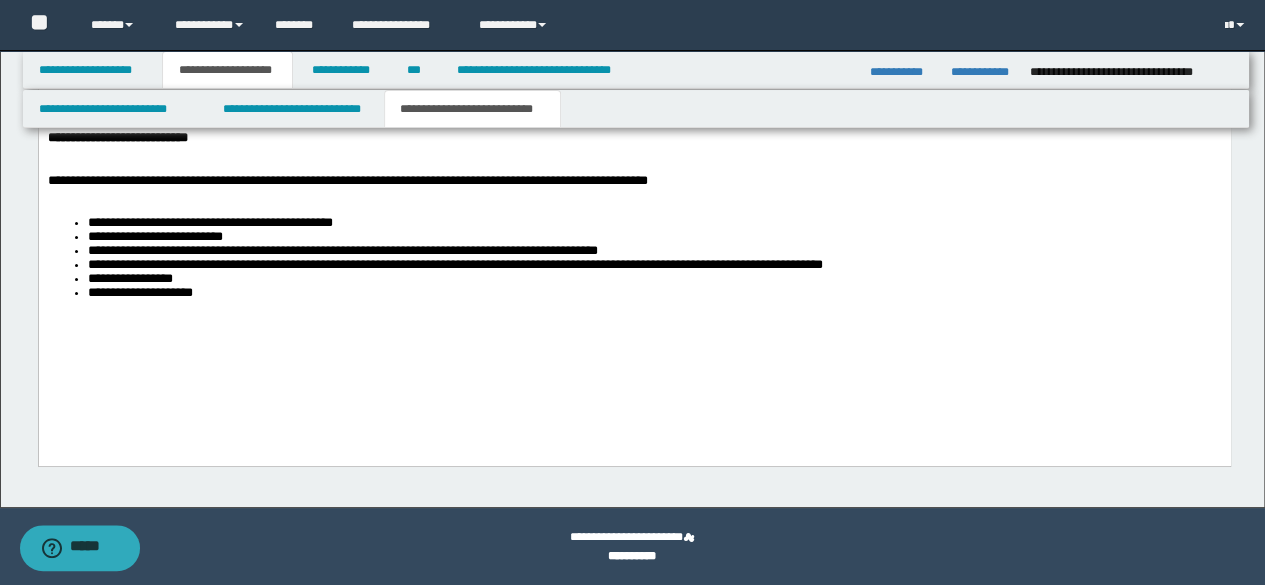 click on "**********" at bounding box center (632, -1482) 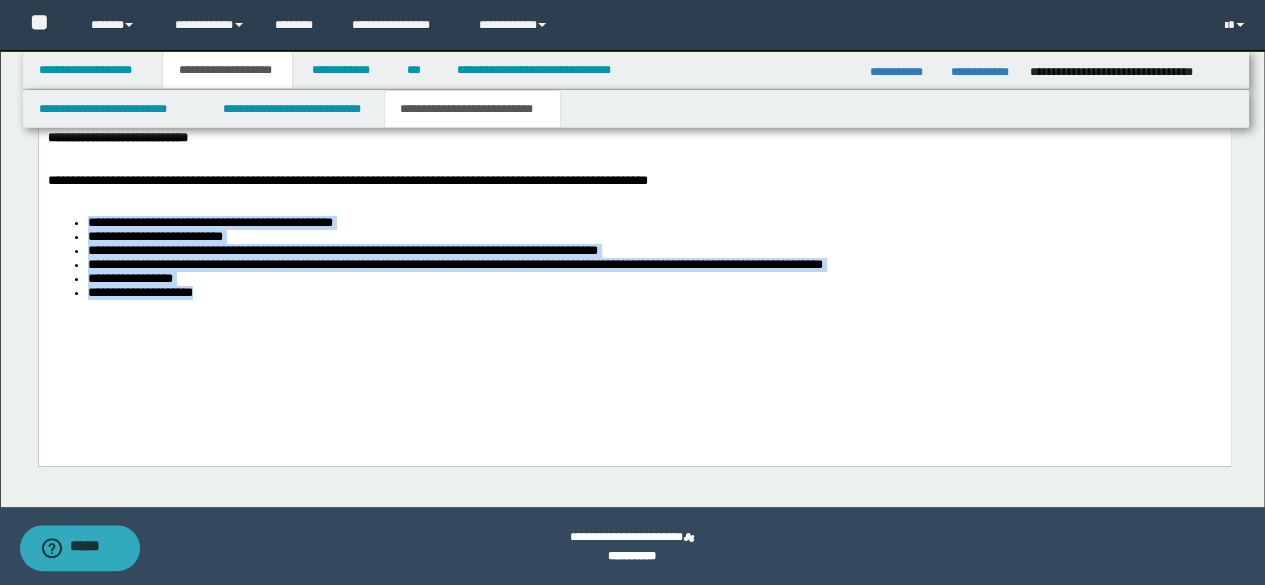 drag, startPoint x: 260, startPoint y: 361, endPoint x: 0, endPoint y: 254, distance: 281.15656 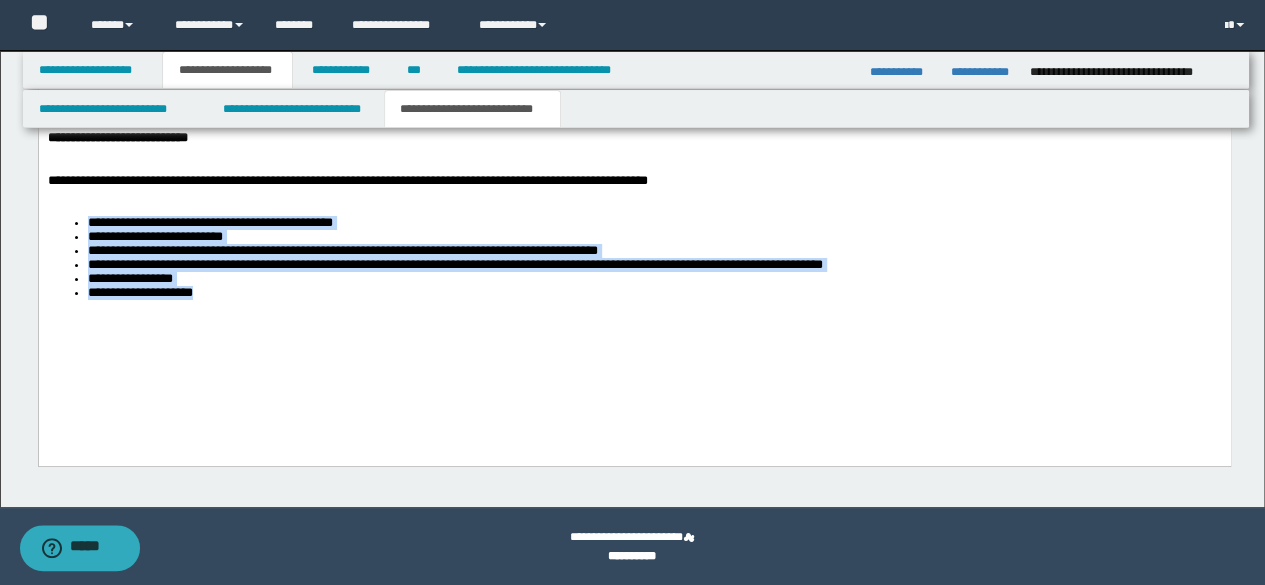 click on "**********" at bounding box center [634, 87] 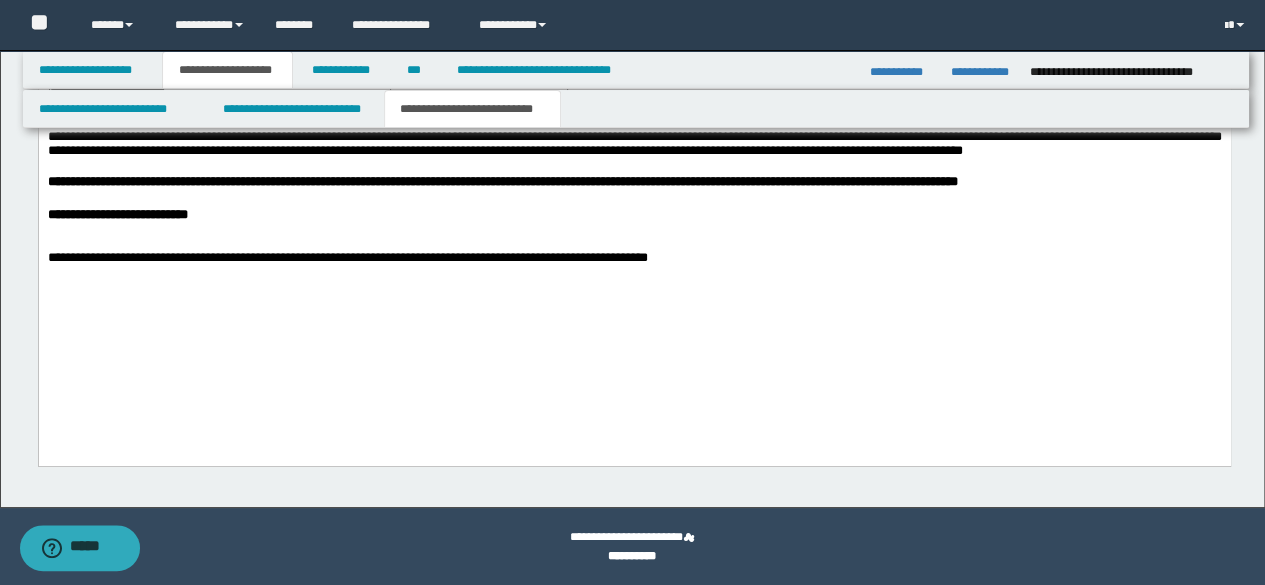 scroll, scrollTop: 3402, scrollLeft: 0, axis: vertical 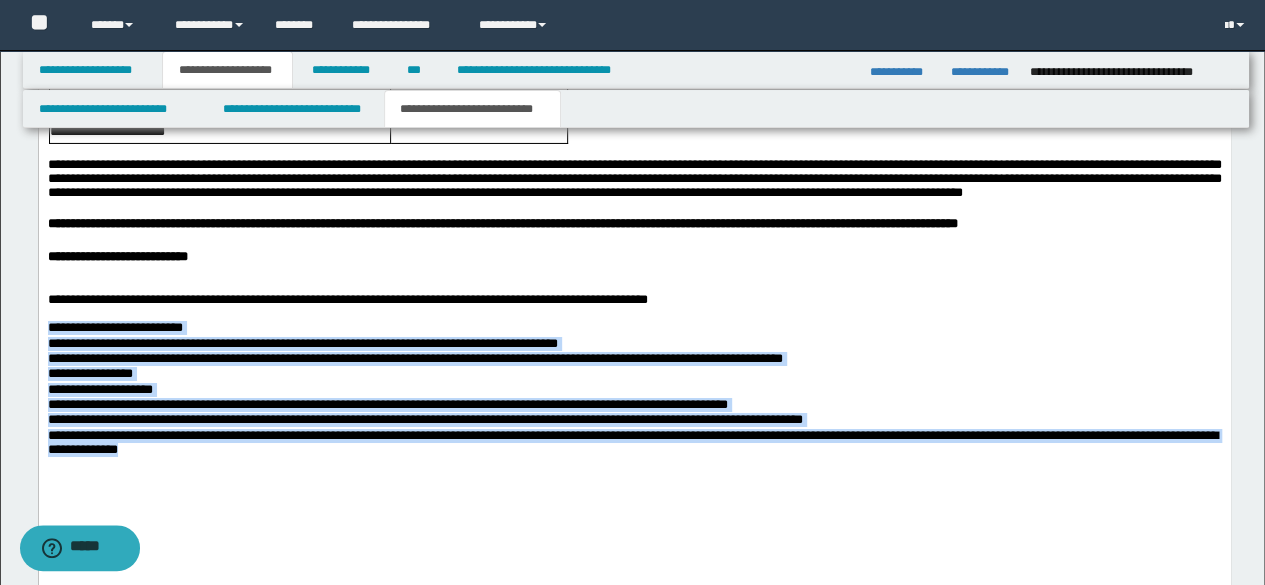 drag, startPoint x: 276, startPoint y: 485, endPoint x: 317, endPoint y: 417, distance: 79.40403 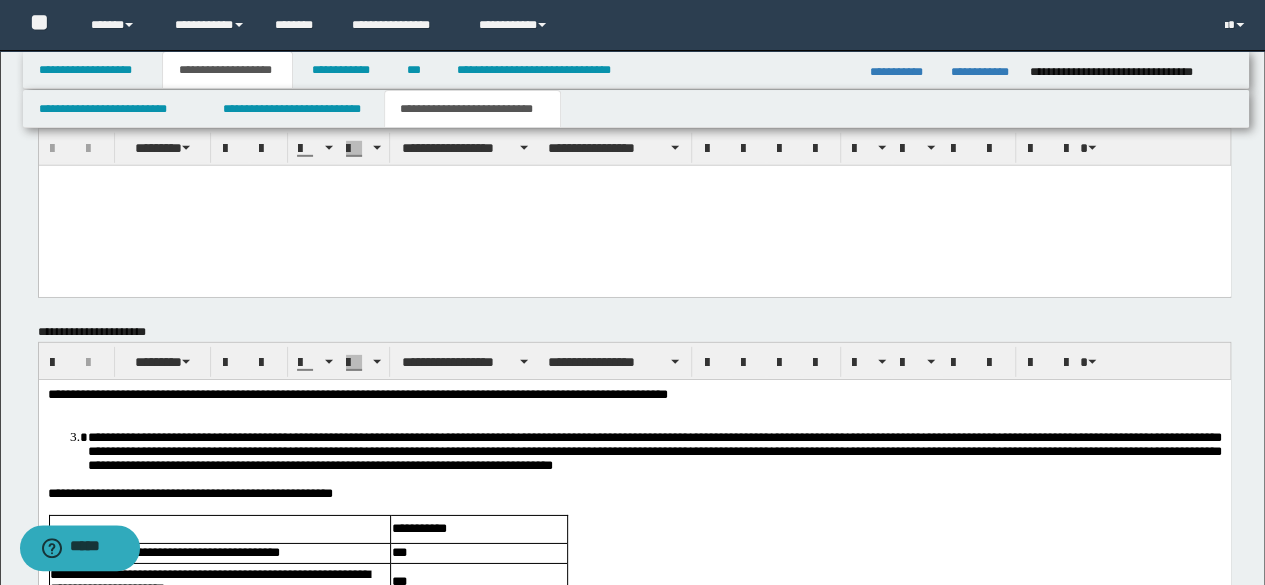 scroll, scrollTop: 2902, scrollLeft: 0, axis: vertical 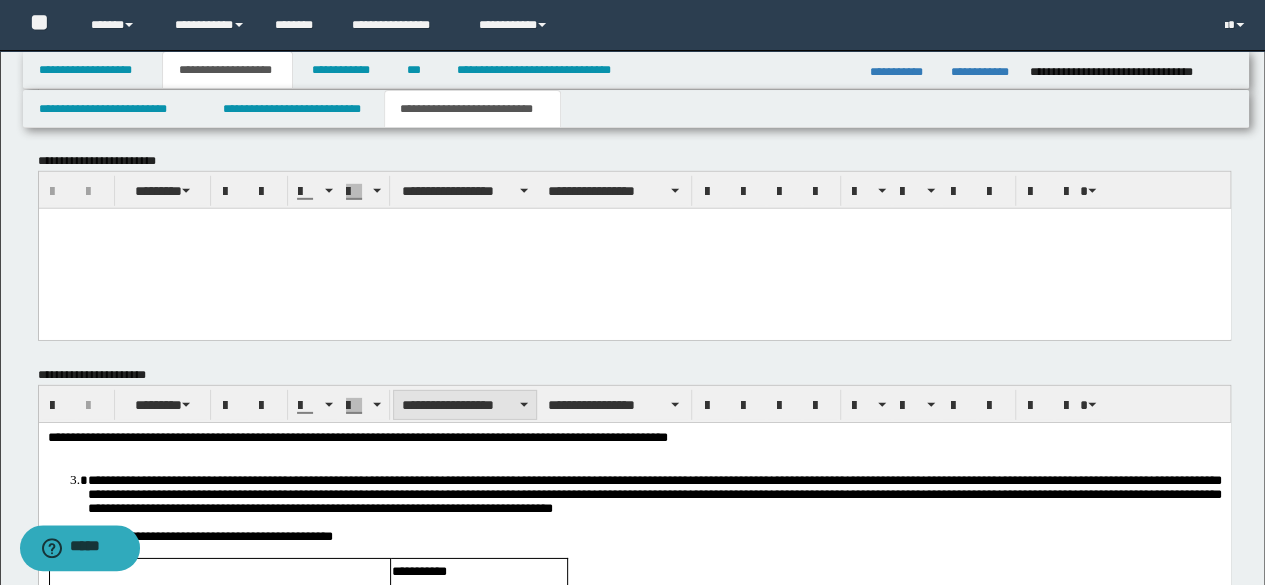 click on "**********" at bounding box center (465, 405) 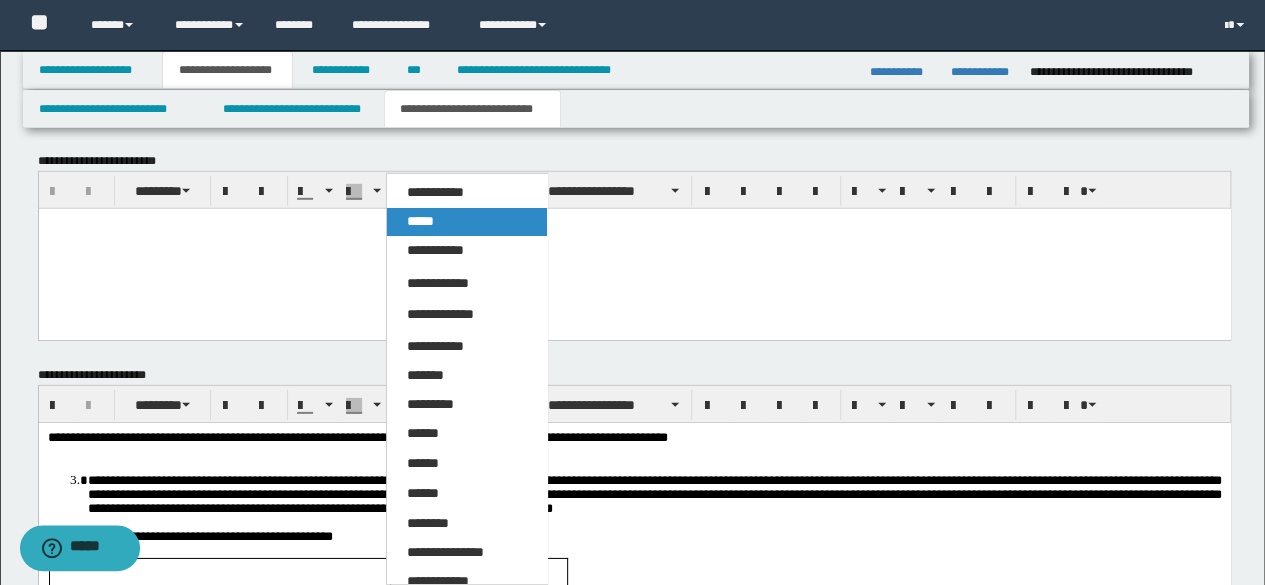 click on "*****" at bounding box center [420, 221] 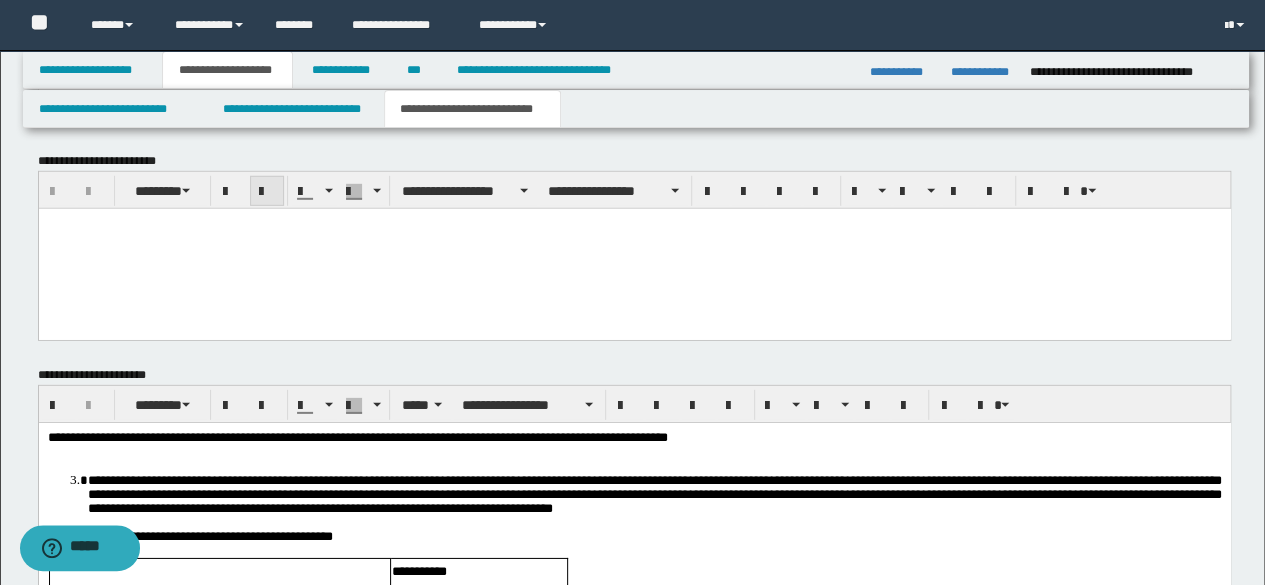 click at bounding box center [267, 191] 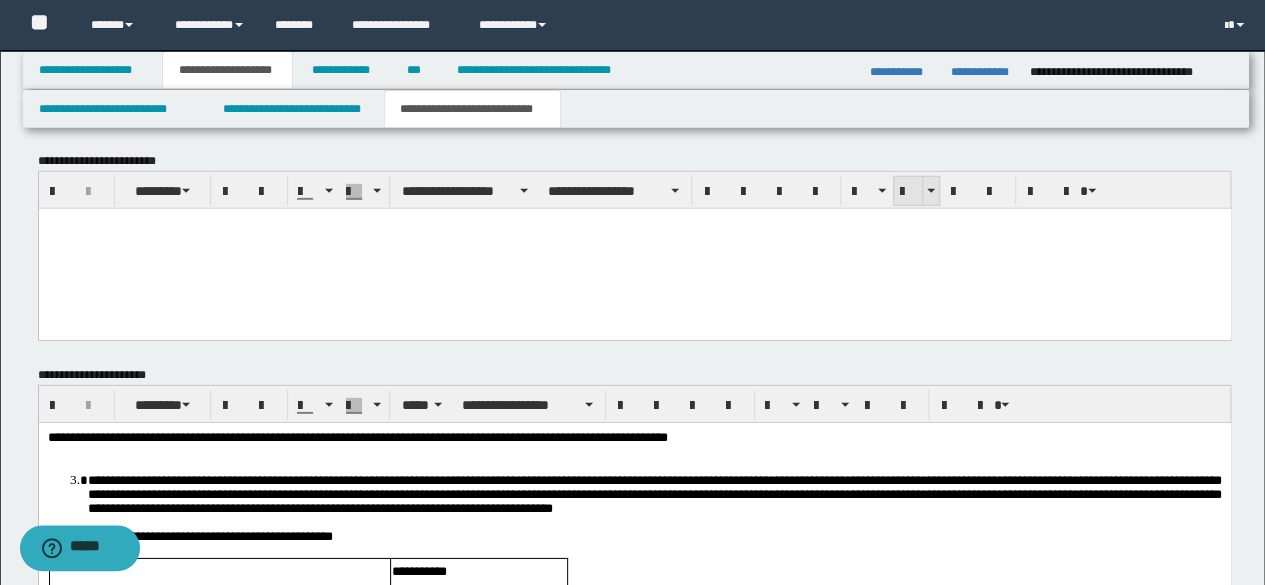 click at bounding box center (908, 192) 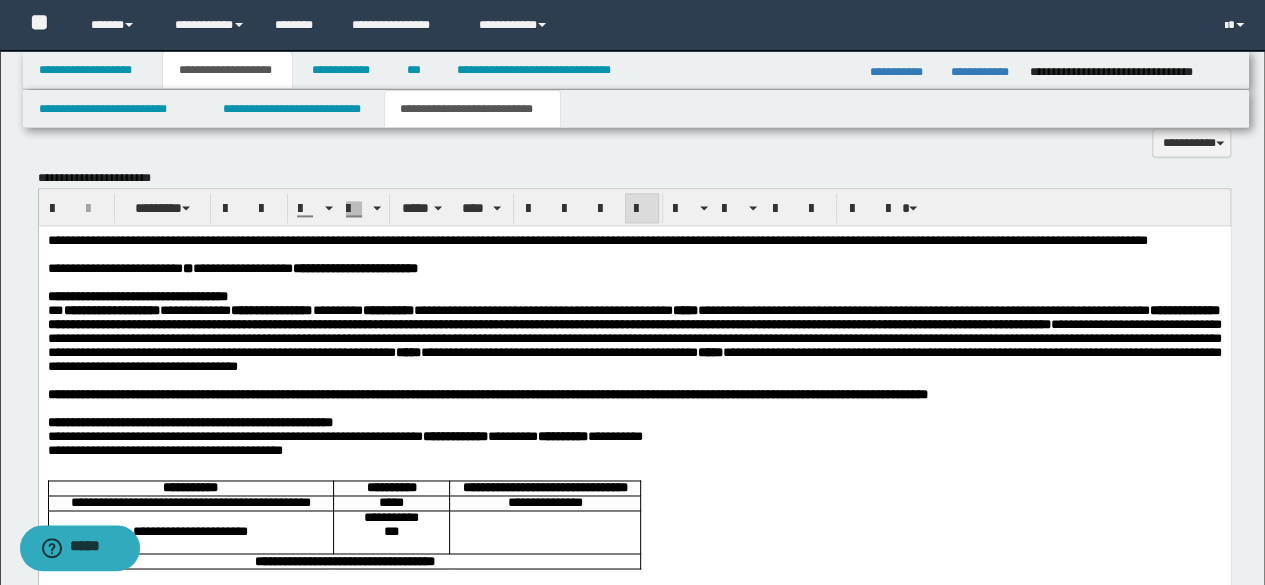 scroll, scrollTop: 1102, scrollLeft: 0, axis: vertical 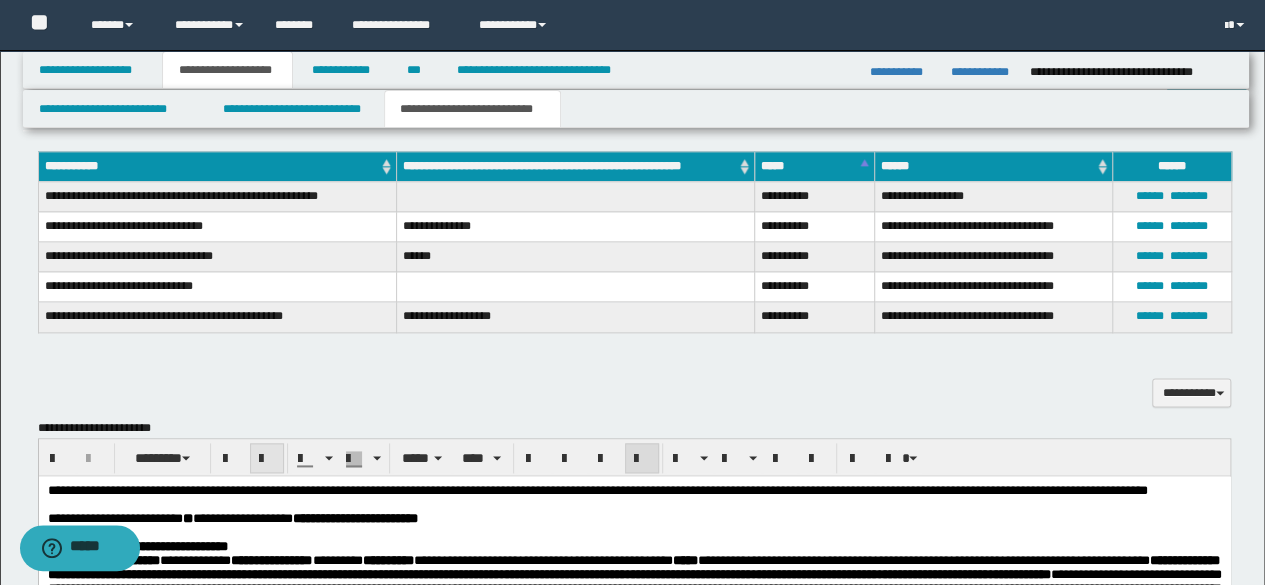 click at bounding box center (267, 459) 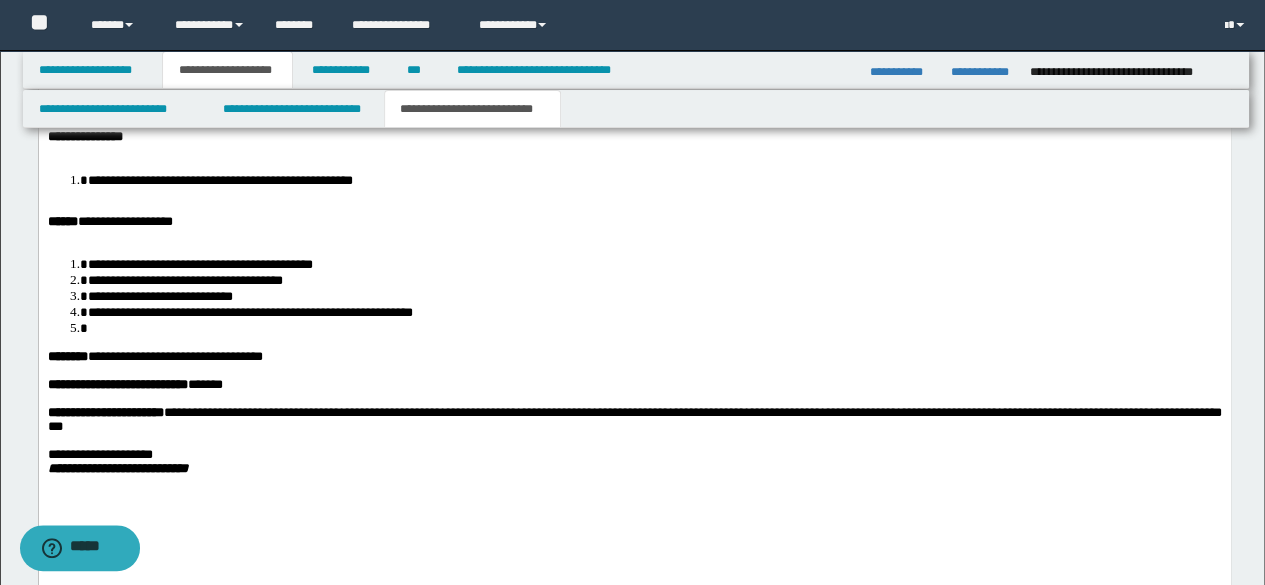 scroll, scrollTop: 2502, scrollLeft: 0, axis: vertical 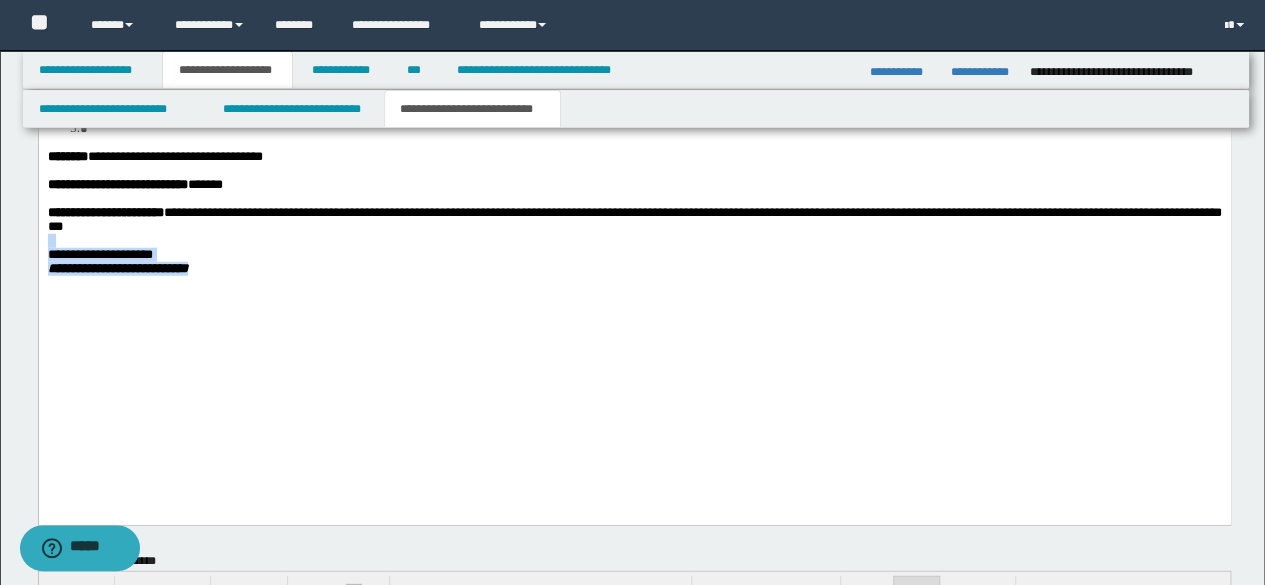 drag, startPoint x: 270, startPoint y: 419, endPoint x: 0, endPoint y: 376, distance: 273.40262 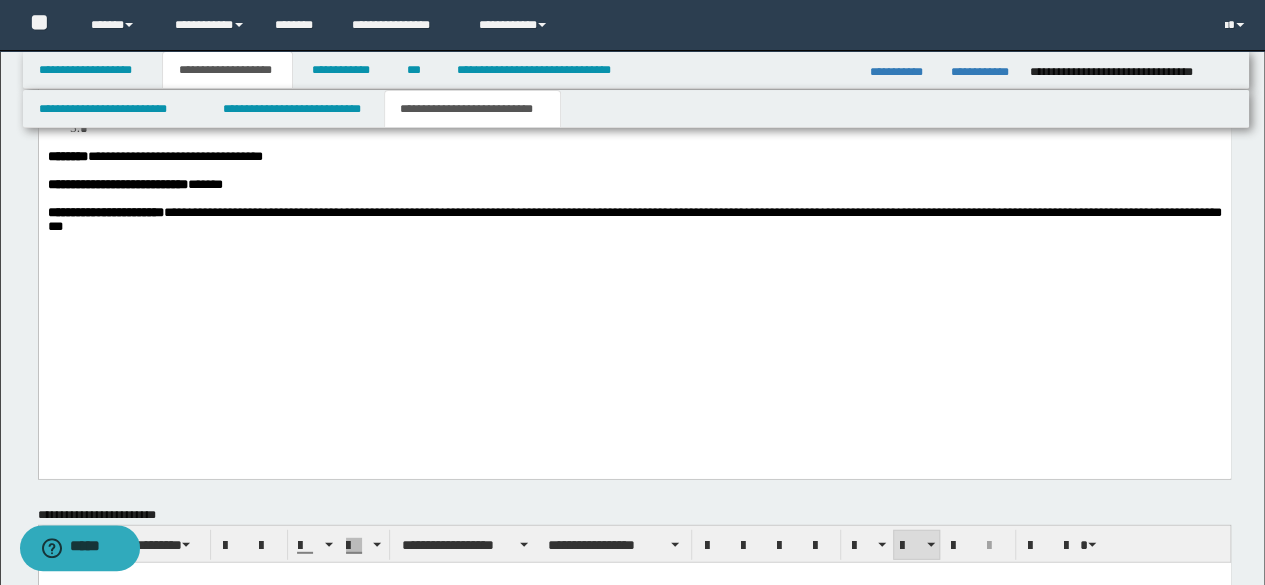 click at bounding box center [654, 129] 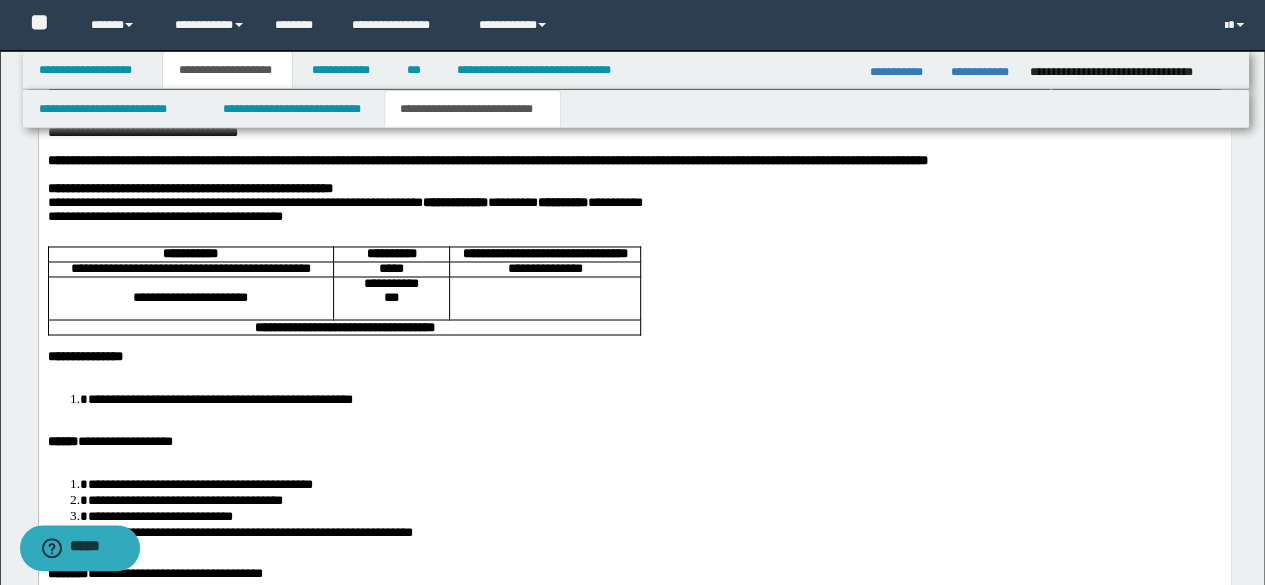scroll, scrollTop: 1402, scrollLeft: 0, axis: vertical 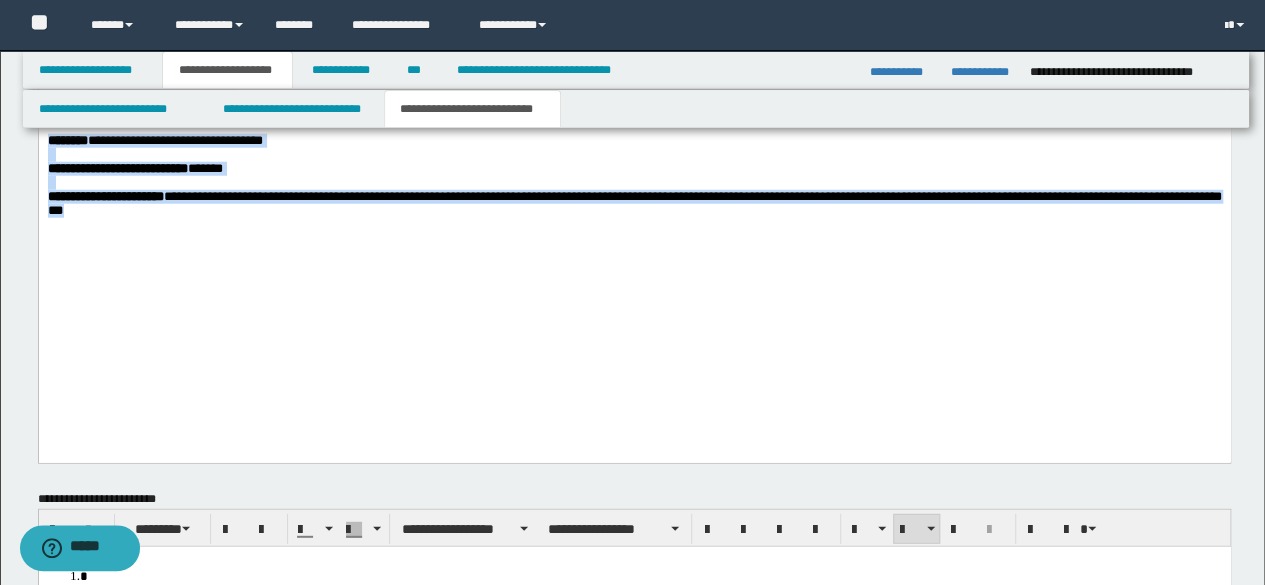 drag, startPoint x: 48, startPoint y: -910, endPoint x: 1019, endPoint y: 408, distance: 1637.0598 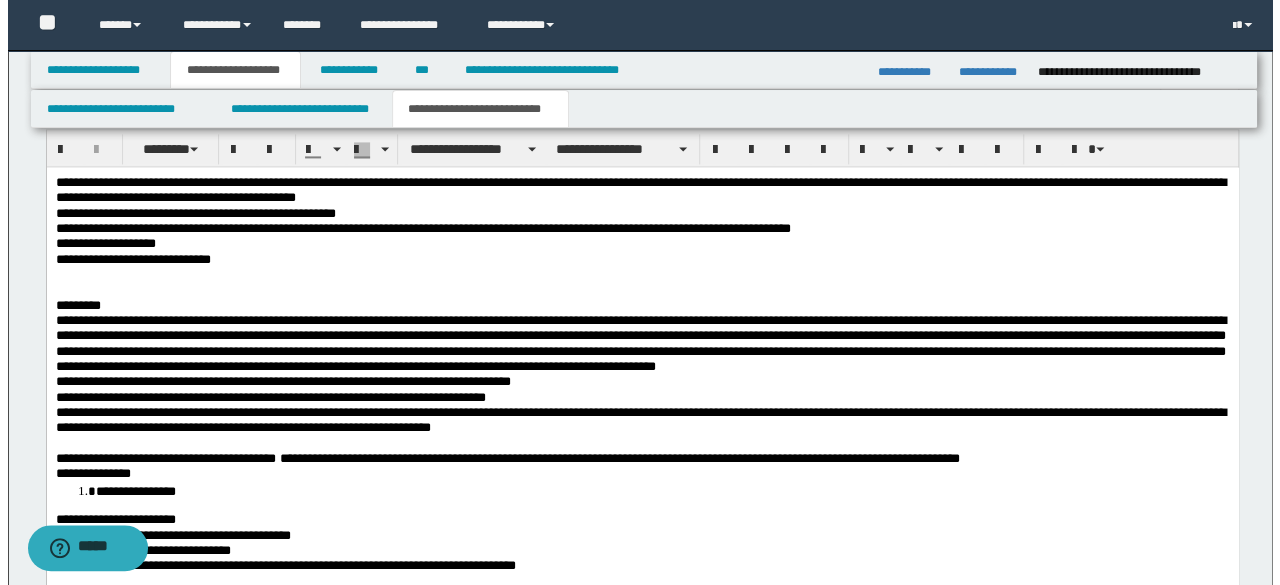 scroll, scrollTop: 1374, scrollLeft: 0, axis: vertical 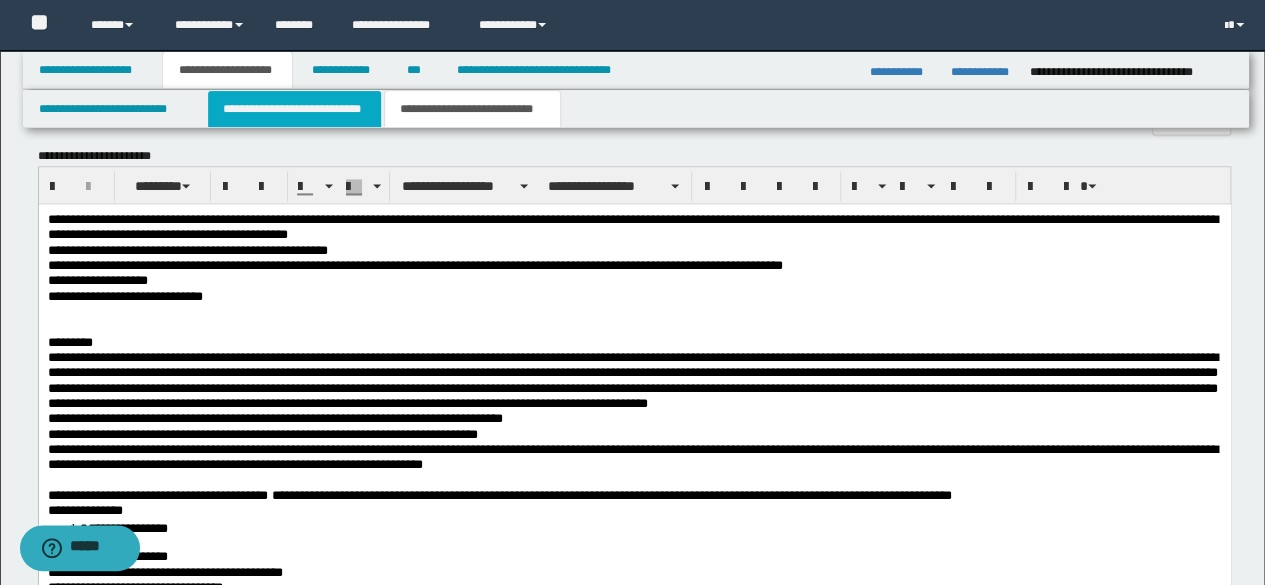 click on "**********" at bounding box center (294, 109) 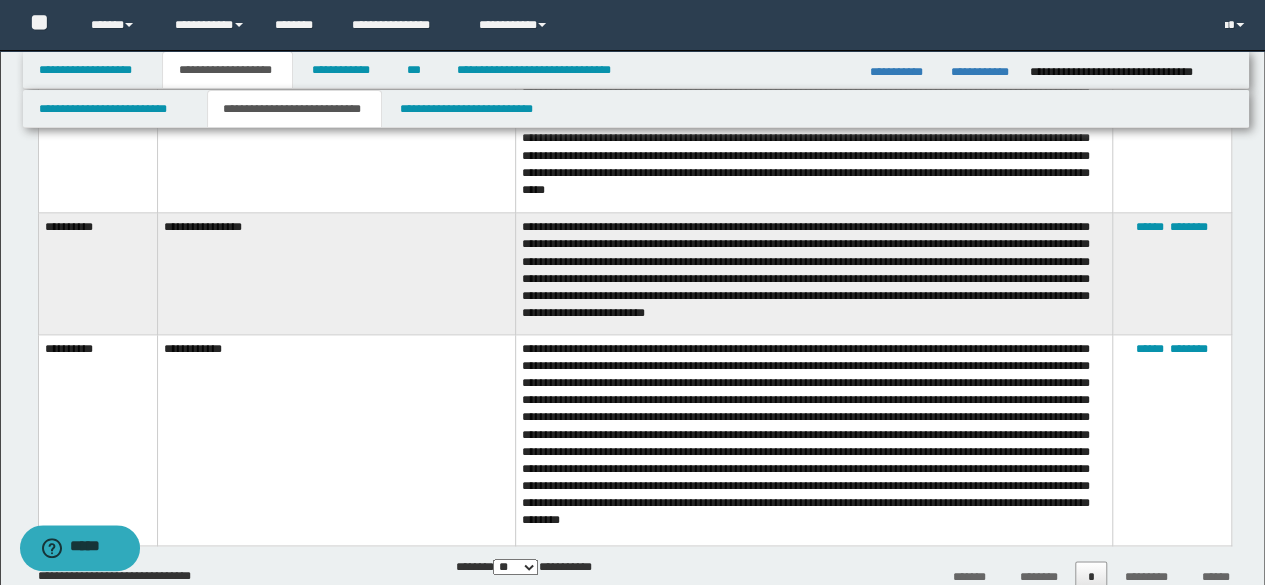 scroll, scrollTop: 874, scrollLeft: 0, axis: vertical 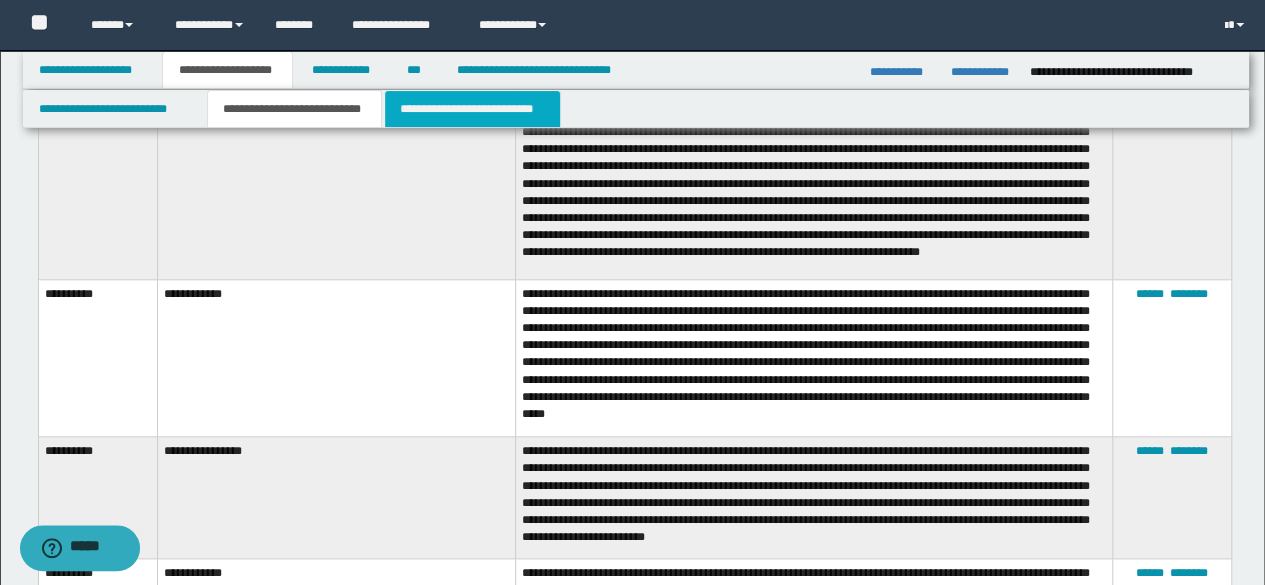 click on "**********" at bounding box center (472, 109) 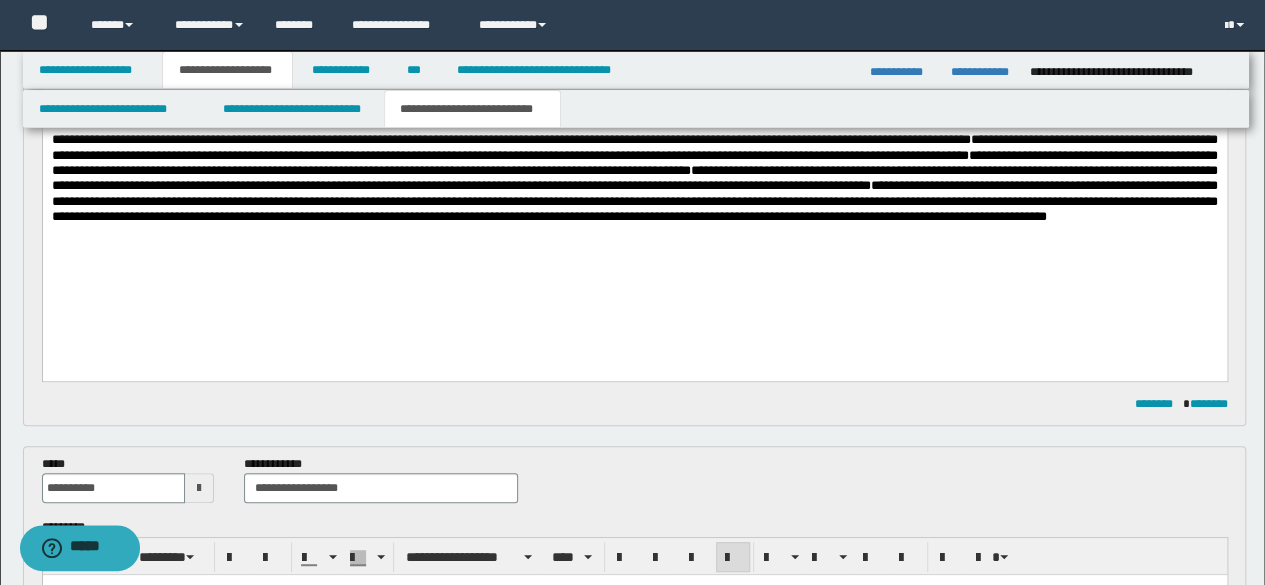 scroll, scrollTop: 74, scrollLeft: 0, axis: vertical 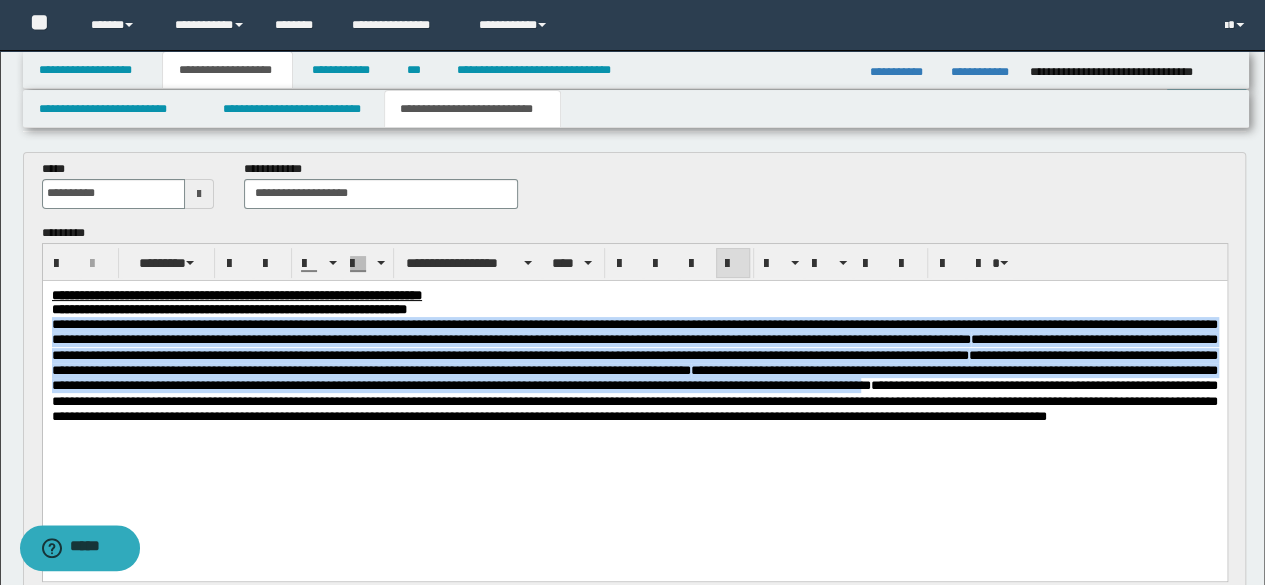 drag, startPoint x: 54, startPoint y: 327, endPoint x: 825, endPoint y: 398, distance: 774.2622 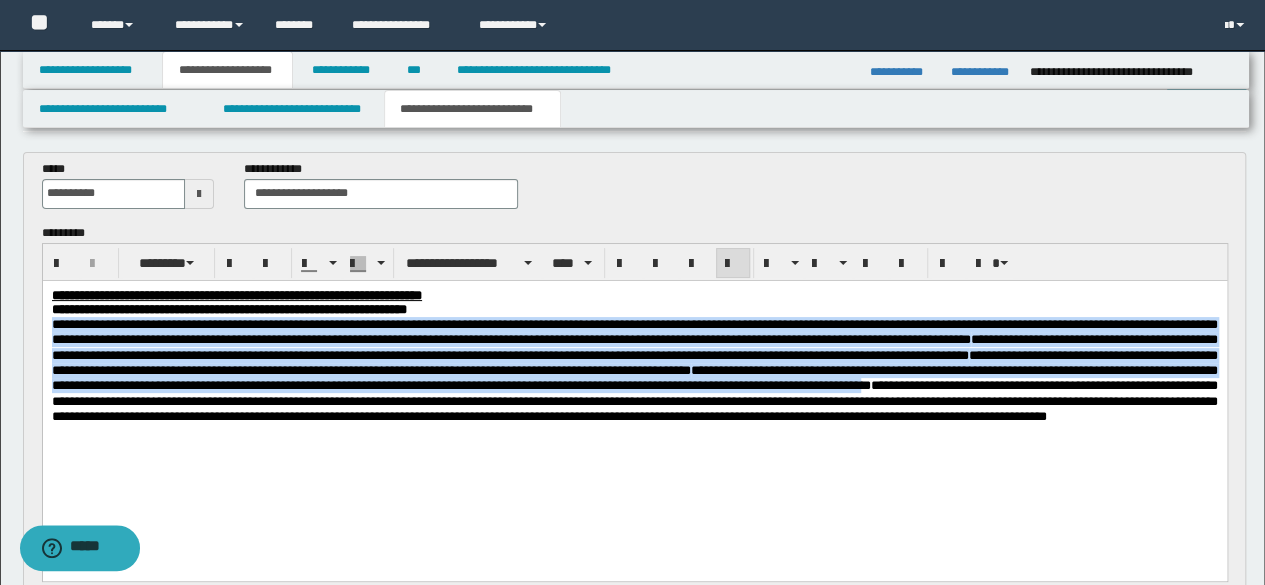 click on "**********" at bounding box center [634, 369] 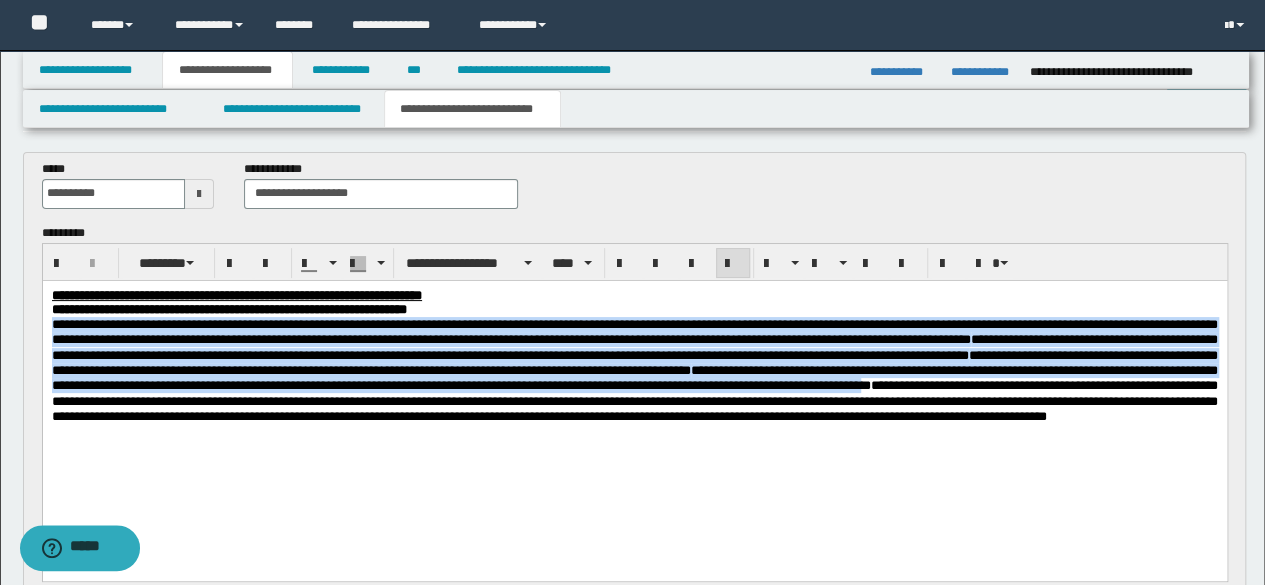 copy on "**********" 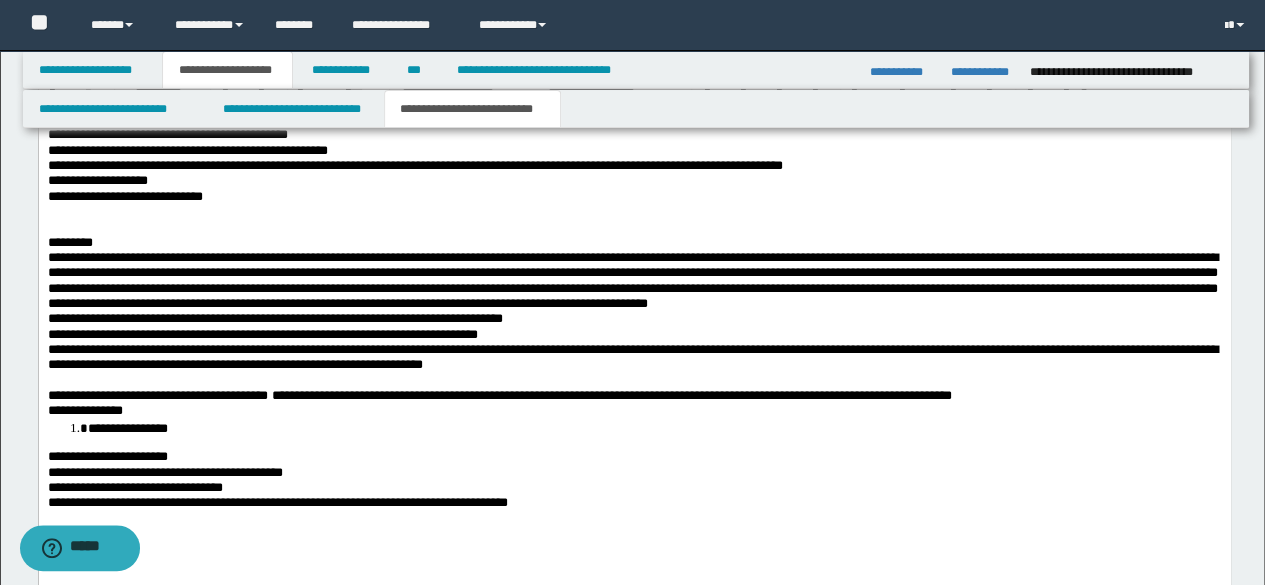 scroll, scrollTop: 1374, scrollLeft: 0, axis: vertical 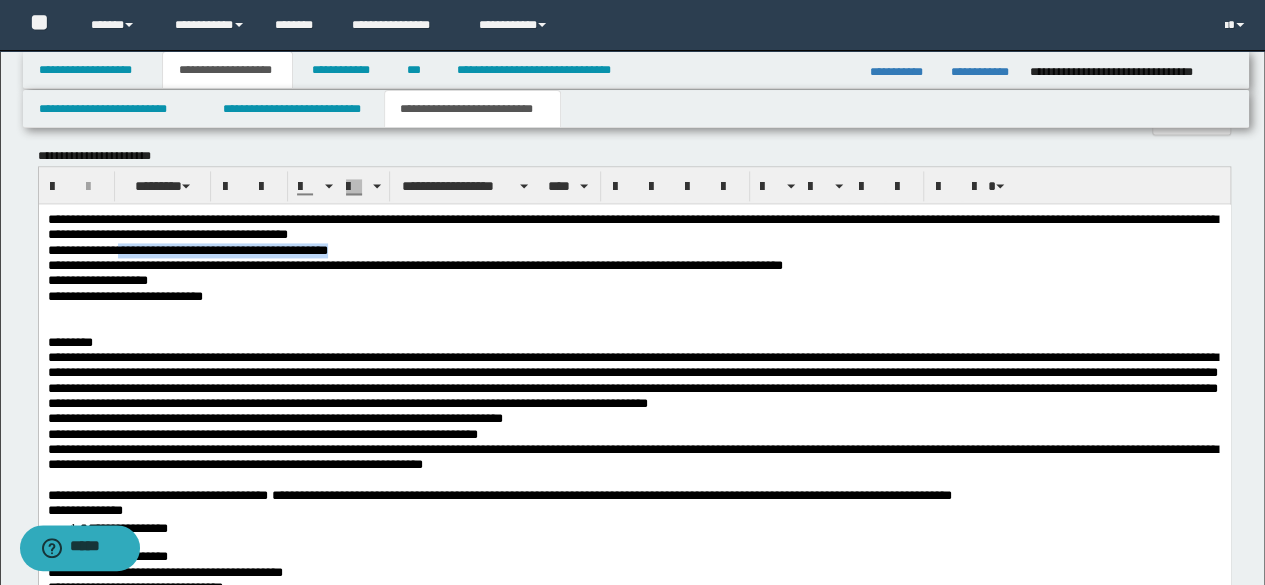drag, startPoint x: 156, startPoint y: 249, endPoint x: 502, endPoint y: 249, distance: 346 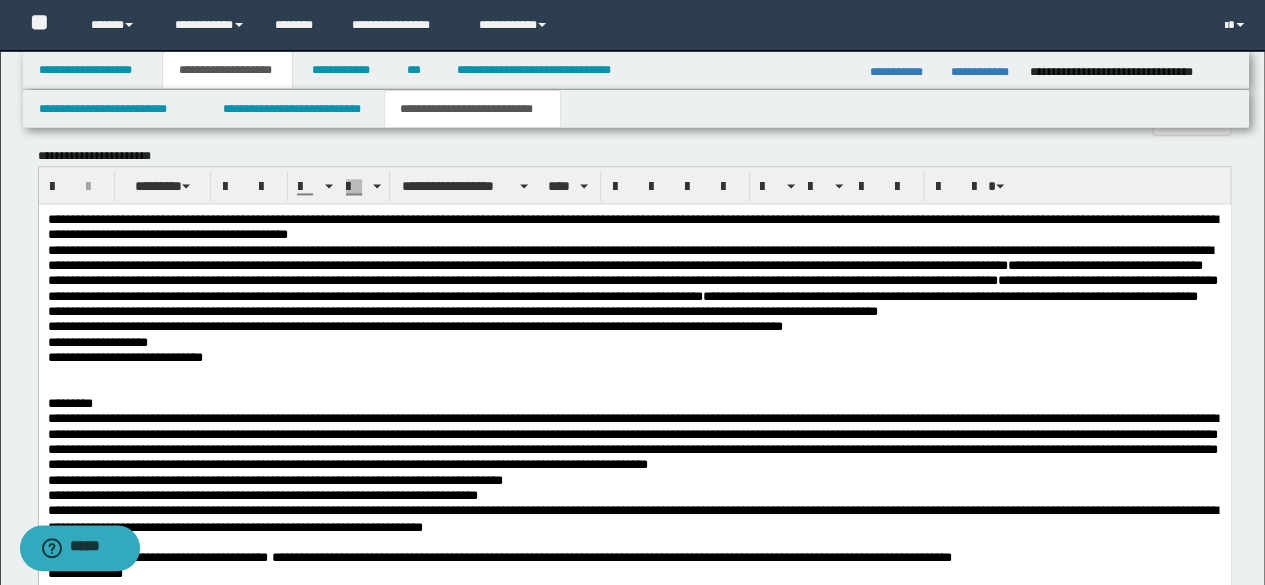 click on "**********" at bounding box center [632, 227] 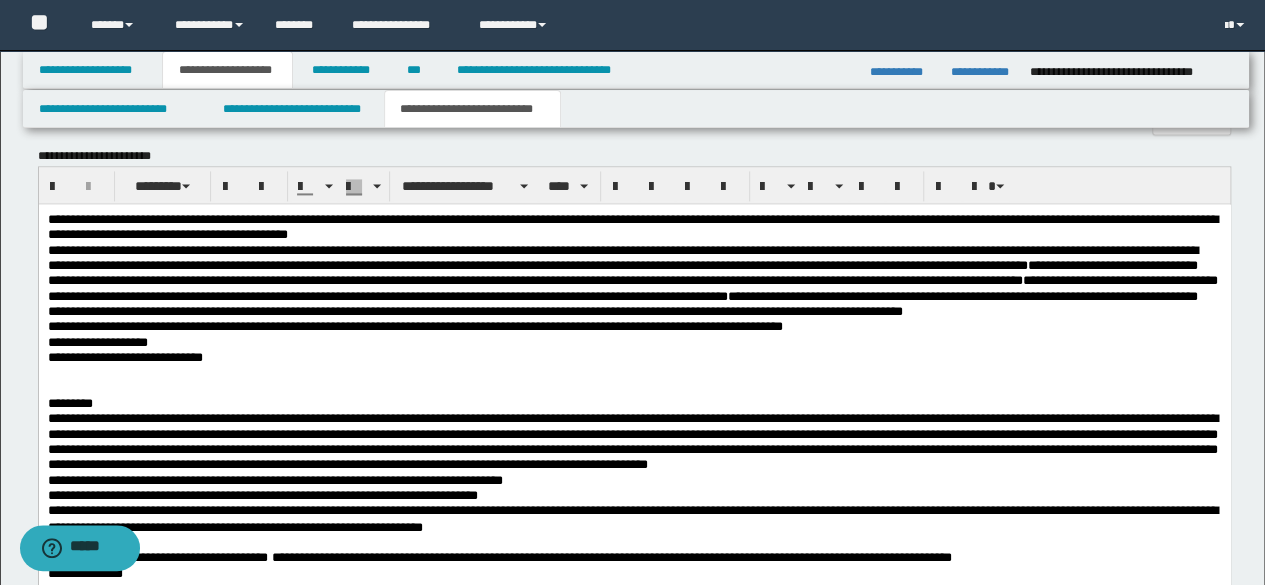 click on "**********" at bounding box center (414, 326) 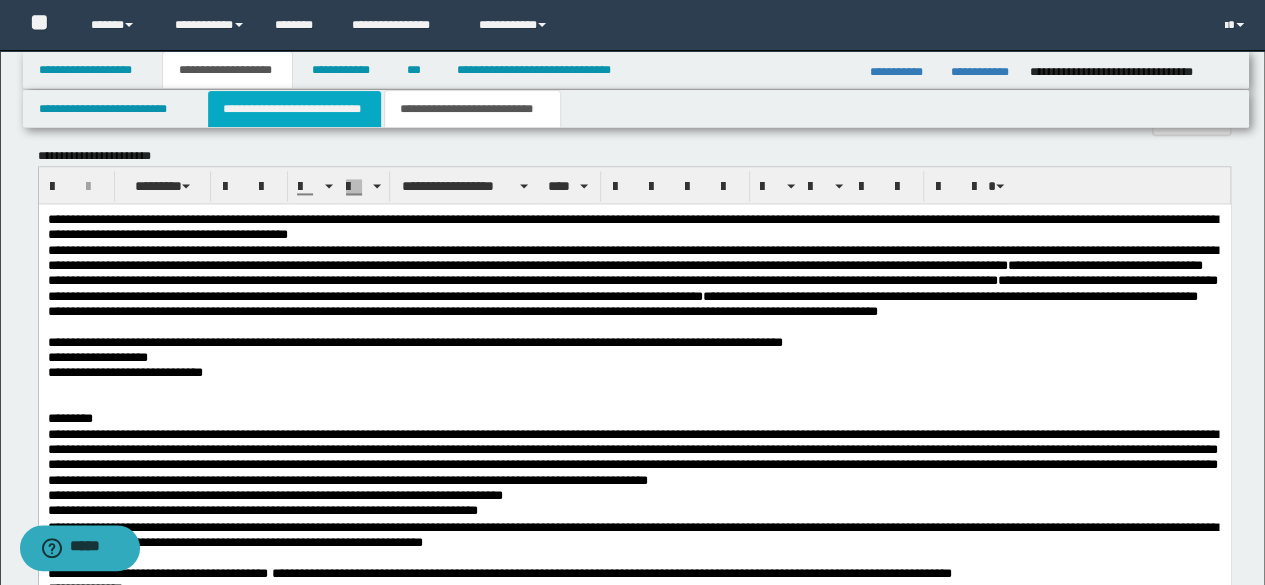 click on "**********" at bounding box center (294, 109) 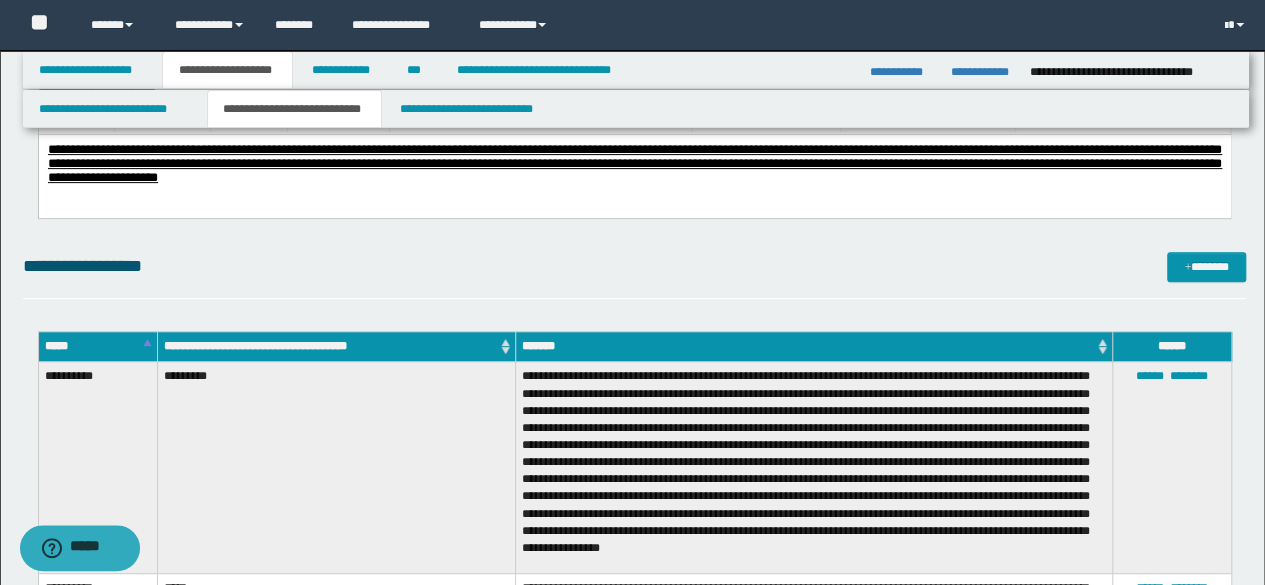 scroll, scrollTop: 0, scrollLeft: 0, axis: both 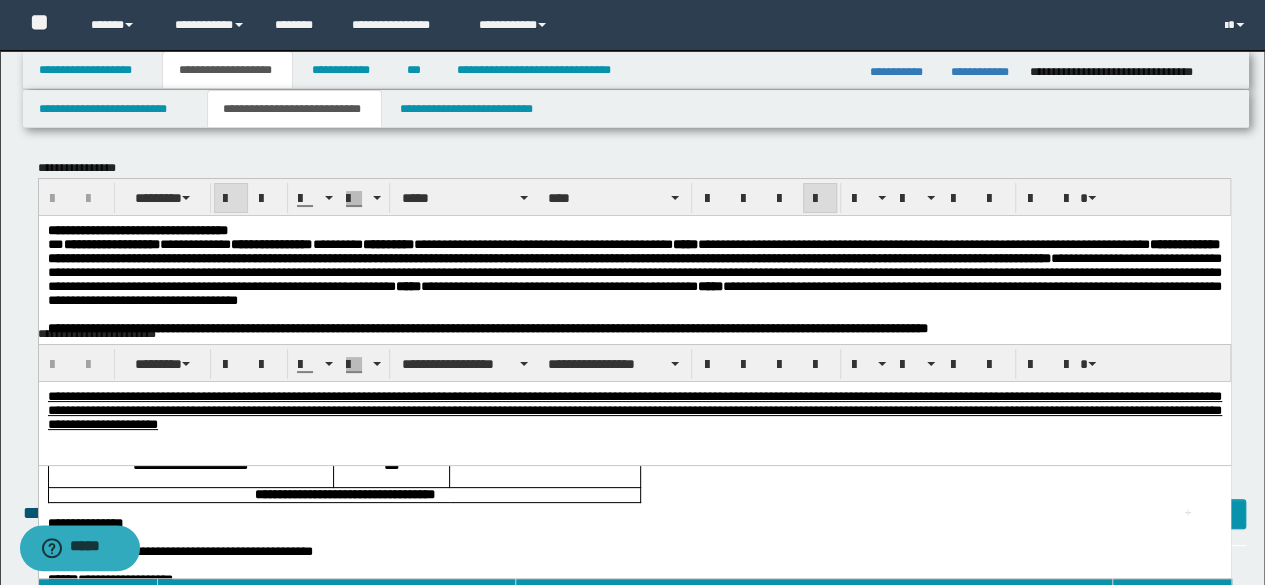 click on "**********" at bounding box center [633, 250] 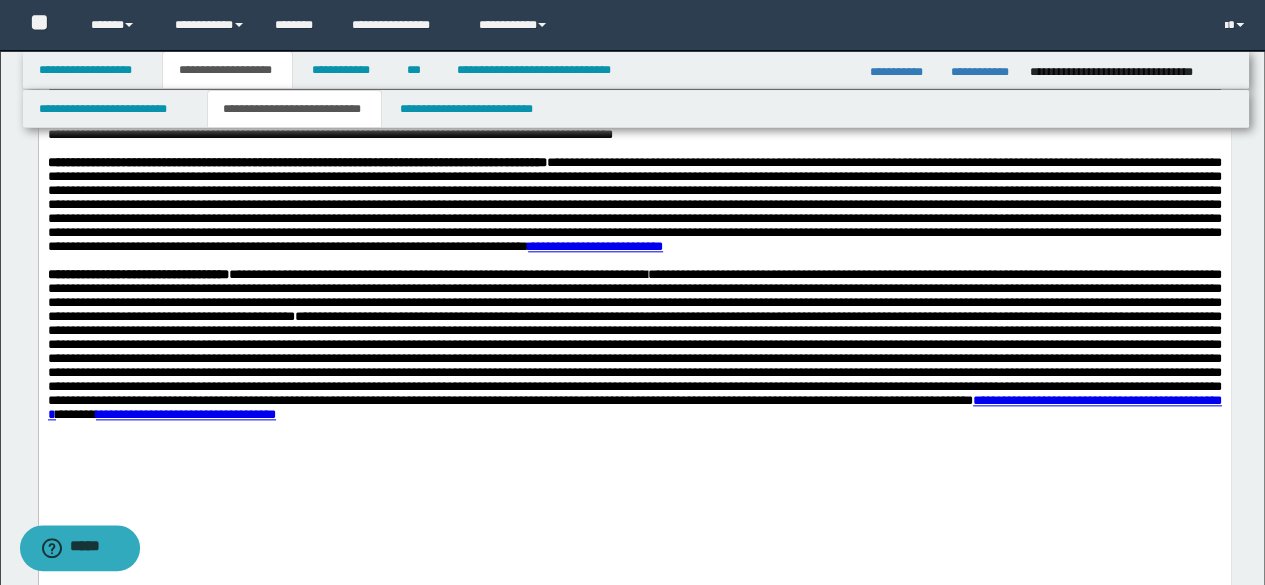 scroll, scrollTop: 1000, scrollLeft: 0, axis: vertical 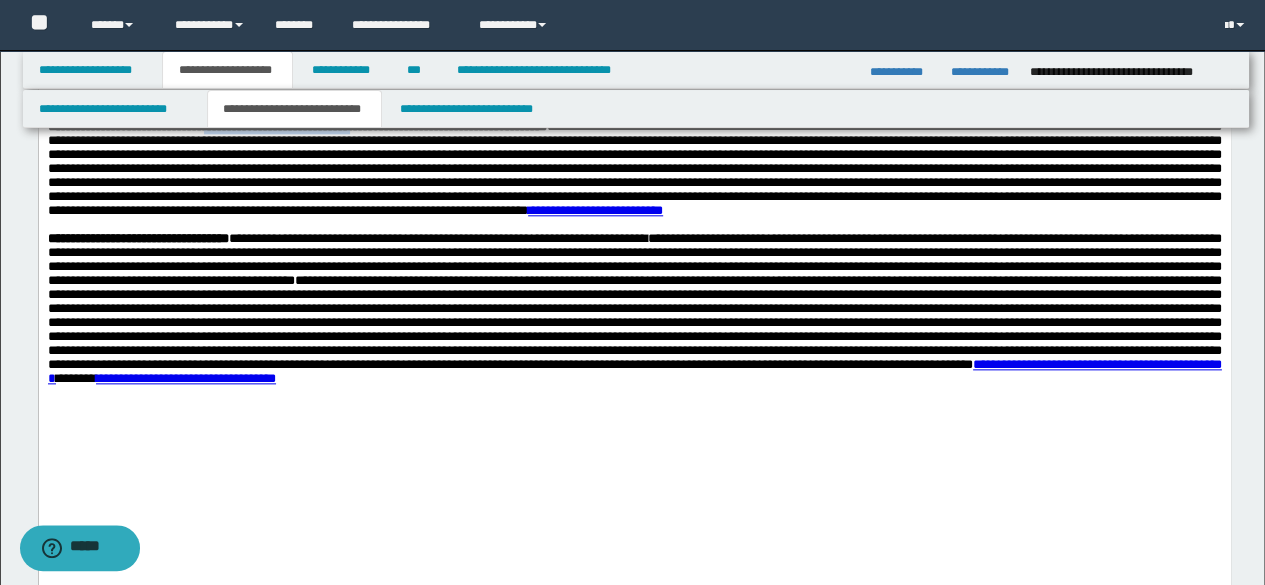 drag, startPoint x: 250, startPoint y: 335, endPoint x: 489, endPoint y: 336, distance: 239.00209 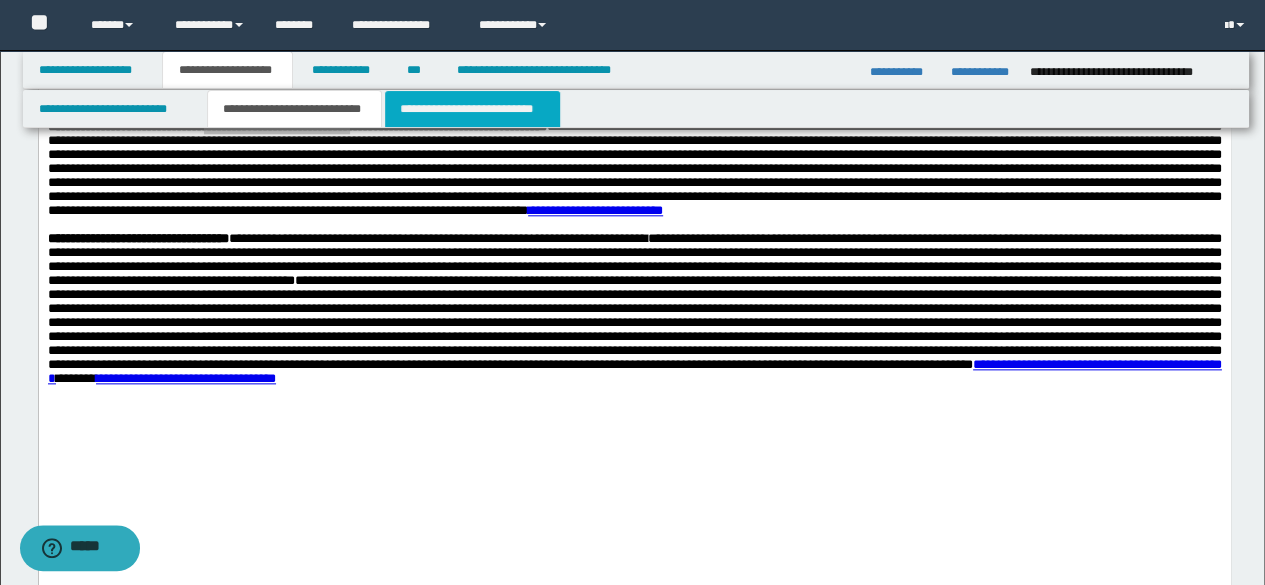 click on "**********" at bounding box center [472, 109] 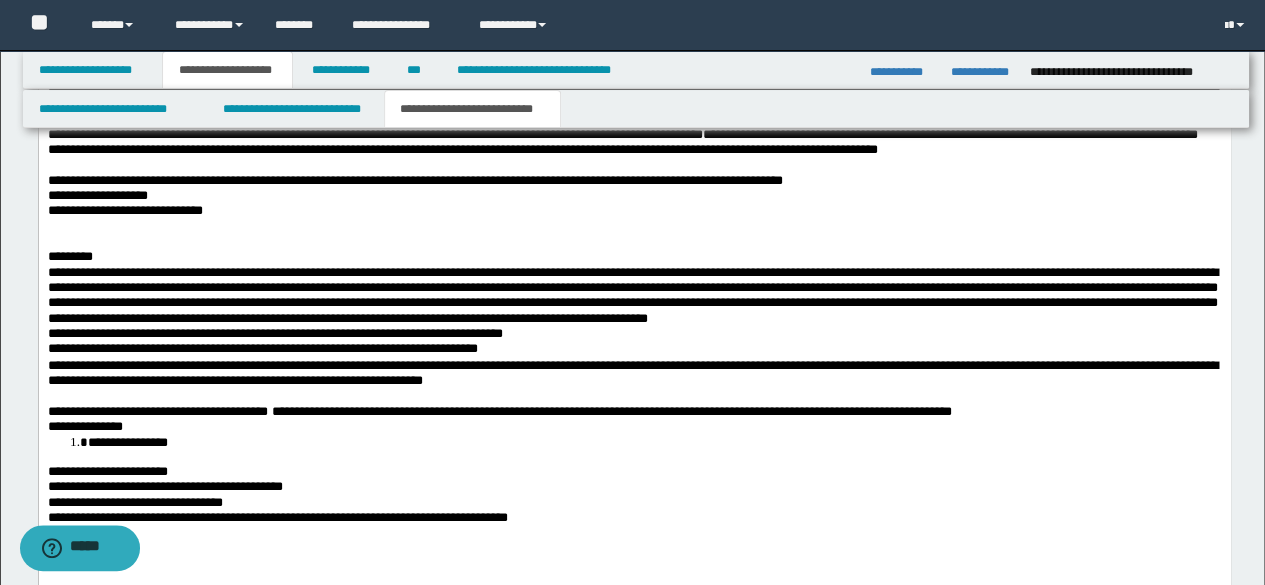 scroll, scrollTop: 1500, scrollLeft: 0, axis: vertical 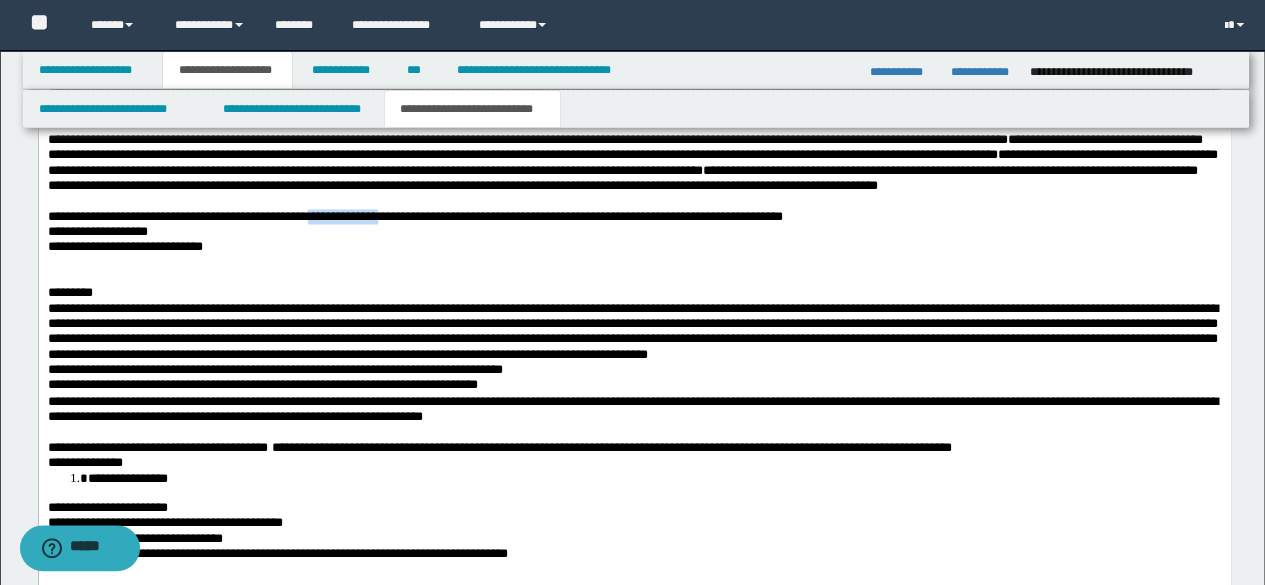 drag, startPoint x: 350, startPoint y: 231, endPoint x: 474, endPoint y: 224, distance: 124.197426 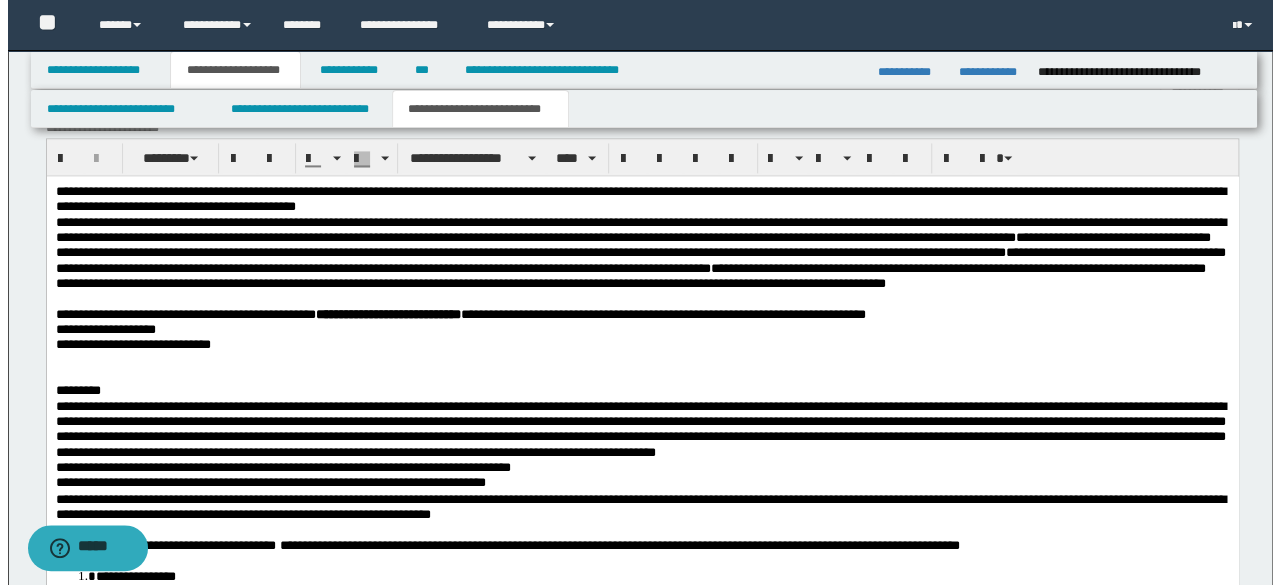 scroll, scrollTop: 1400, scrollLeft: 0, axis: vertical 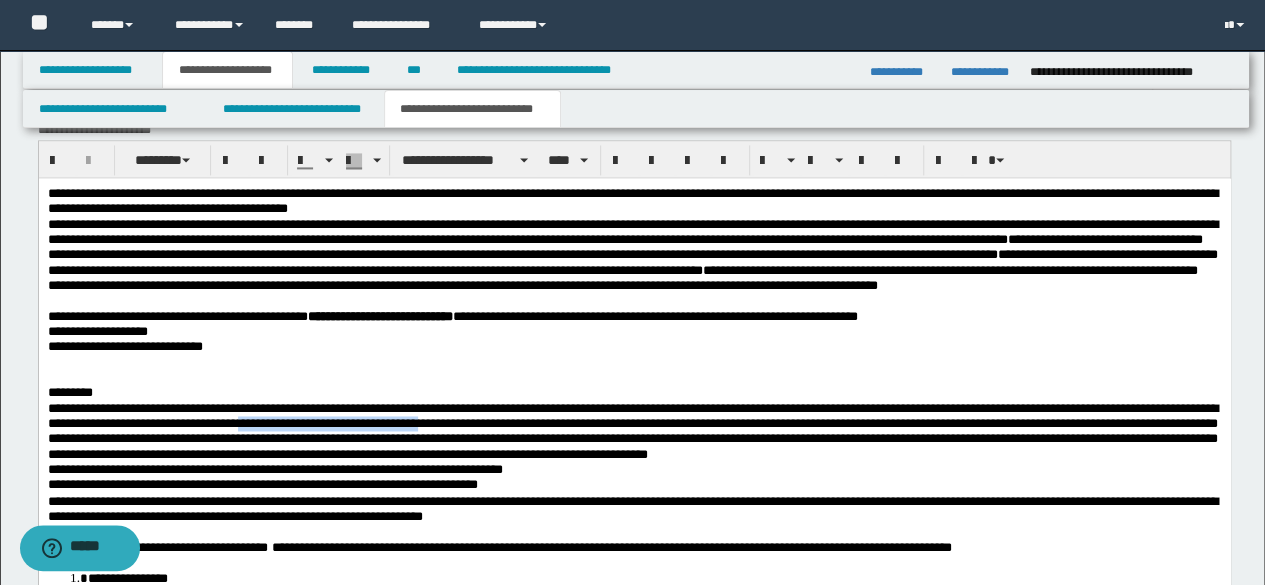 drag, startPoint x: 437, startPoint y: 436, endPoint x: 677, endPoint y: 435, distance: 240.00209 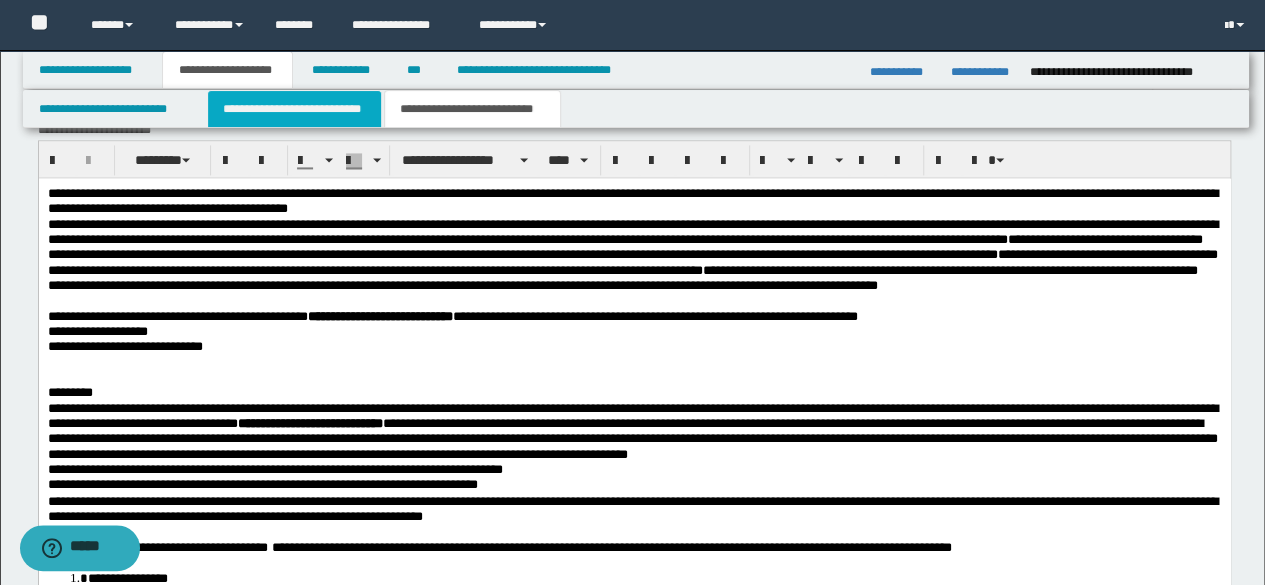 click on "**********" at bounding box center (294, 109) 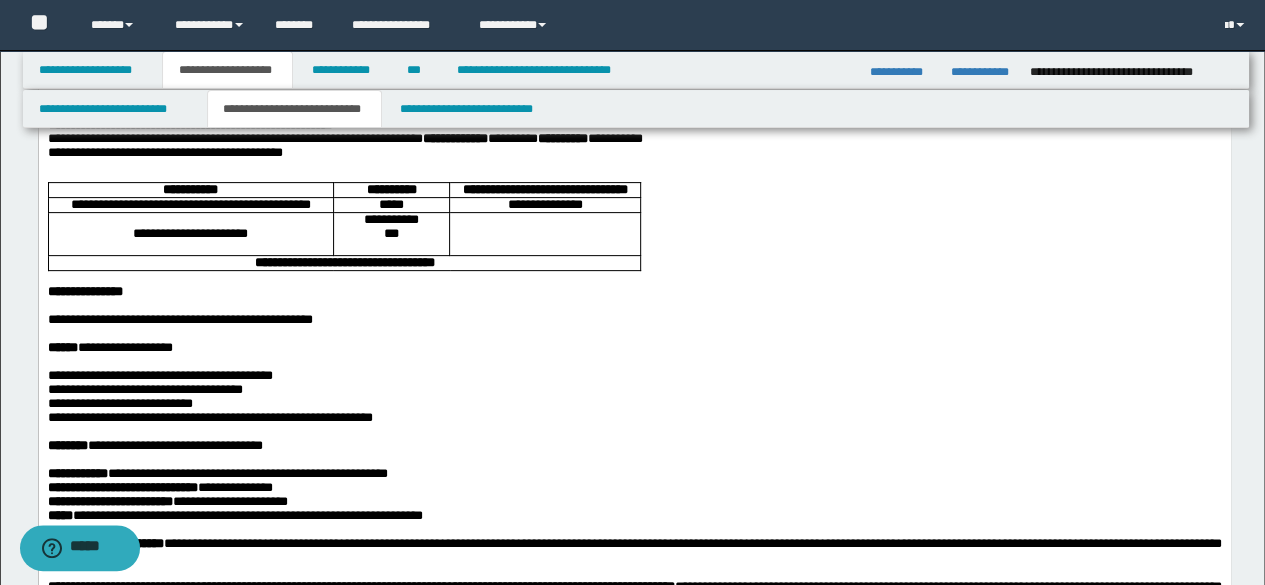 scroll, scrollTop: 0, scrollLeft: 0, axis: both 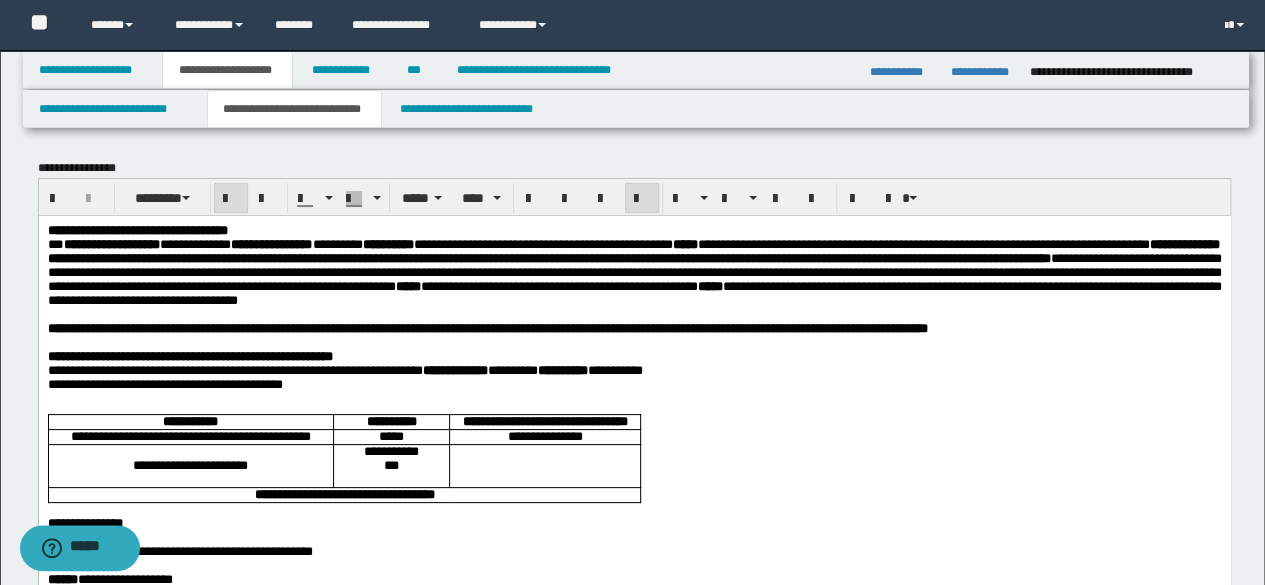 click on "**********" at bounding box center [559, 327] 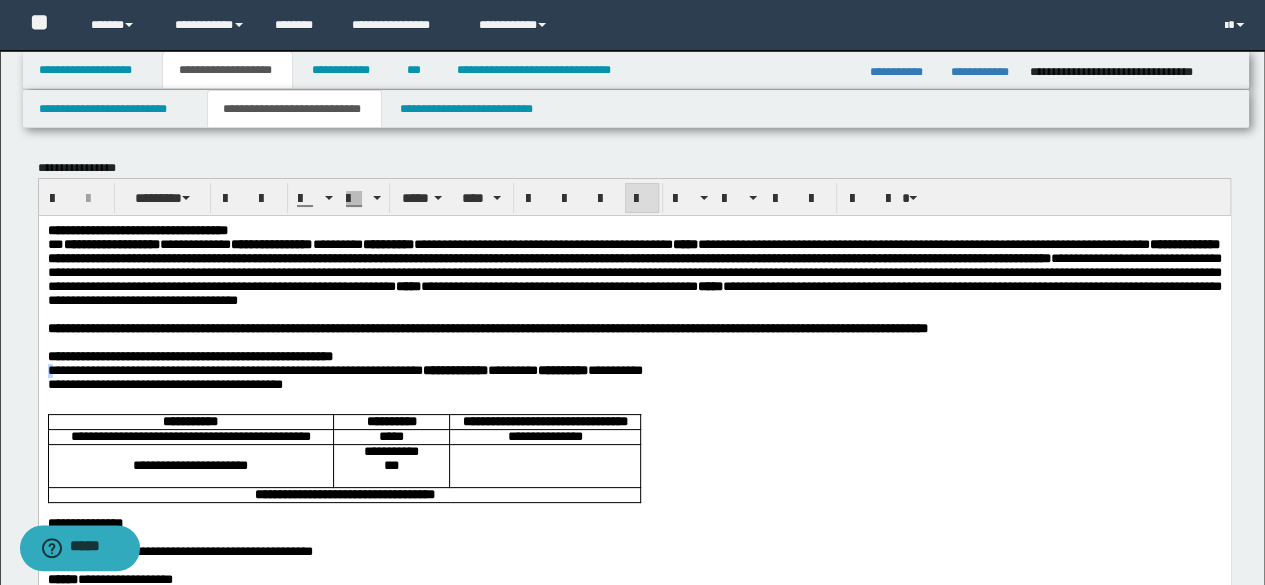 click on "**********" at bounding box center (344, 369) 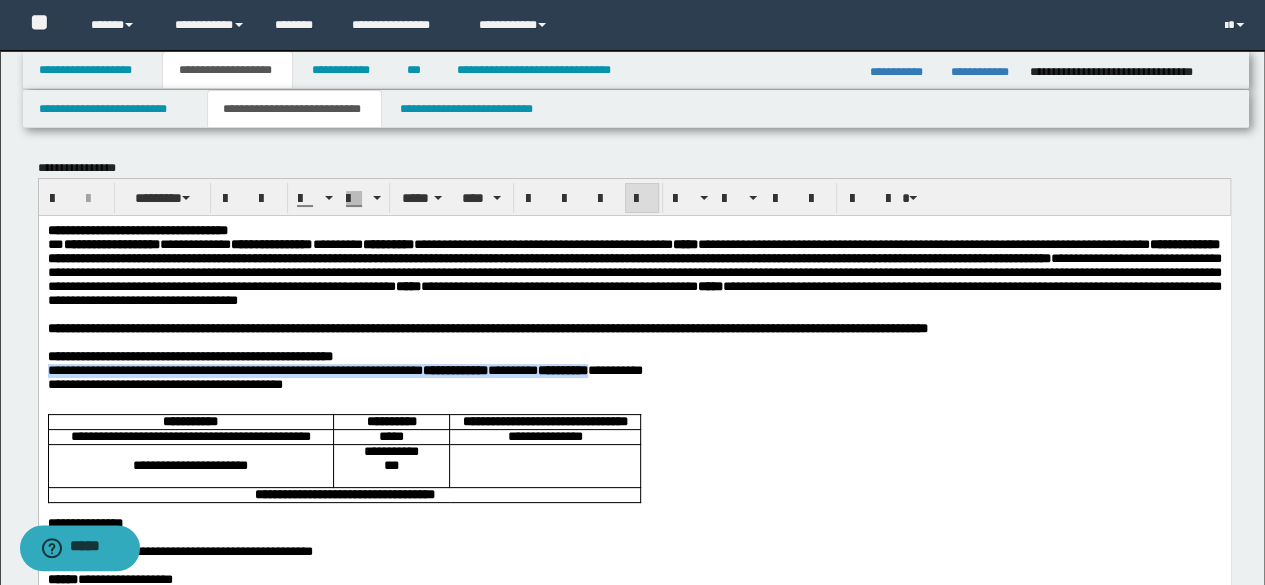drag, startPoint x: 46, startPoint y: 402, endPoint x: 704, endPoint y: 399, distance: 658.00684 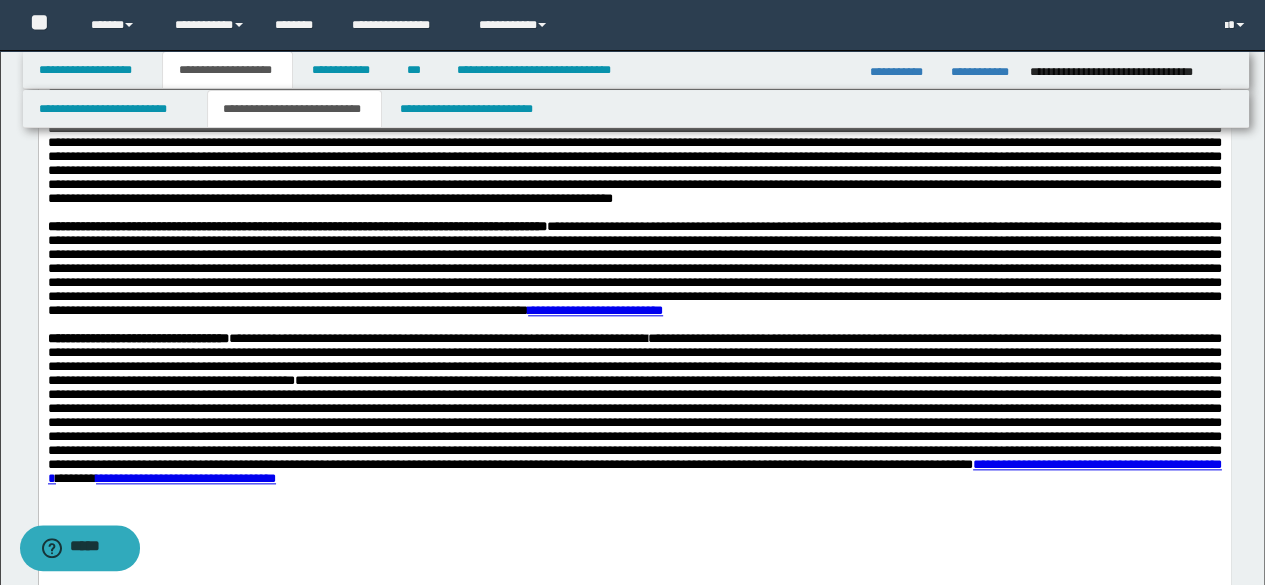 scroll, scrollTop: 1200, scrollLeft: 0, axis: vertical 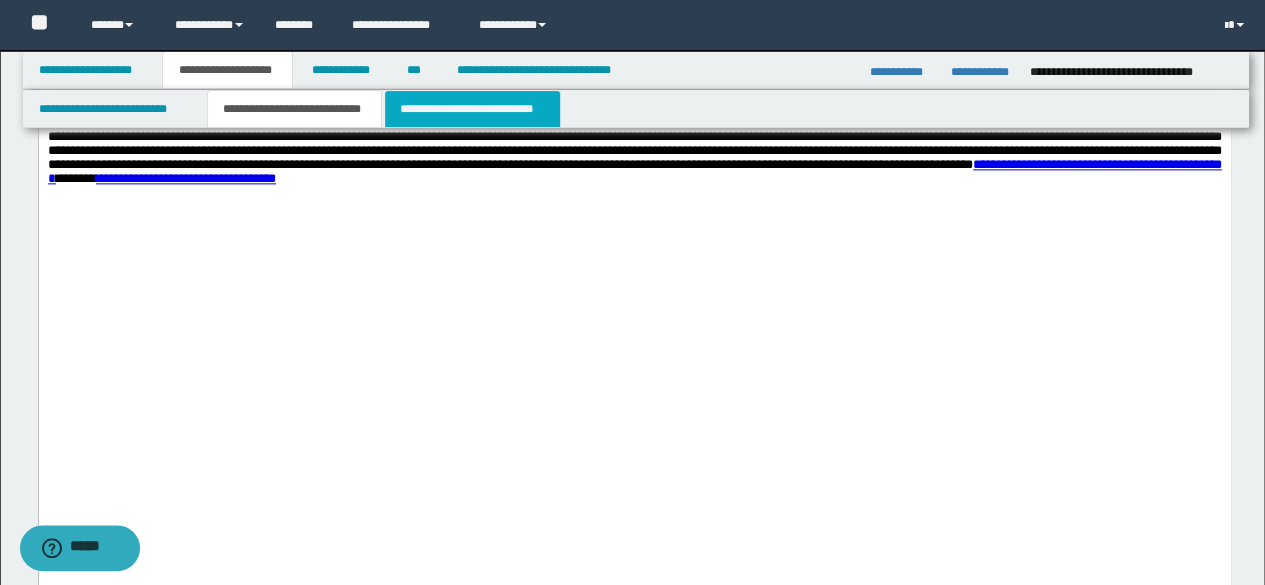 click on "**********" at bounding box center (472, 109) 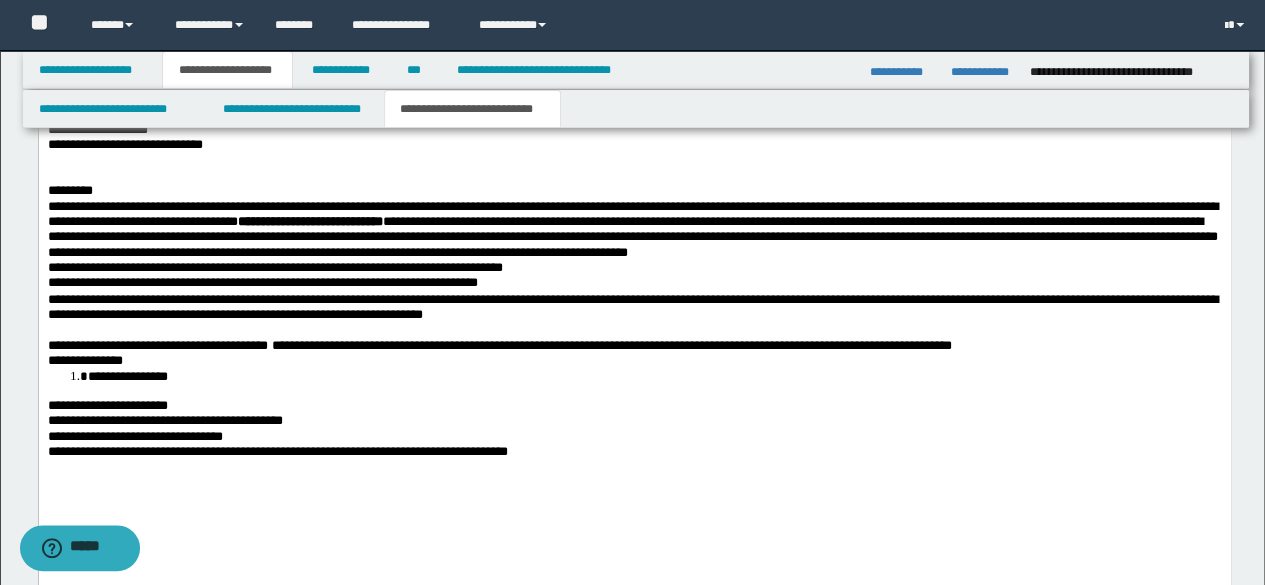 scroll, scrollTop: 1600, scrollLeft: 0, axis: vertical 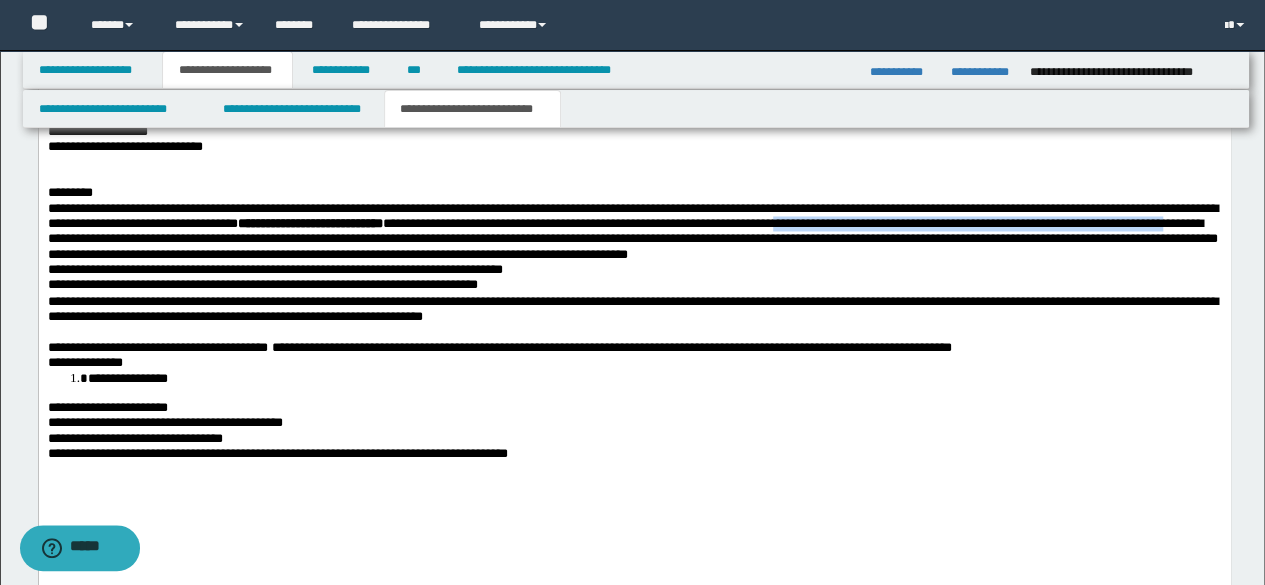 drag, startPoint x: 1126, startPoint y: 237, endPoint x: 494, endPoint y: 252, distance: 632.178 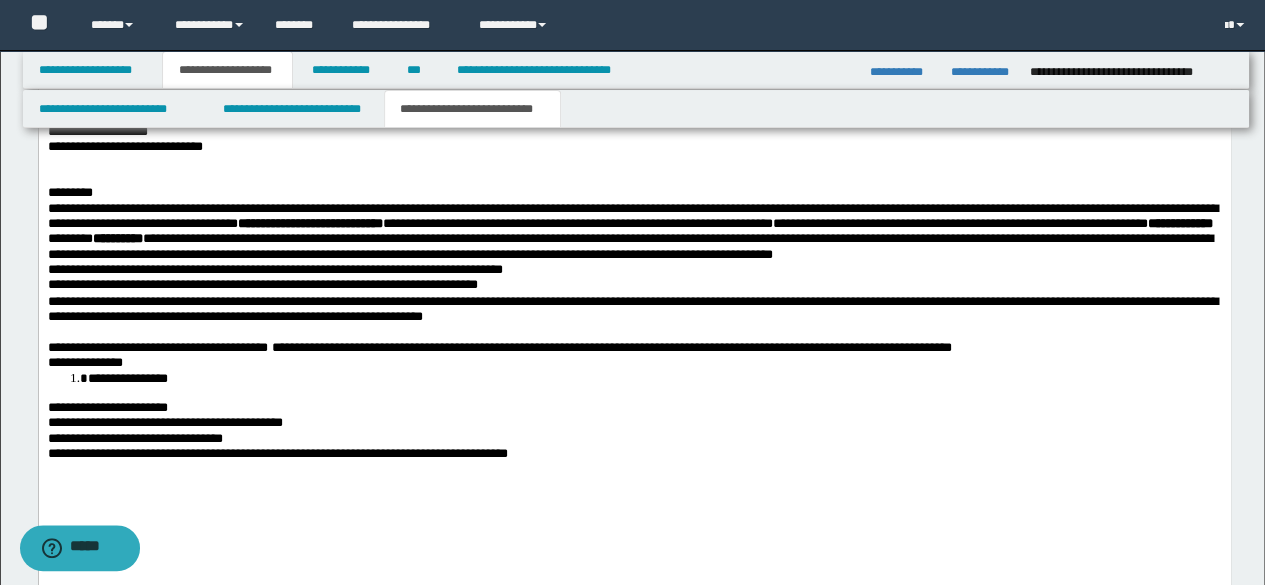 drag, startPoint x: 52, startPoint y: 301, endPoint x: 158, endPoint y: 349, distance: 116.3615 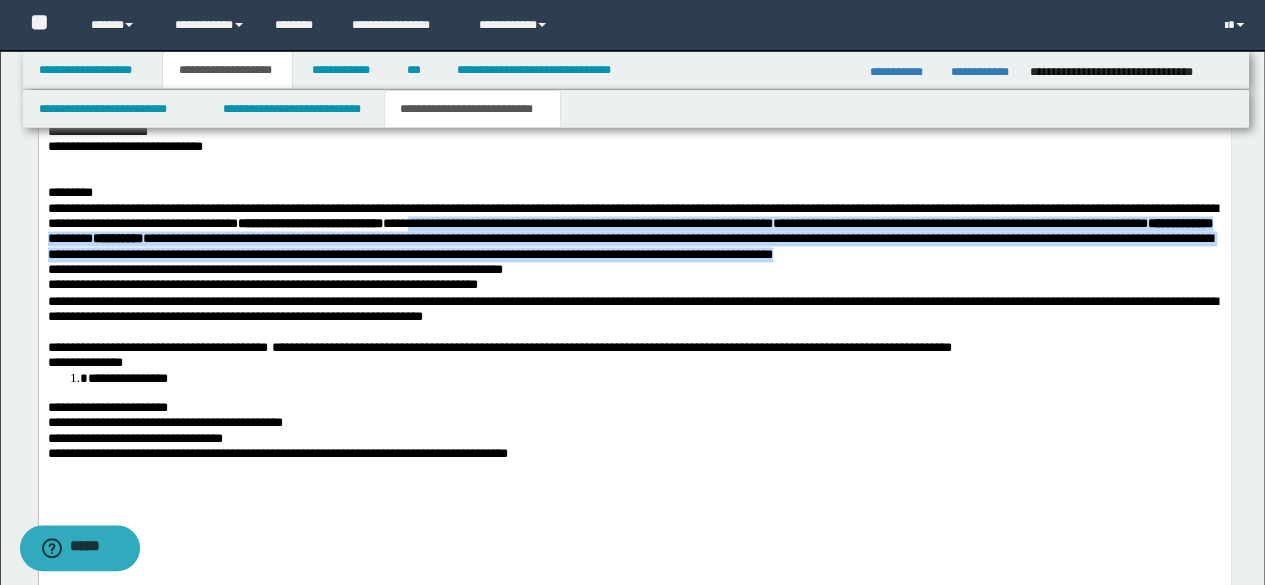 drag, startPoint x: 706, startPoint y: 244, endPoint x: 778, endPoint y: 282, distance: 81.41253 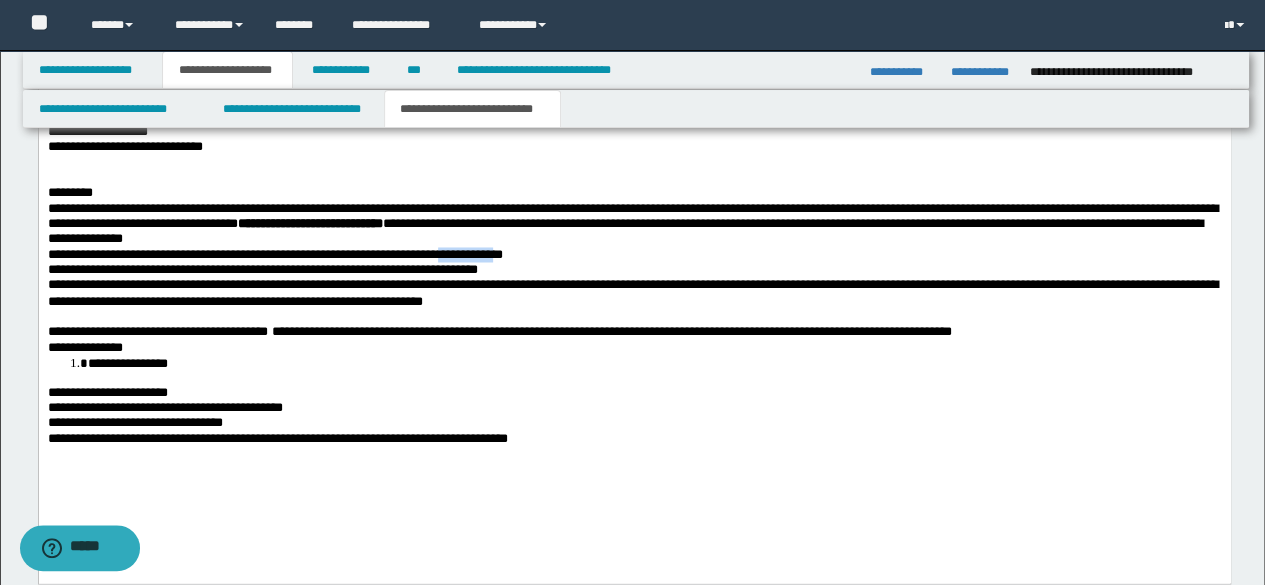 drag, startPoint x: 578, startPoint y: 270, endPoint x: 507, endPoint y: 268, distance: 71.02816 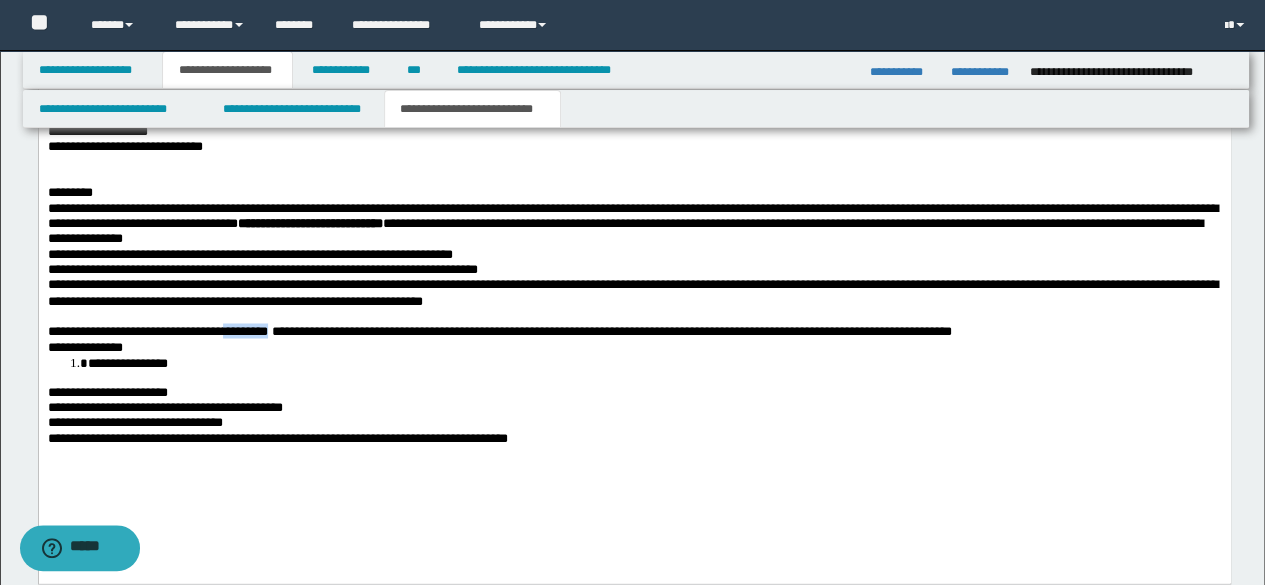 drag, startPoint x: 242, startPoint y: 351, endPoint x: 301, endPoint y: 348, distance: 59.07622 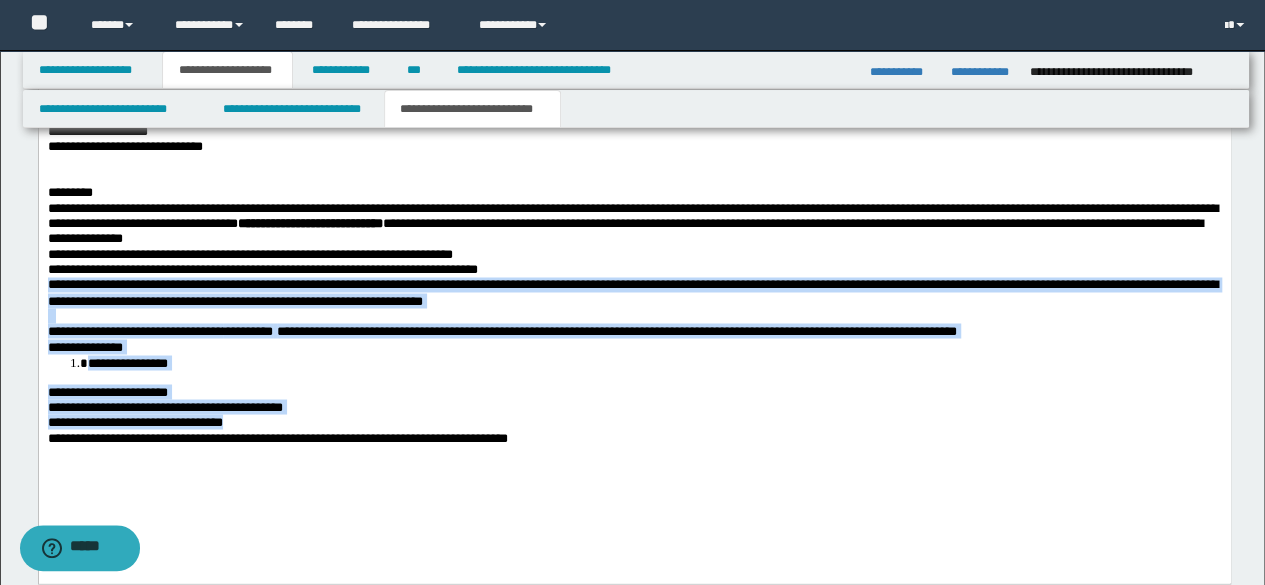drag, startPoint x: 48, startPoint y: 307, endPoint x: 520, endPoint y: 438, distance: 489.8418 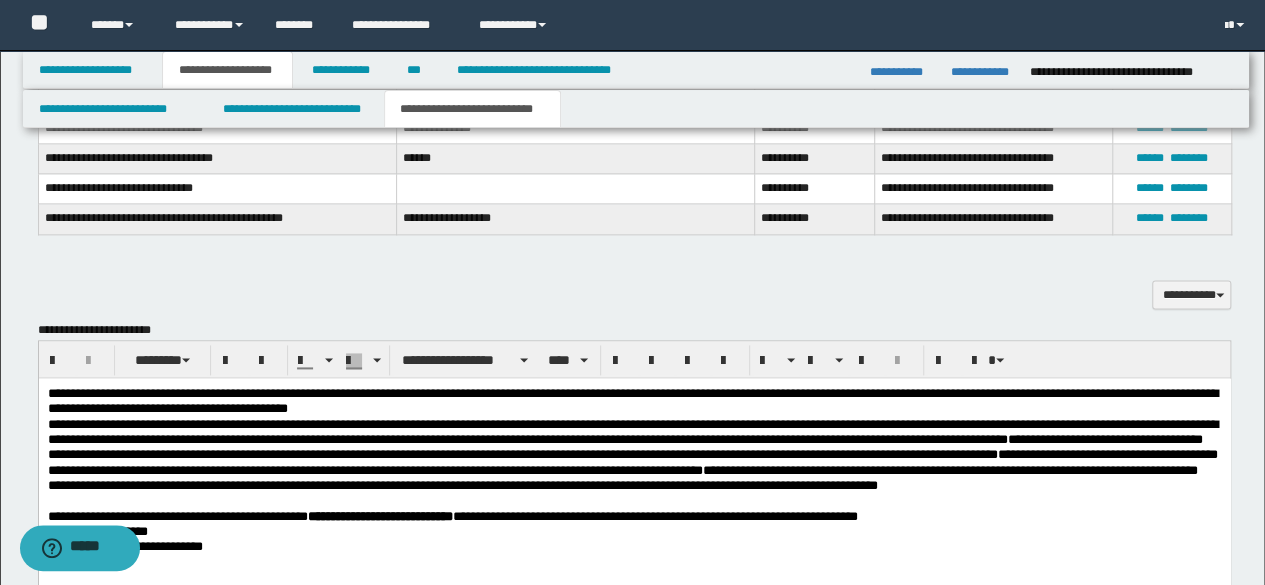 scroll, scrollTop: 1200, scrollLeft: 0, axis: vertical 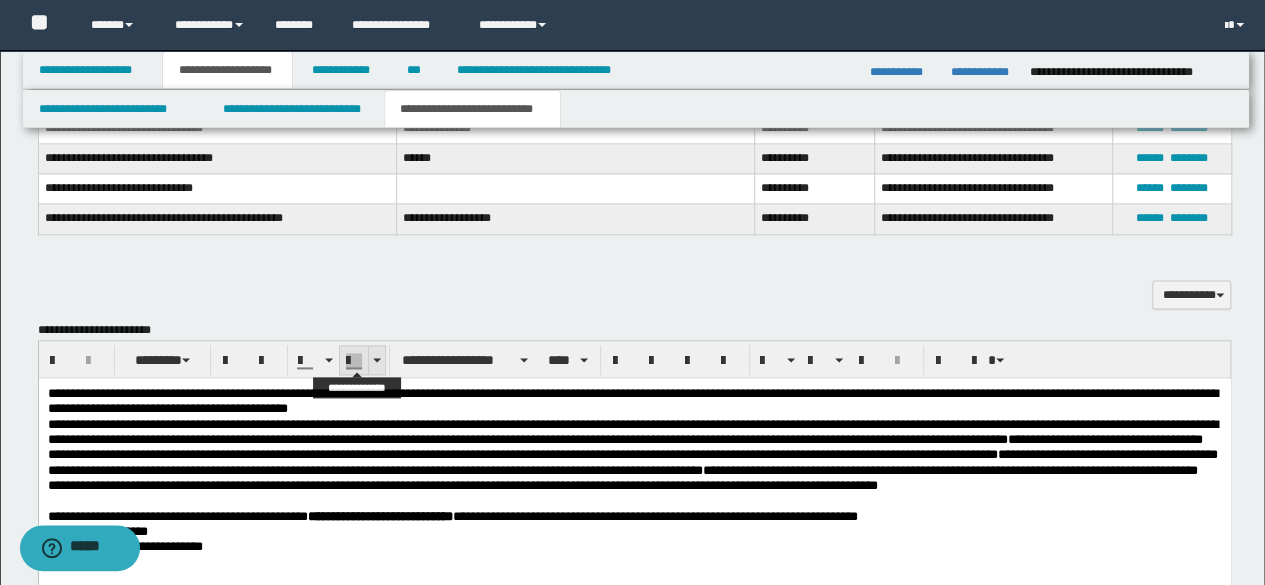 click at bounding box center [376, 360] 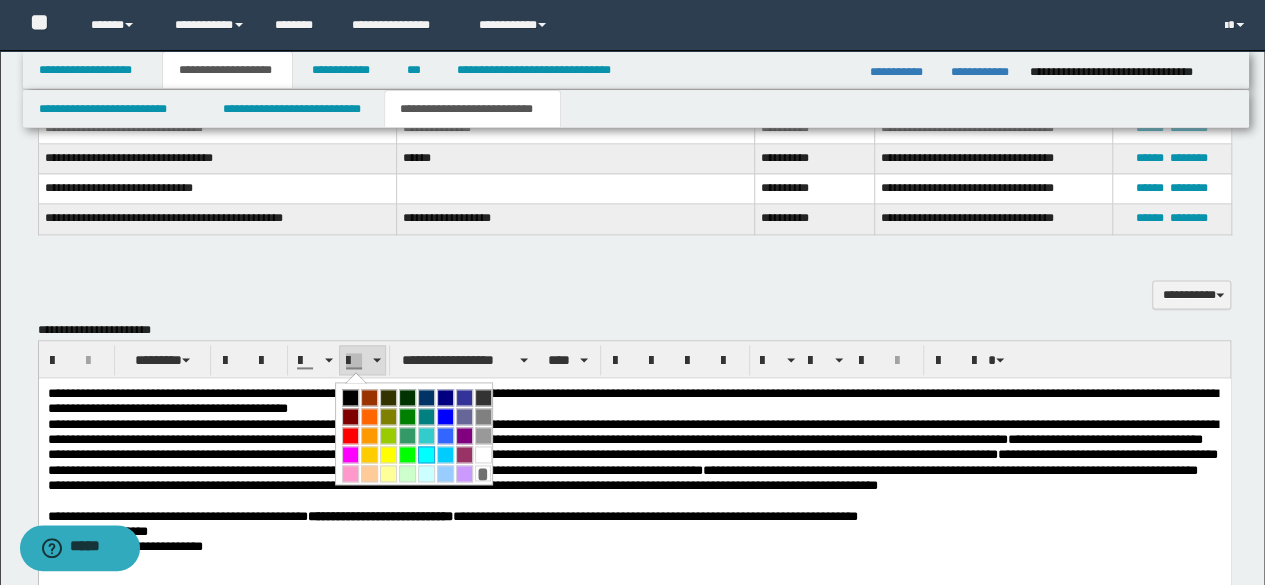 drag, startPoint x: 416, startPoint y: 443, endPoint x: 386, endPoint y: 69, distance: 375.2013 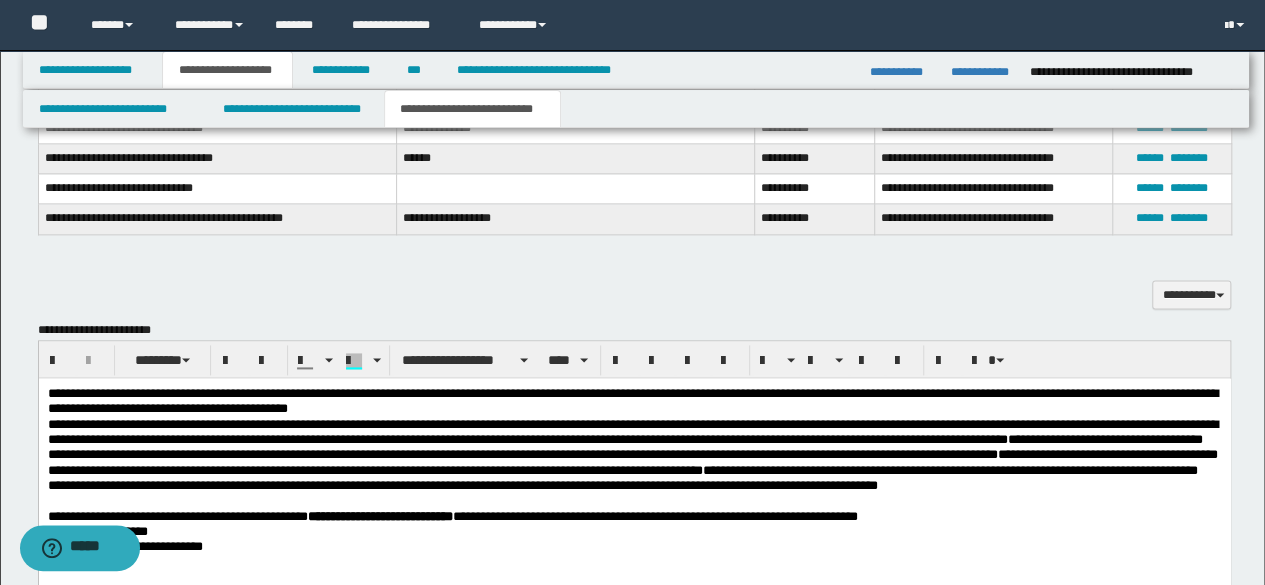 click on "**********" at bounding box center [624, 447] 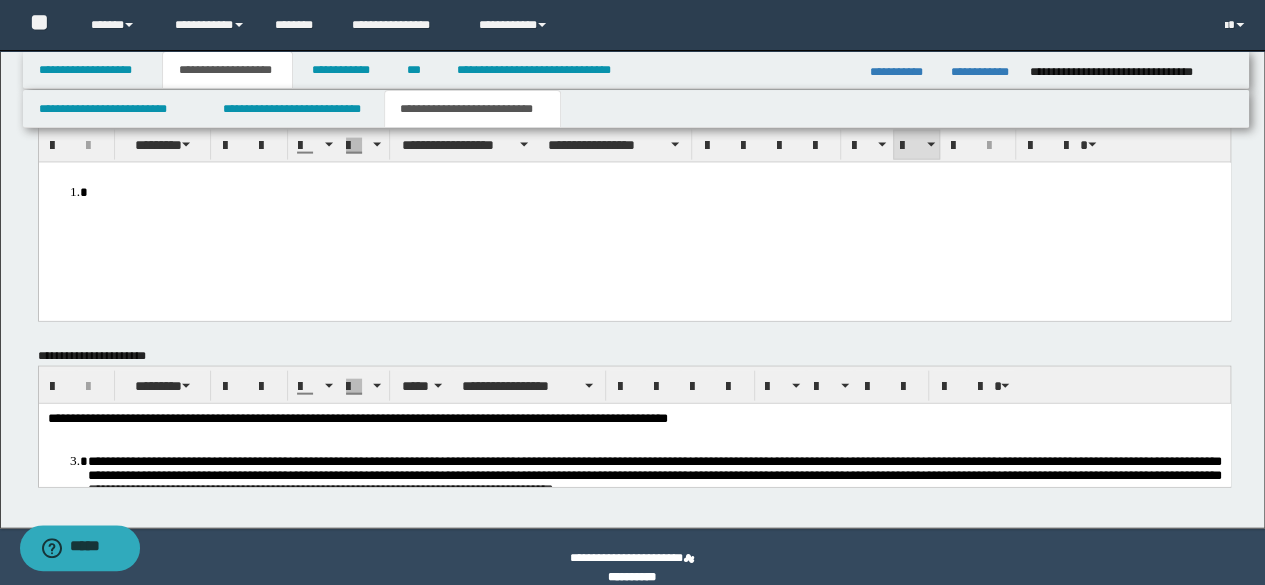 scroll, scrollTop: 2125, scrollLeft: 0, axis: vertical 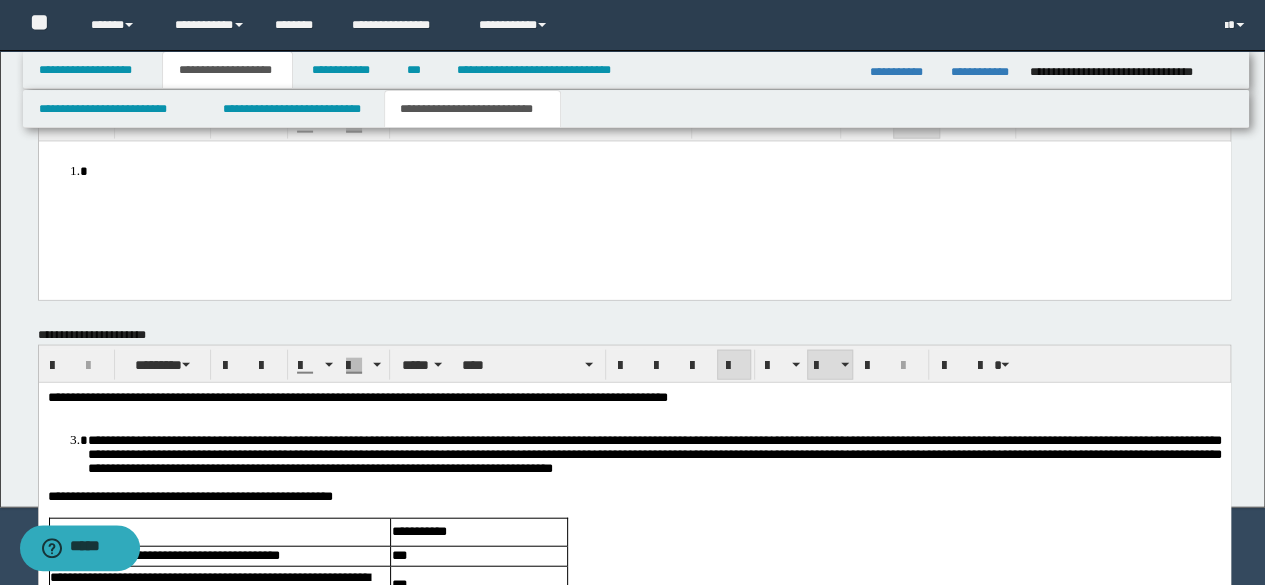 click on "**********" at bounding box center (654, 453) 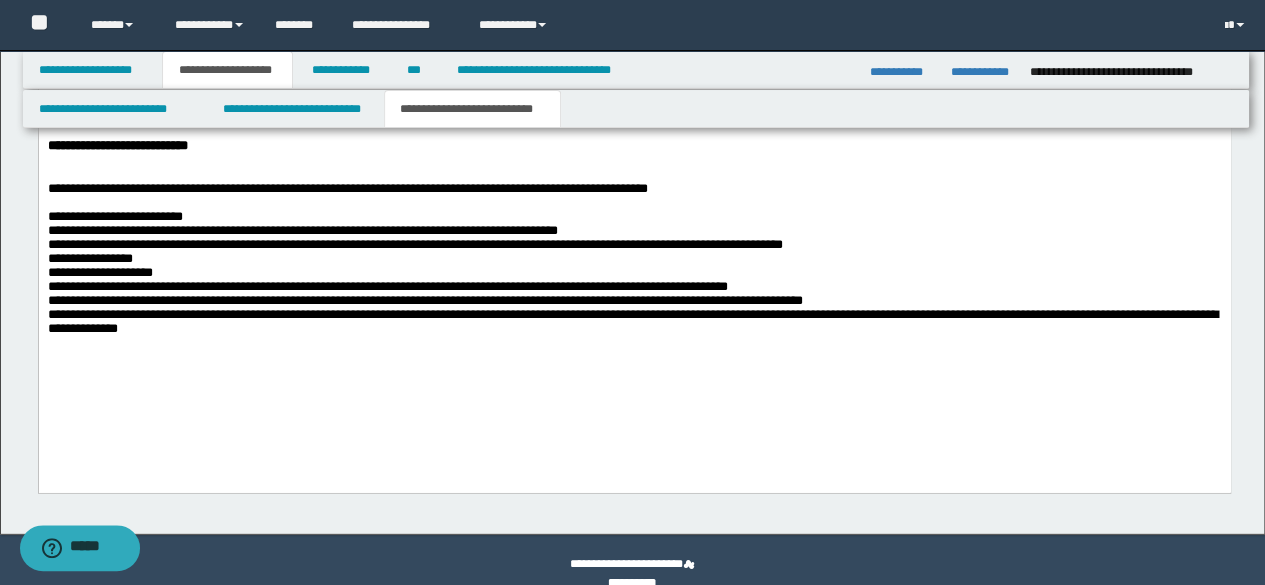 scroll, scrollTop: 2723, scrollLeft: 0, axis: vertical 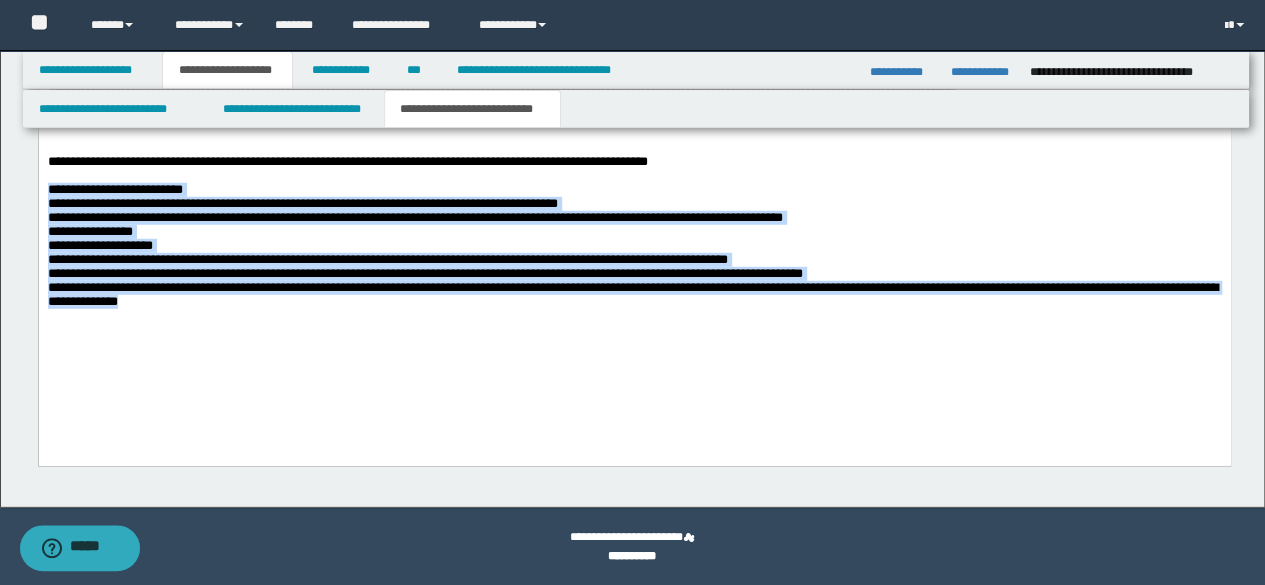 drag, startPoint x: 432, startPoint y: 360, endPoint x: 0, endPoint y: 225, distance: 452.60248 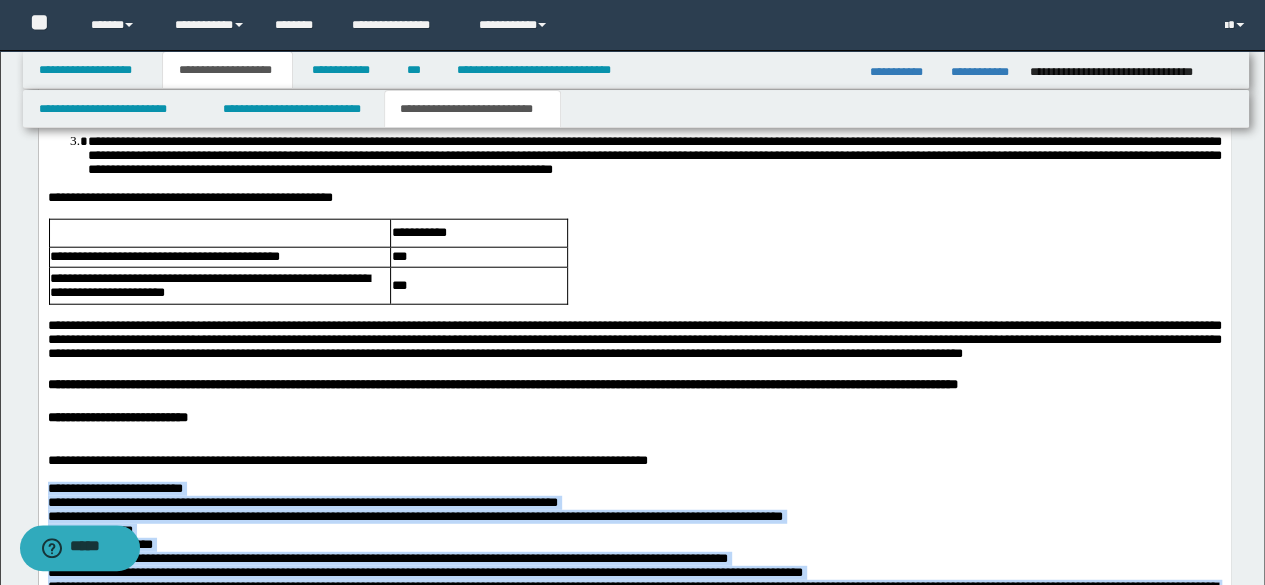 scroll, scrollTop: 2323, scrollLeft: 0, axis: vertical 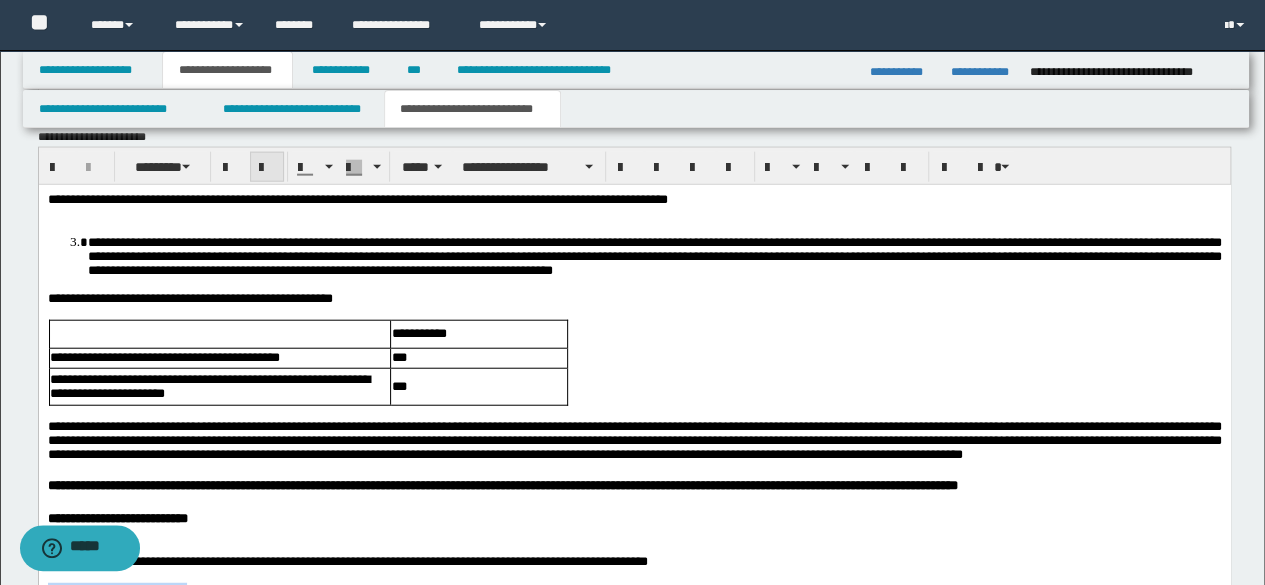 click at bounding box center [267, 168] 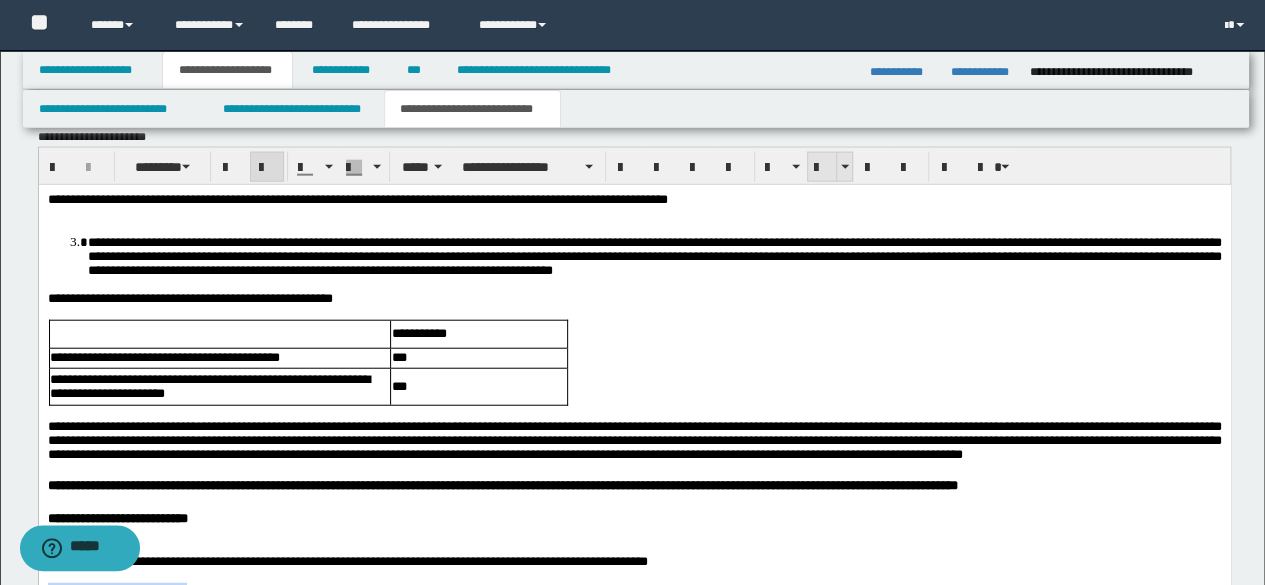 click at bounding box center (822, 167) 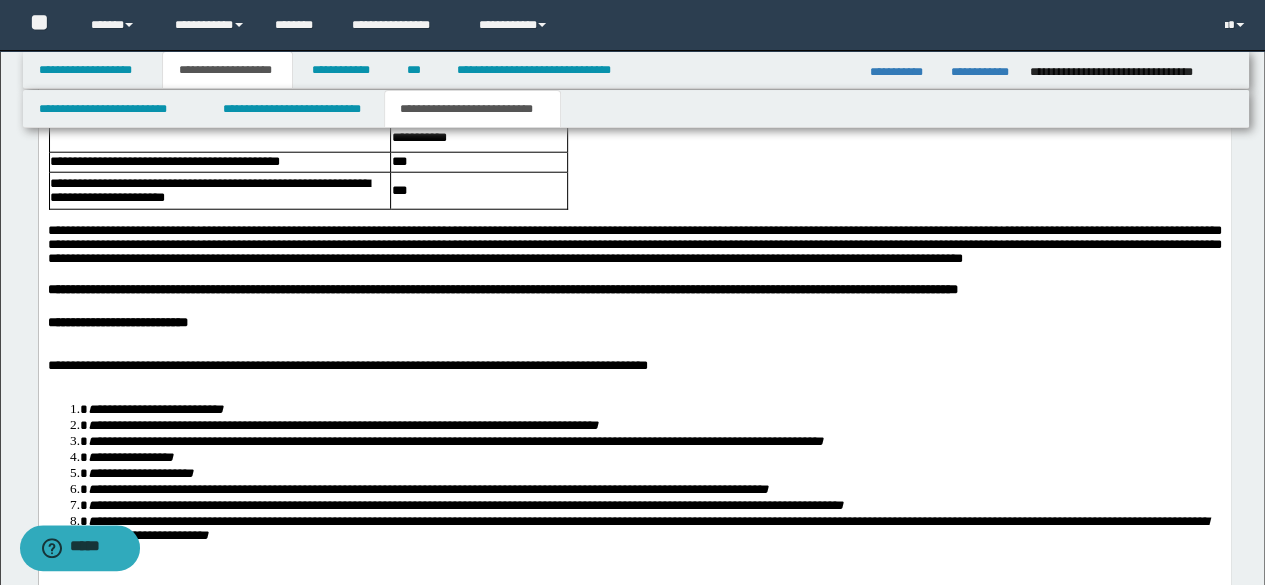 scroll, scrollTop: 2623, scrollLeft: 0, axis: vertical 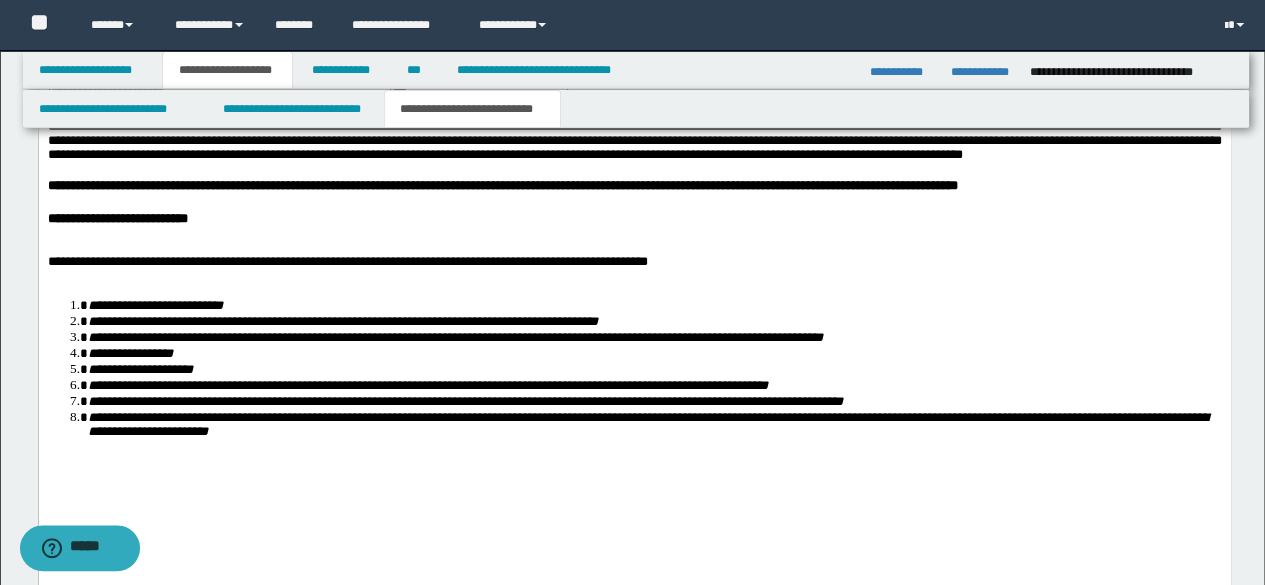 click on "**********" at bounding box center [634, 197] 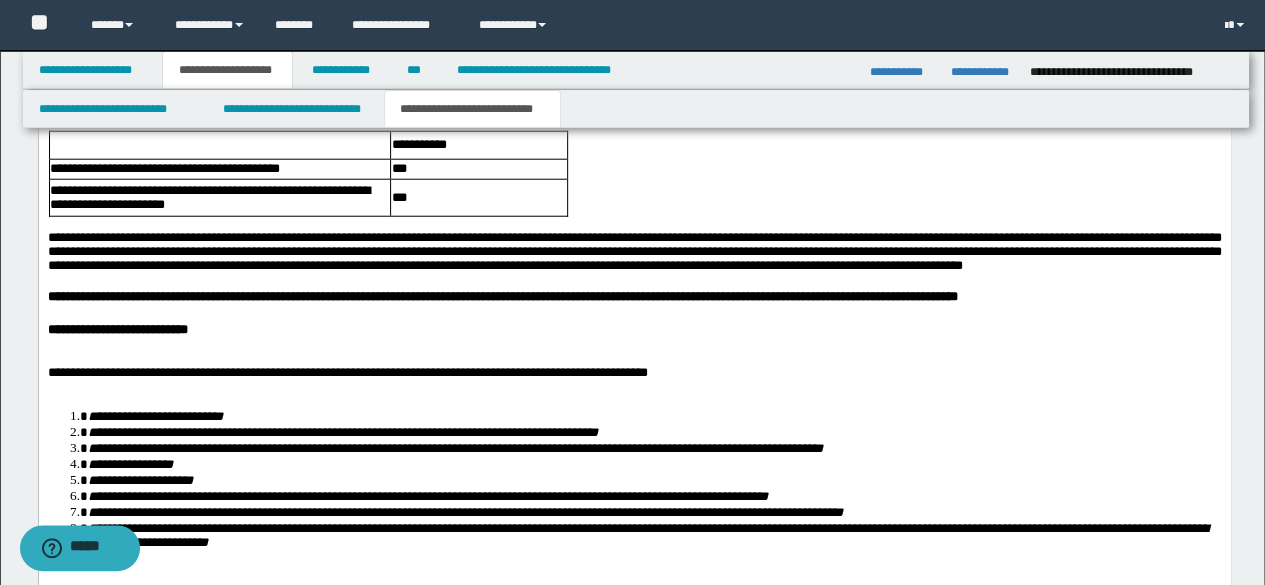 scroll, scrollTop: 2223, scrollLeft: 0, axis: vertical 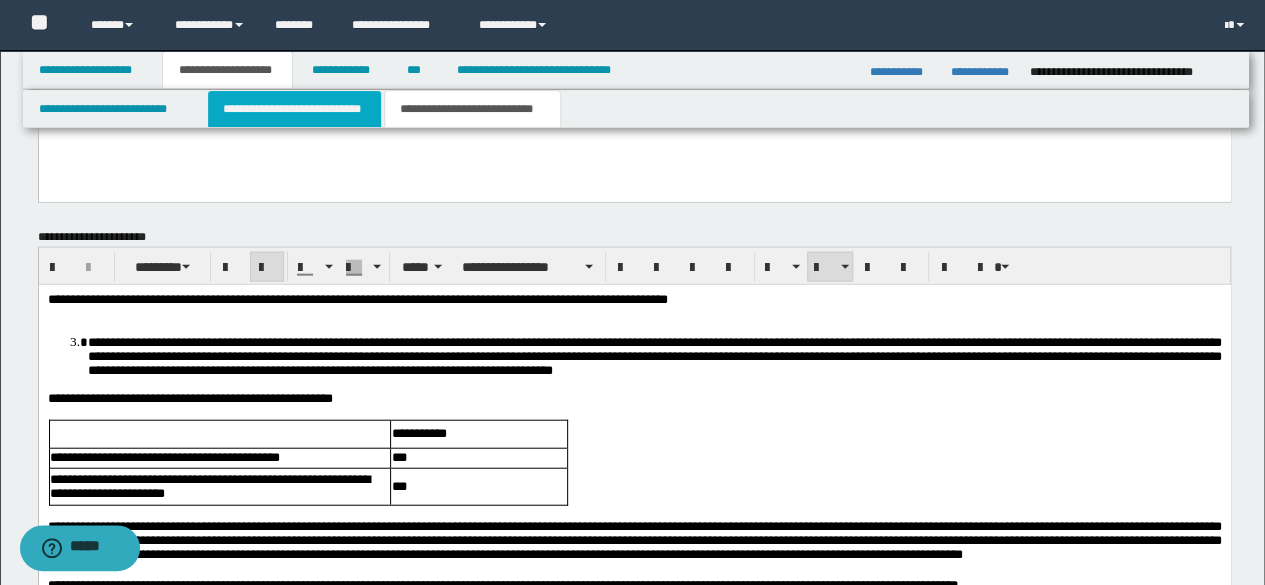 click on "**********" at bounding box center [294, 109] 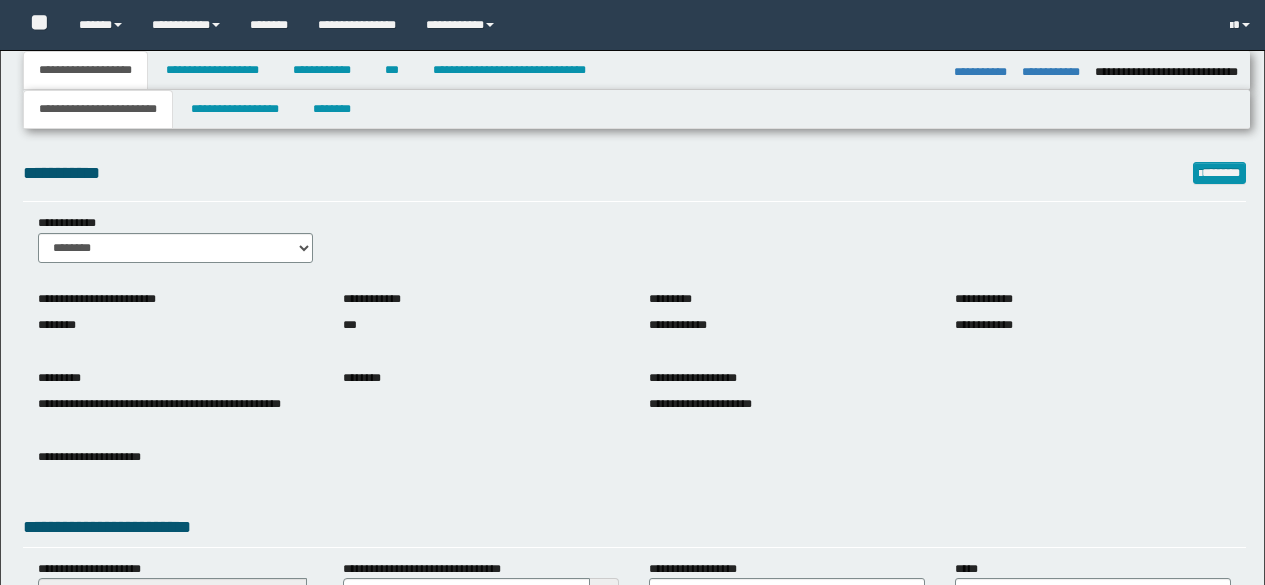 select on "**" 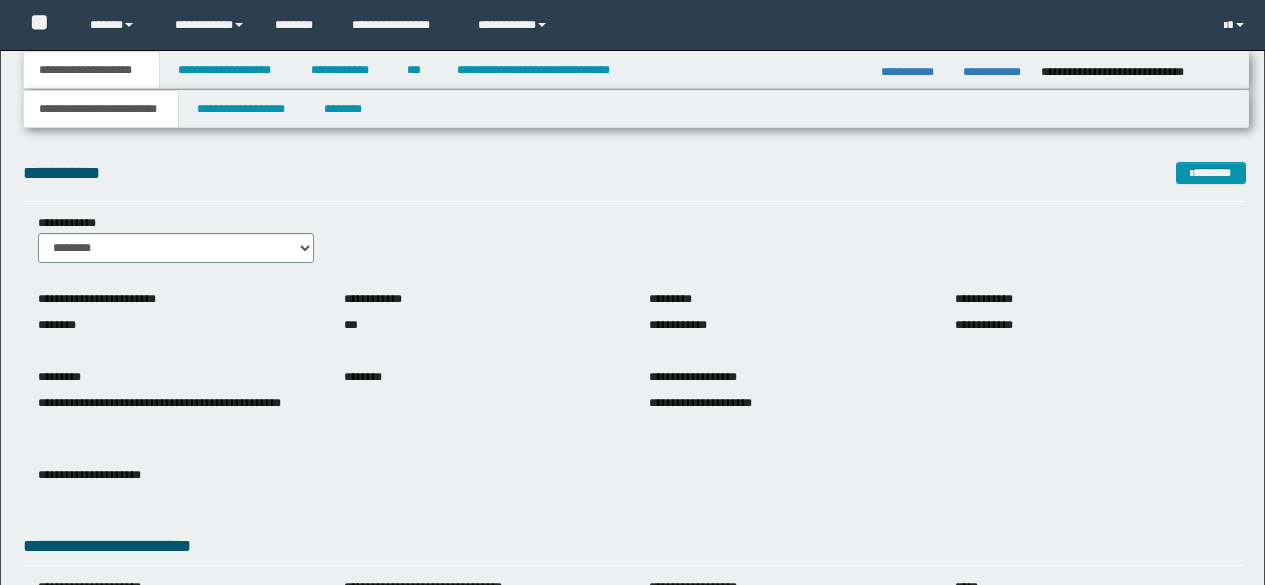 scroll, scrollTop: 0, scrollLeft: 0, axis: both 